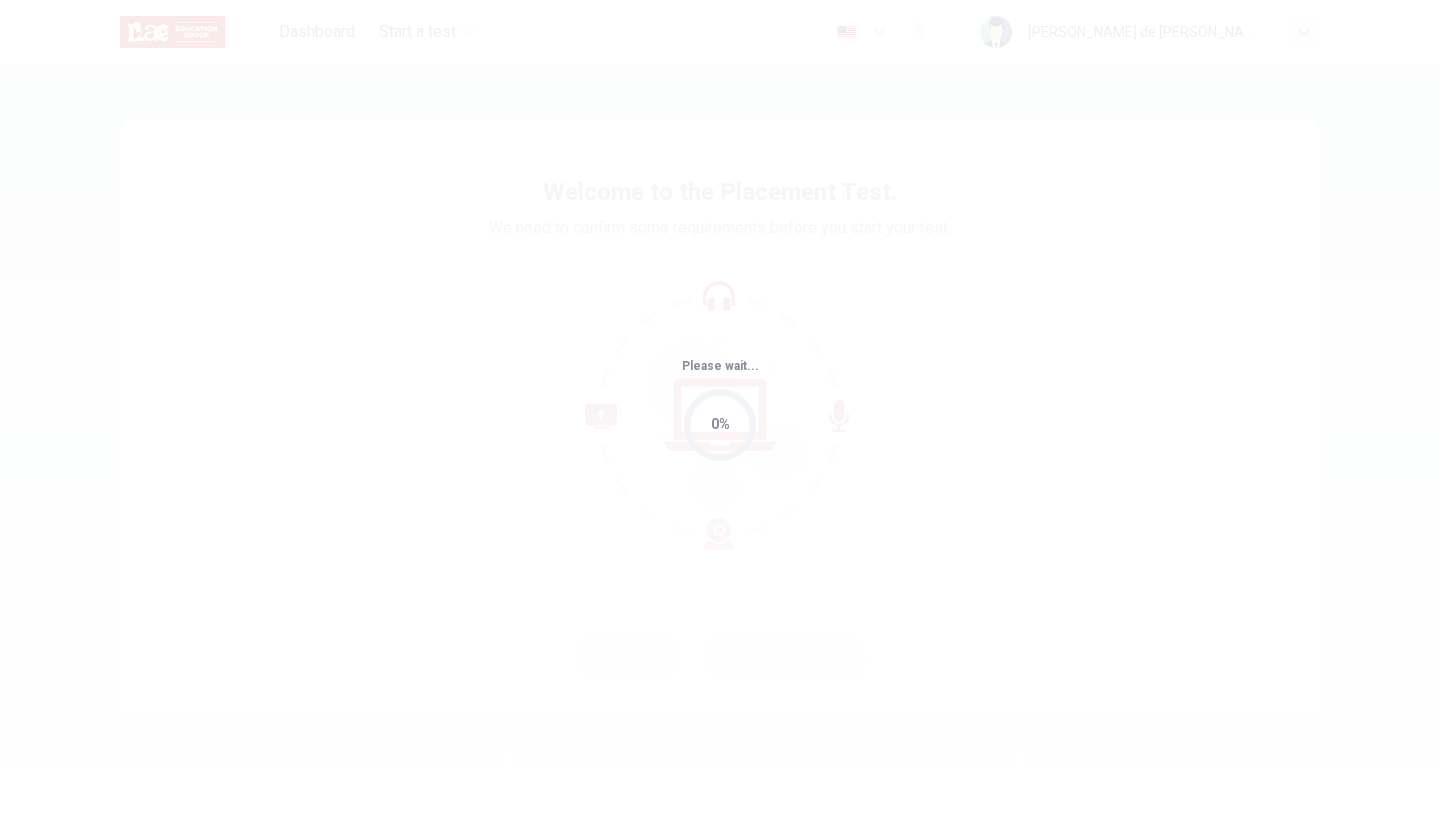 scroll, scrollTop: 0, scrollLeft: 0, axis: both 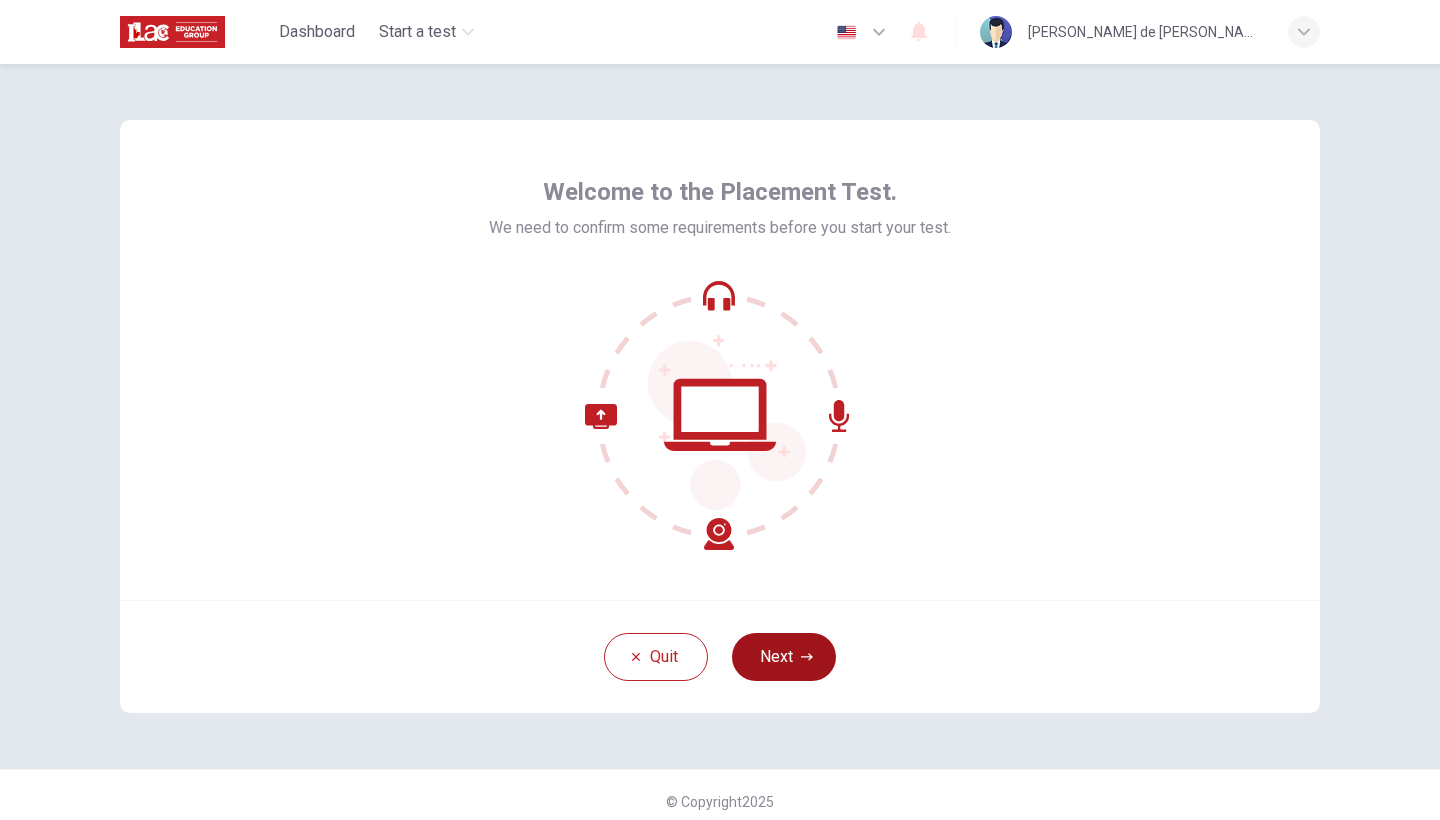 click on "Next" at bounding box center (784, 657) 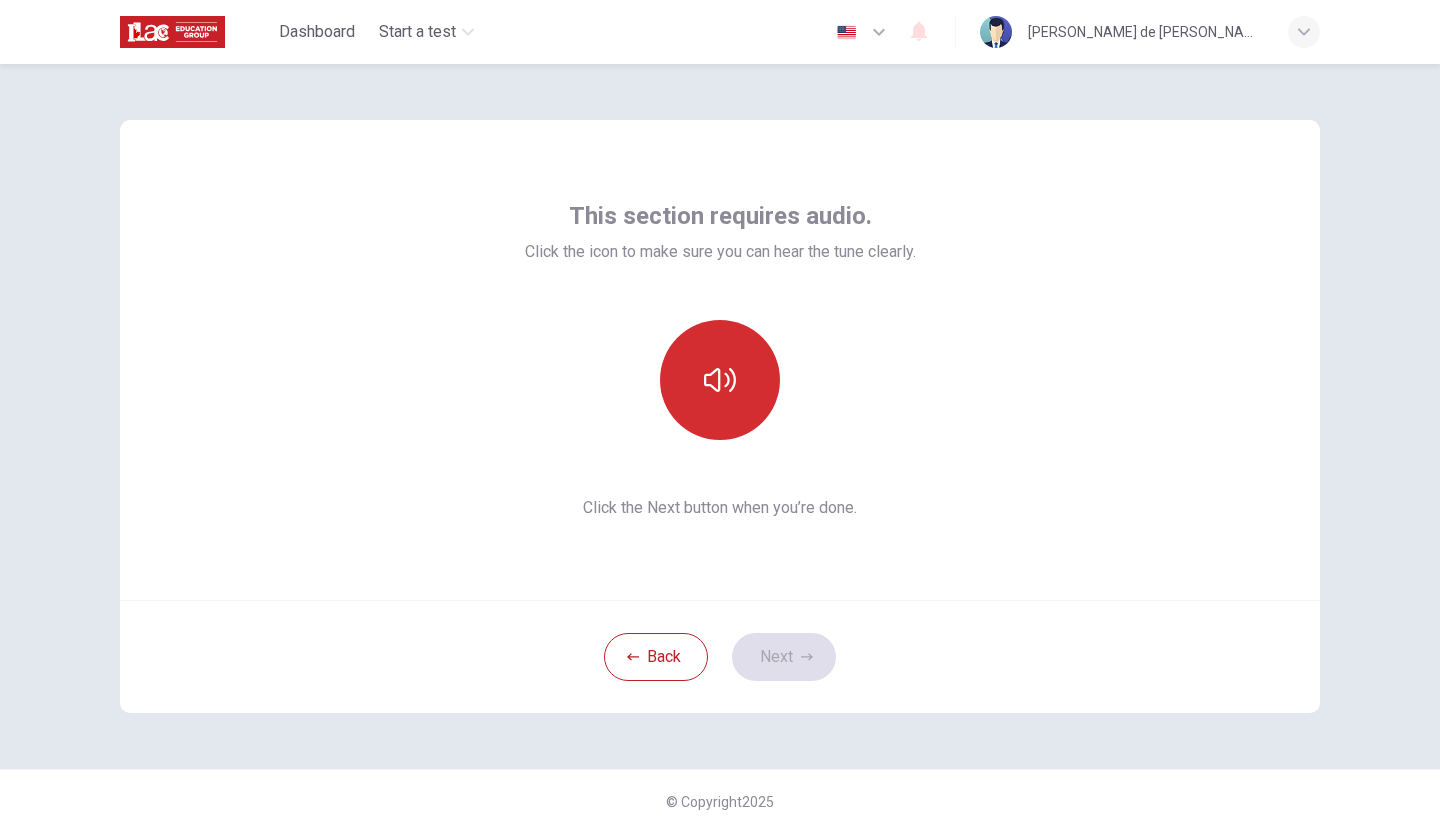 click at bounding box center (720, 380) 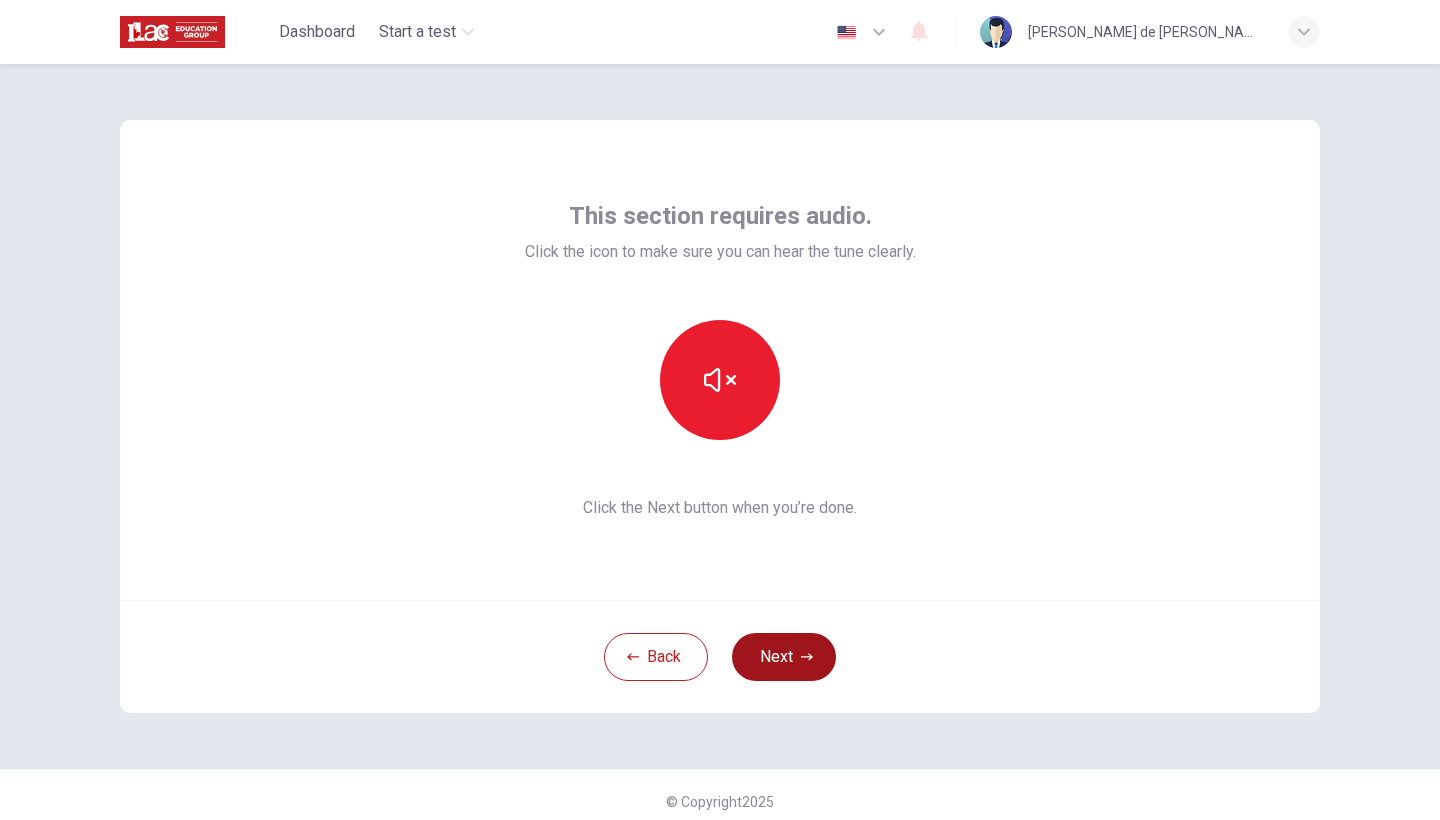 click on "Next" at bounding box center (784, 657) 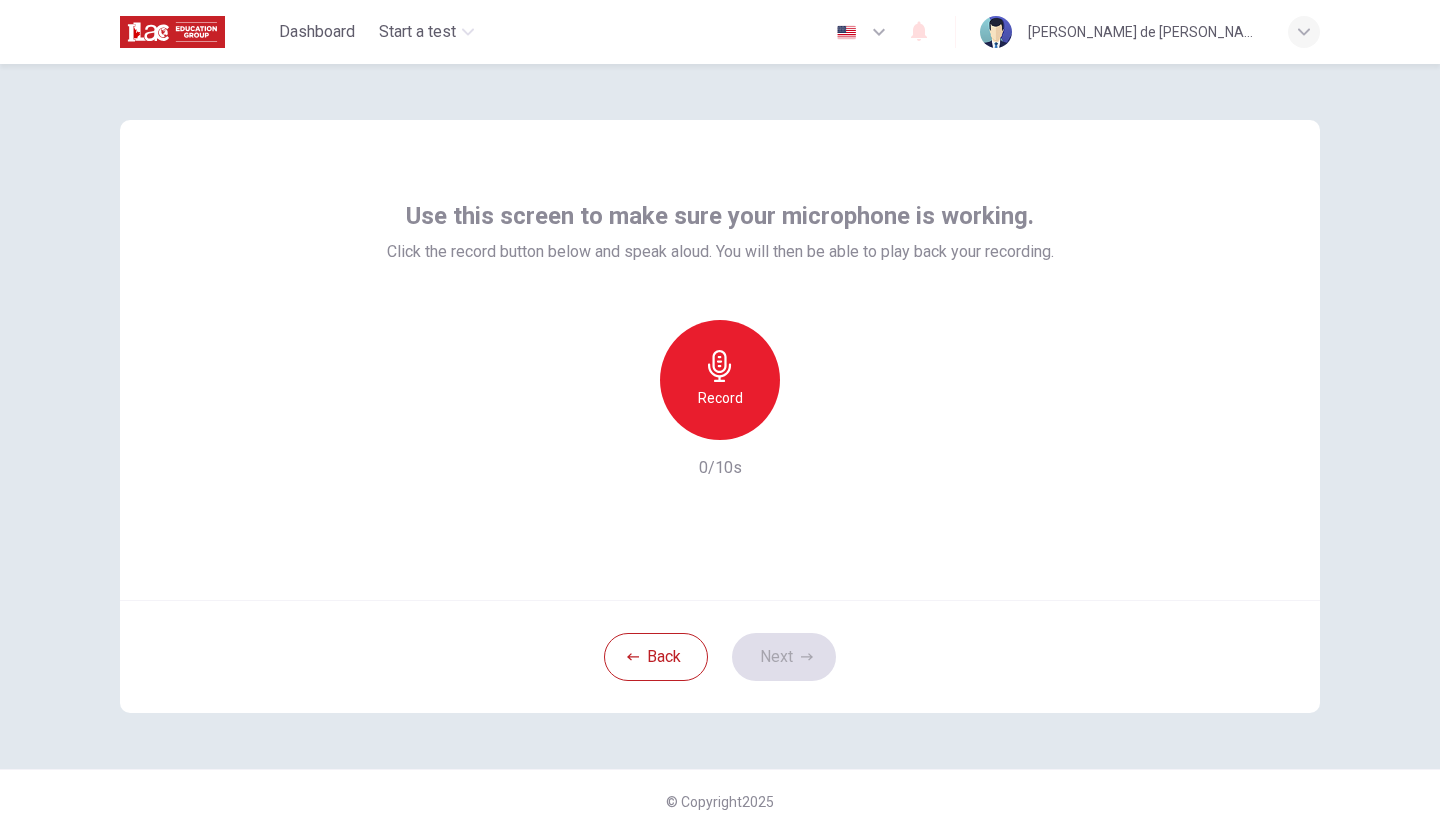 click 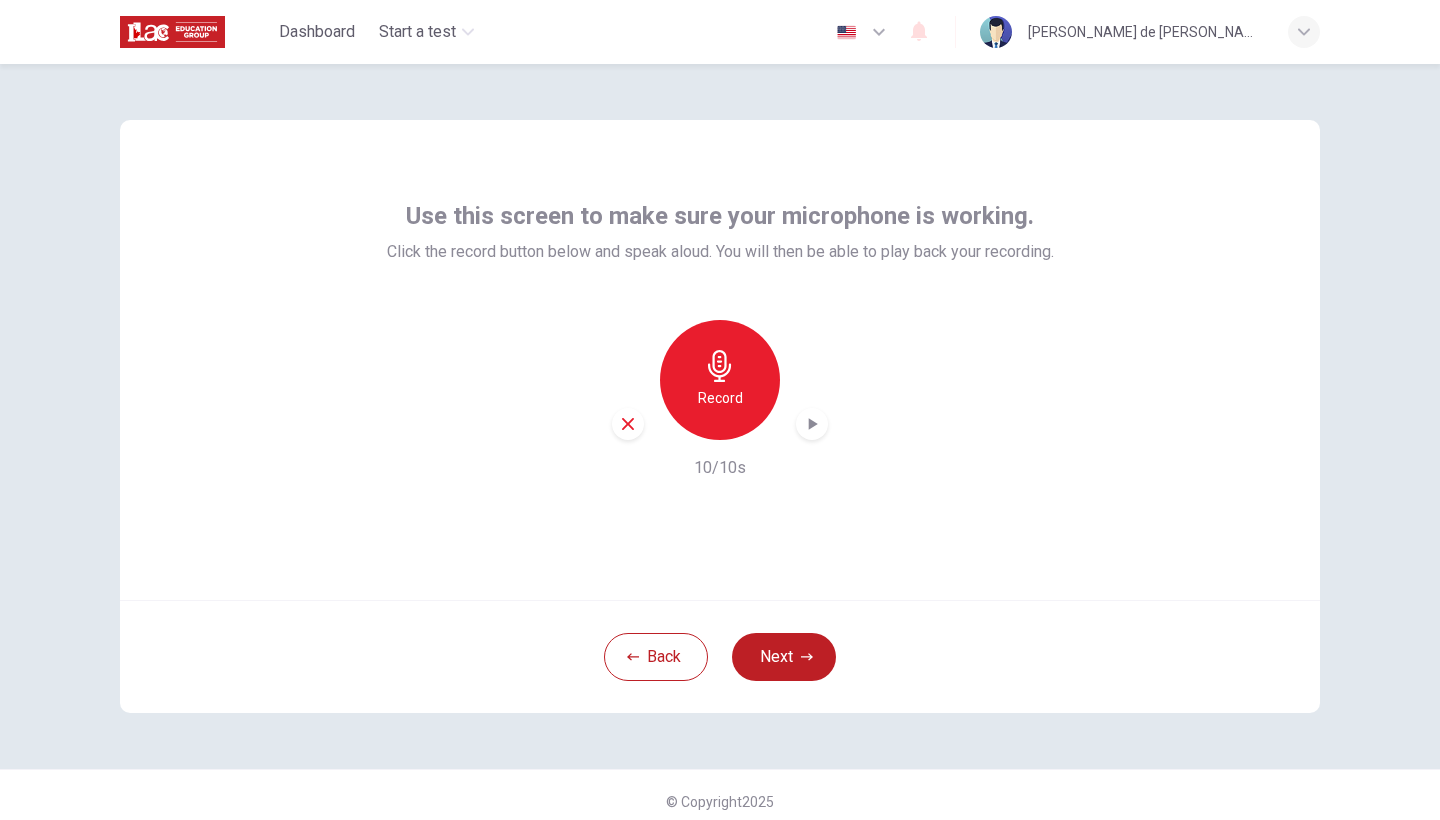 click 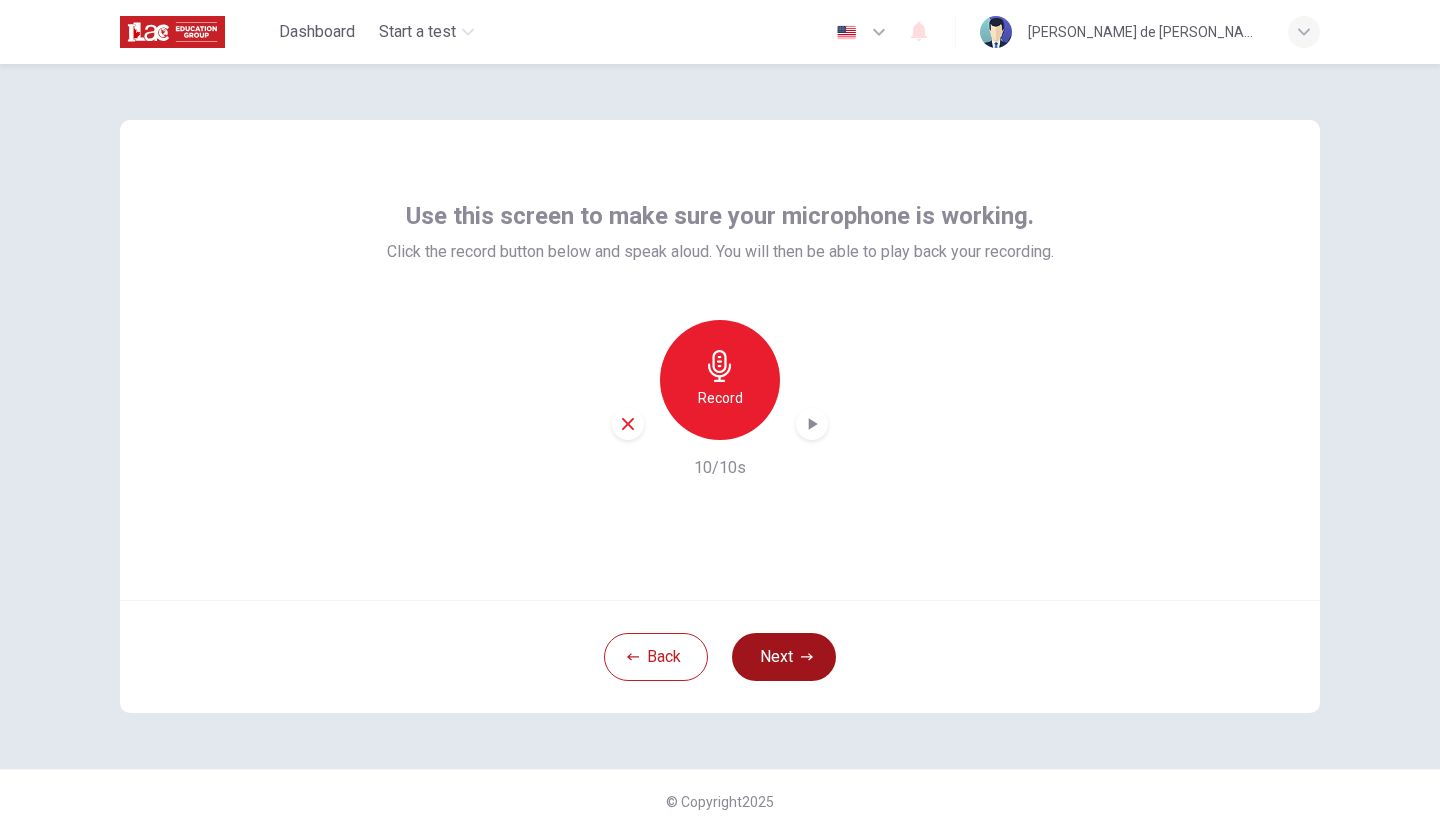 click on "Next" at bounding box center [784, 657] 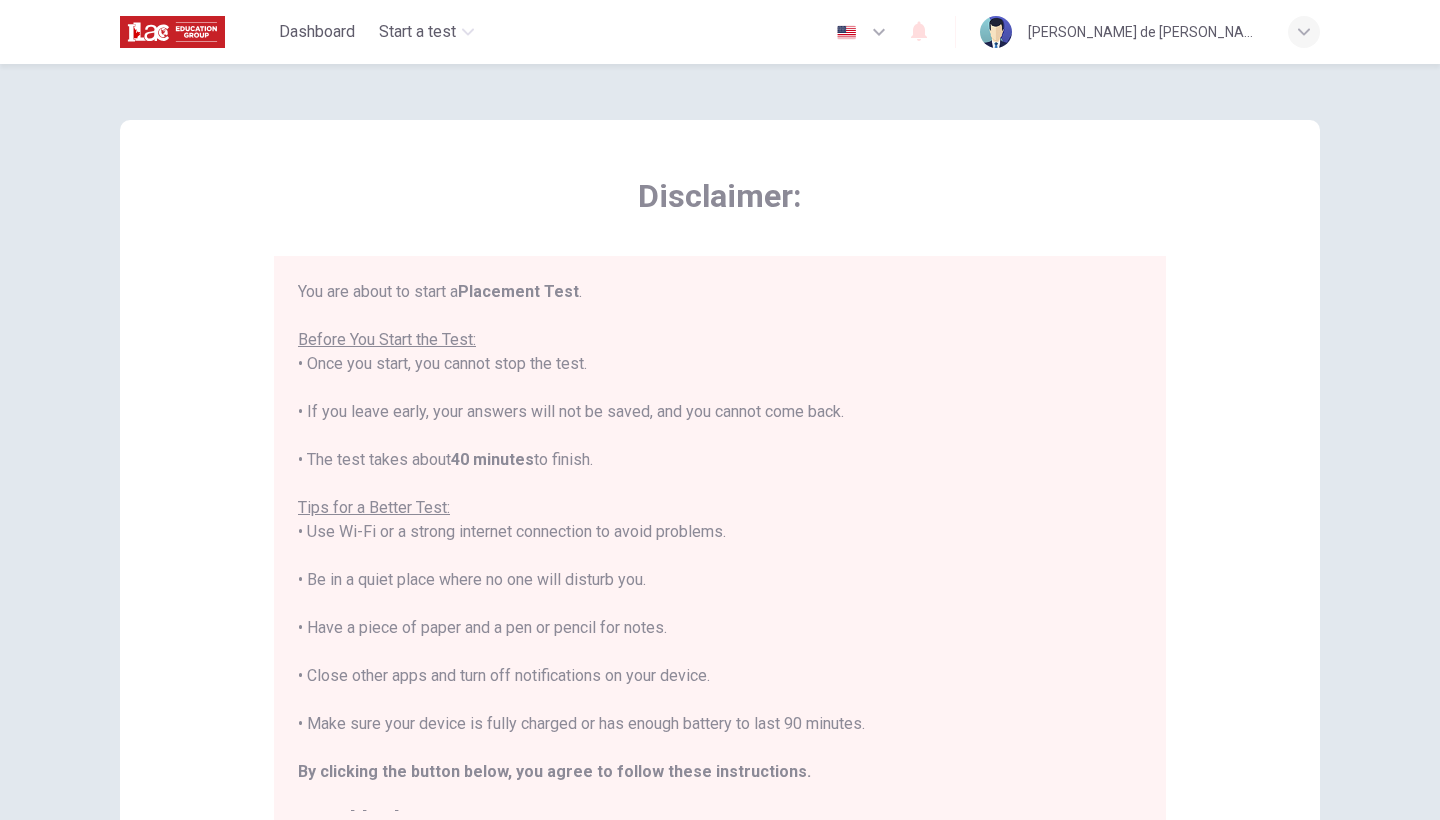 type 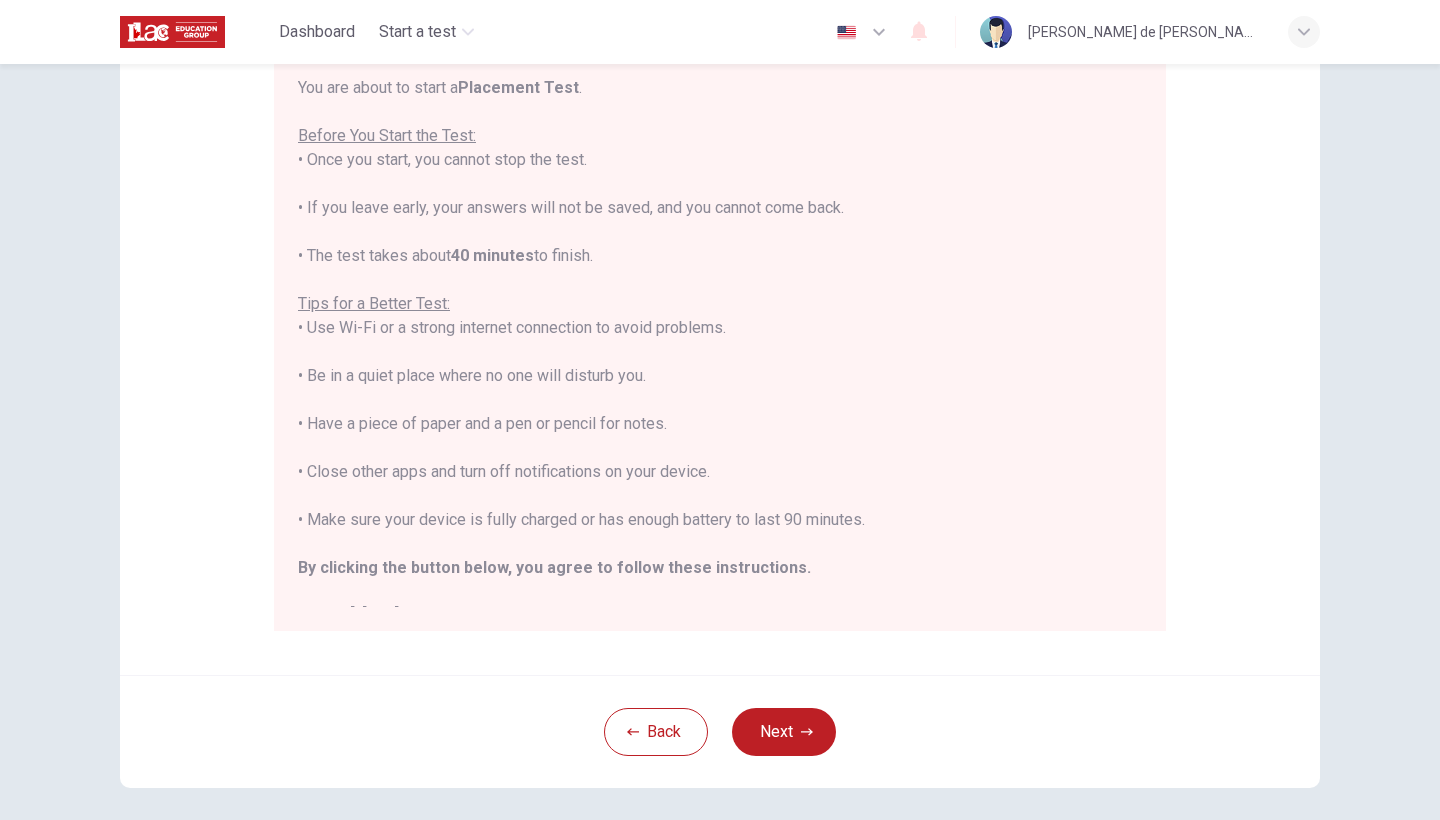scroll, scrollTop: 214, scrollLeft: 0, axis: vertical 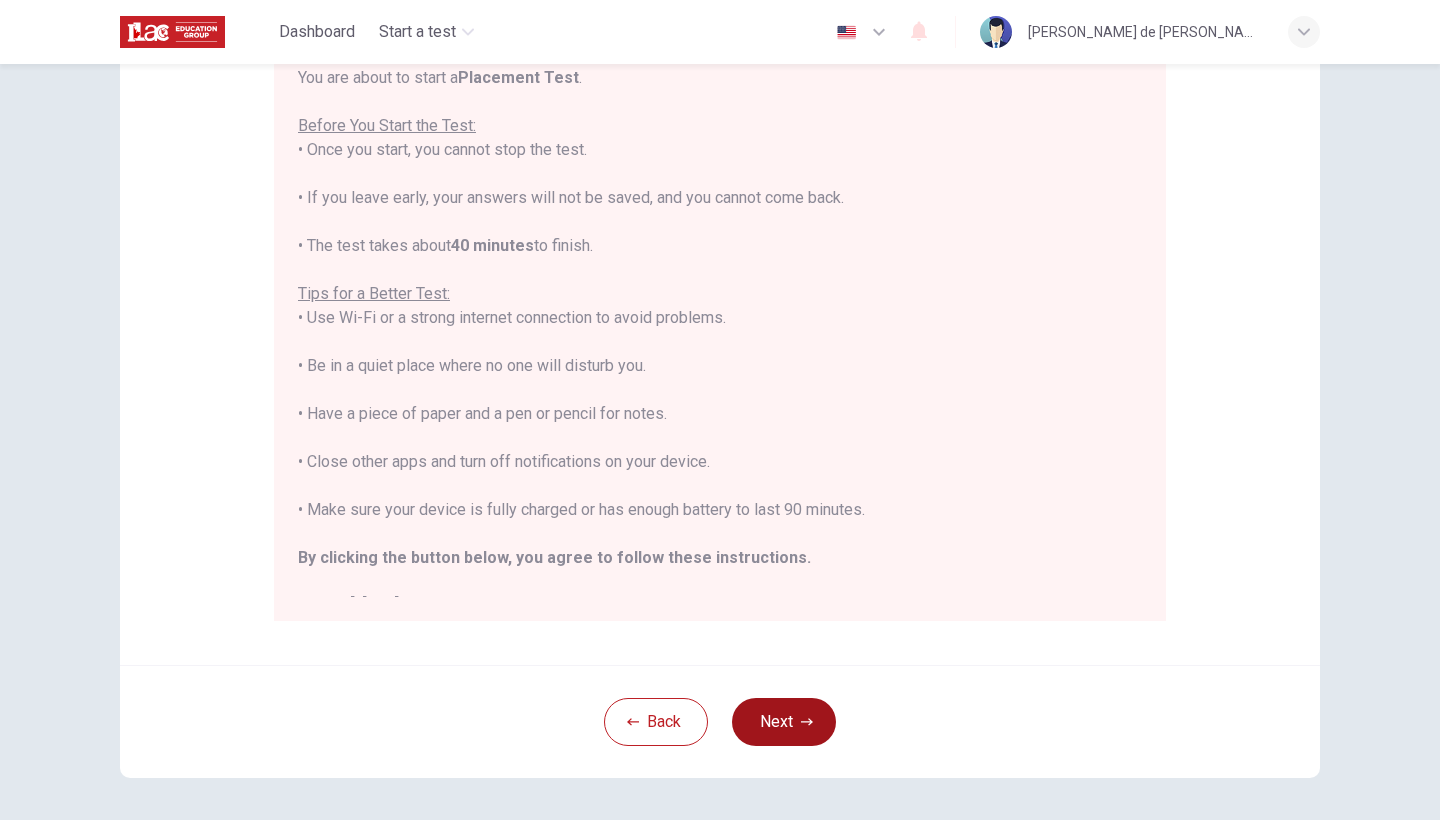 click on "Next" at bounding box center [784, 722] 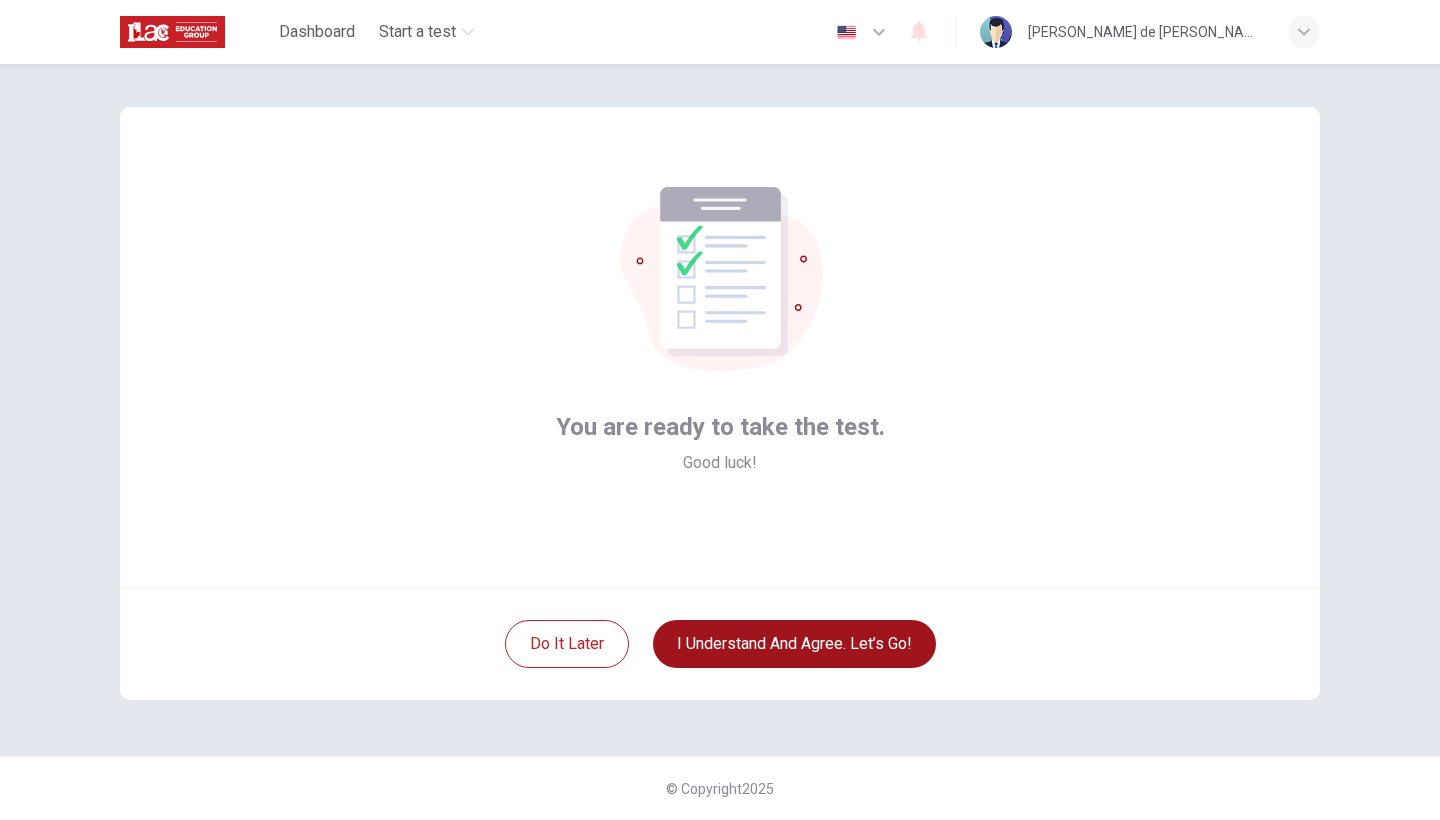 scroll, scrollTop: 13, scrollLeft: 0, axis: vertical 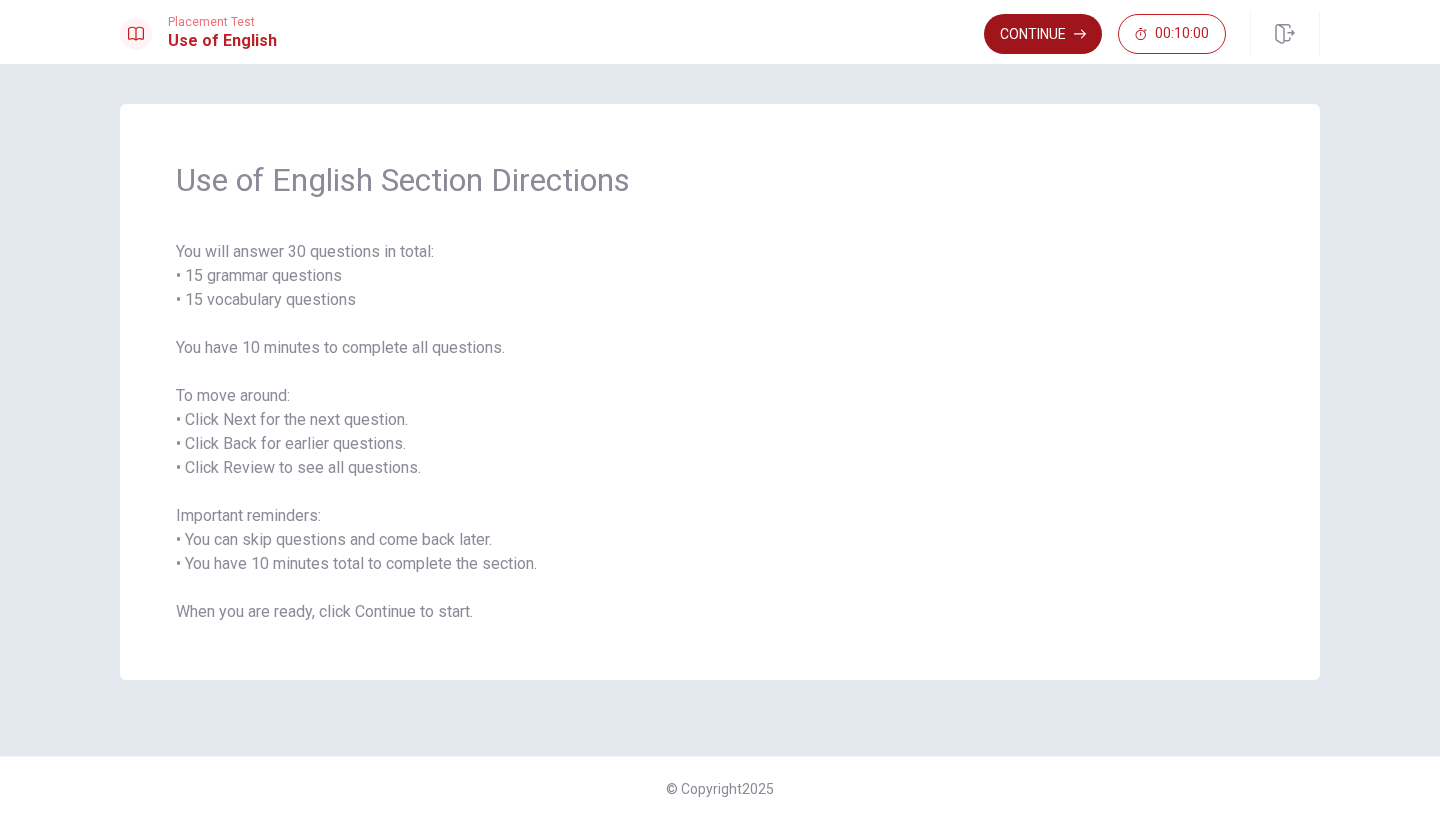 click on "Continue" at bounding box center (1043, 34) 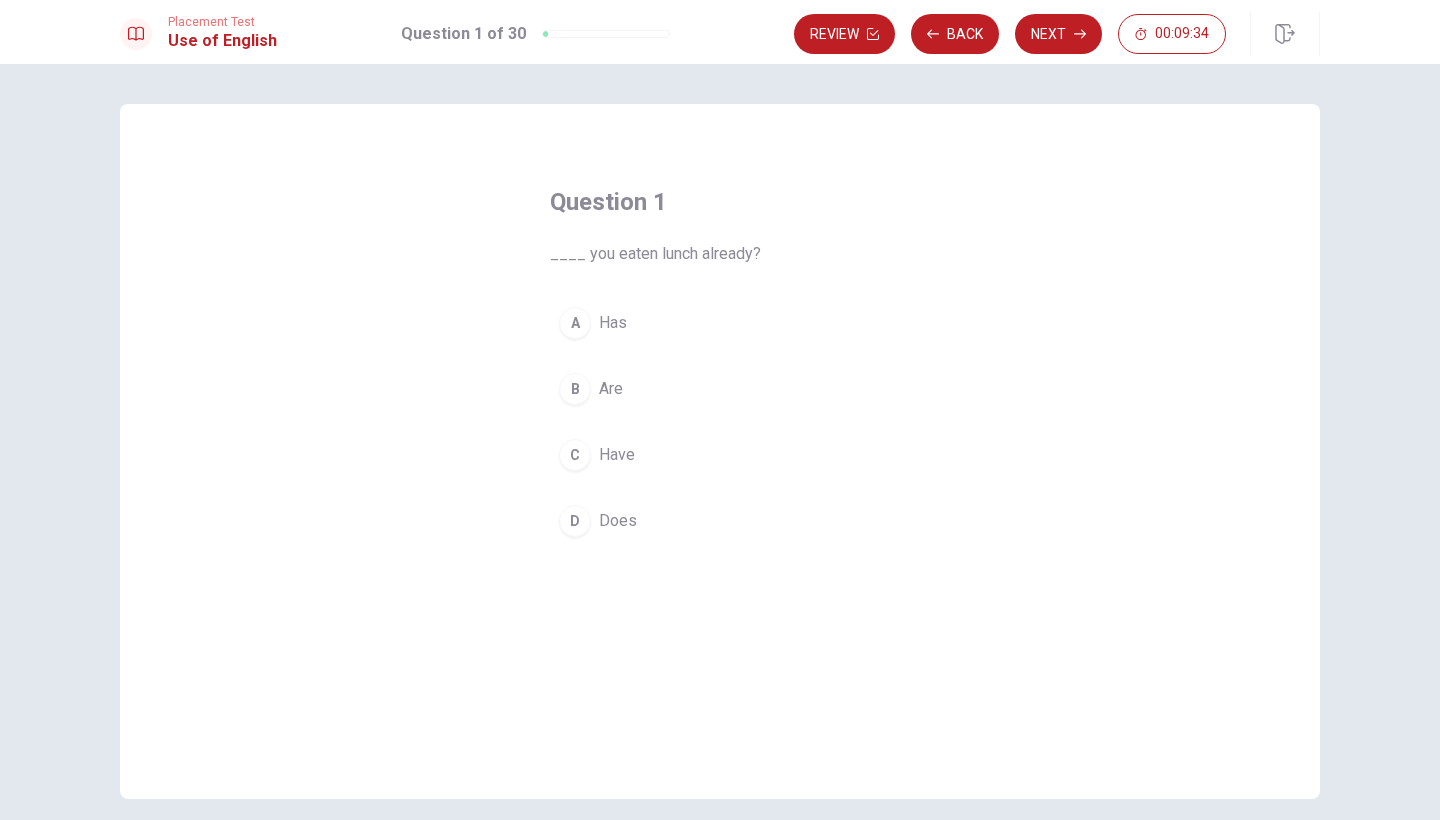 click on "Have" at bounding box center (617, 455) 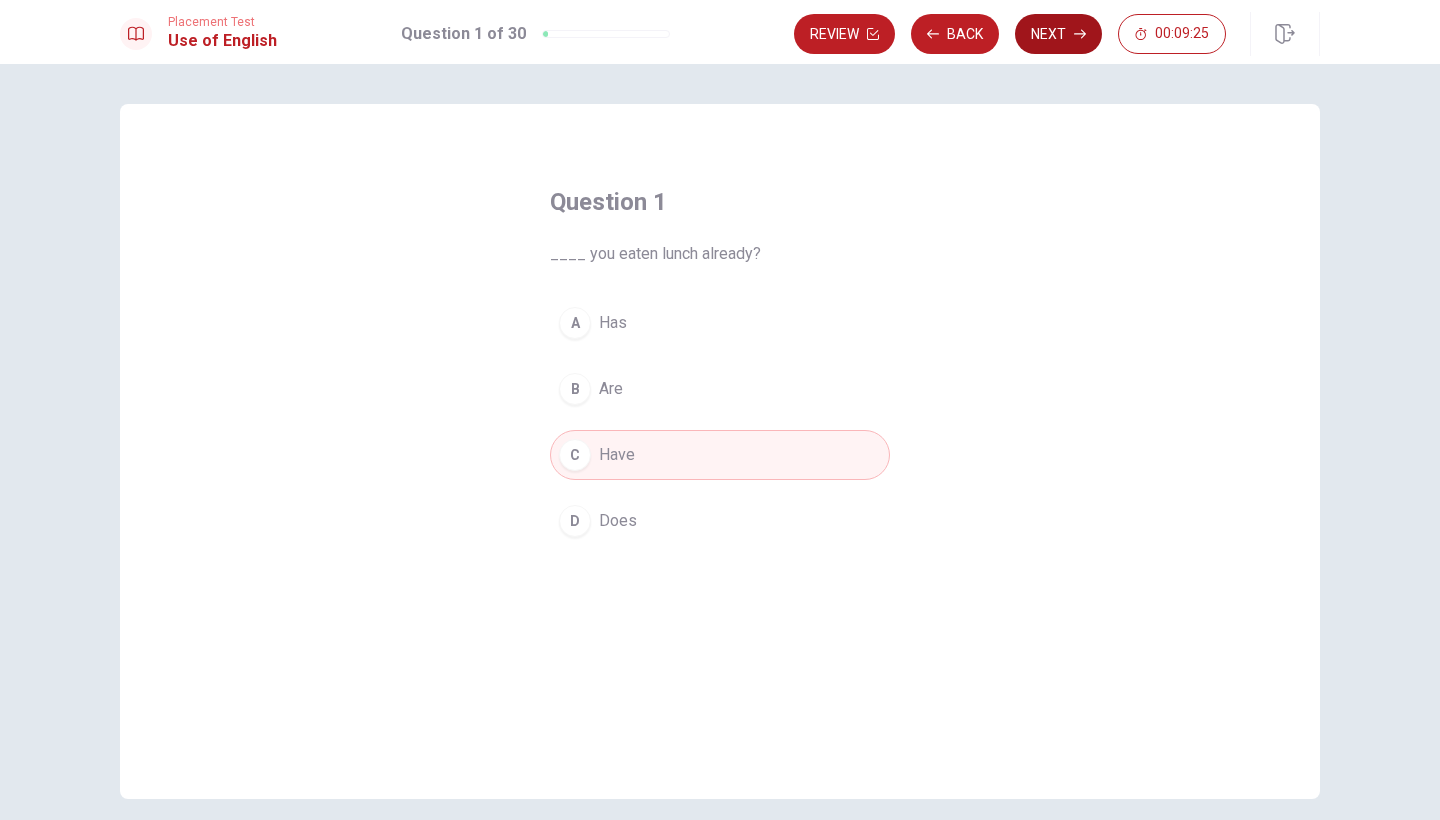 click on "Next" at bounding box center [1058, 34] 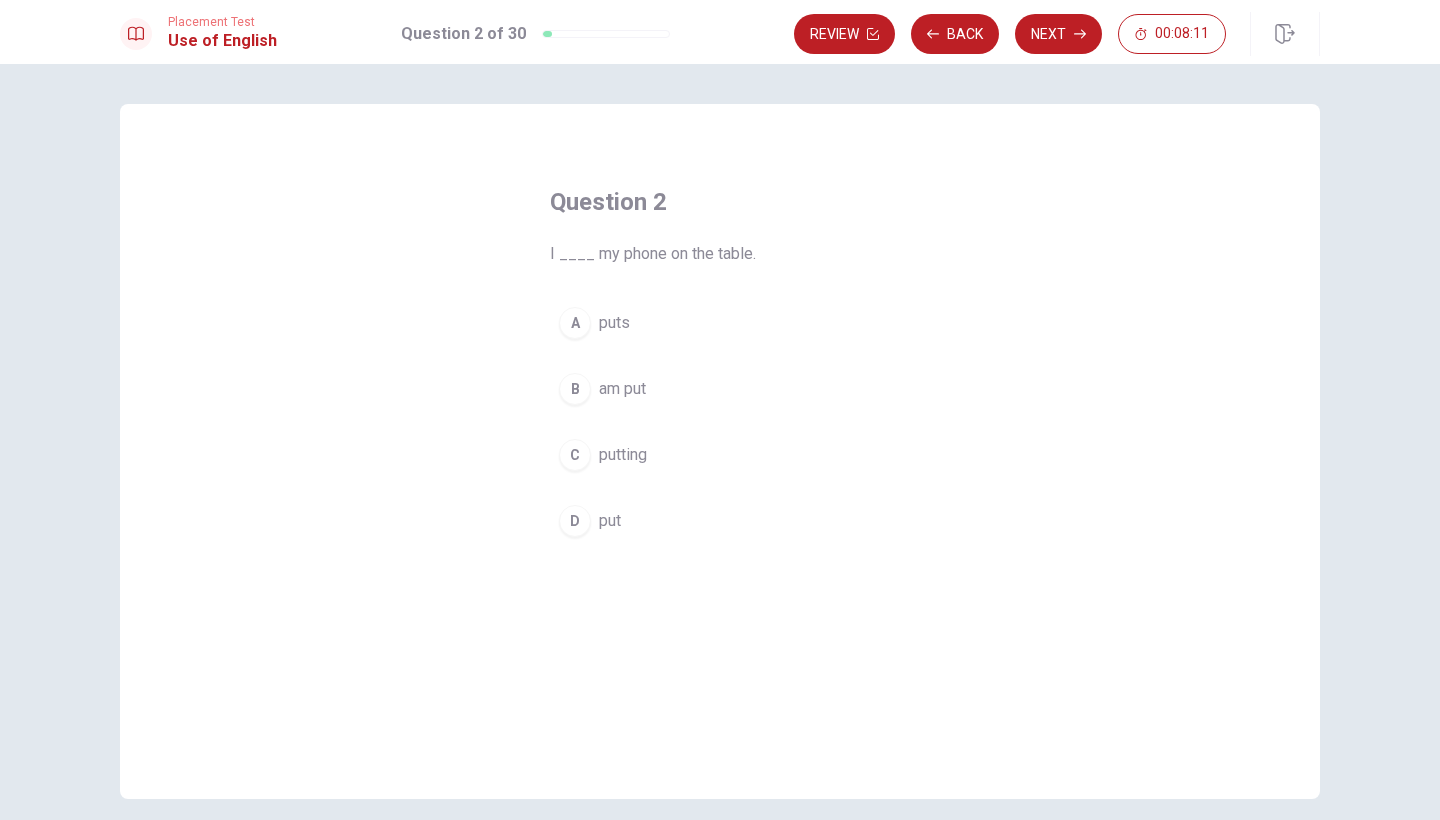 click on "put" at bounding box center [610, 521] 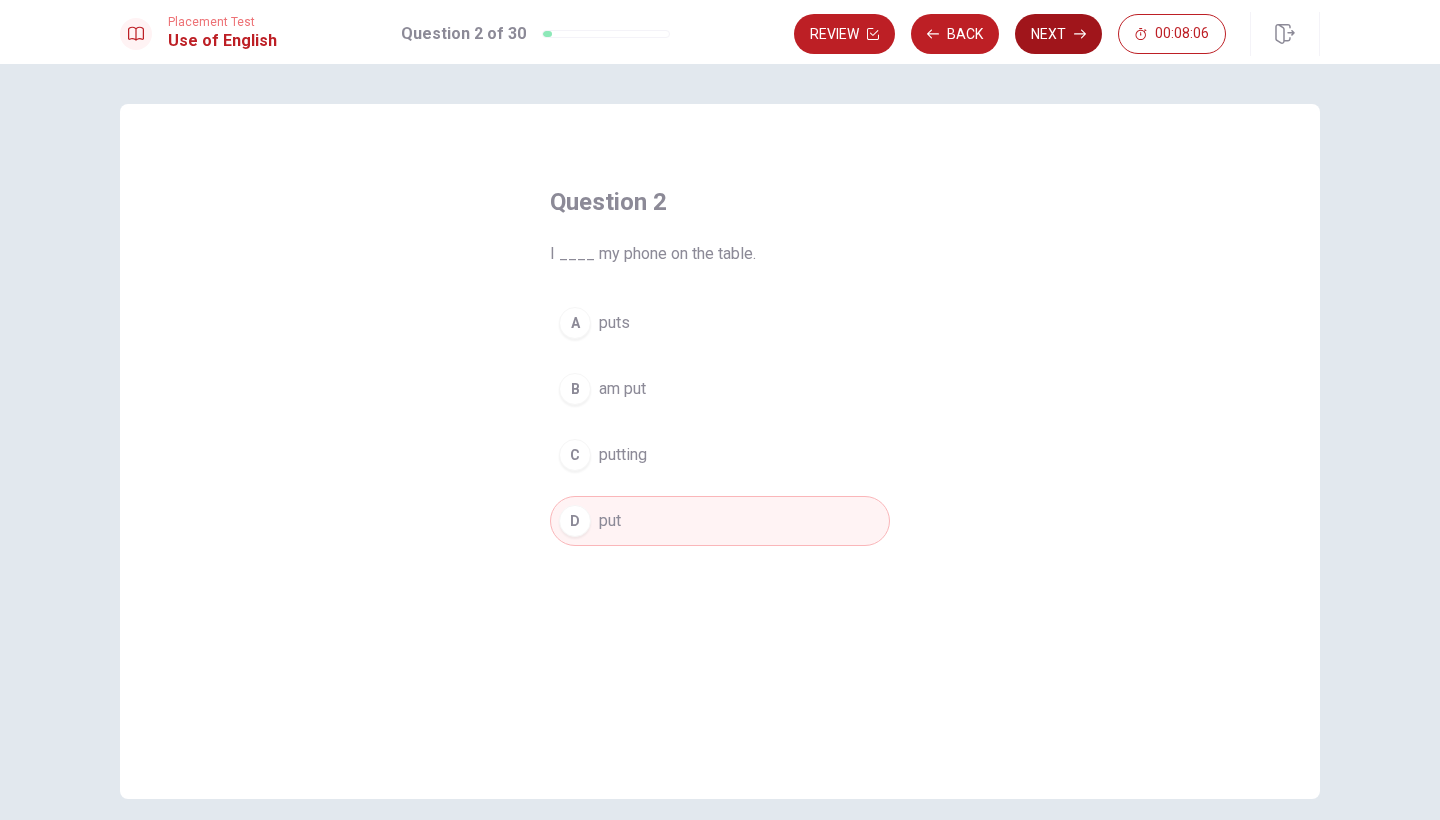 click on "Next" at bounding box center [1058, 34] 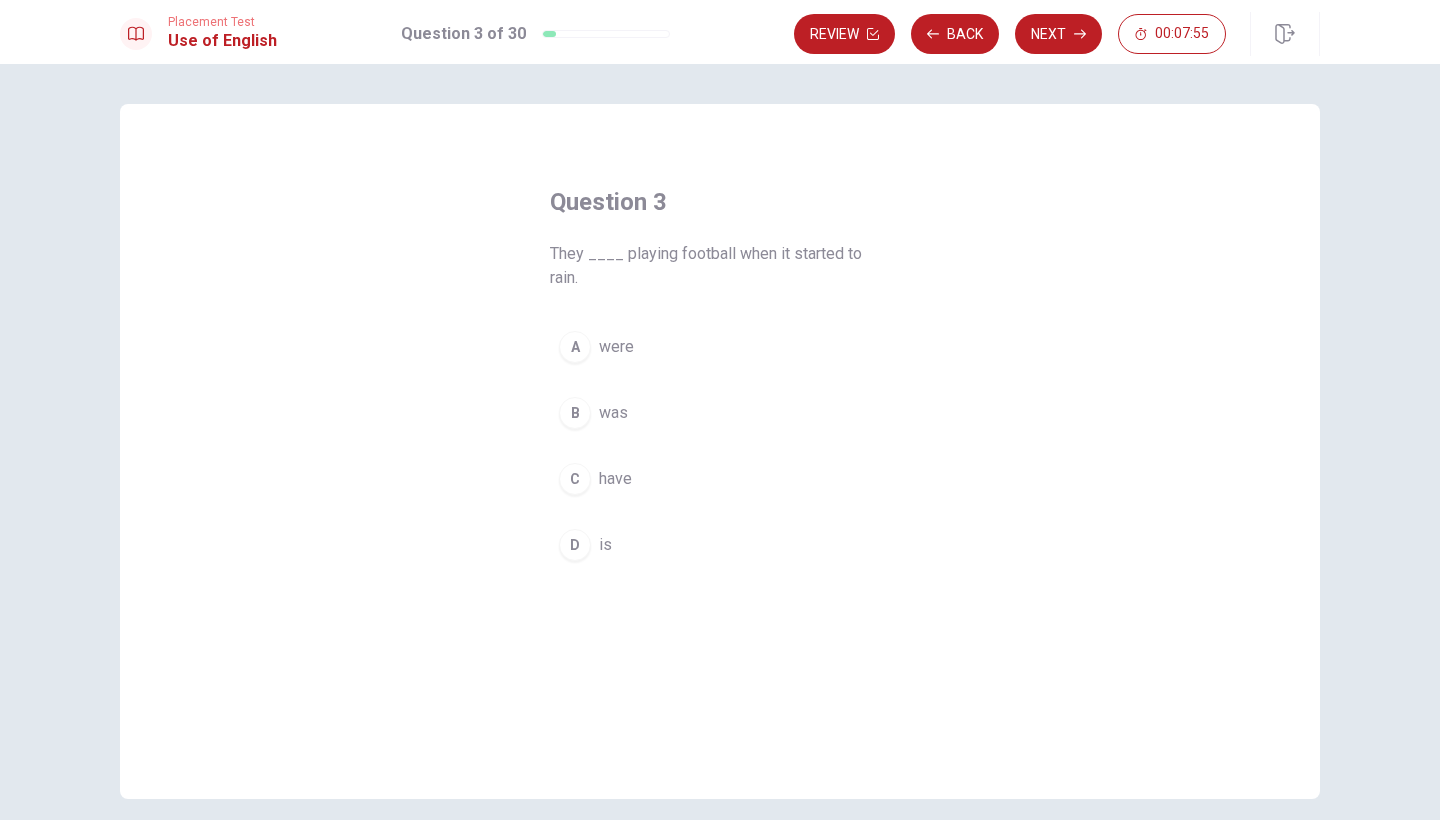 click on "were" at bounding box center [616, 347] 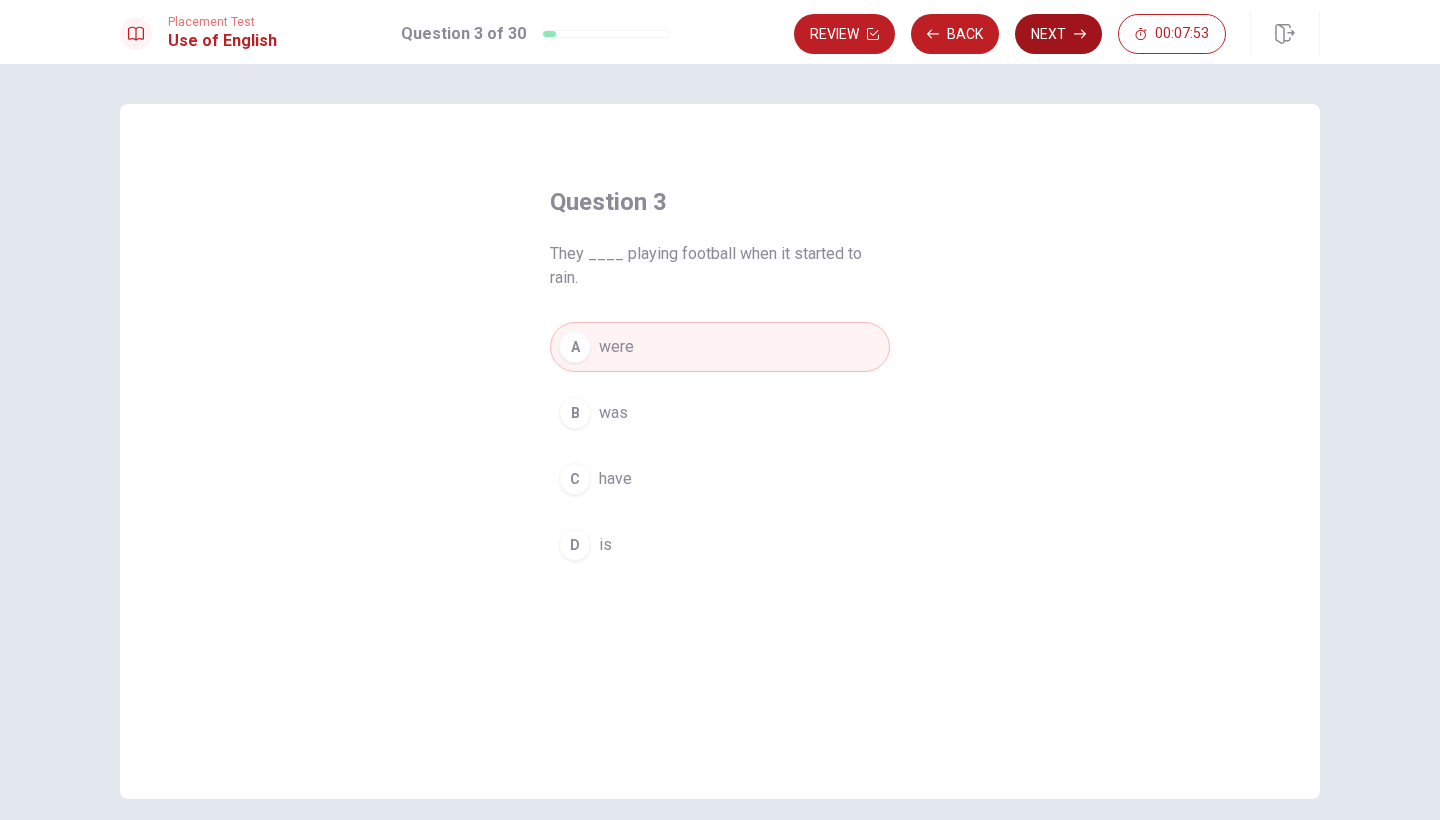 click on "Next" at bounding box center [1058, 34] 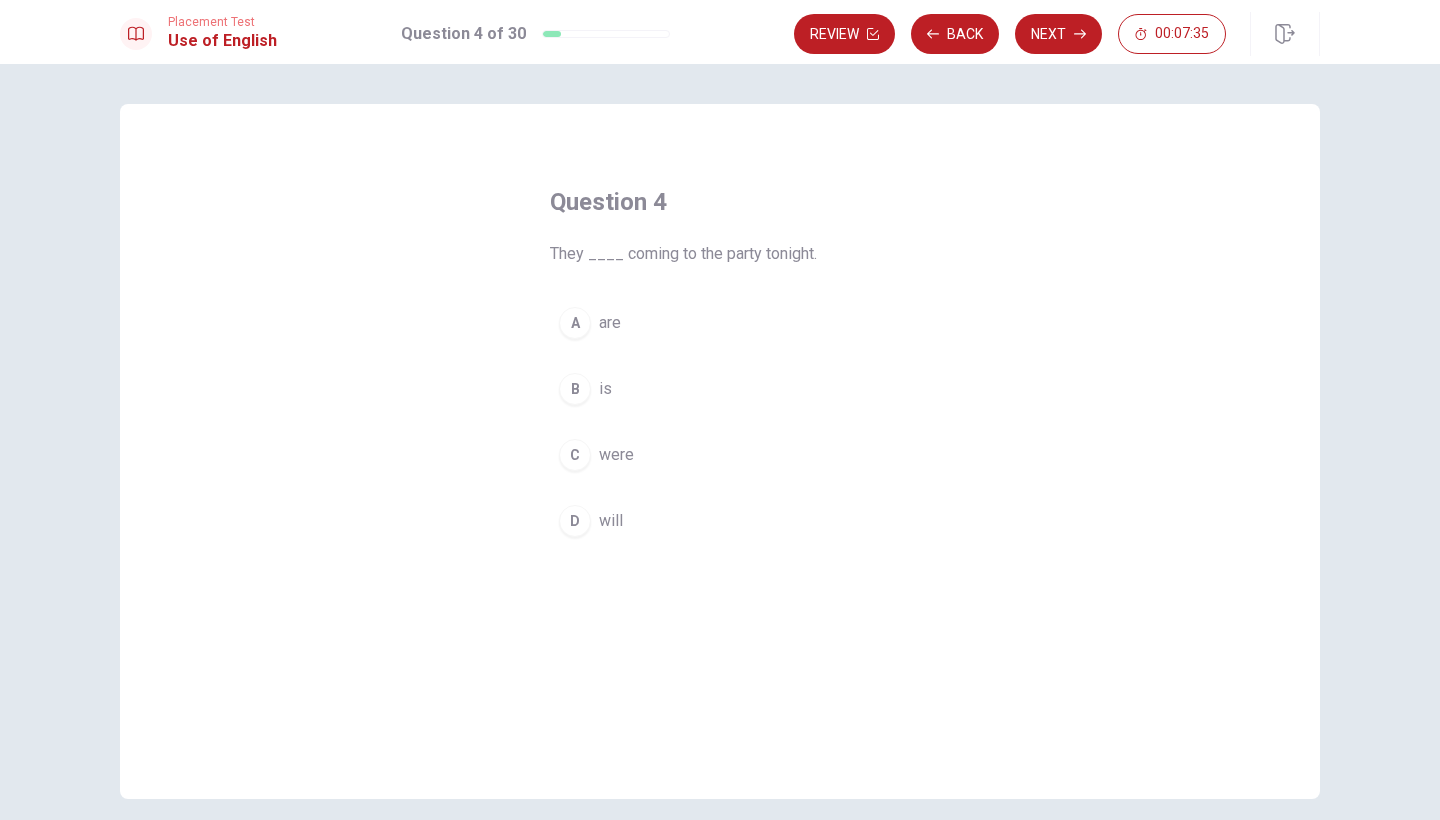 click on "are" at bounding box center [610, 323] 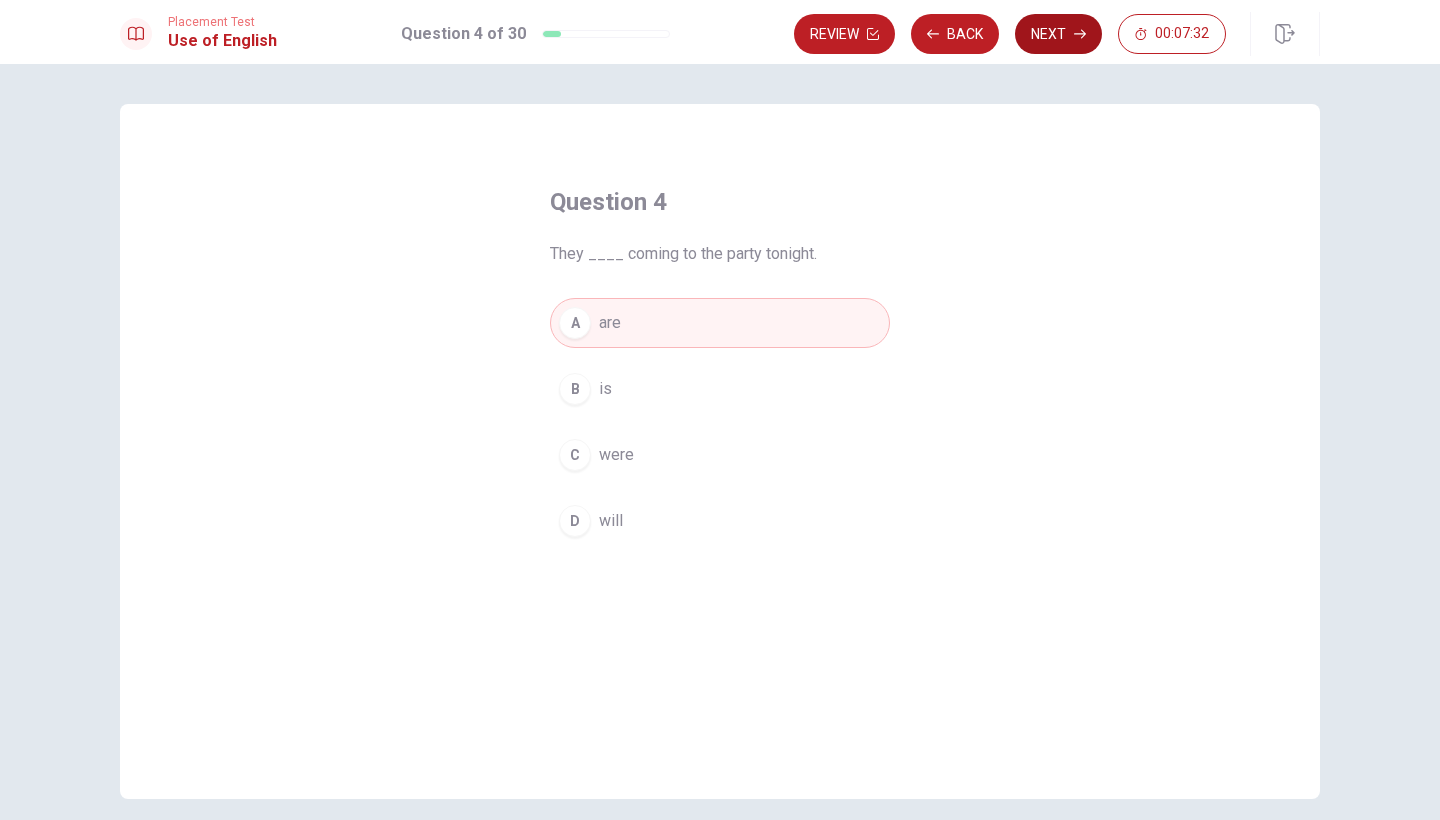 click on "Next" at bounding box center [1058, 34] 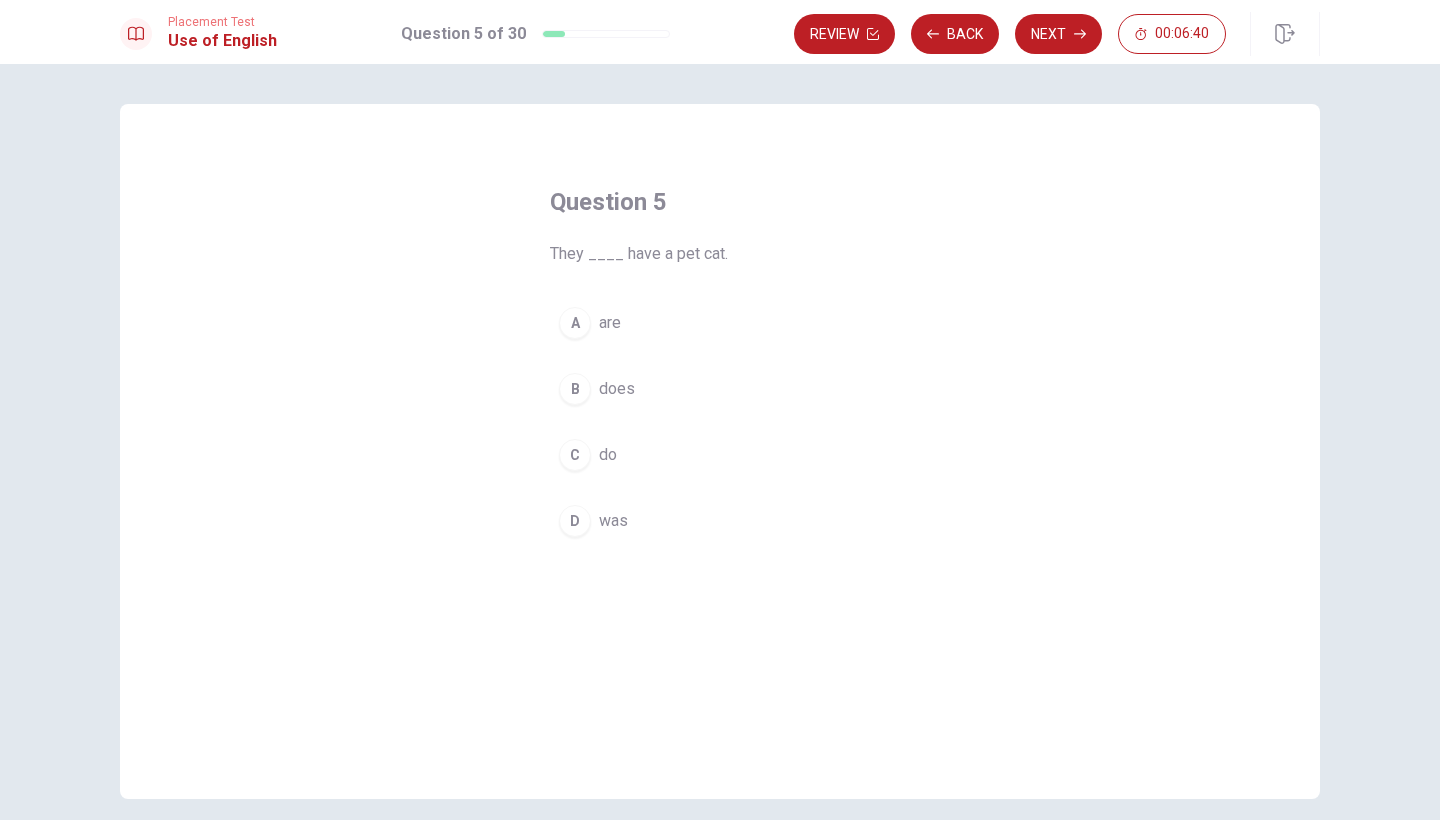 click on "C do" at bounding box center [720, 455] 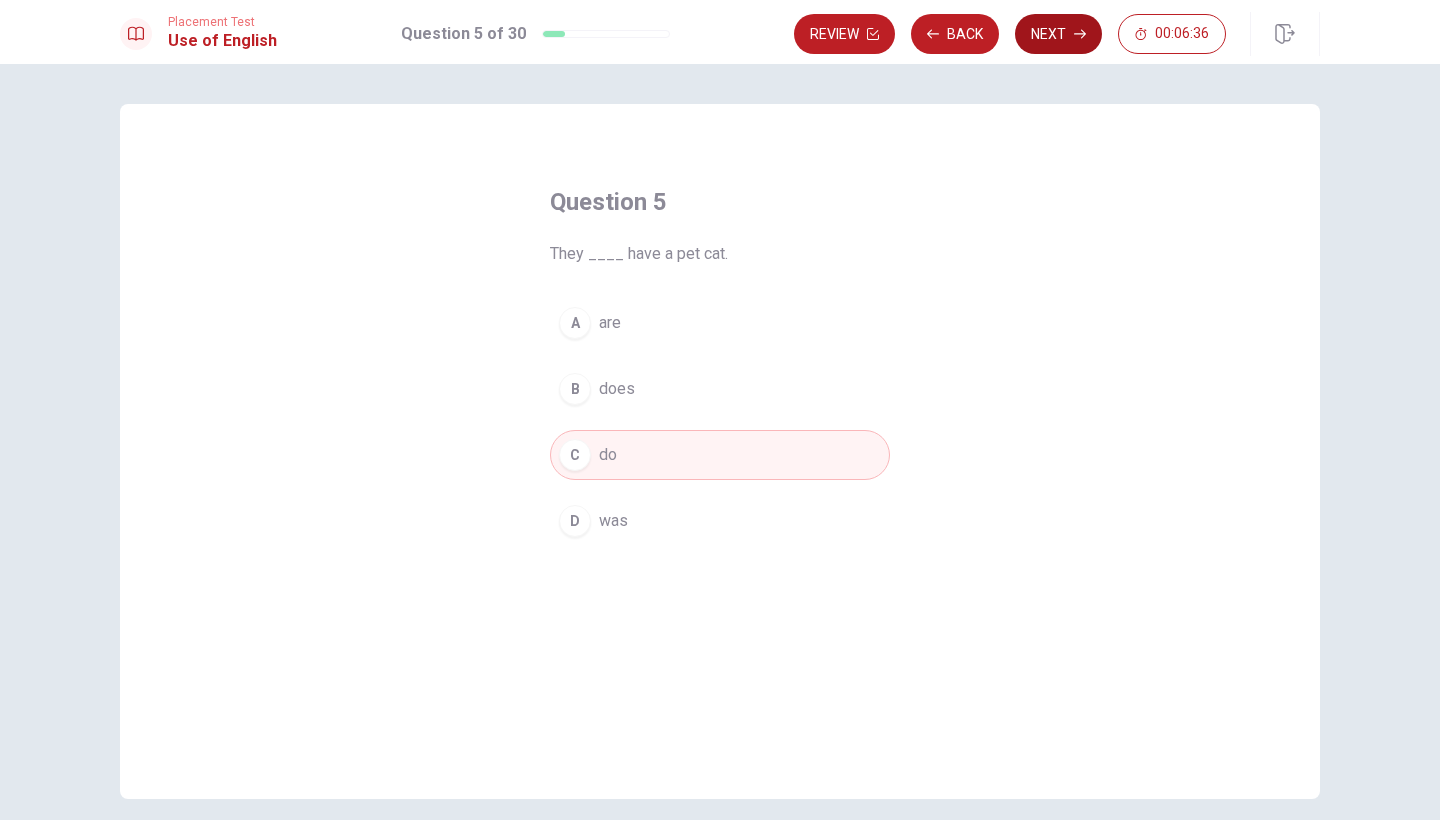 click on "Next" at bounding box center [1058, 34] 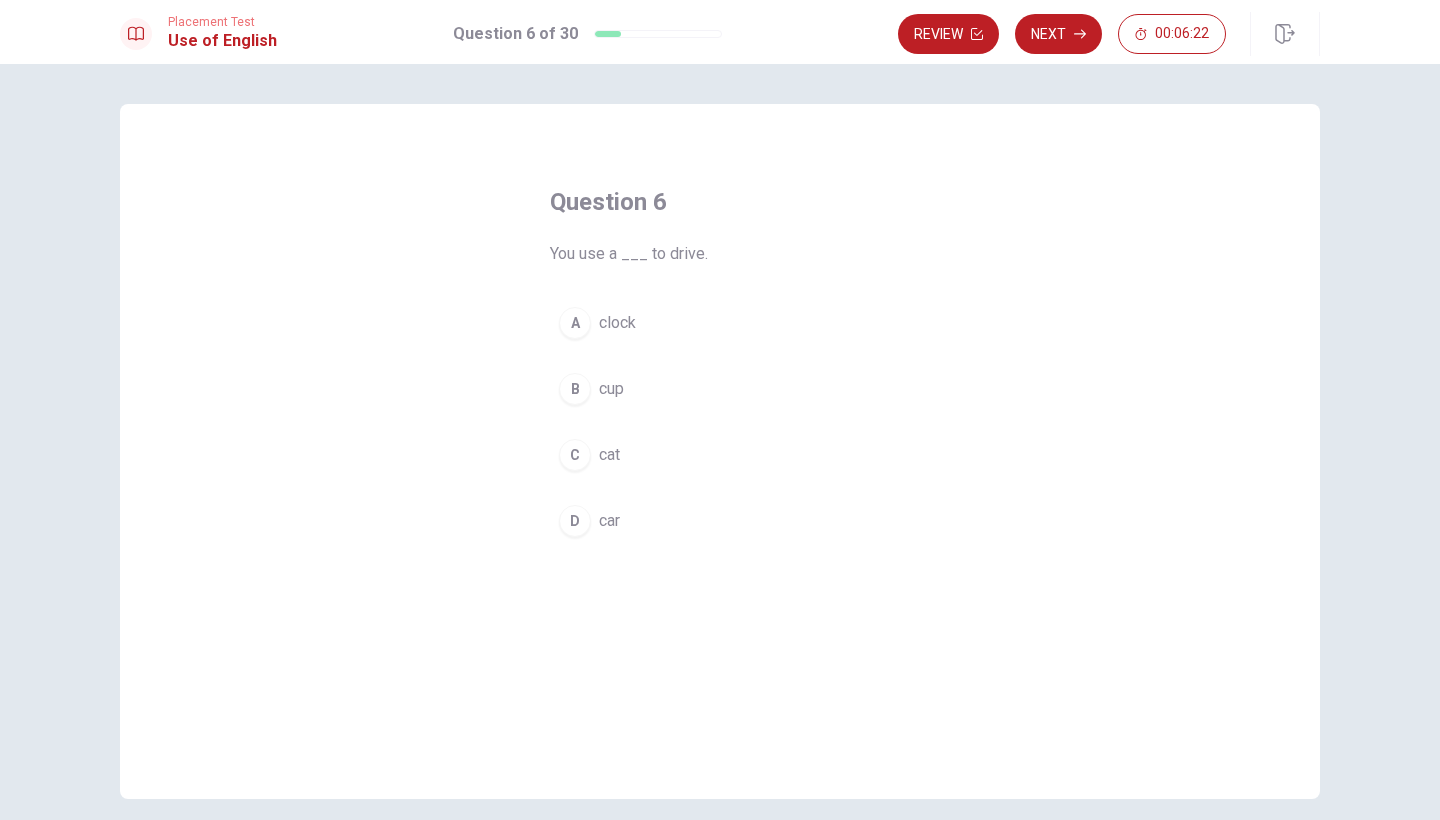 click on "car" at bounding box center (609, 521) 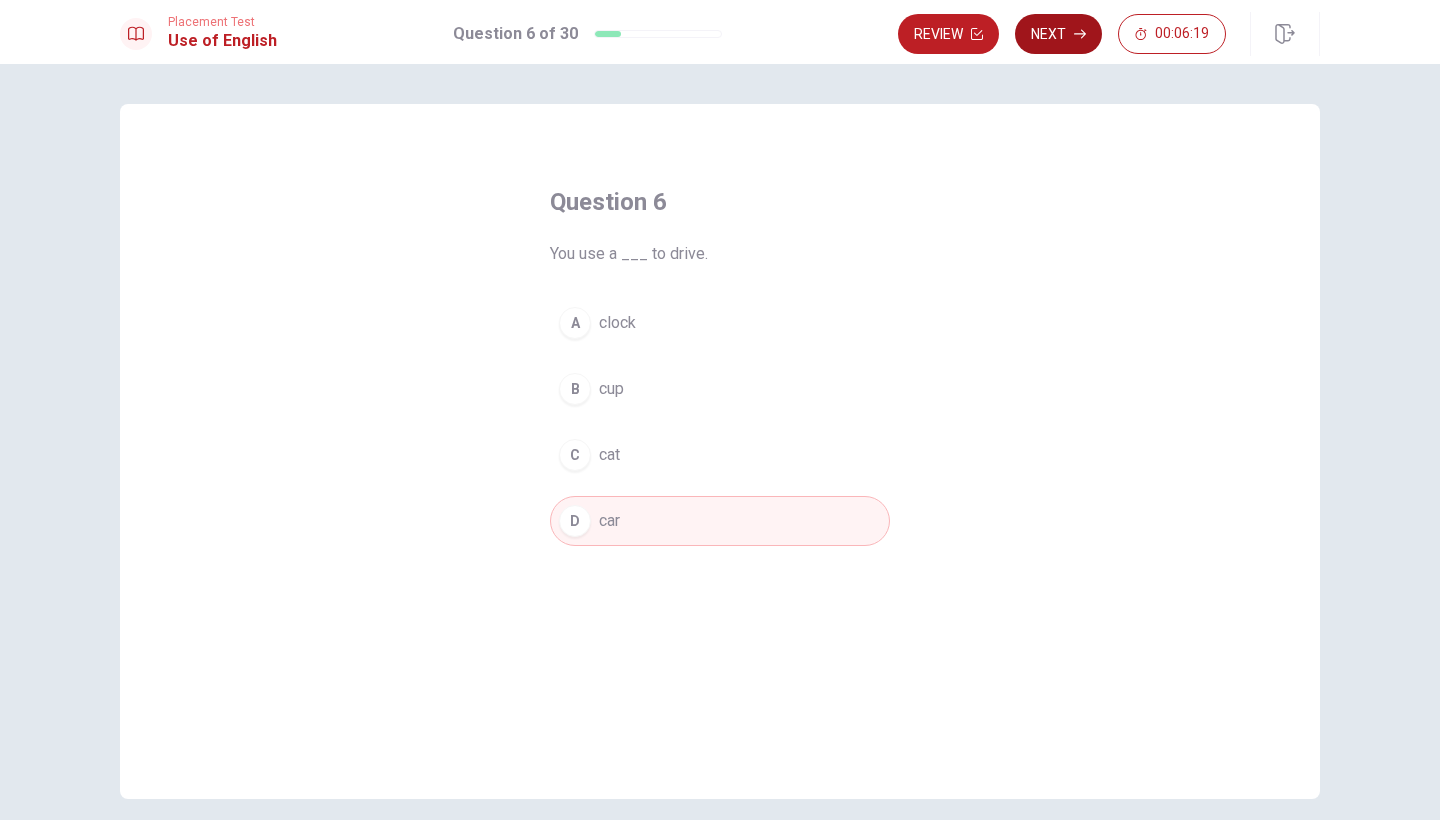 click on "Next" at bounding box center (1058, 34) 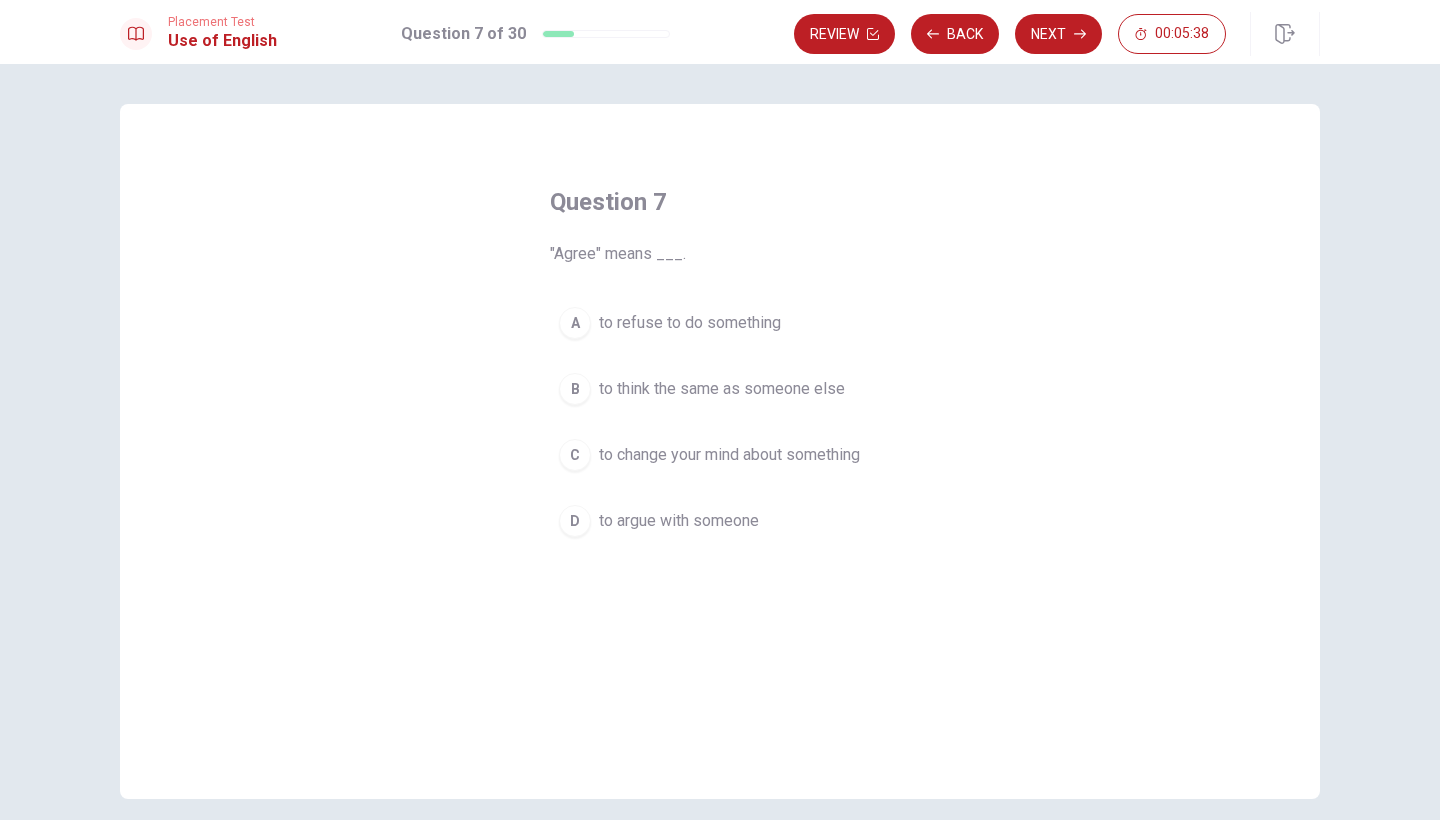 click on "to think the same as someone else" at bounding box center (722, 389) 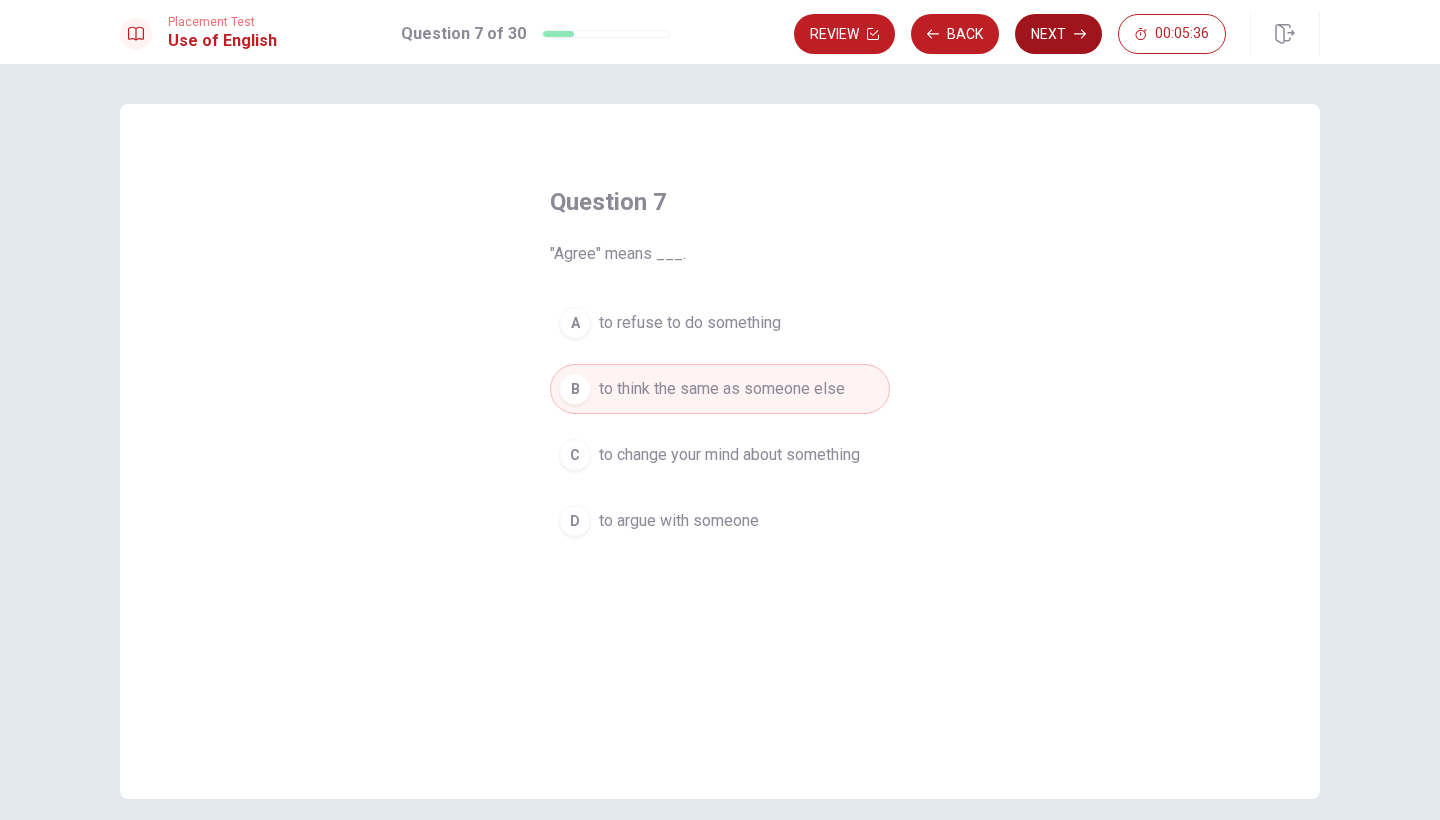 click on "Next" at bounding box center (1058, 34) 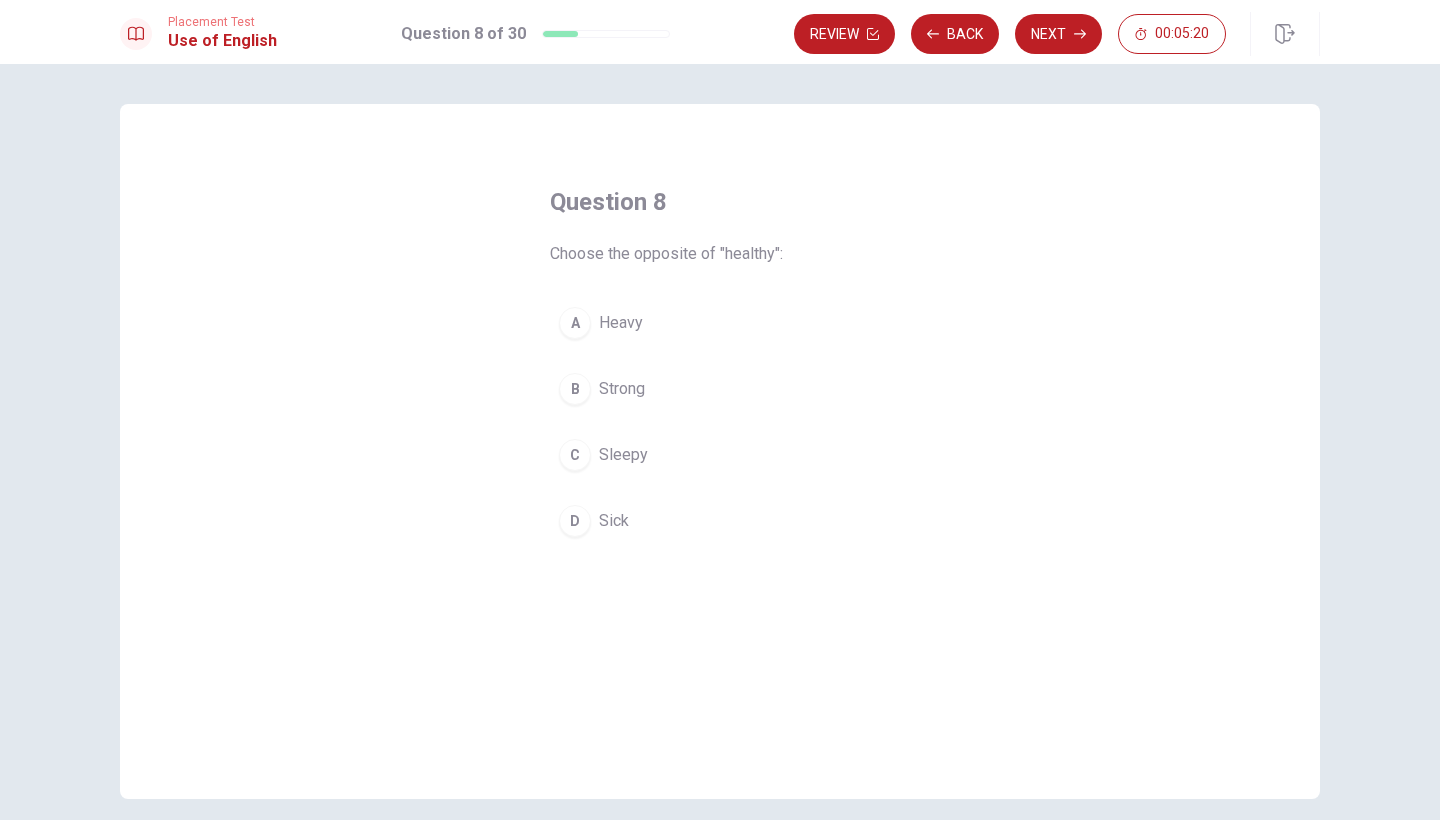 click on "Sick" at bounding box center [614, 521] 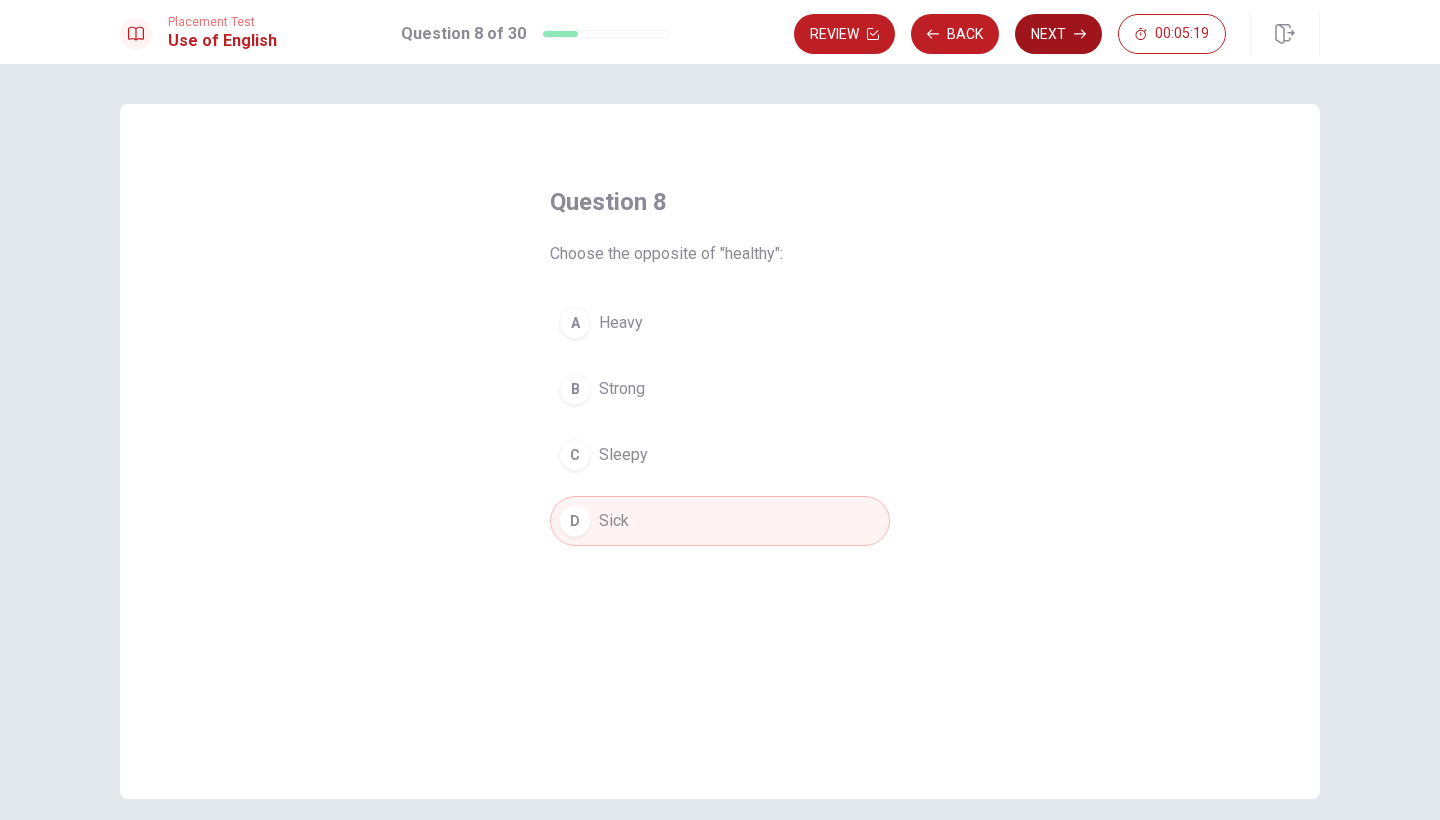 click on "Next" at bounding box center (1058, 34) 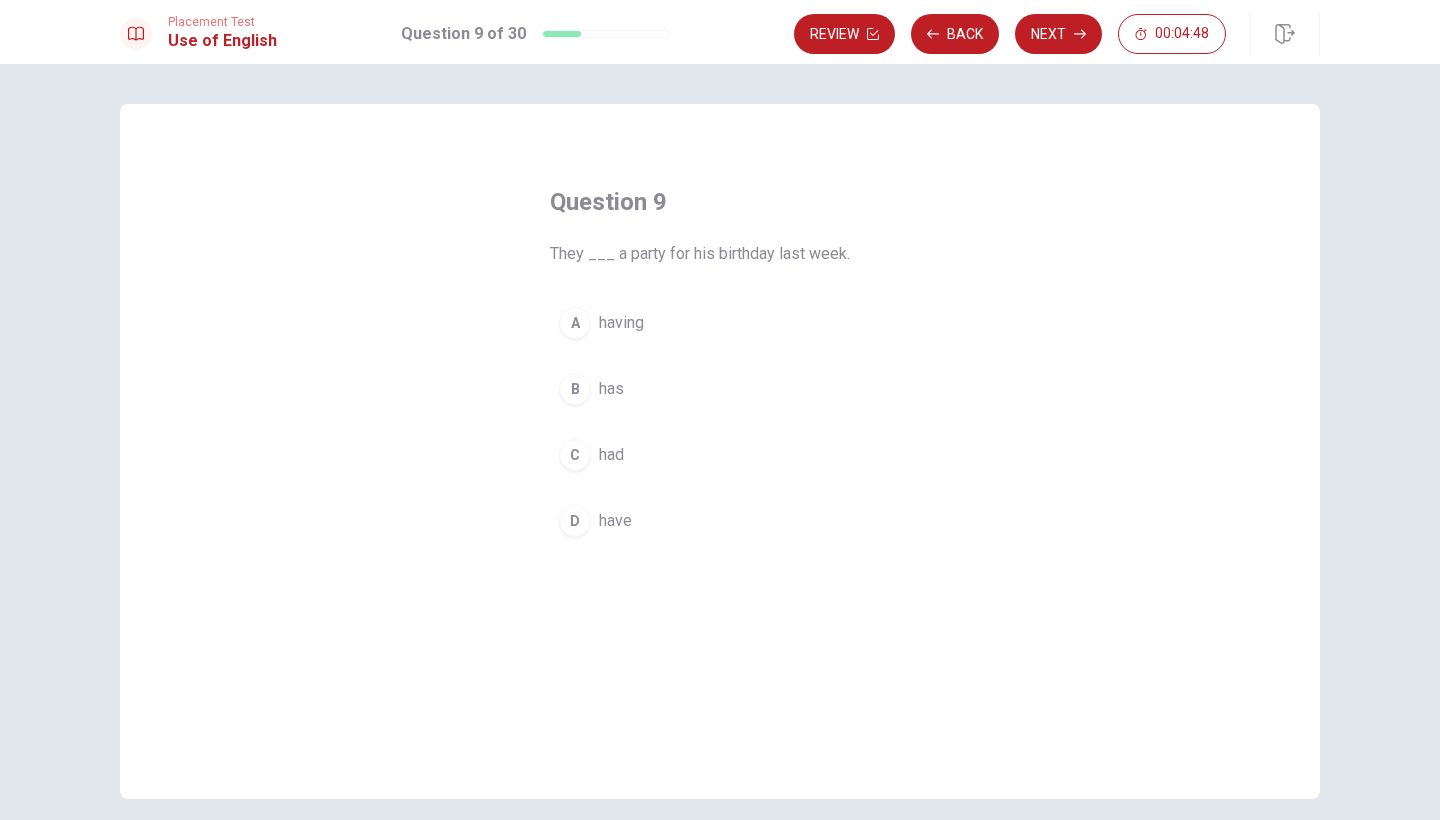 click on "had" at bounding box center [611, 455] 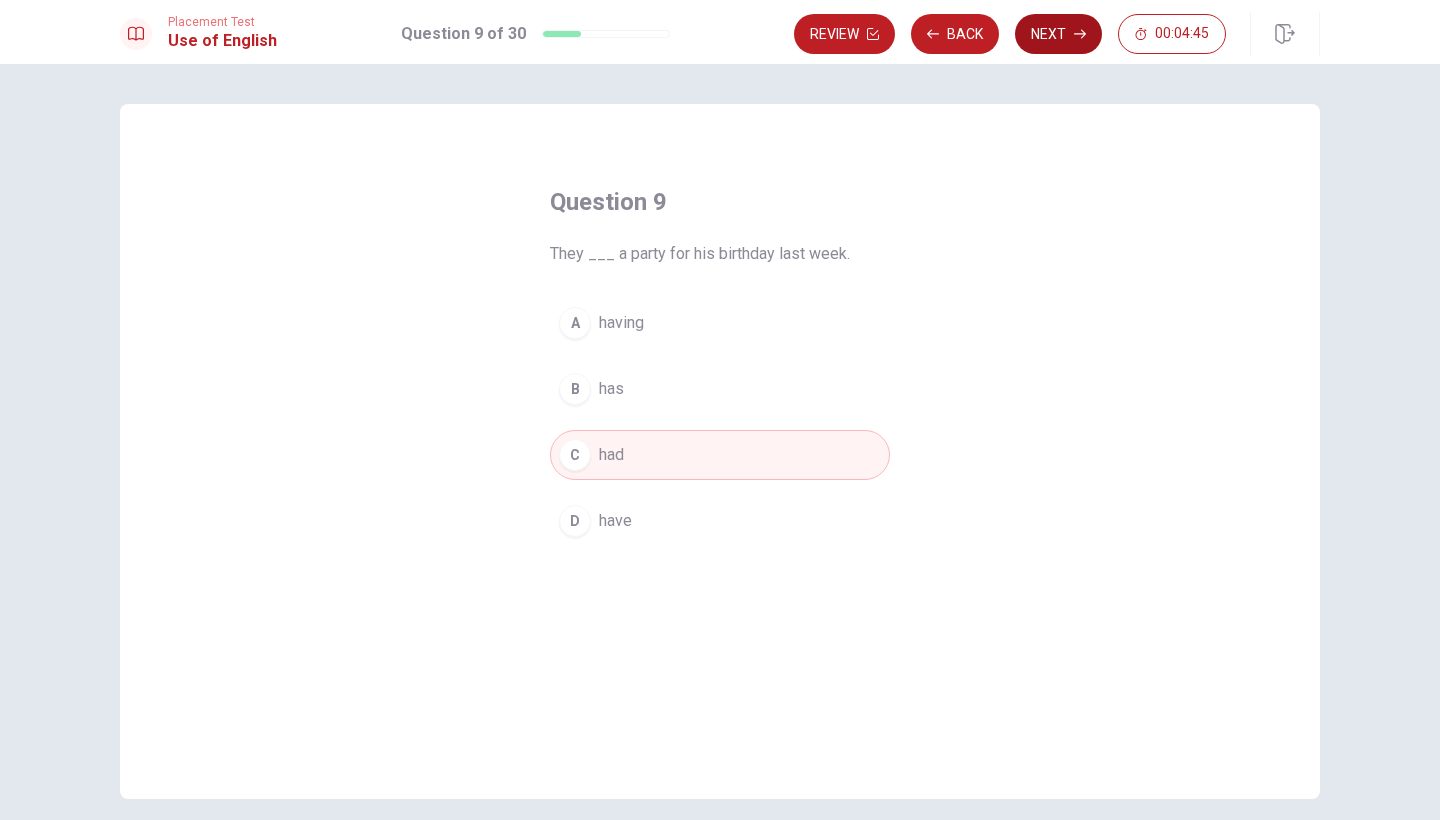 click on "Next" at bounding box center (1058, 34) 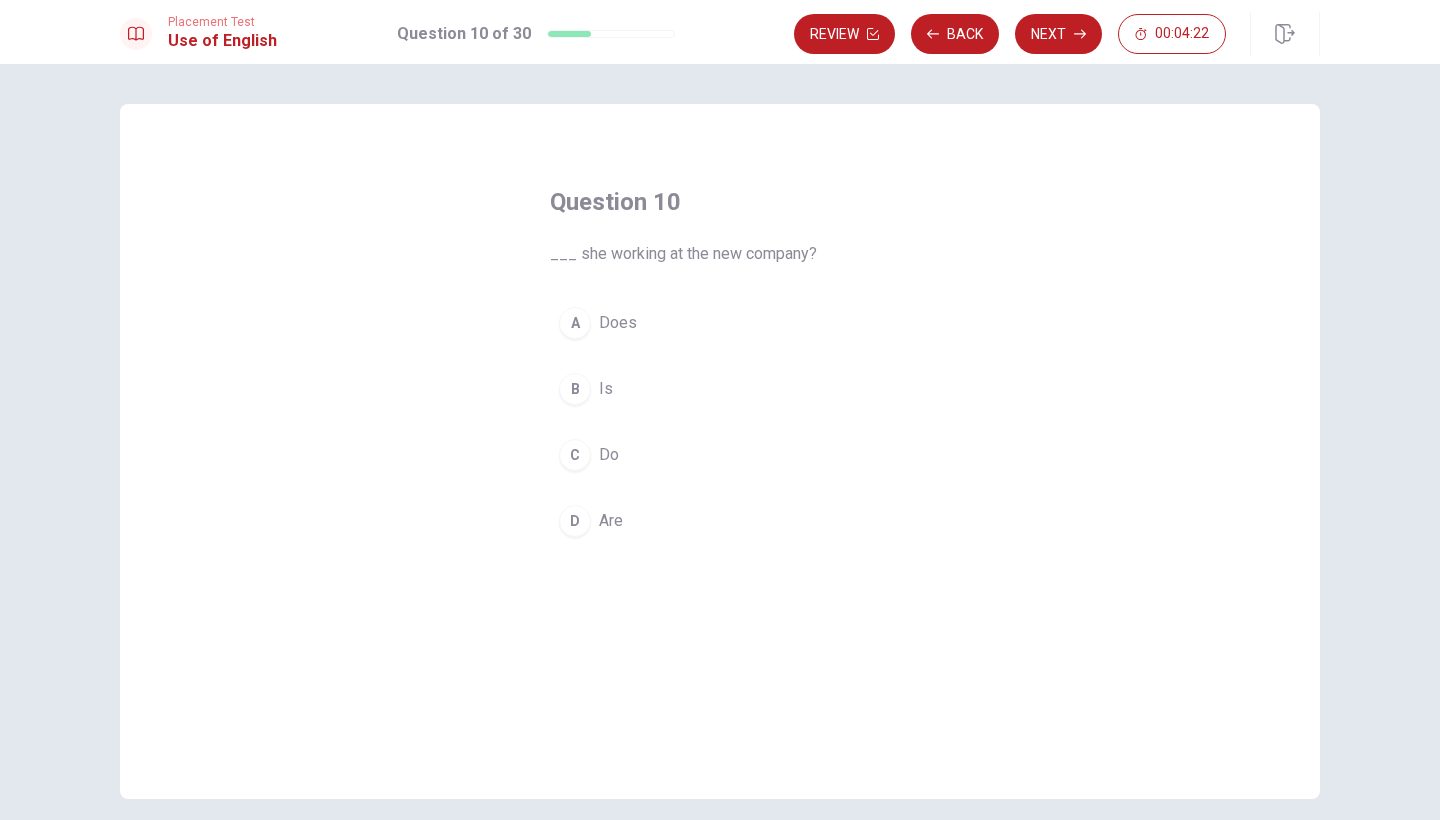 click on "Is" at bounding box center [606, 389] 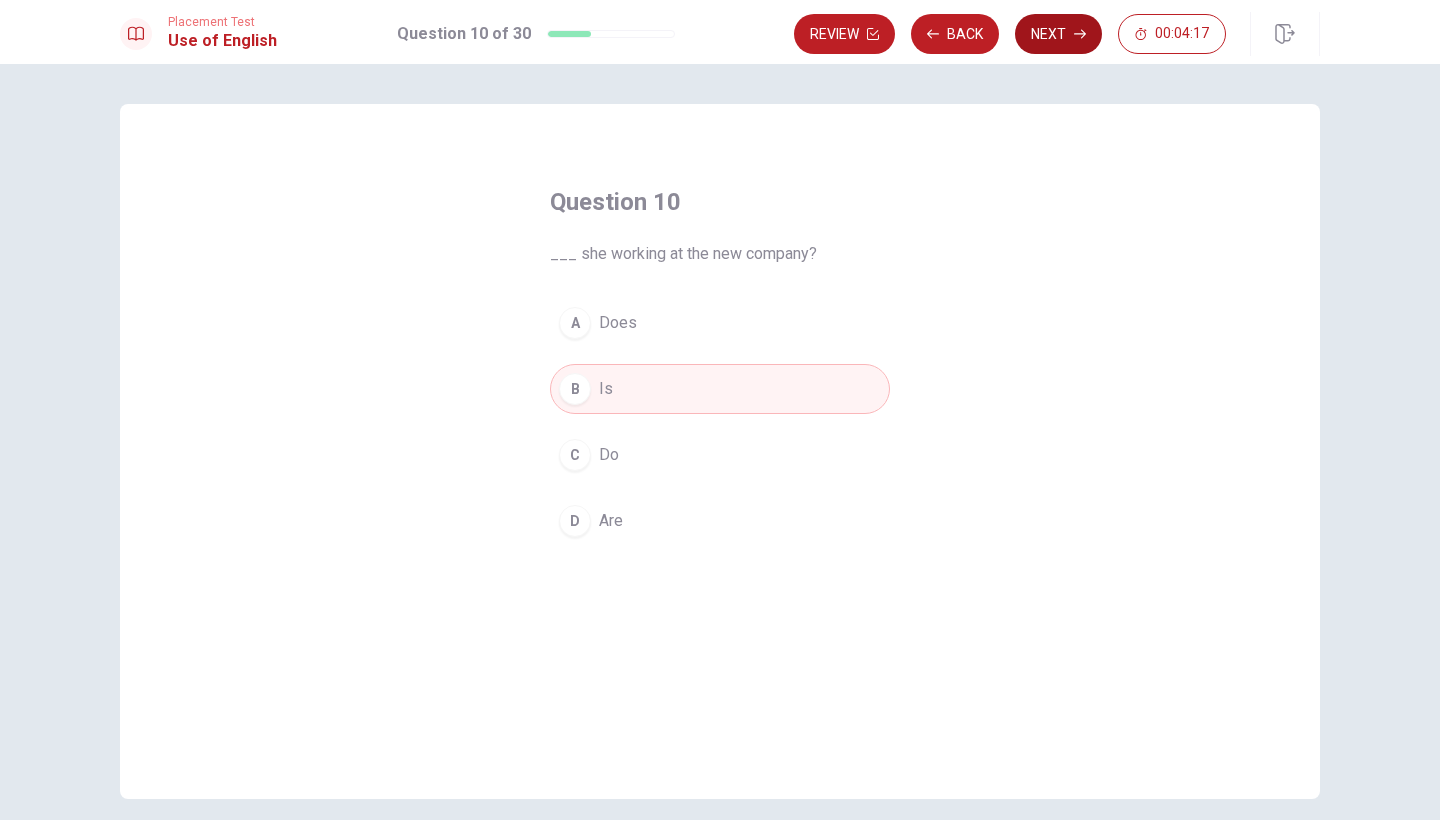 click on "Next" at bounding box center [1058, 34] 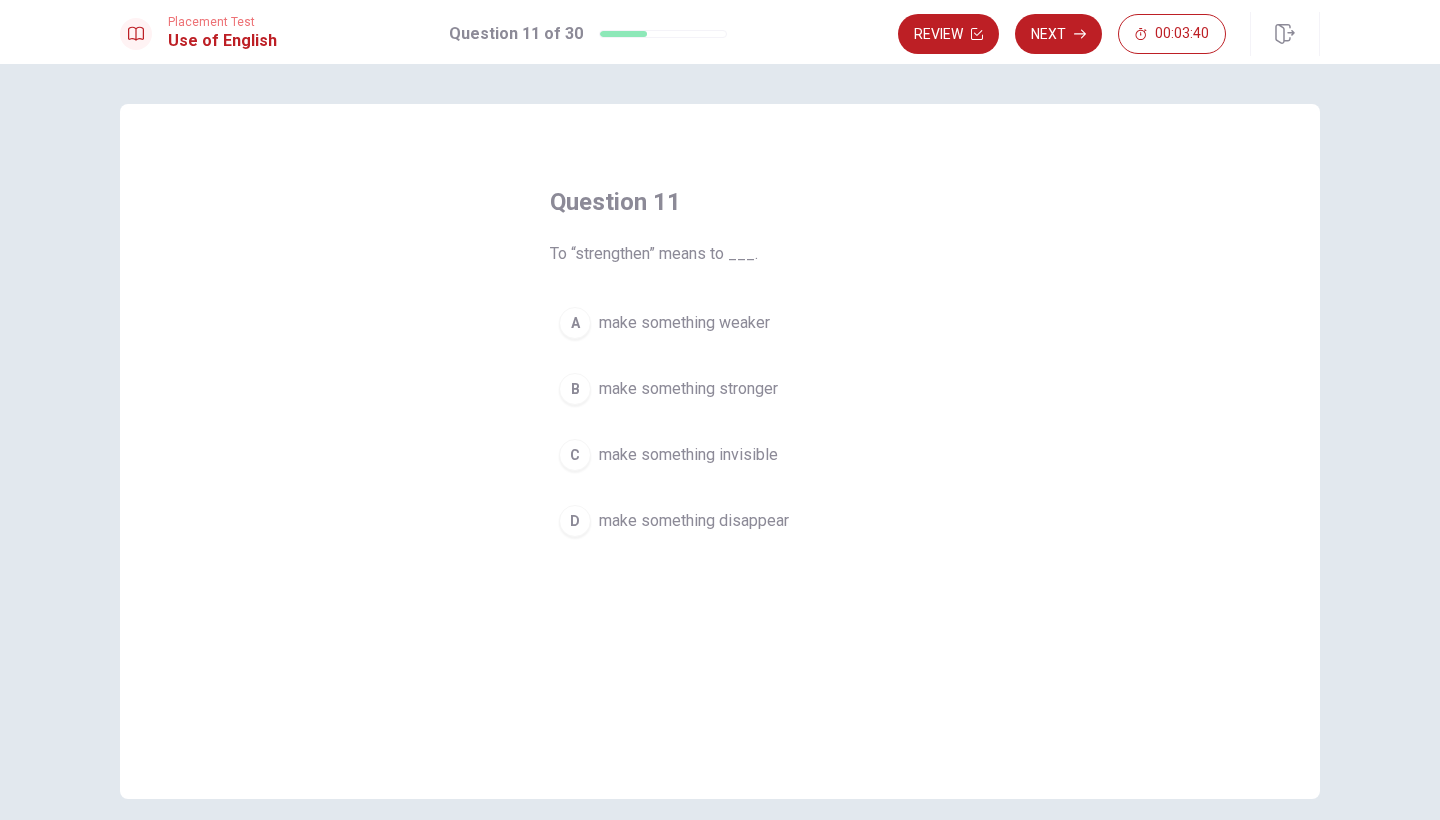 click on "make something stronger" at bounding box center (688, 389) 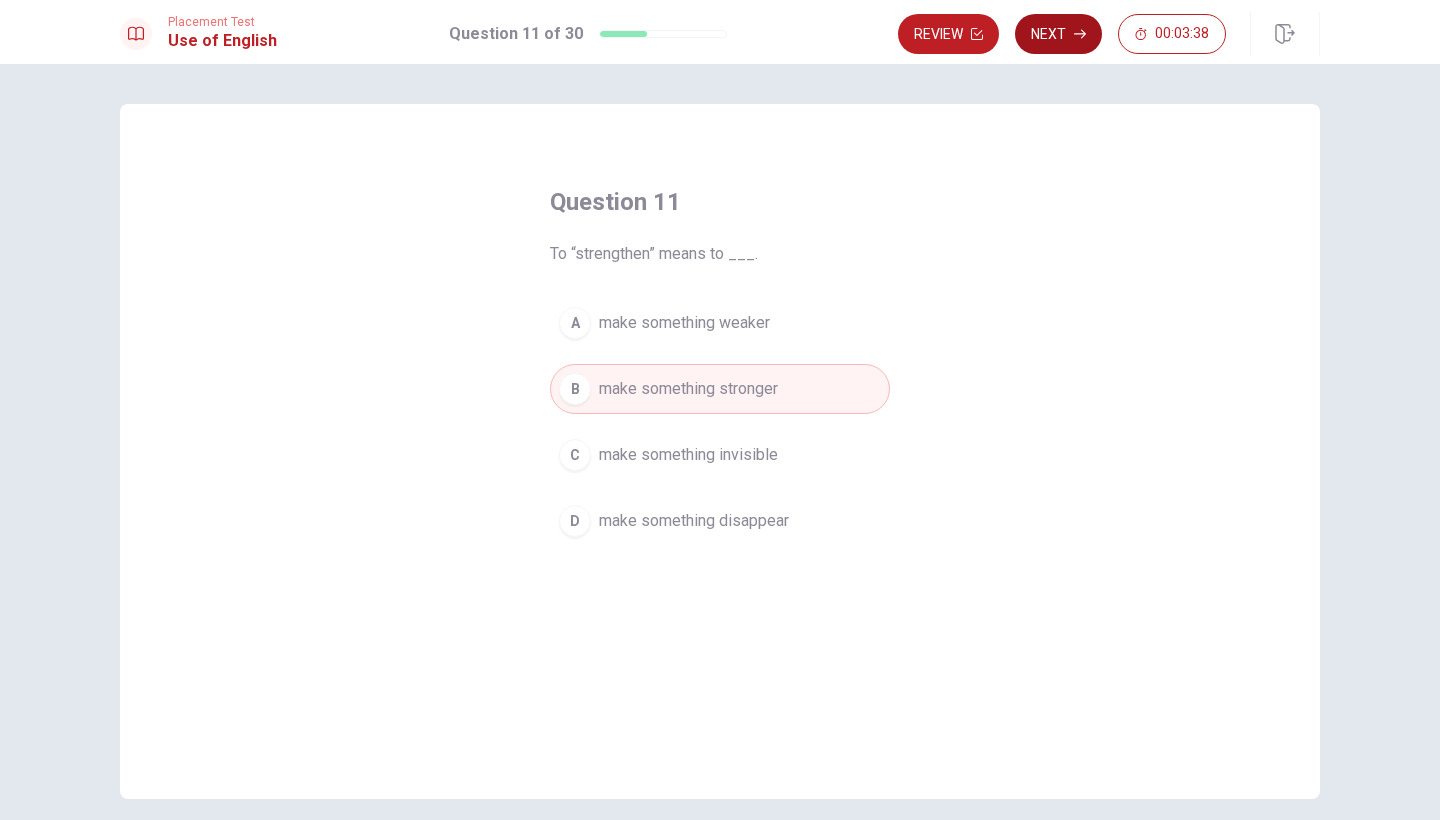 click on "Next" at bounding box center (1058, 34) 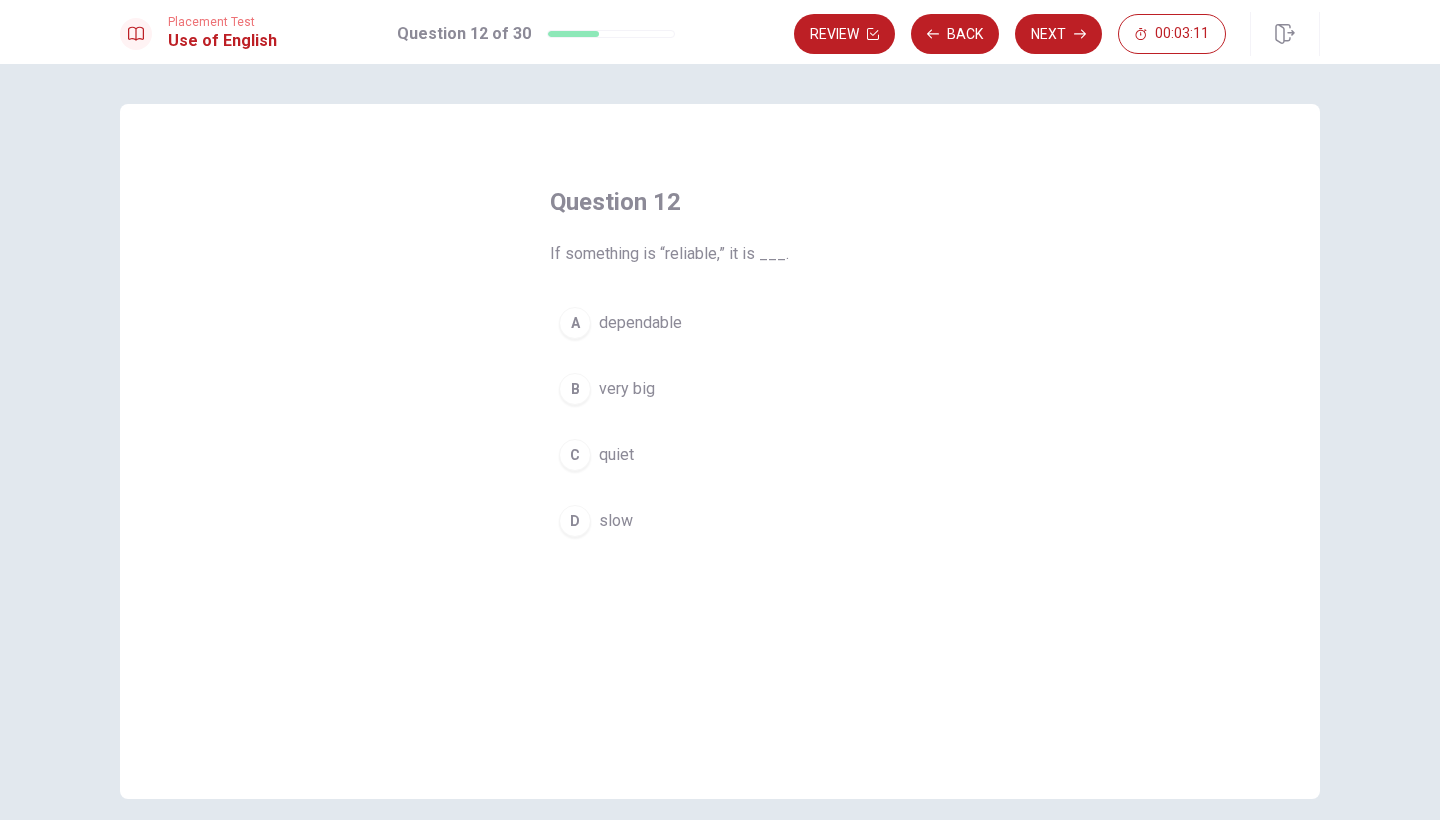 click on "dependable" at bounding box center [640, 323] 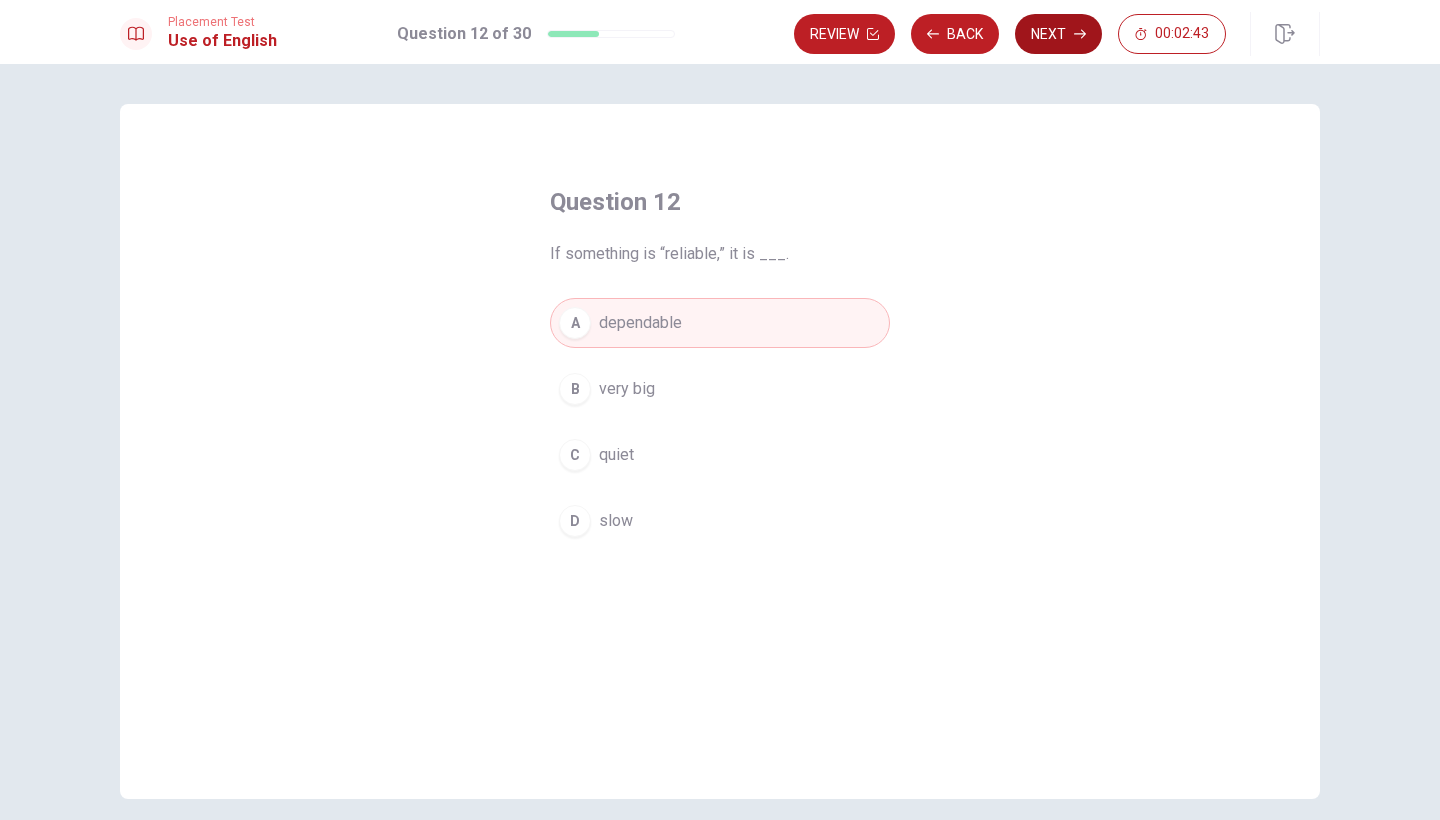 click on "Next" at bounding box center [1058, 34] 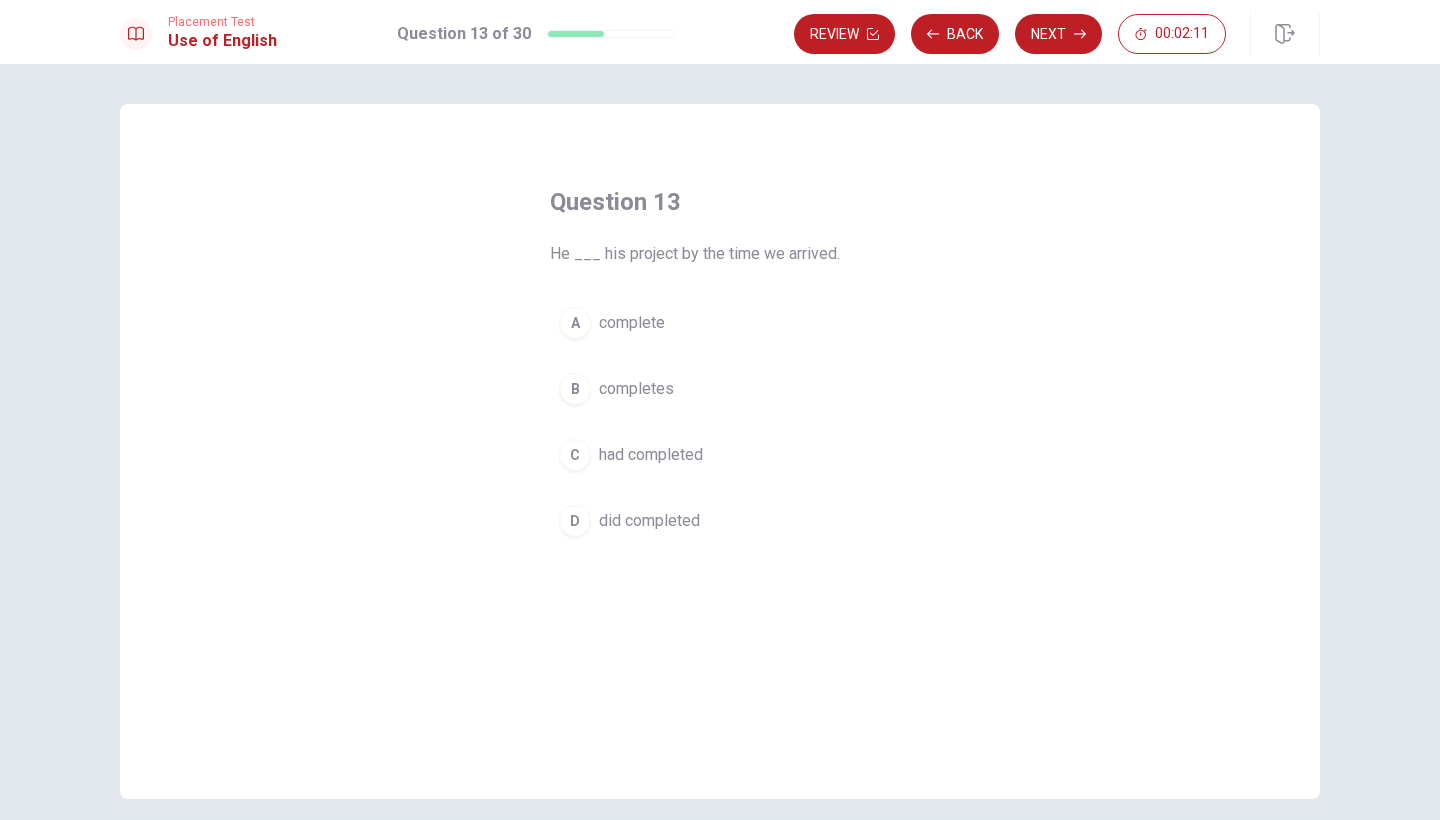 click on "had completed" at bounding box center (651, 455) 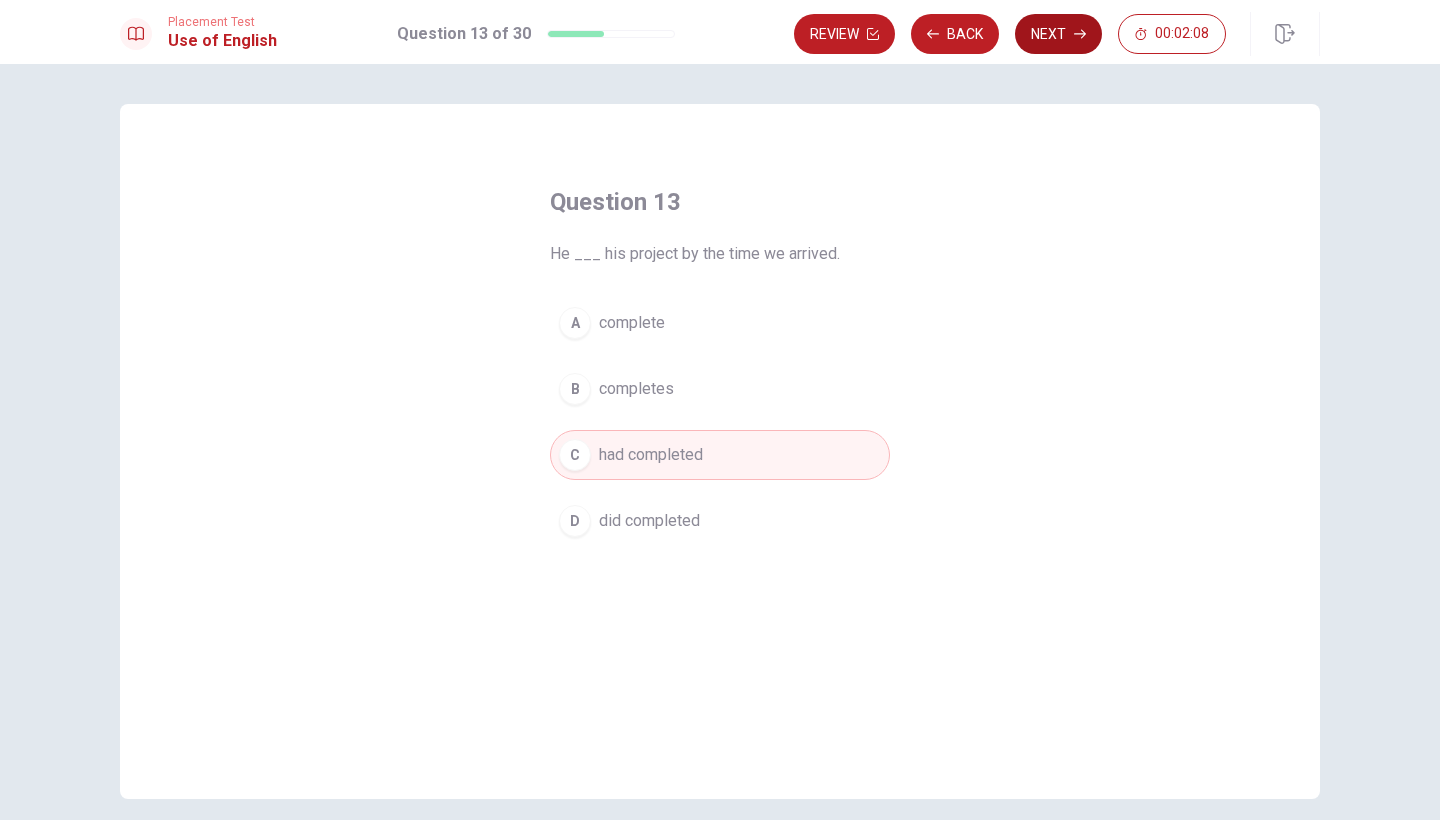 click on "Next" at bounding box center (1058, 34) 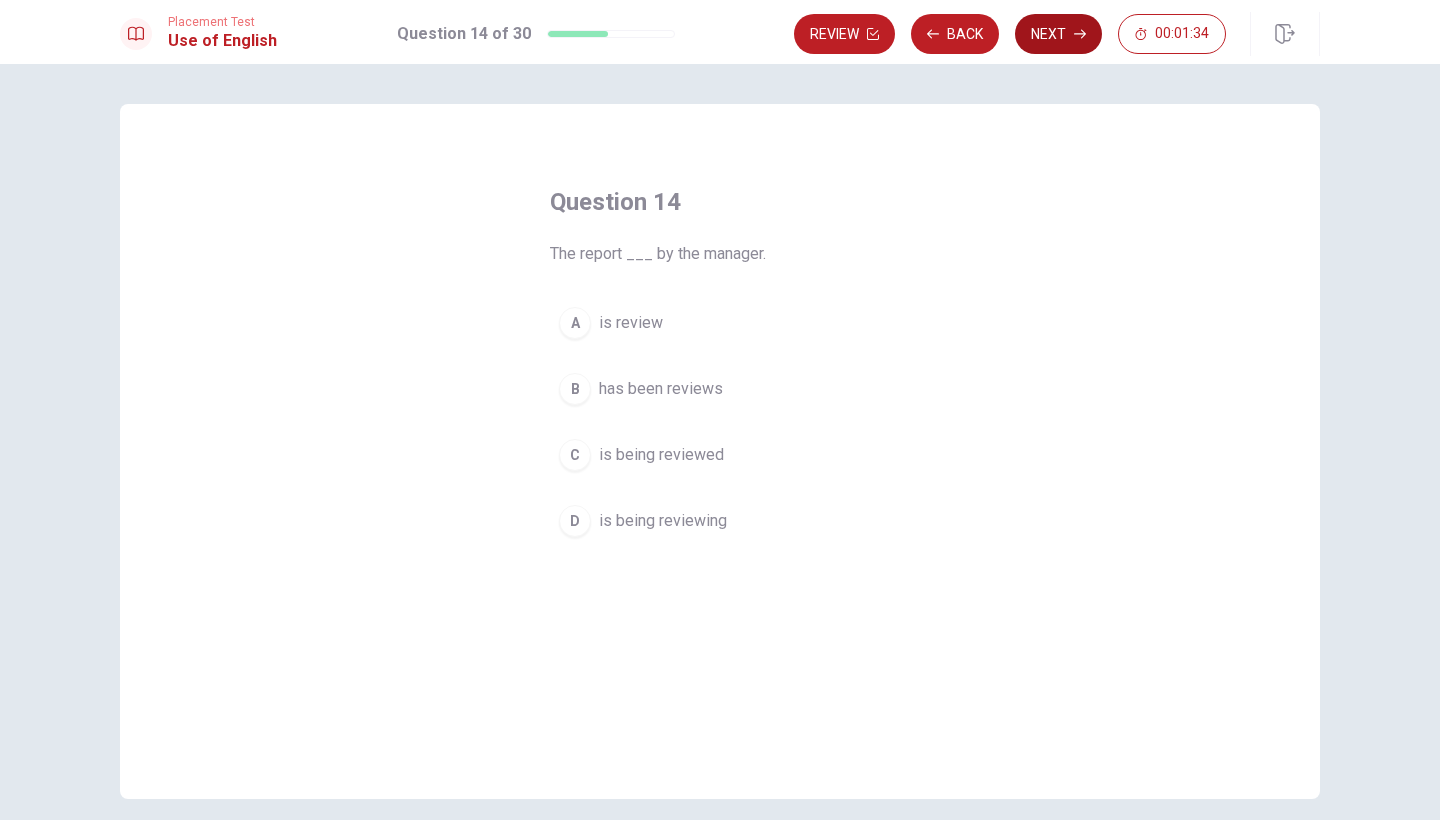 click on "Next" at bounding box center [1058, 34] 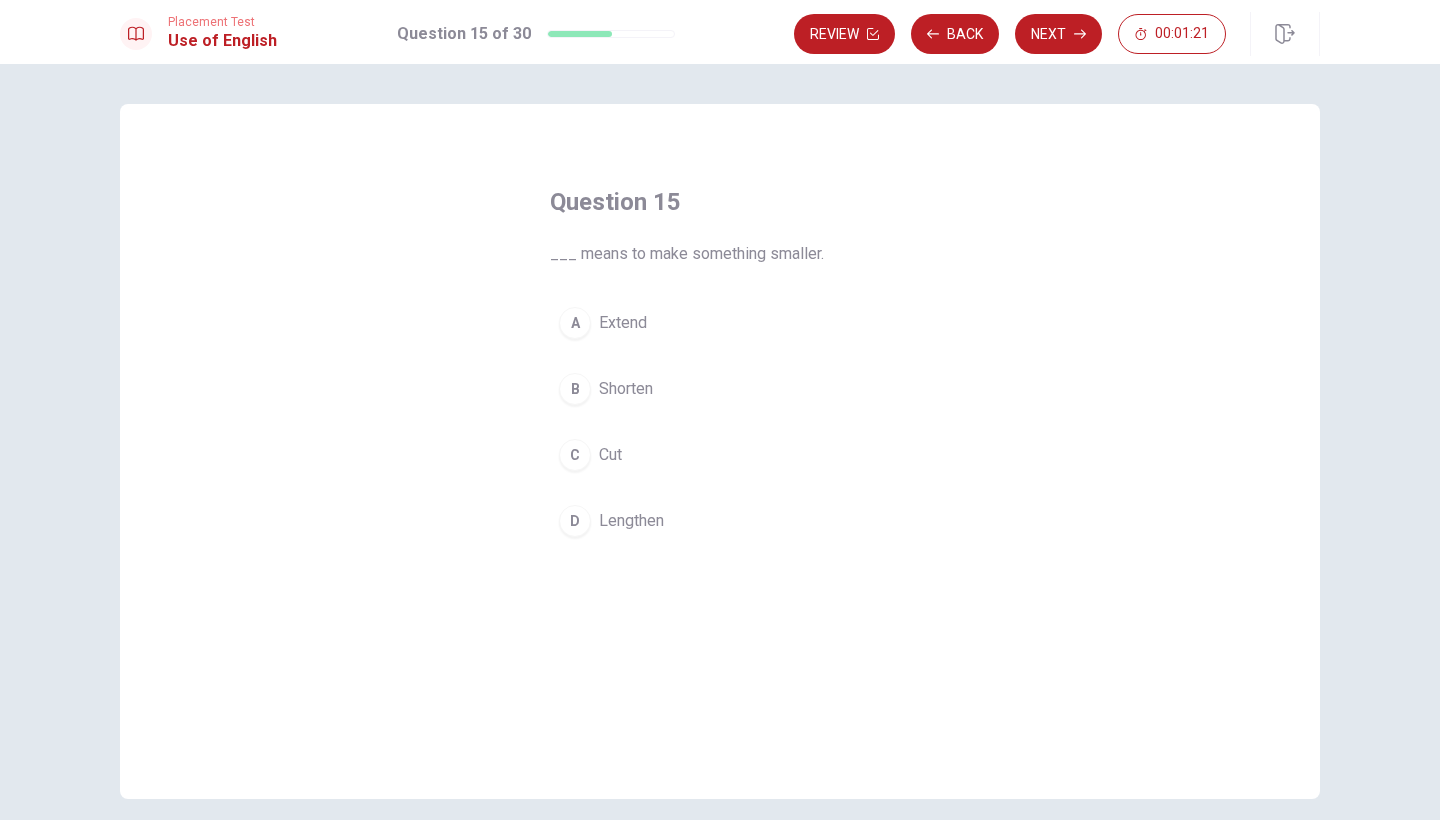 click on "Shorten" at bounding box center (626, 389) 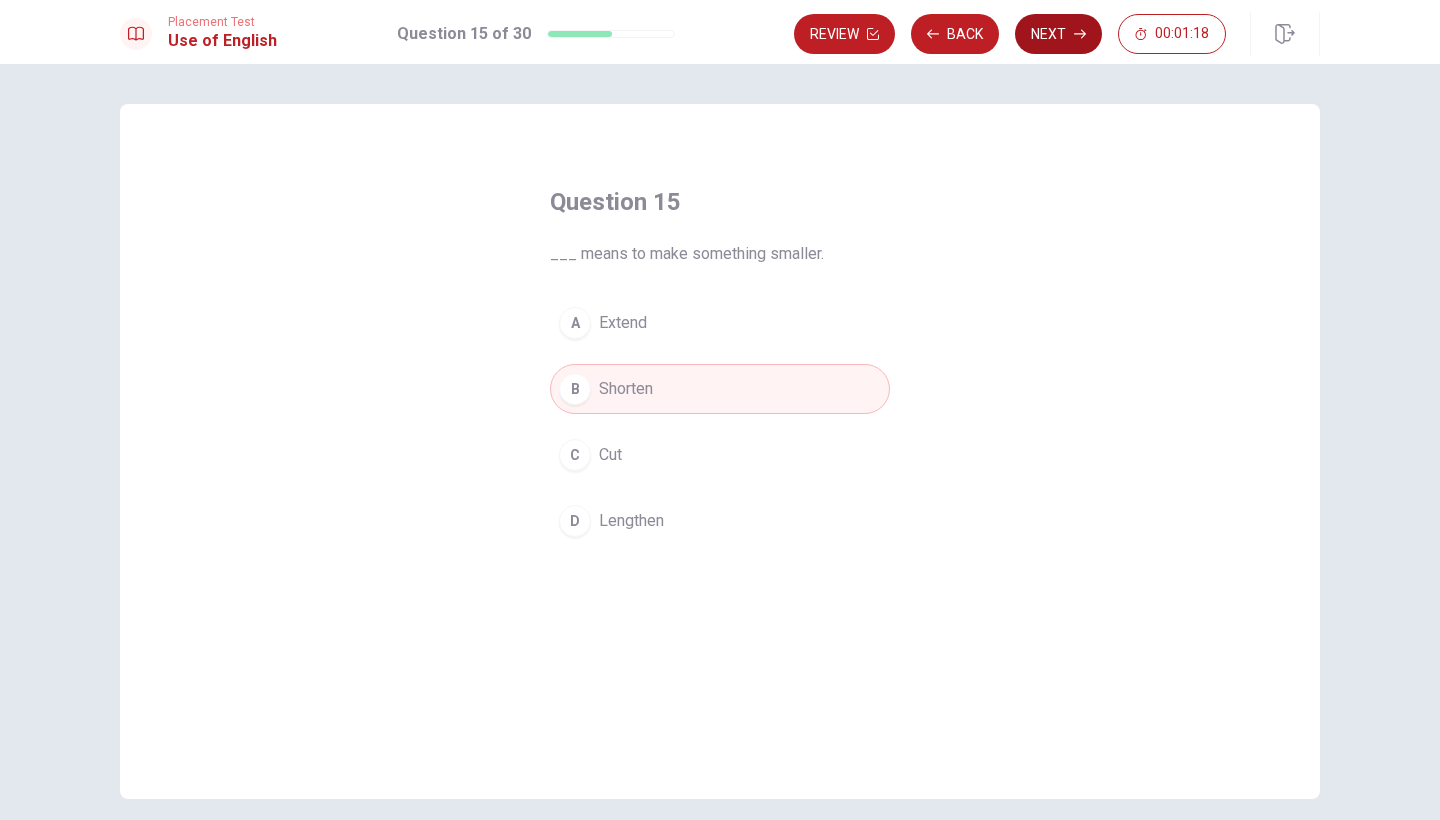 click on "Next" at bounding box center [1058, 34] 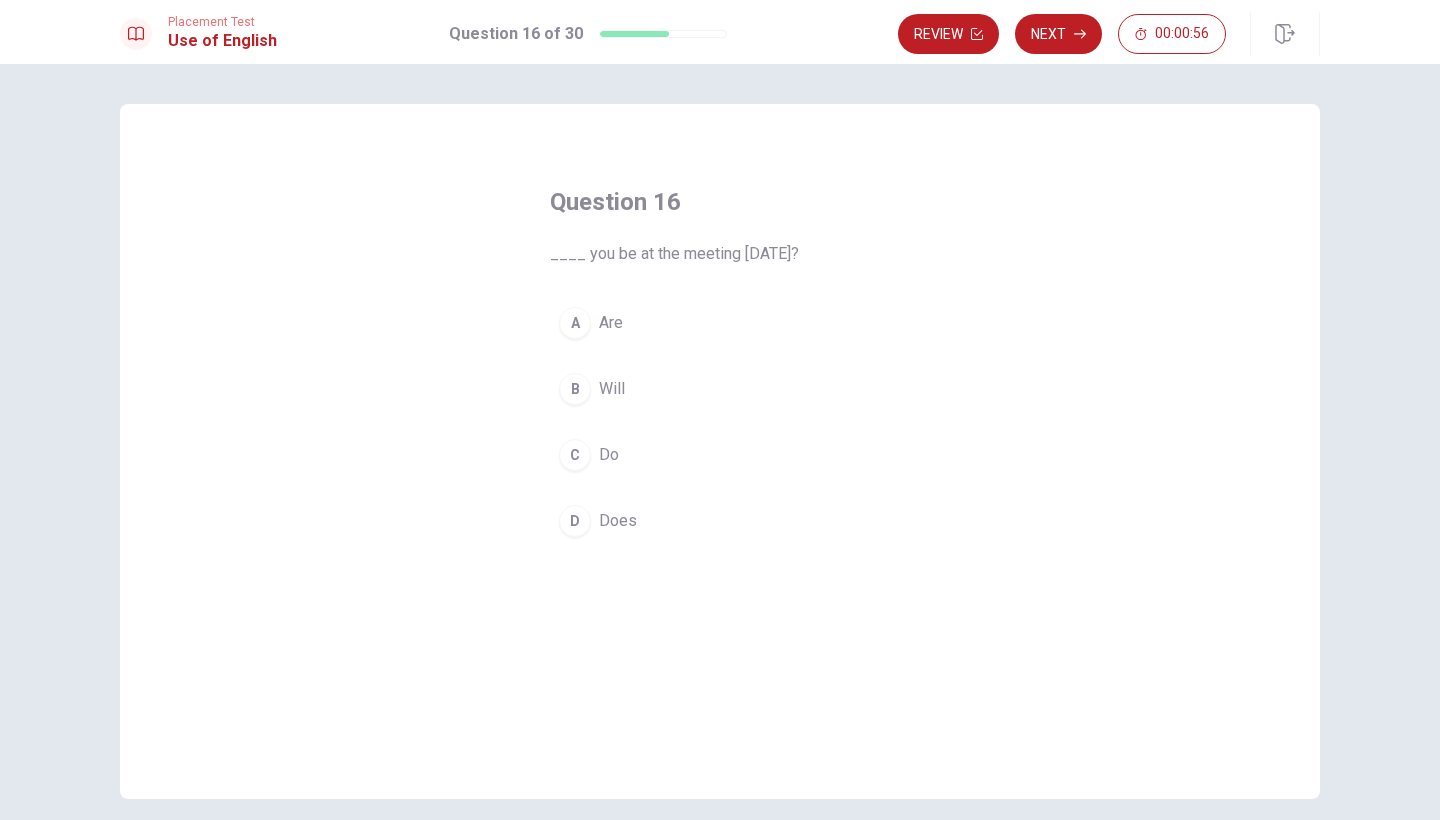 click on "Will" at bounding box center [612, 389] 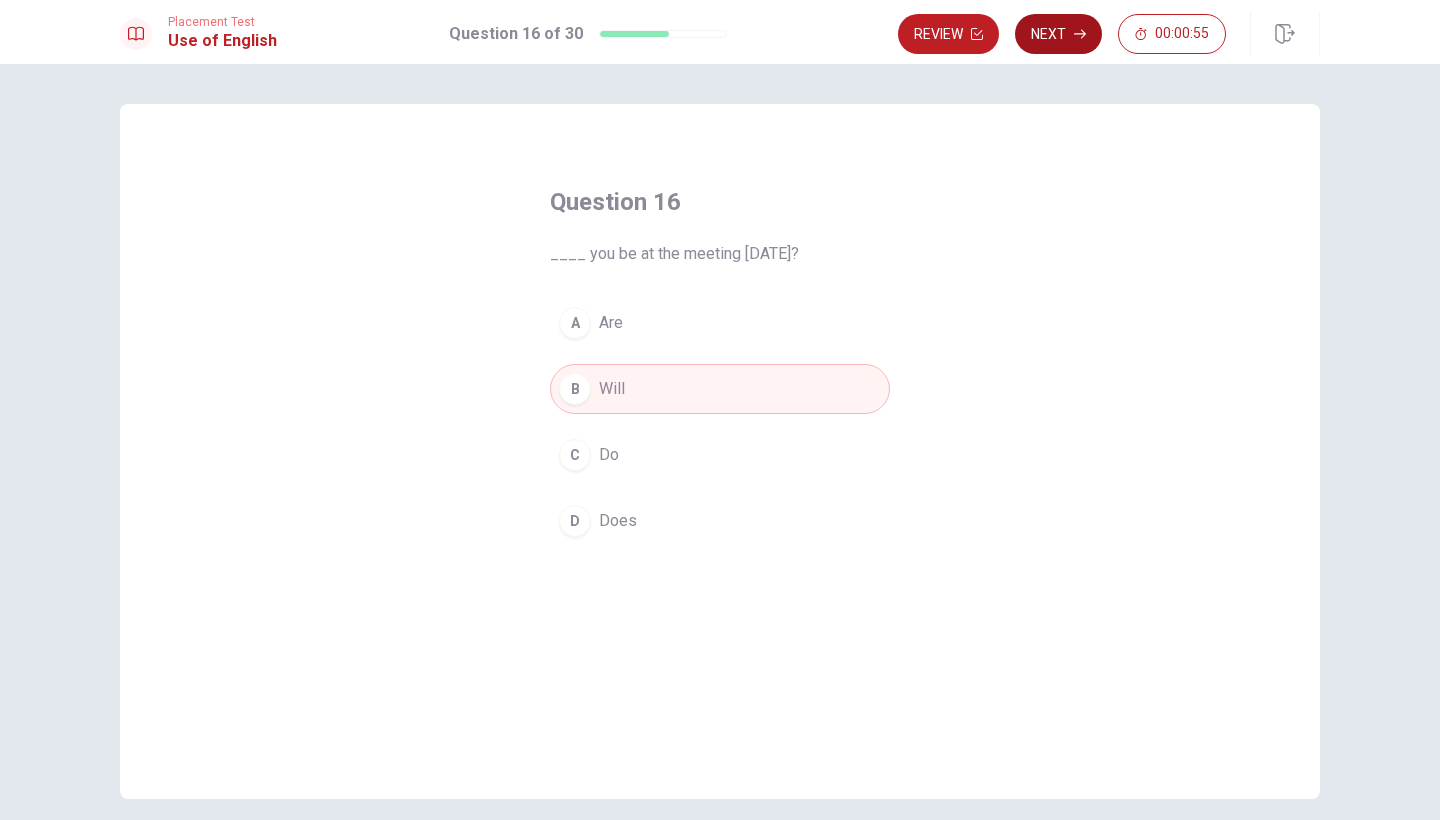 click on "Next" at bounding box center [1058, 34] 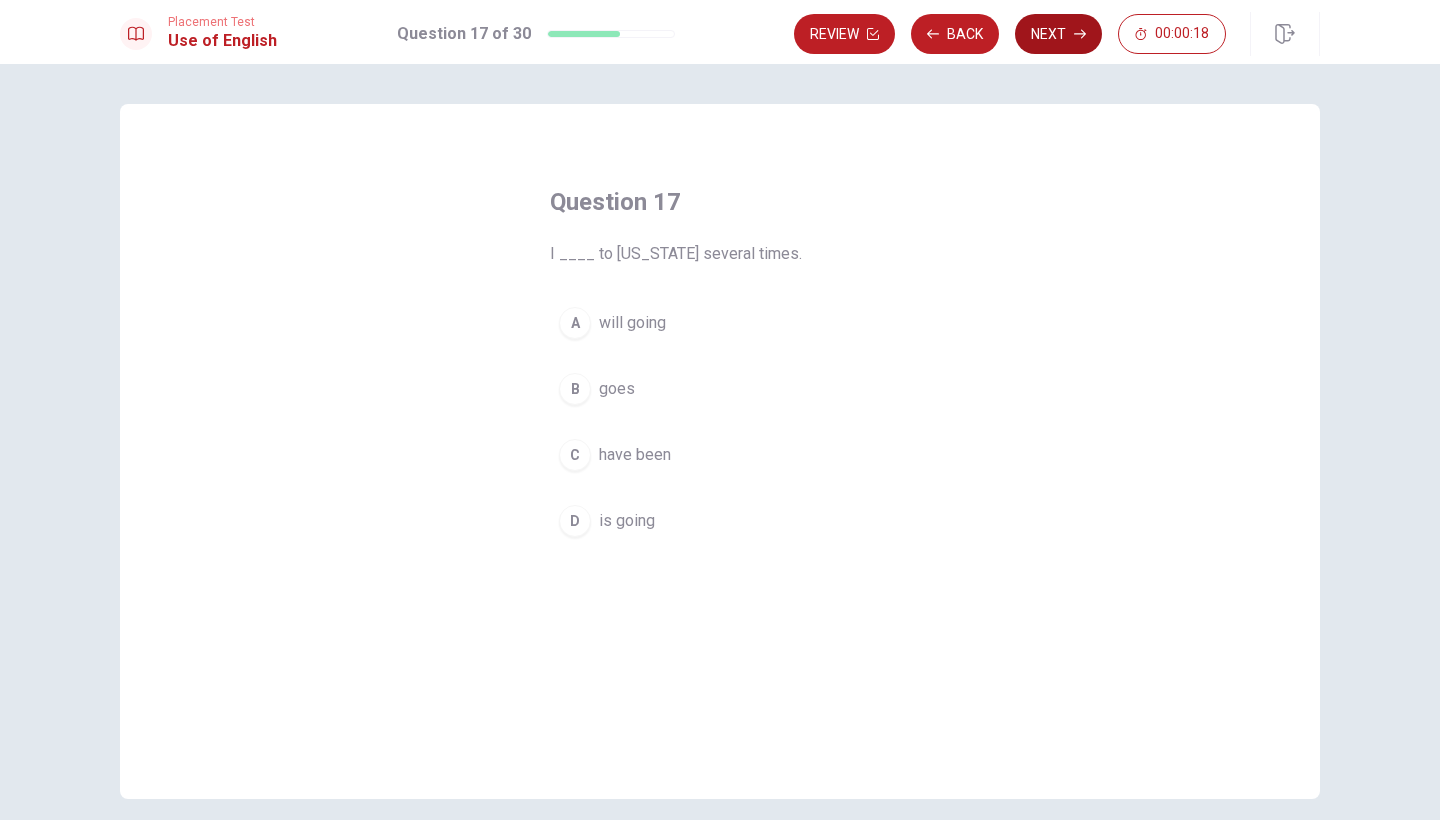 click on "Next" at bounding box center [1058, 34] 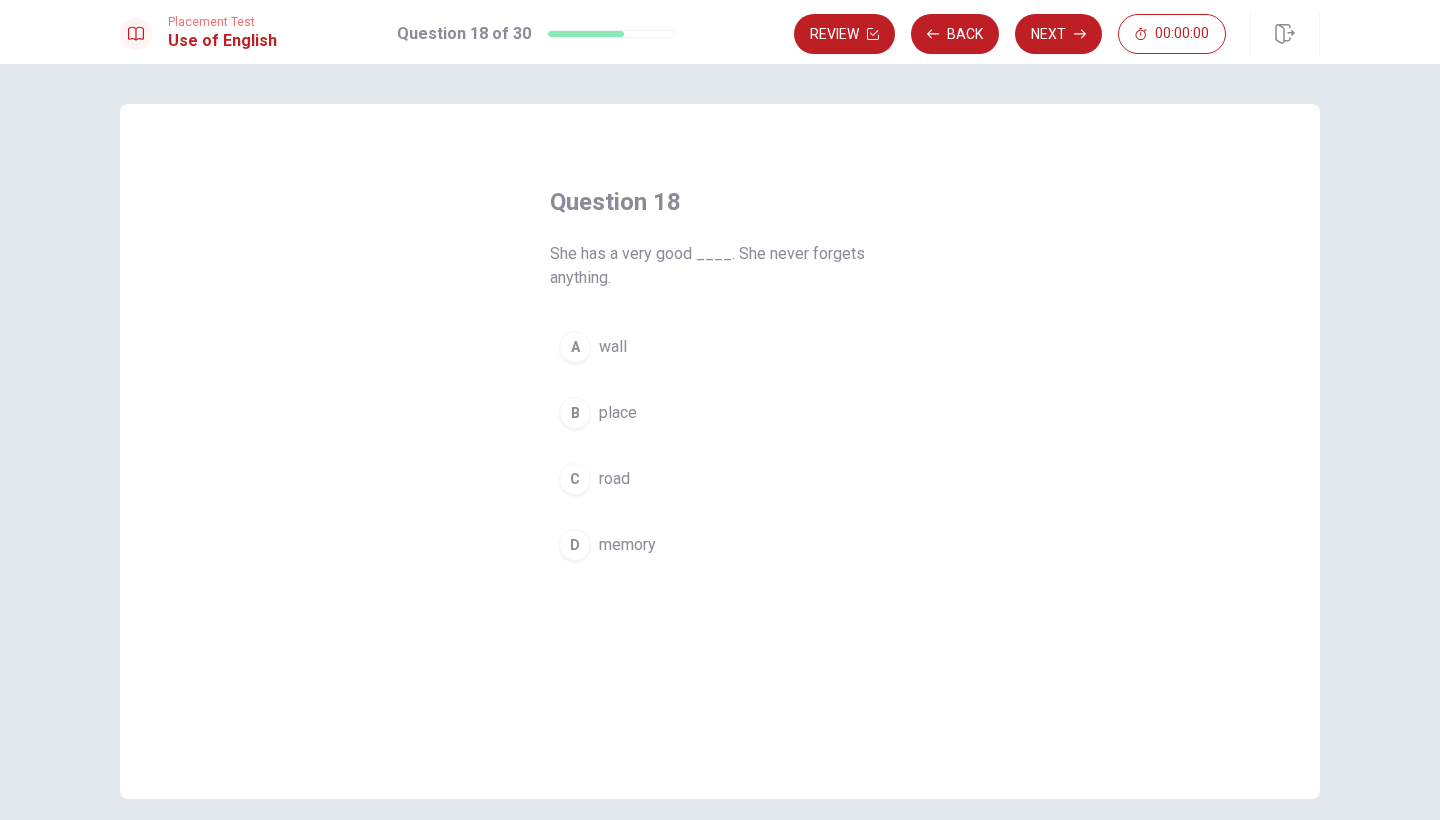 click on "You’ve run out of time. Your time is up. This is end of the Use of English section. Click on Continue to go on Continue" at bounding box center [720, 410] 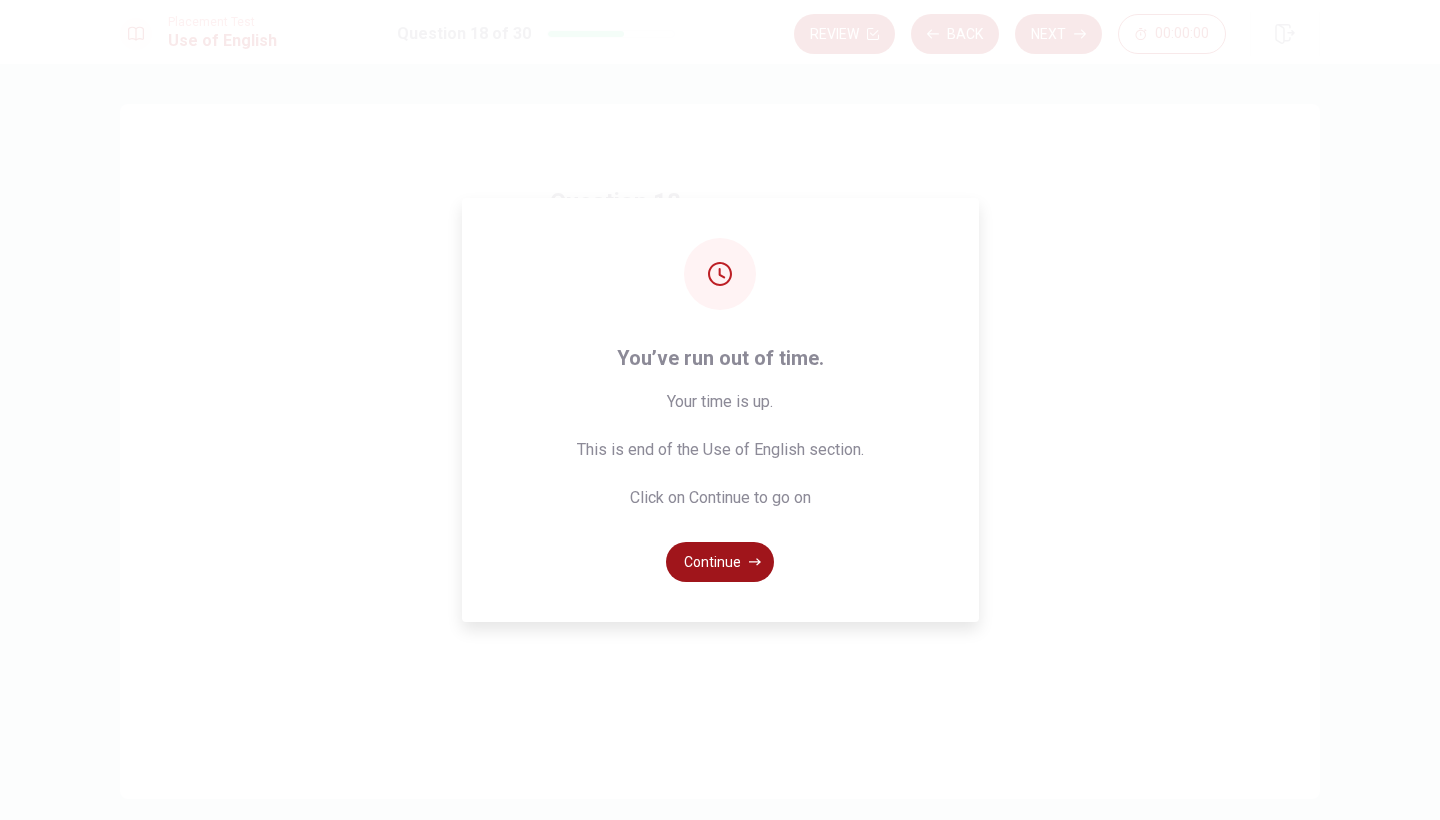 click on "Continue" at bounding box center (720, 562) 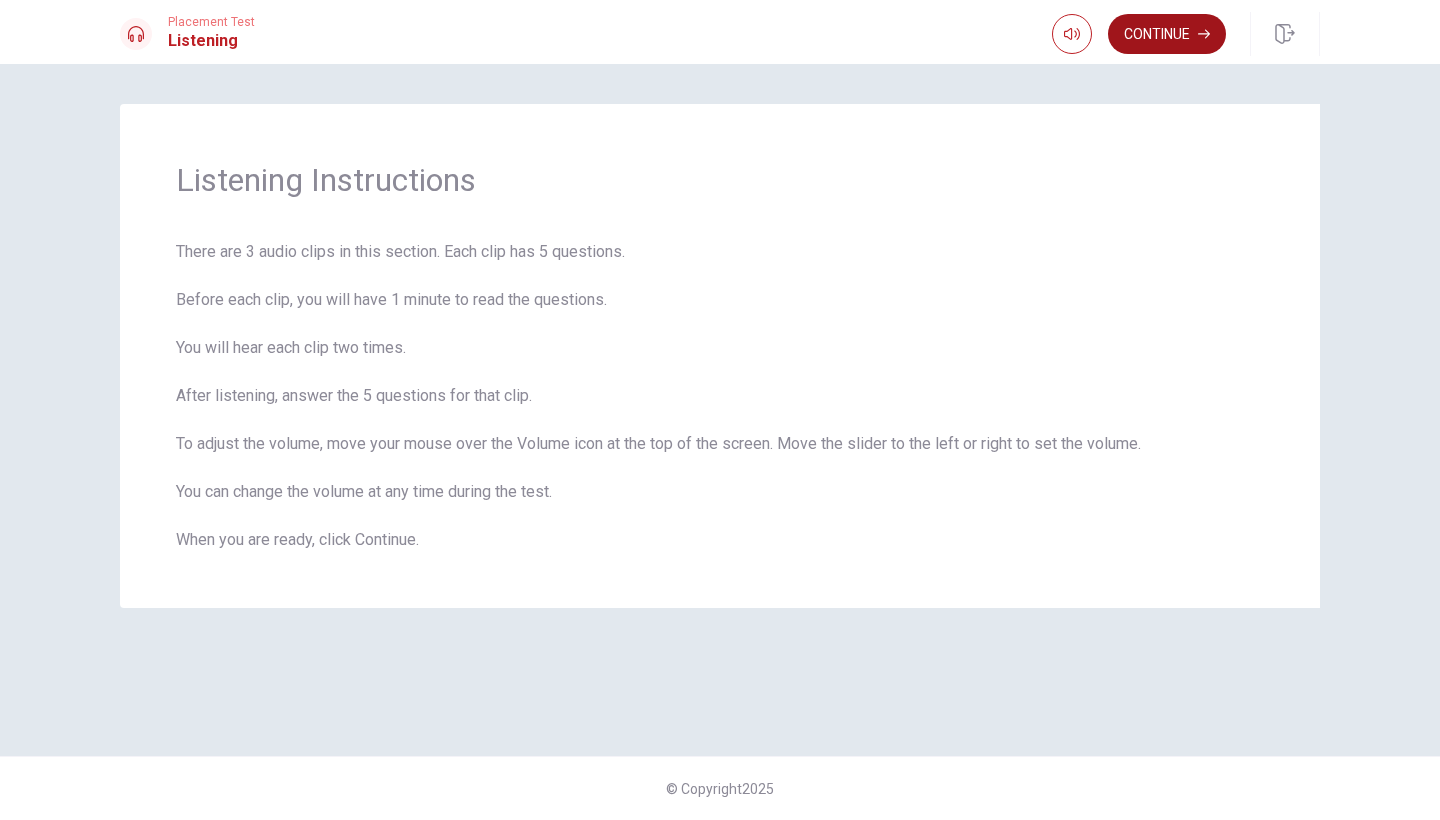 click on "Continue" at bounding box center [1167, 34] 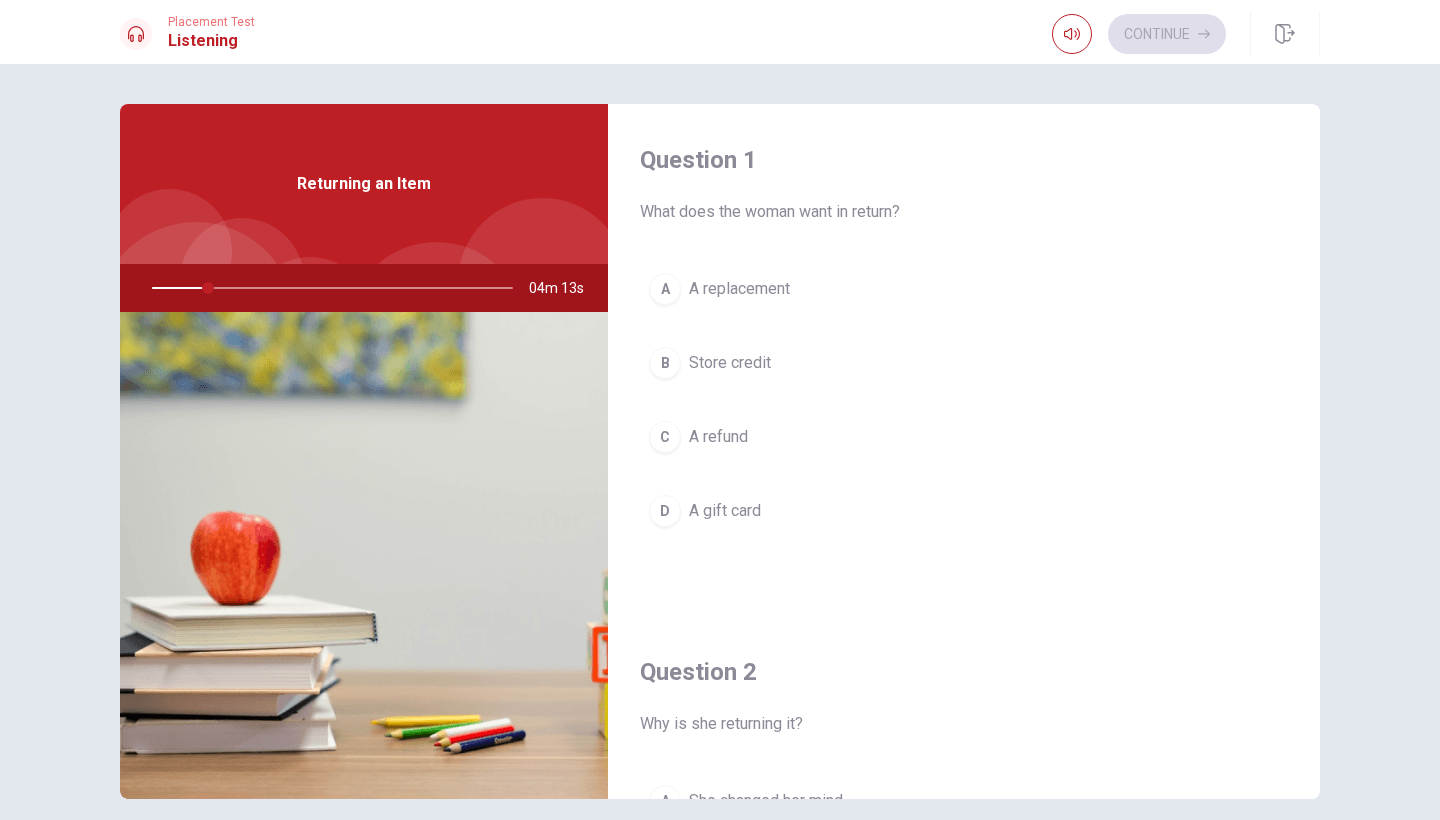 drag, startPoint x: 1308, startPoint y: 175, endPoint x: 1313, endPoint y: 231, distance: 56.22277 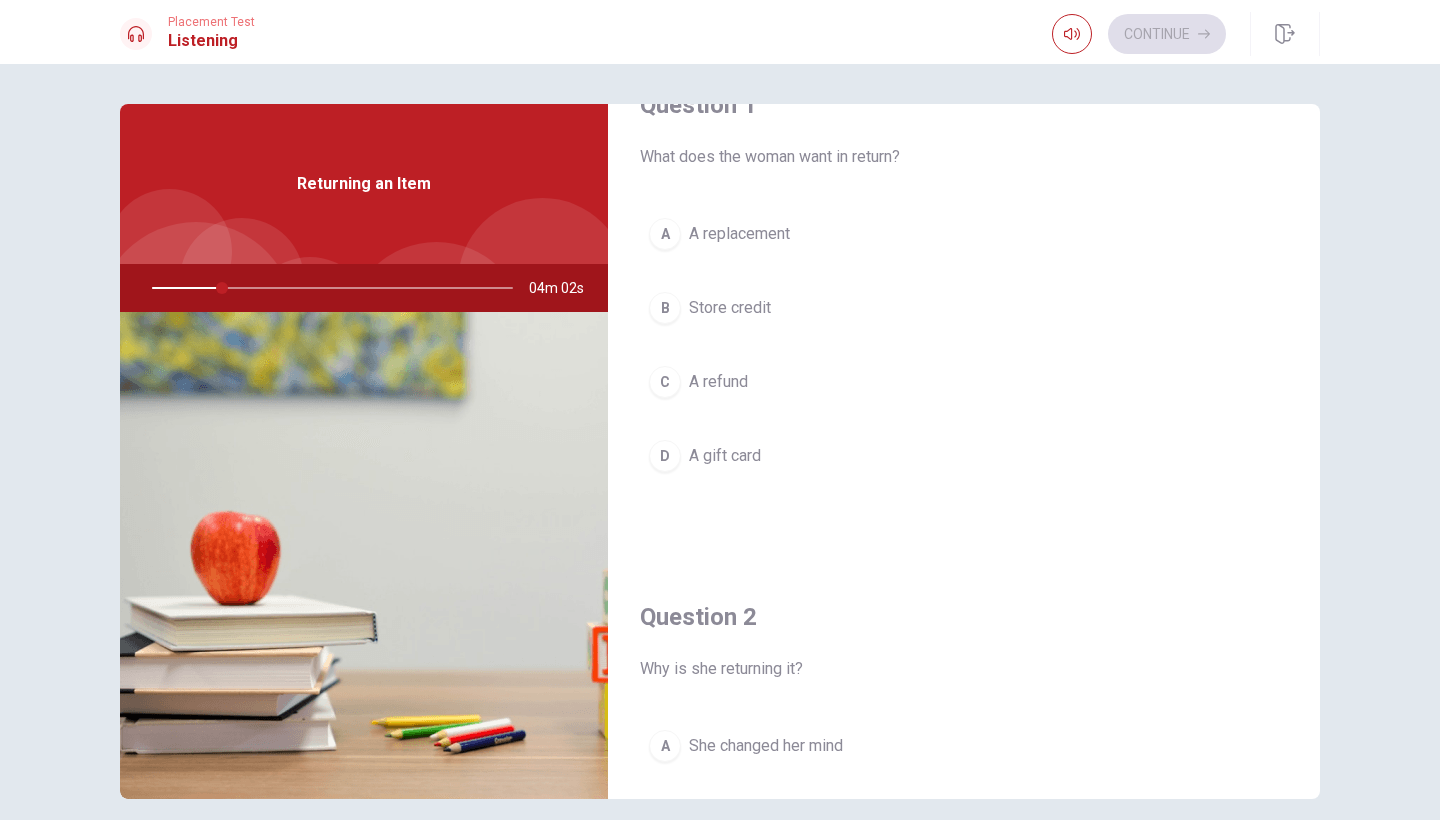 scroll, scrollTop: 44, scrollLeft: 0, axis: vertical 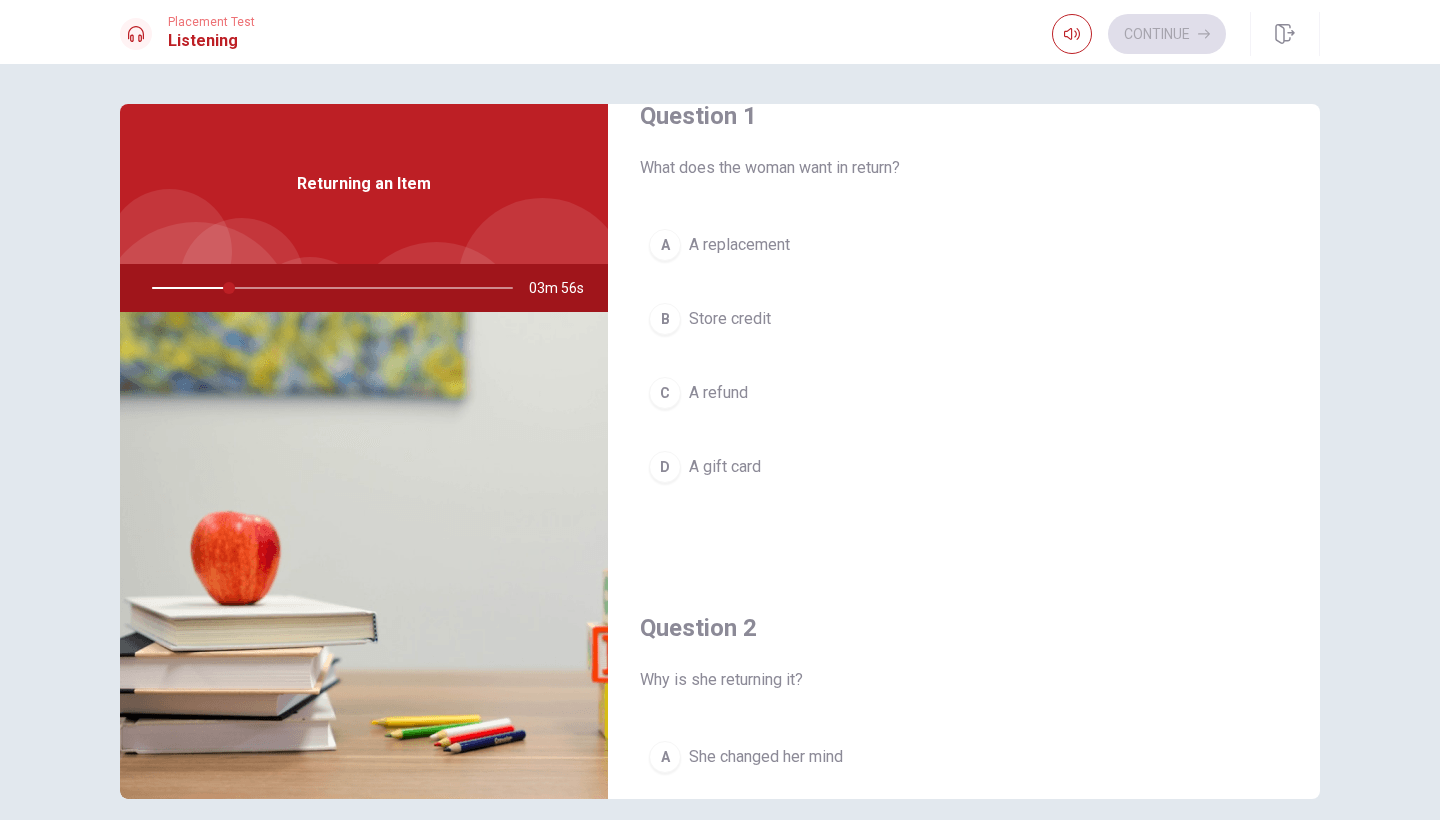 drag, startPoint x: 224, startPoint y: 290, endPoint x: 158, endPoint y: 285, distance: 66.189125 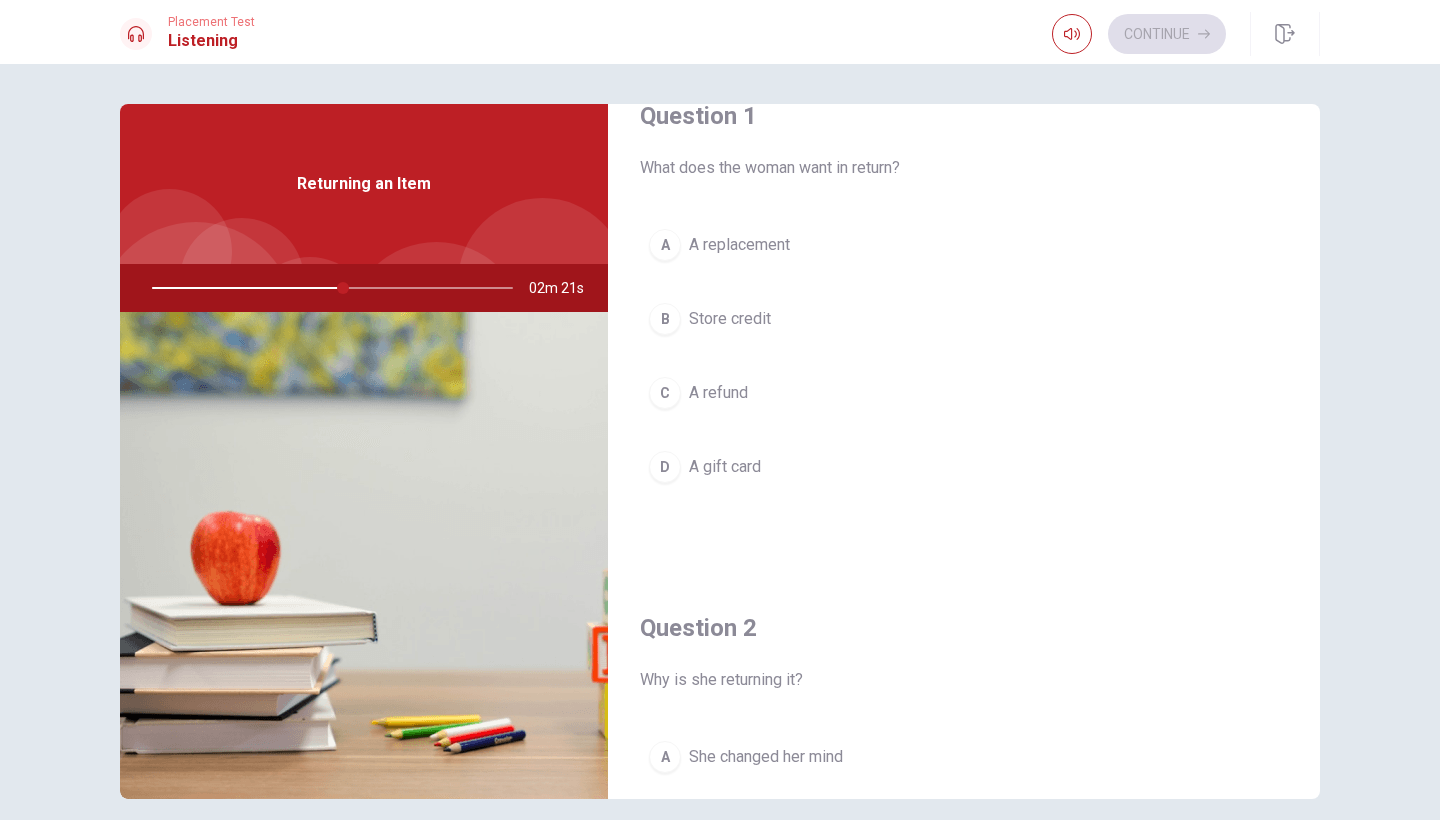 click on "A replacement" at bounding box center (739, 245) 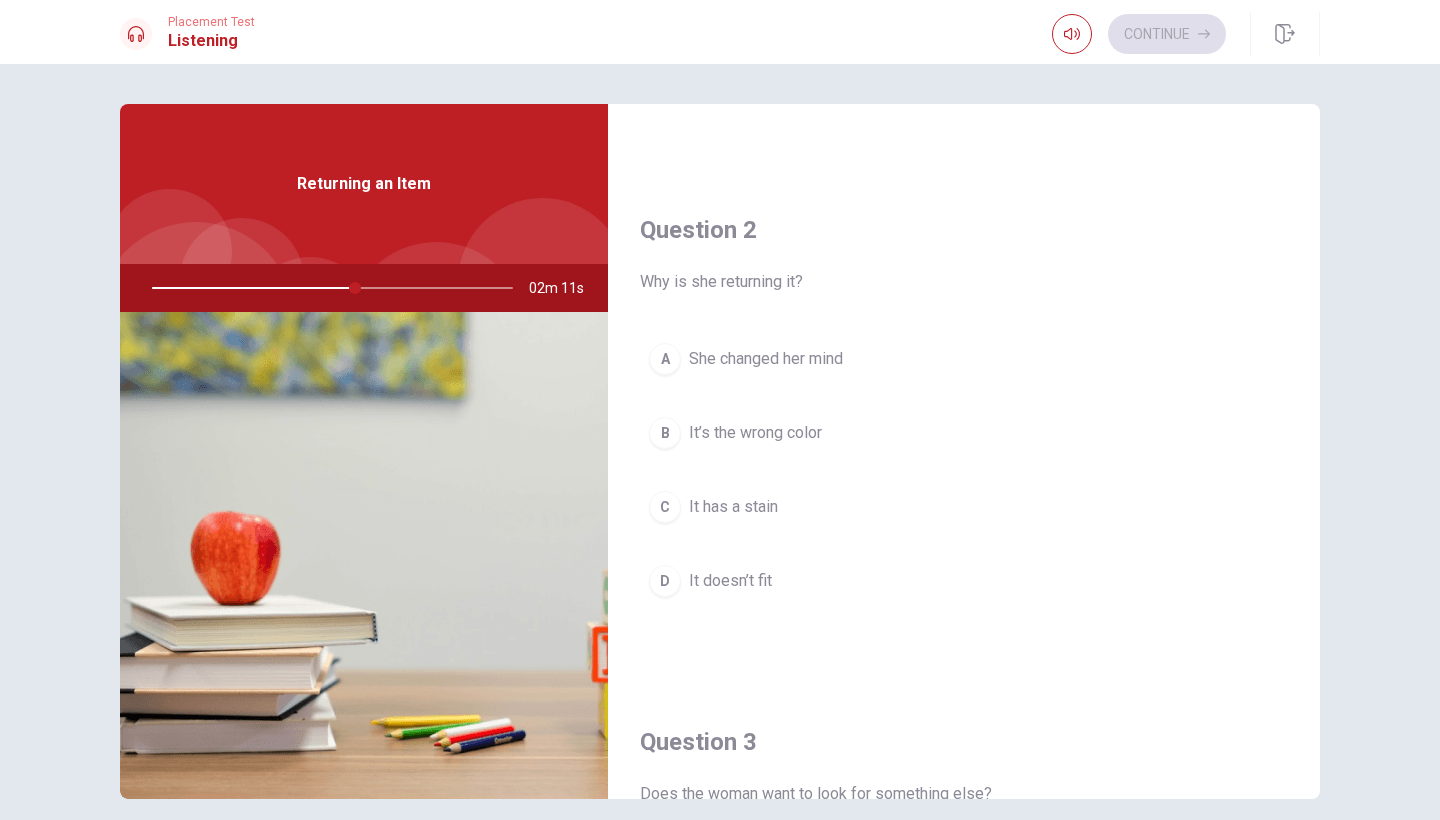 scroll, scrollTop: 442, scrollLeft: 0, axis: vertical 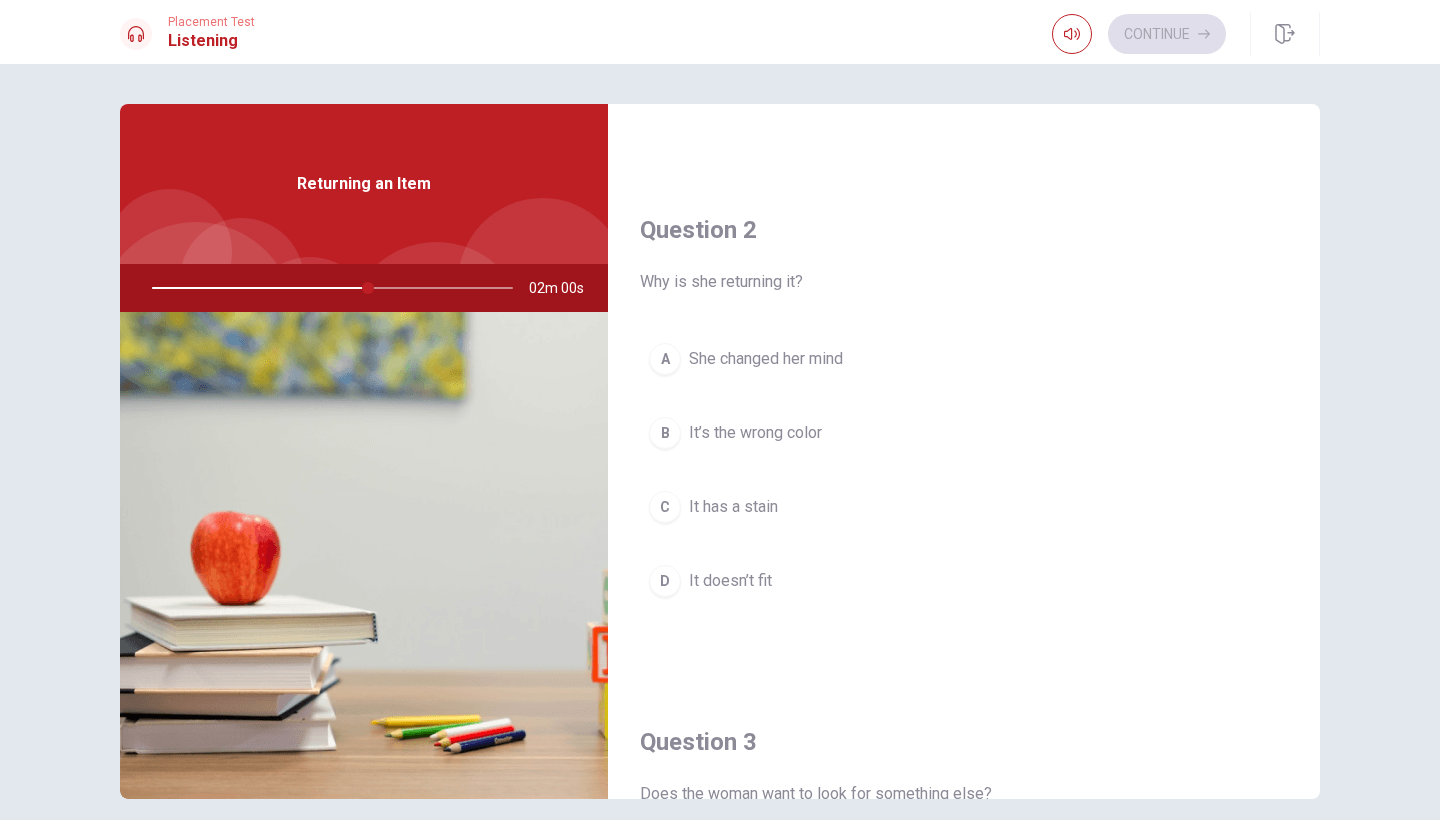 drag, startPoint x: 1326, startPoint y: 393, endPoint x: 1326, endPoint y: 419, distance: 26 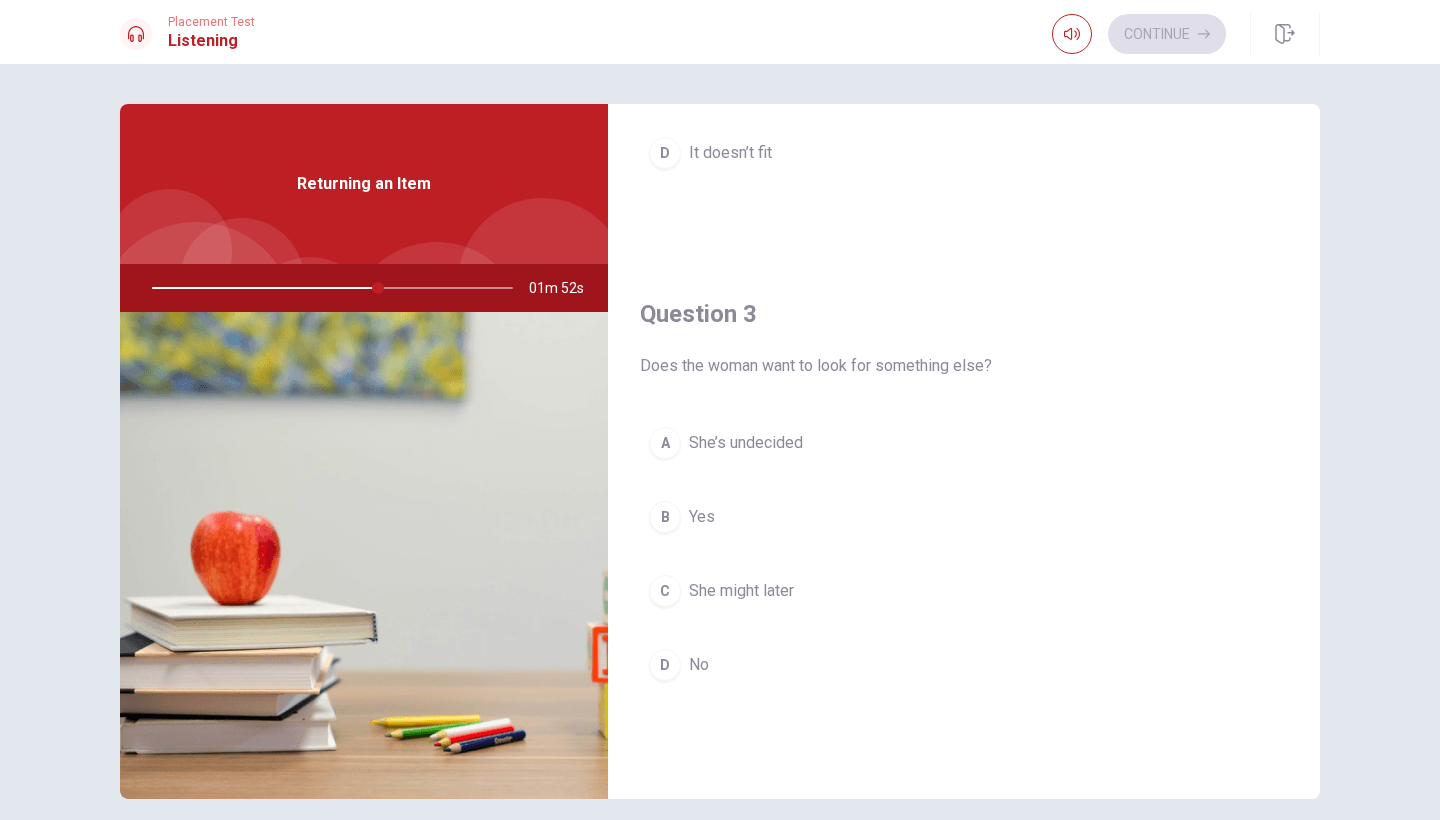 scroll, scrollTop: 885, scrollLeft: 0, axis: vertical 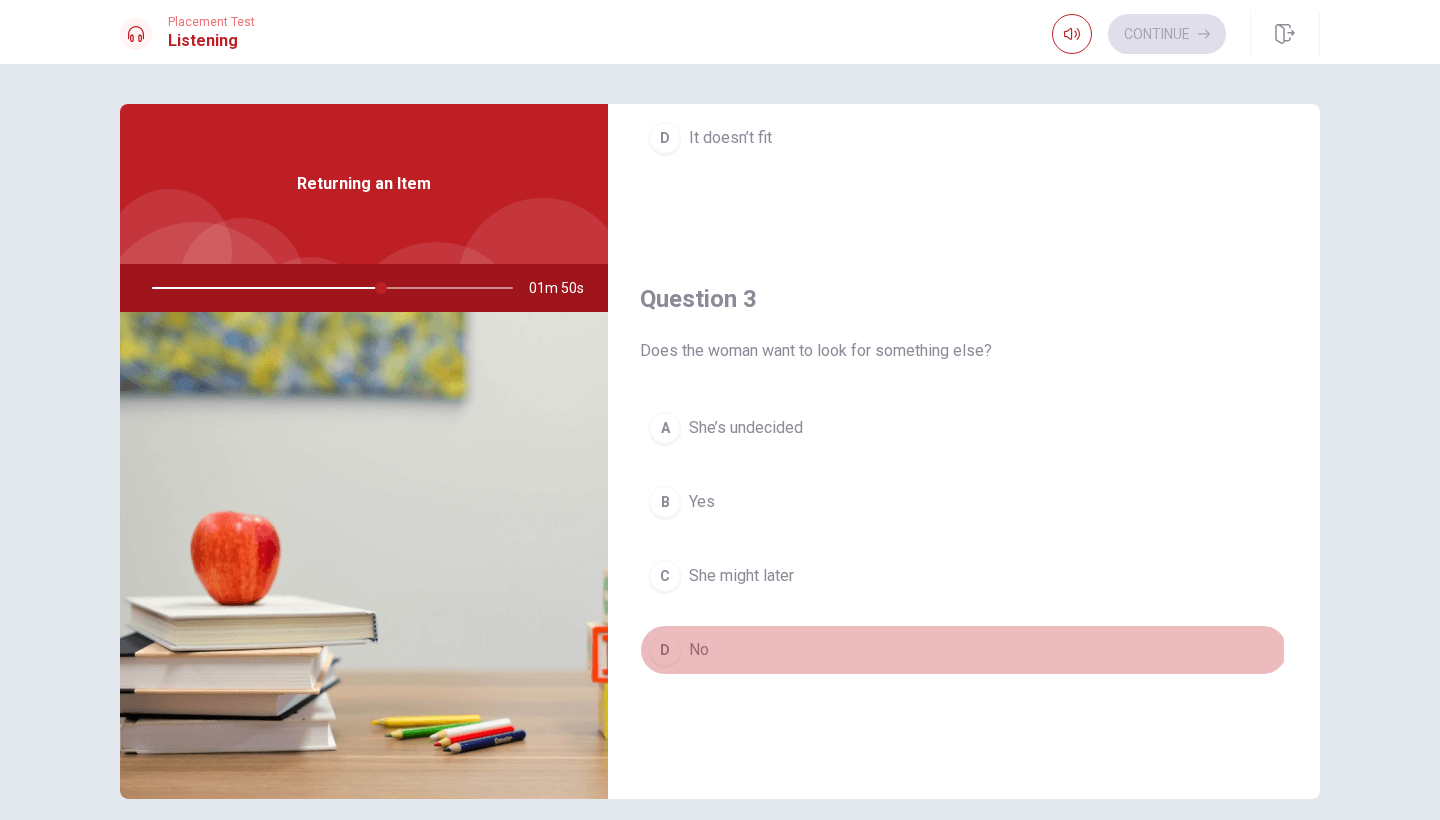 click on "No" at bounding box center (699, 650) 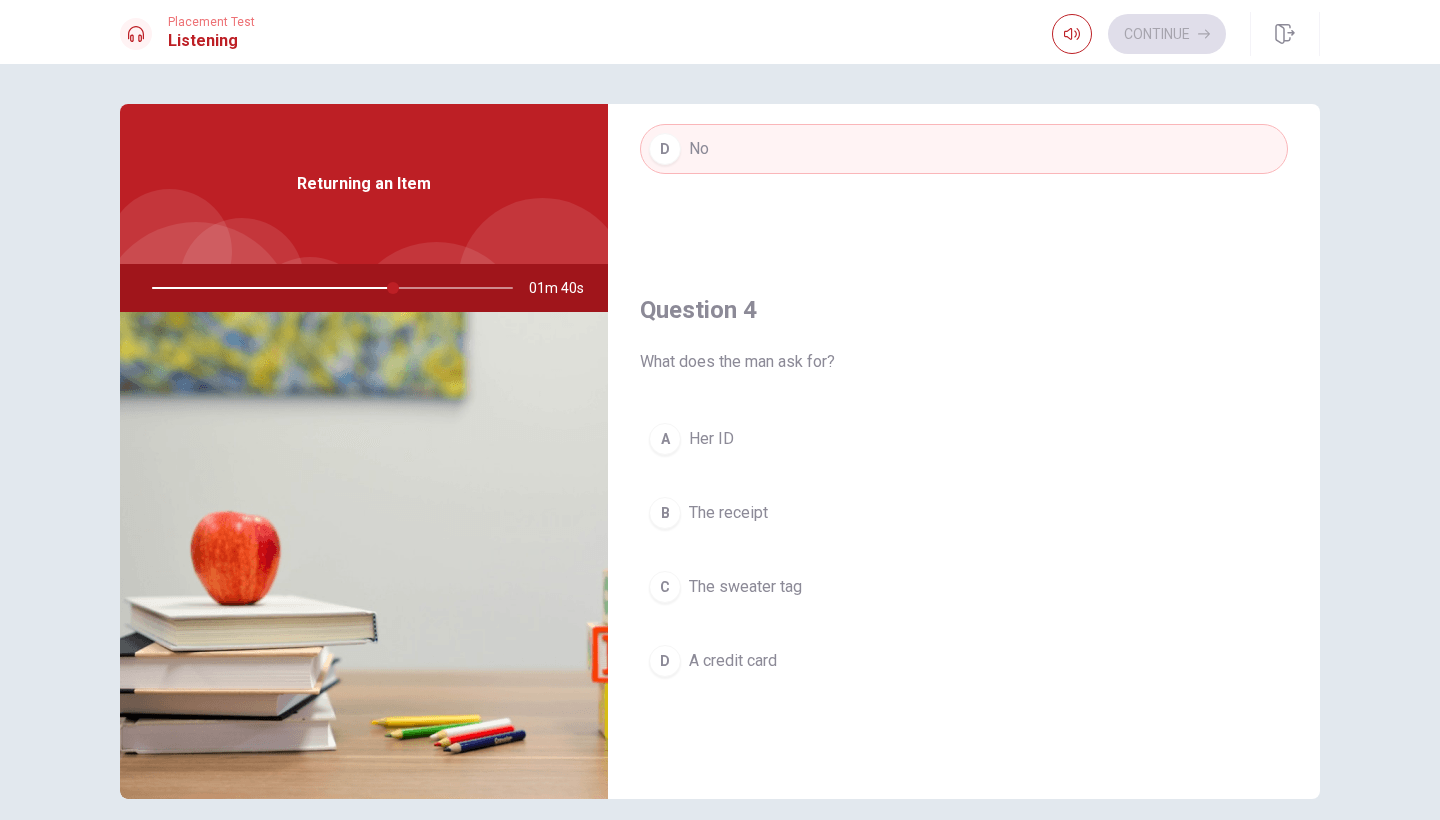 scroll, scrollTop: 1390, scrollLeft: 0, axis: vertical 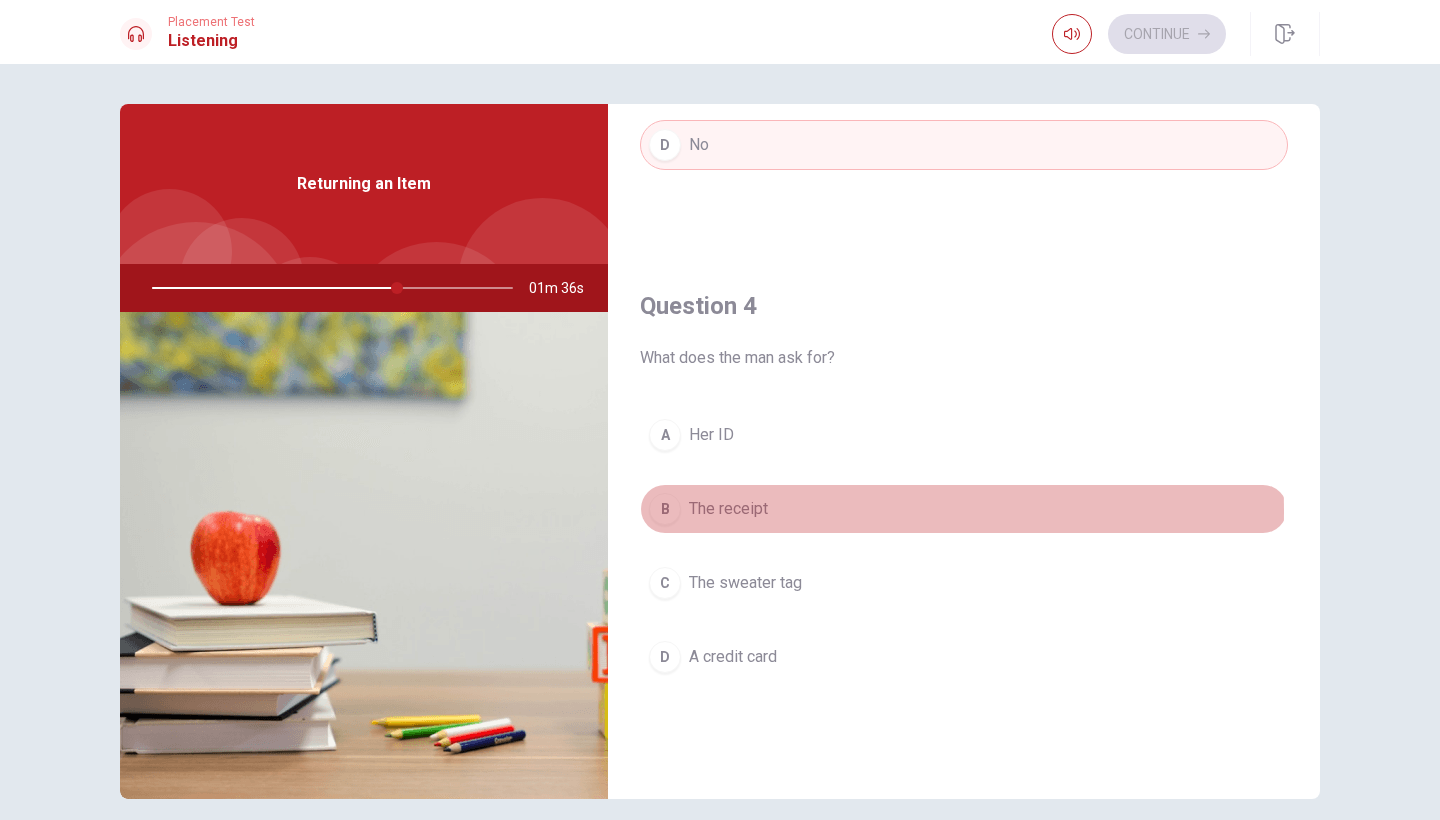 click on "The receipt" at bounding box center (728, 509) 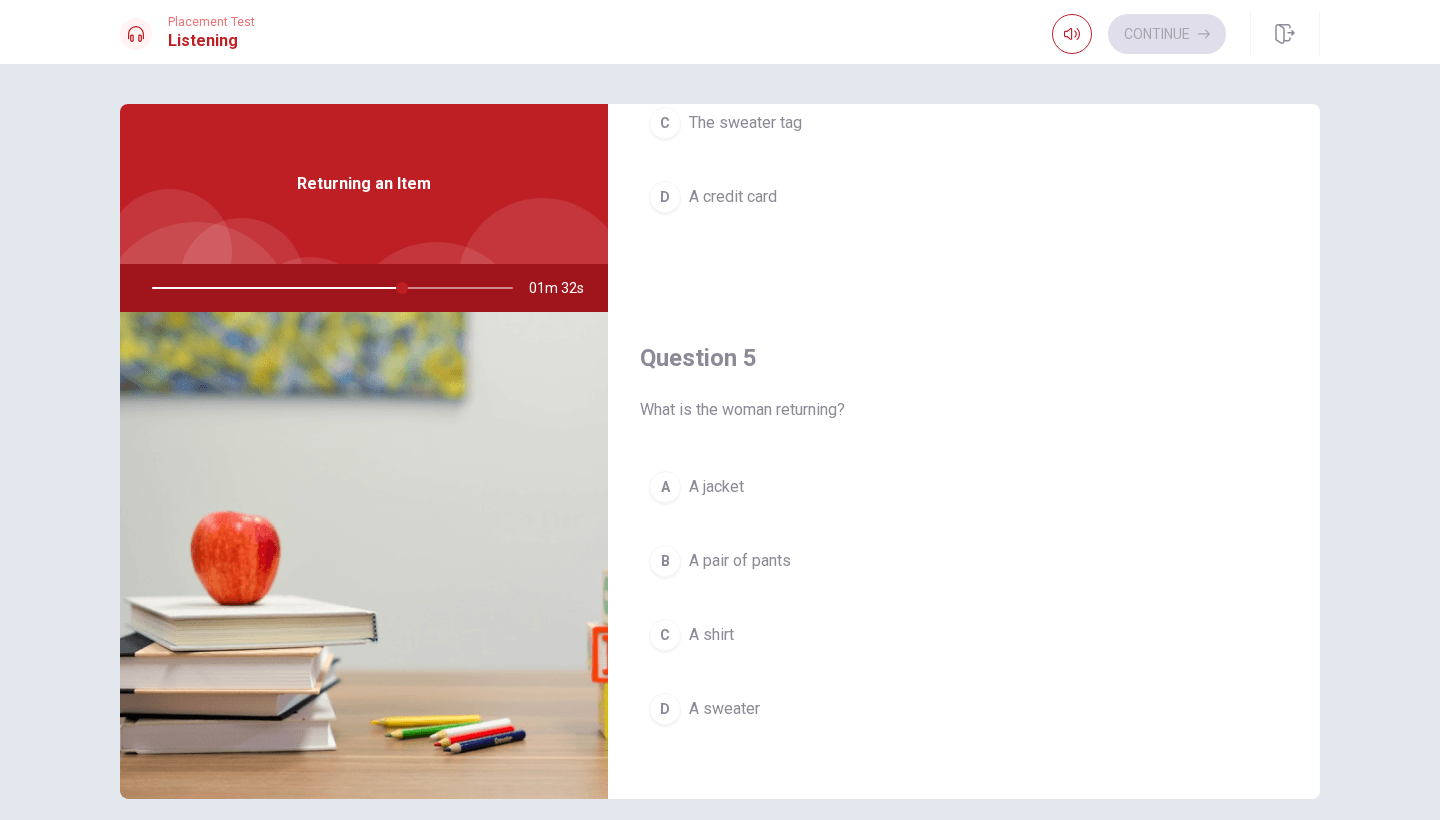 scroll, scrollTop: 1865, scrollLeft: 0, axis: vertical 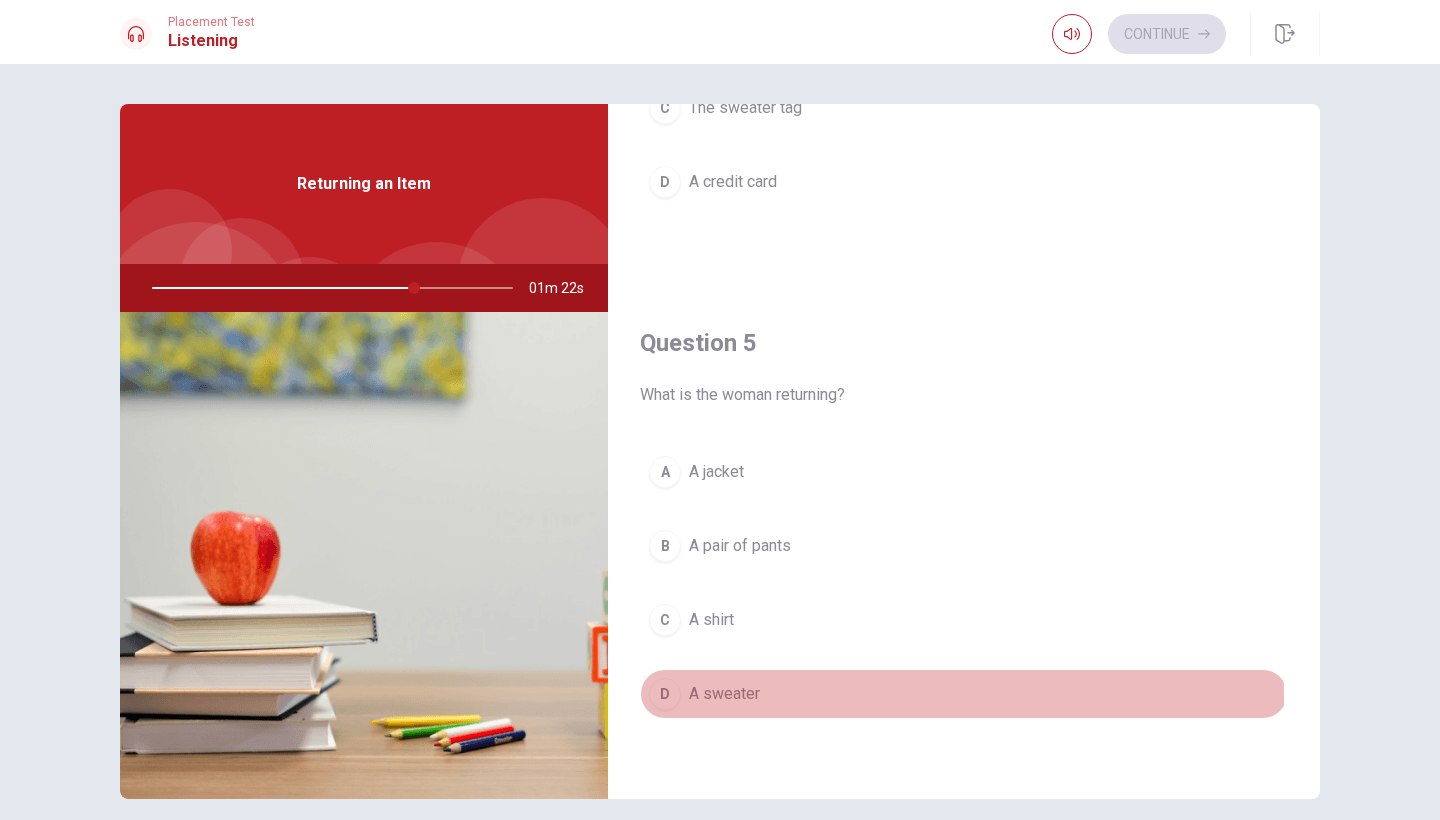 click on "A sweater" at bounding box center (724, 694) 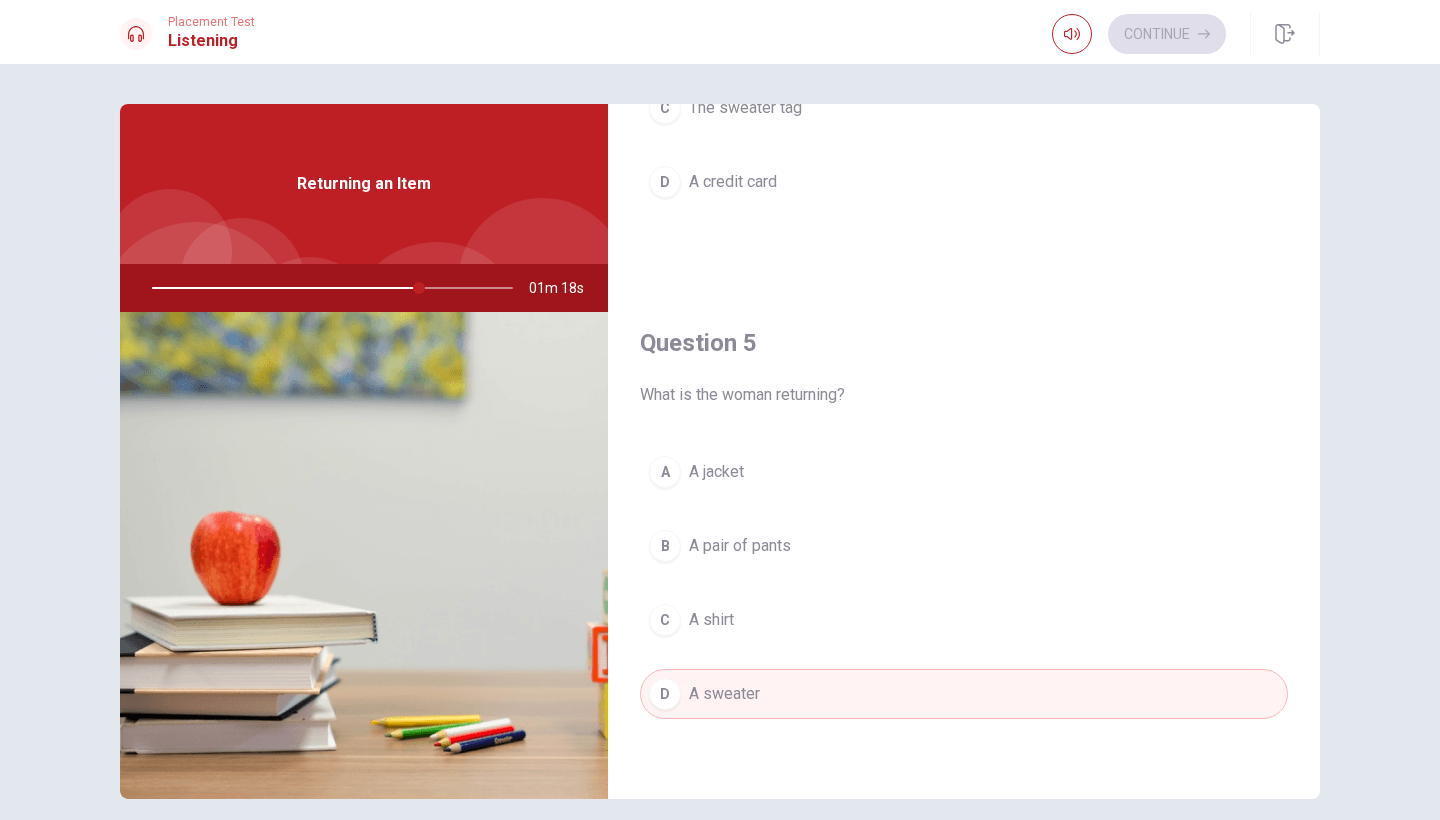 drag, startPoint x: 1309, startPoint y: 638, endPoint x: 1304, endPoint y: 505, distance: 133.09395 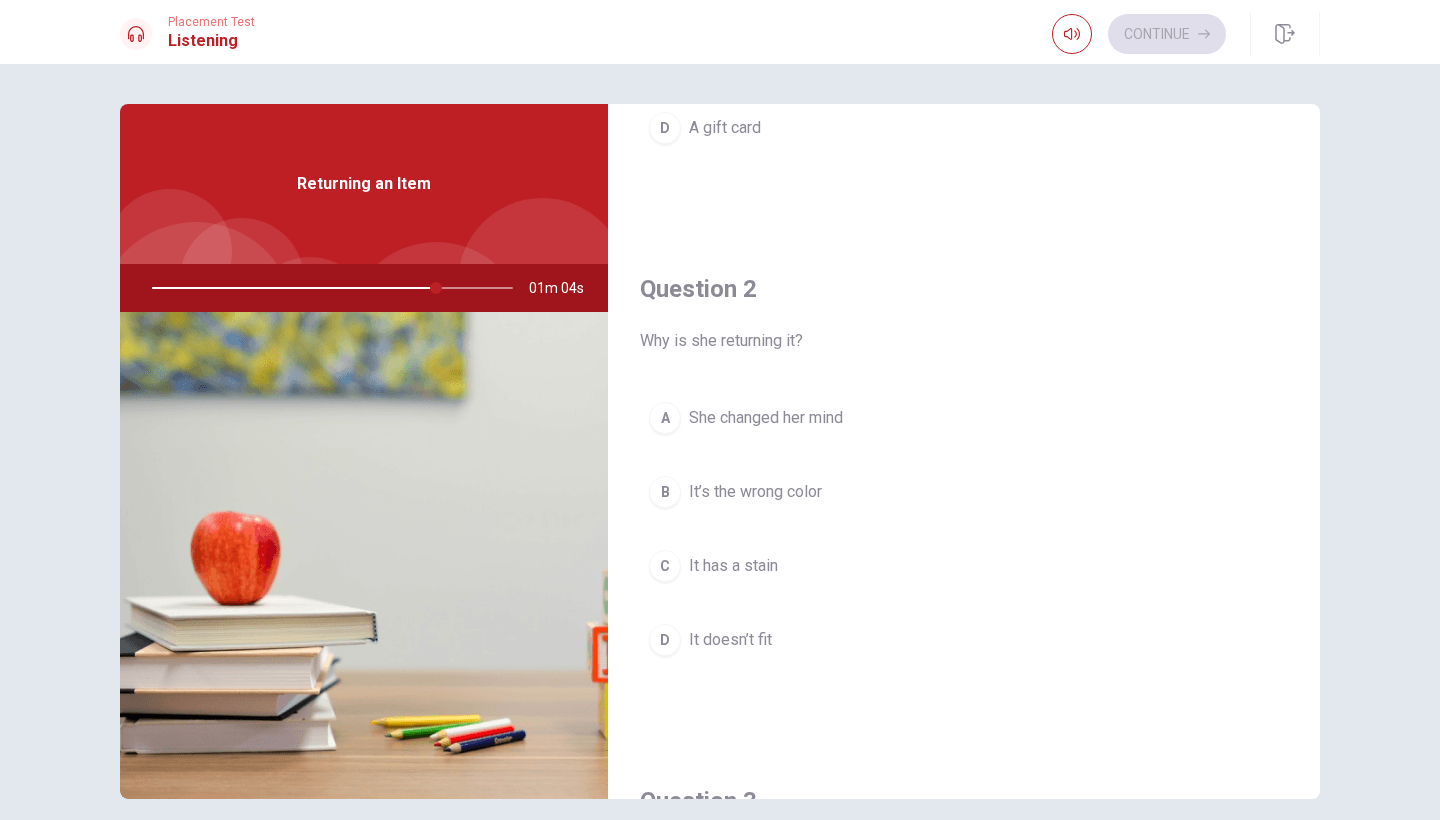 scroll, scrollTop: 387, scrollLeft: 0, axis: vertical 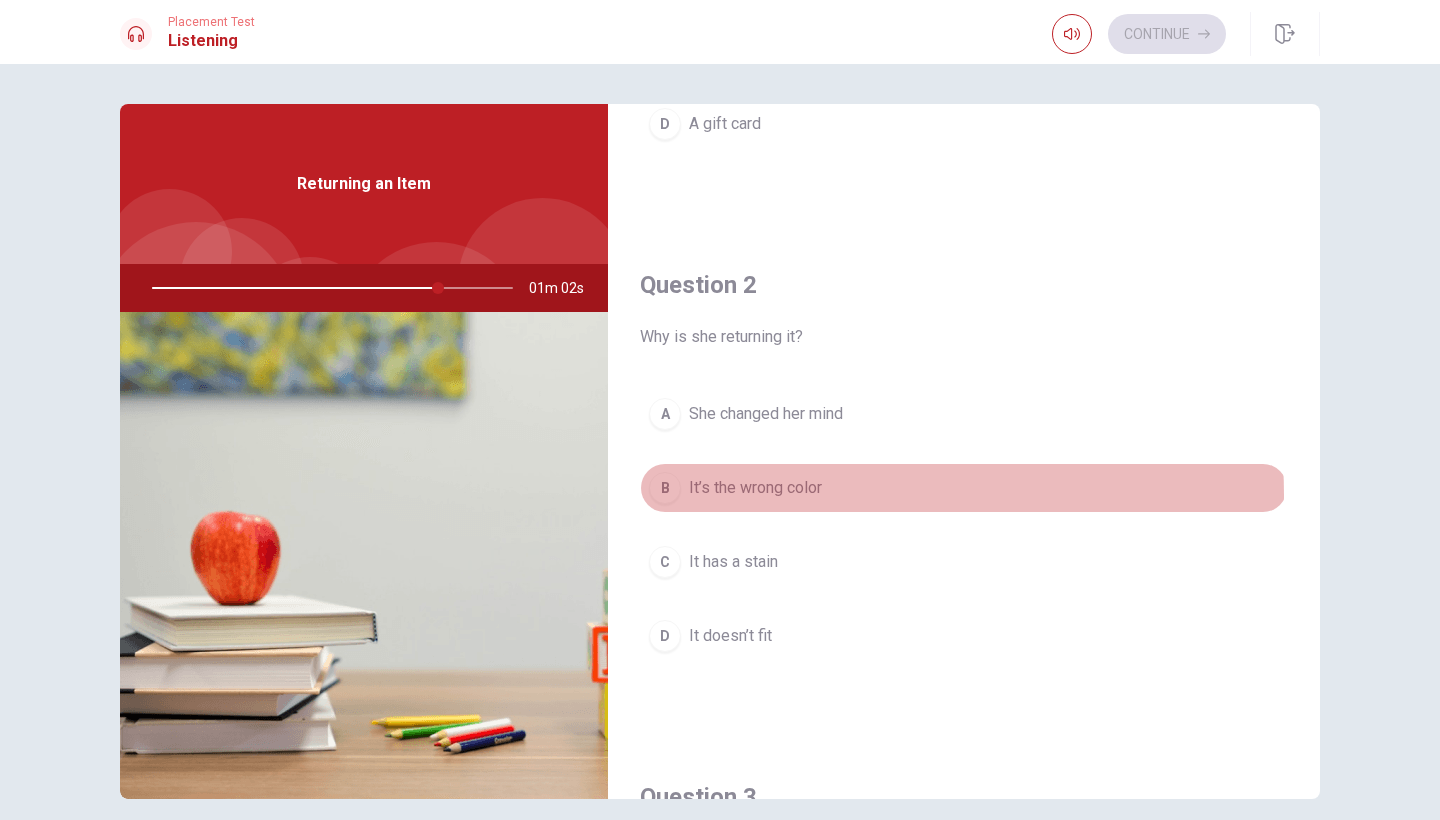 click on "B It’s the wrong color" at bounding box center [964, 488] 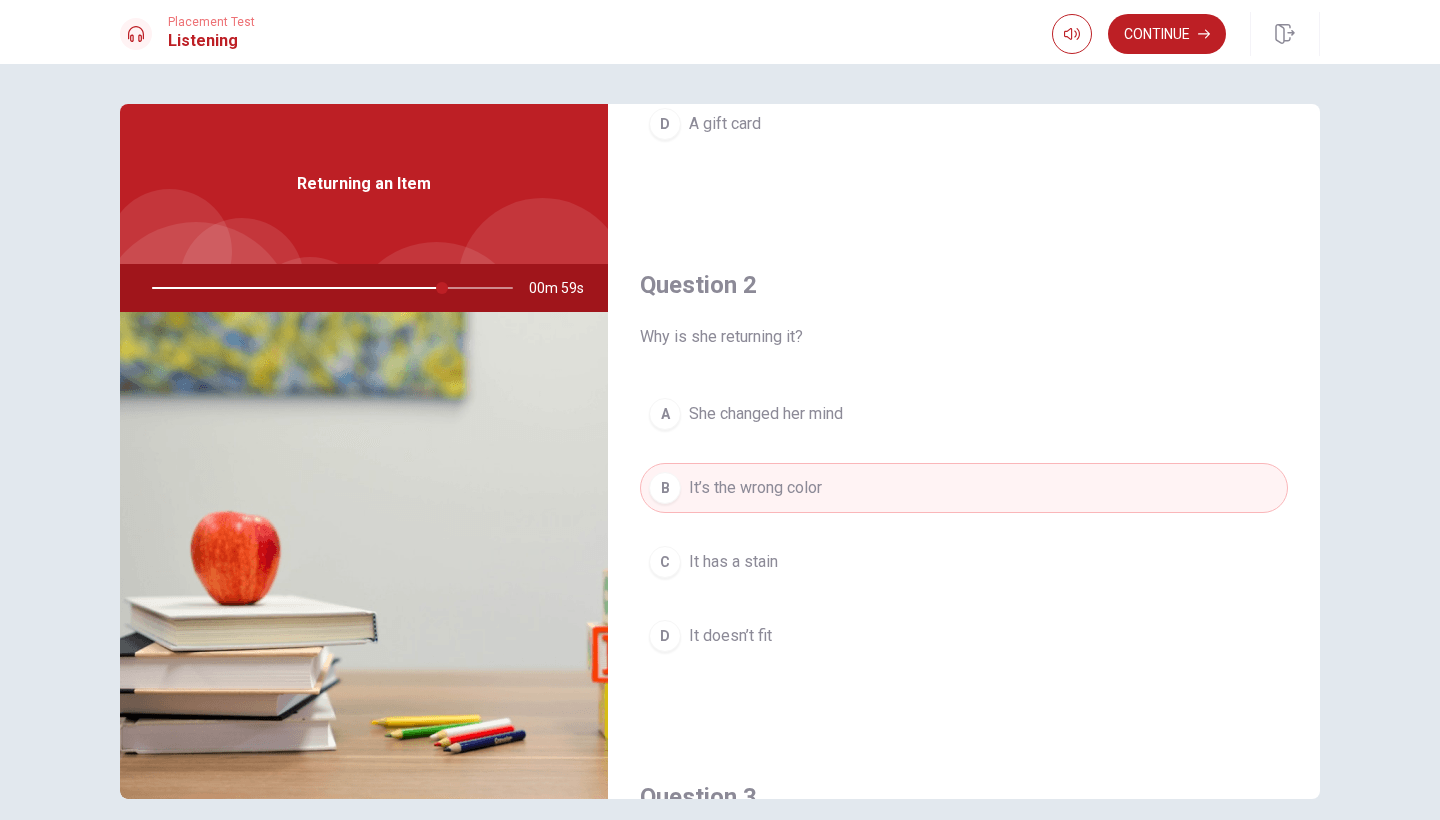 drag, startPoint x: 1312, startPoint y: 307, endPoint x: 1302, endPoint y: 234, distance: 73.68175 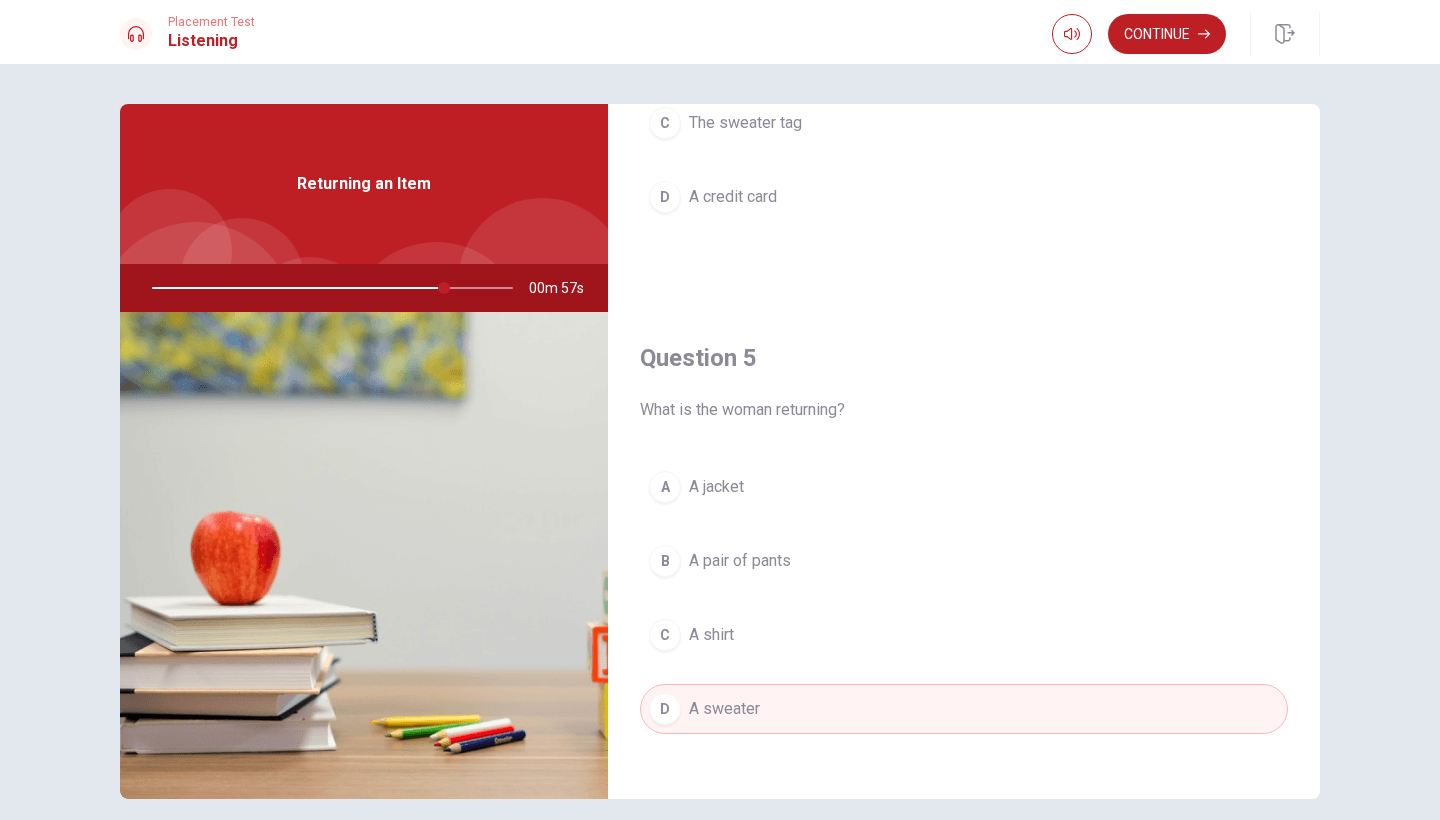 scroll, scrollTop: 1865, scrollLeft: 0, axis: vertical 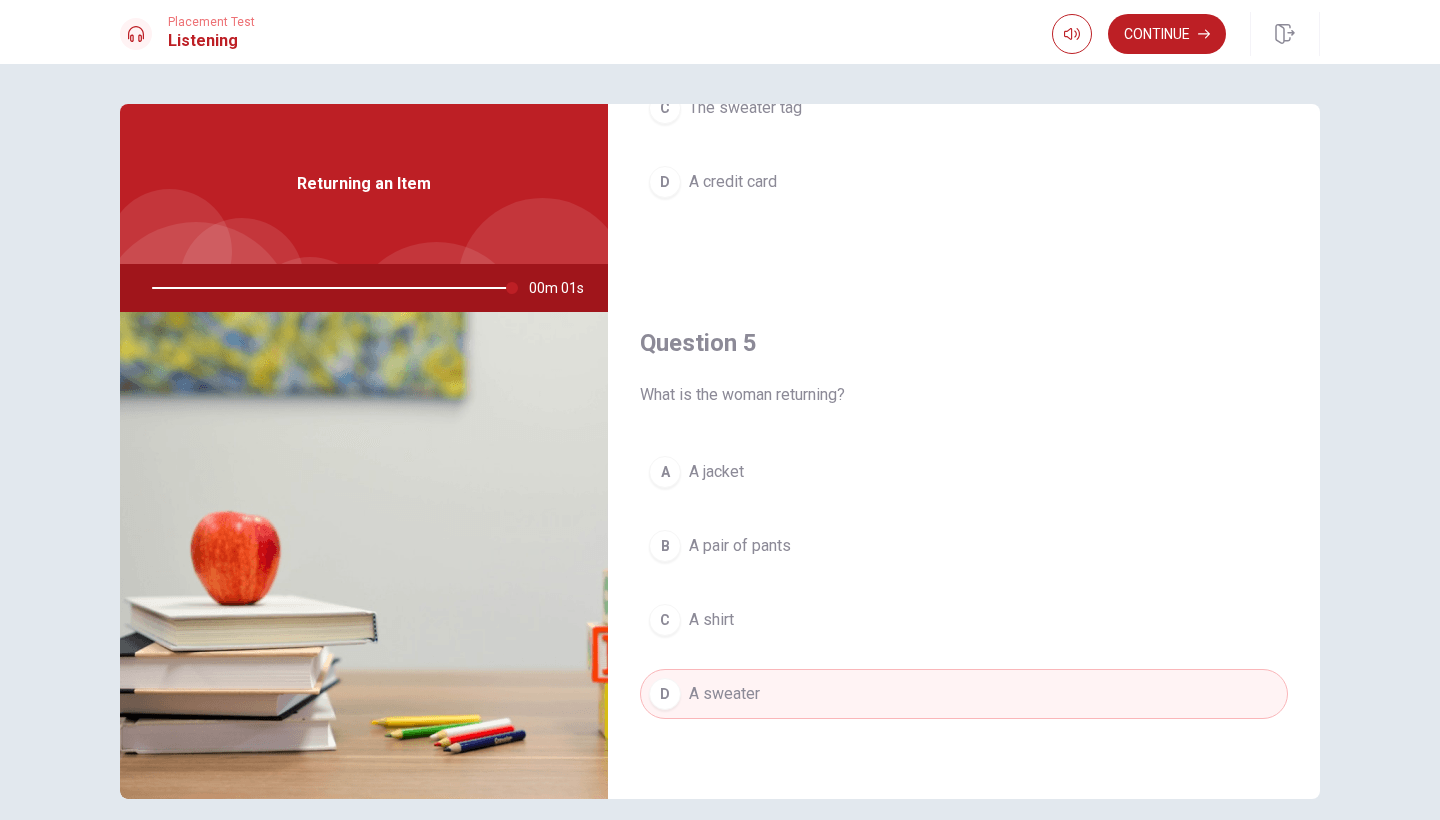 type on "0" 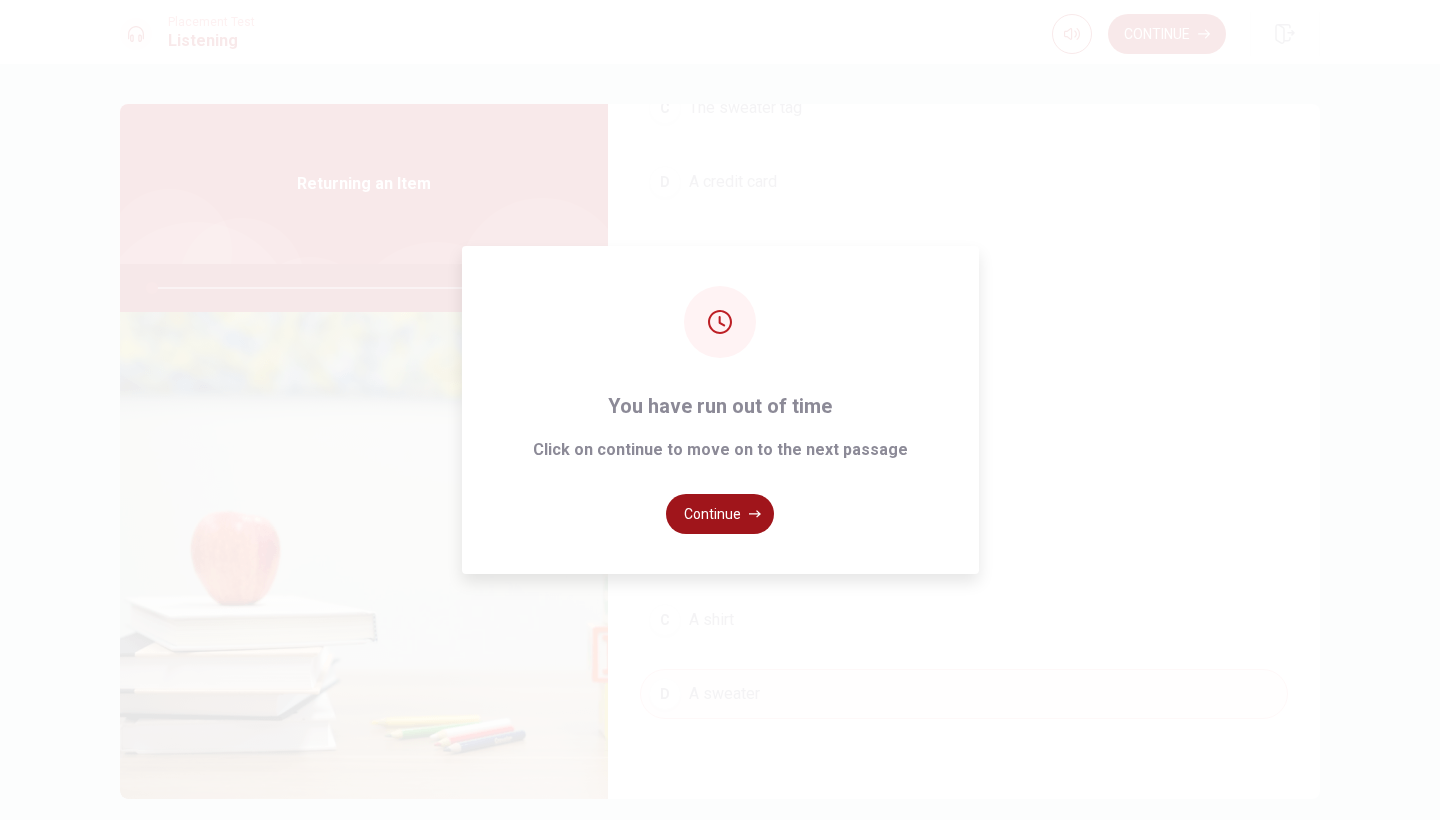 click on "Continue" at bounding box center [720, 514] 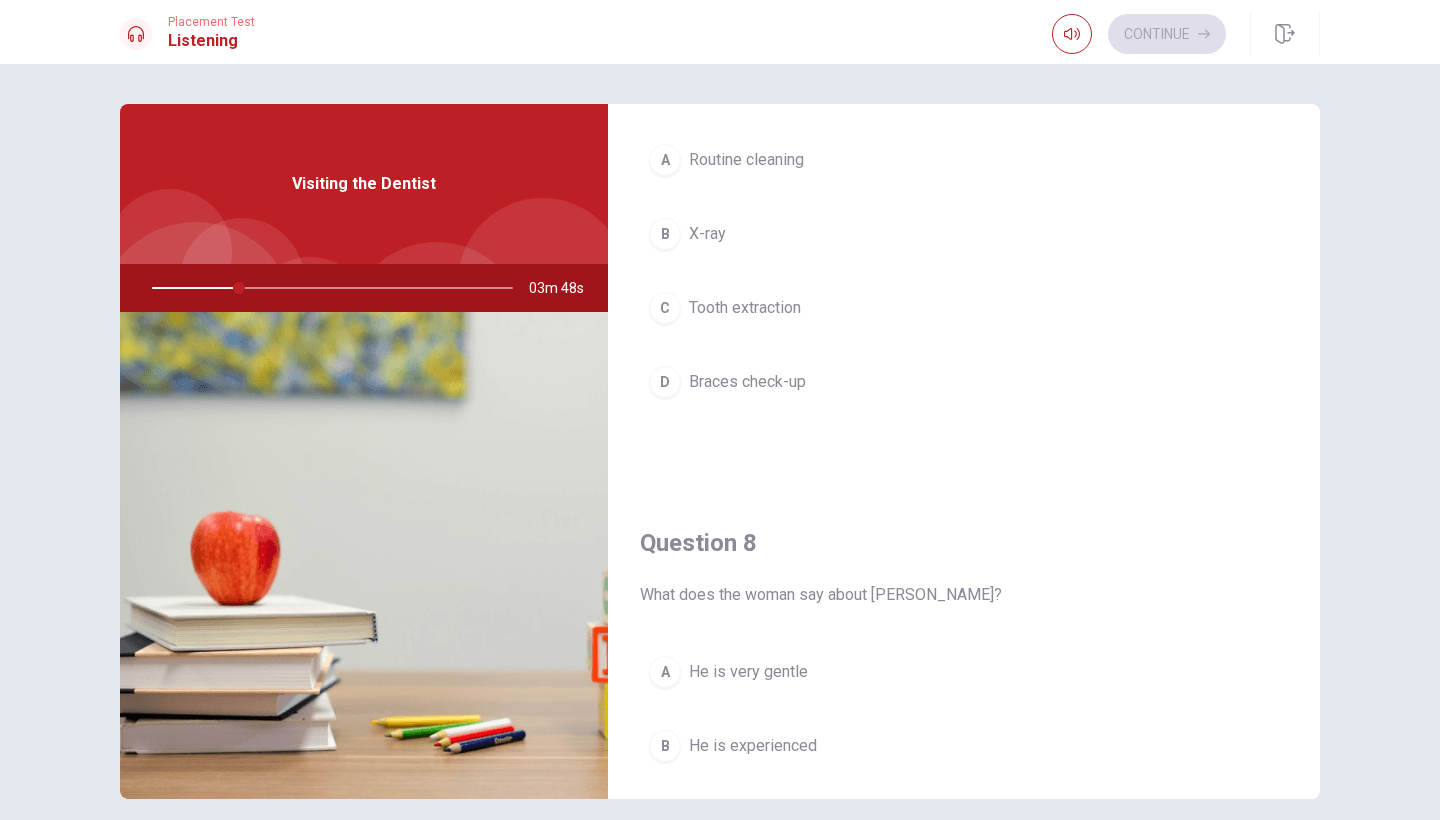 scroll, scrollTop: 0, scrollLeft: 0, axis: both 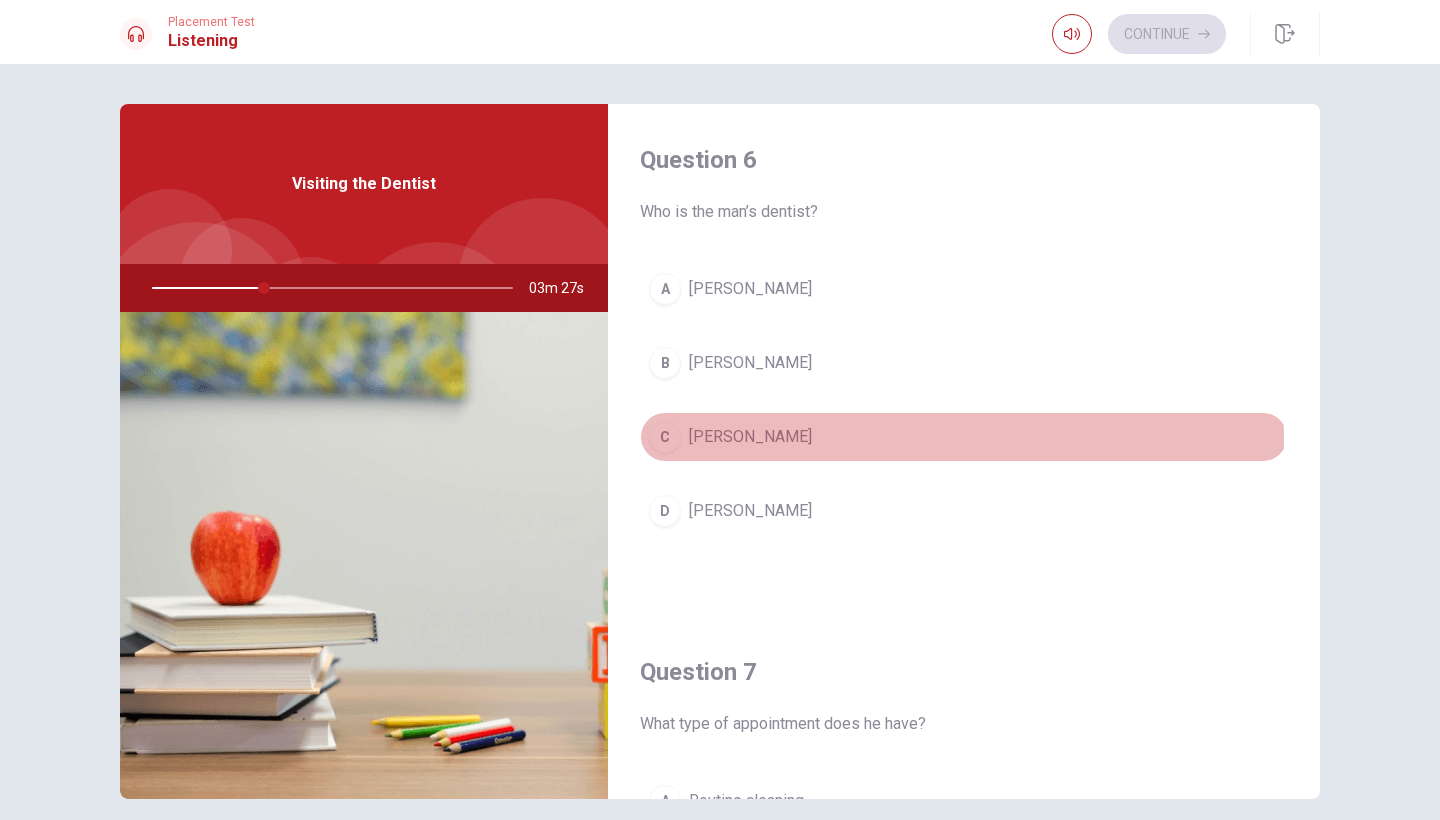 click on "[PERSON_NAME]" at bounding box center (750, 437) 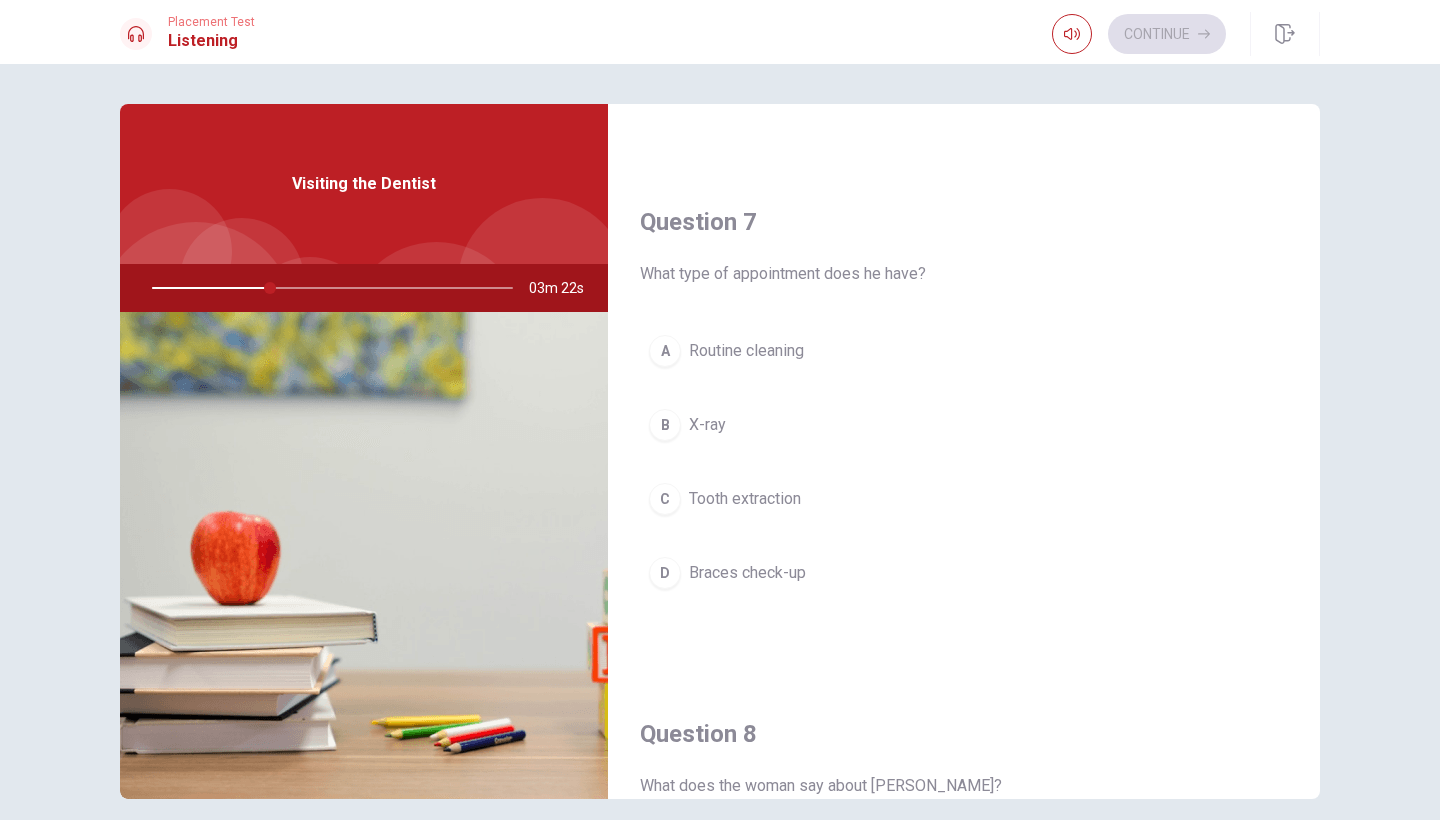 scroll, scrollTop: 457, scrollLeft: 0, axis: vertical 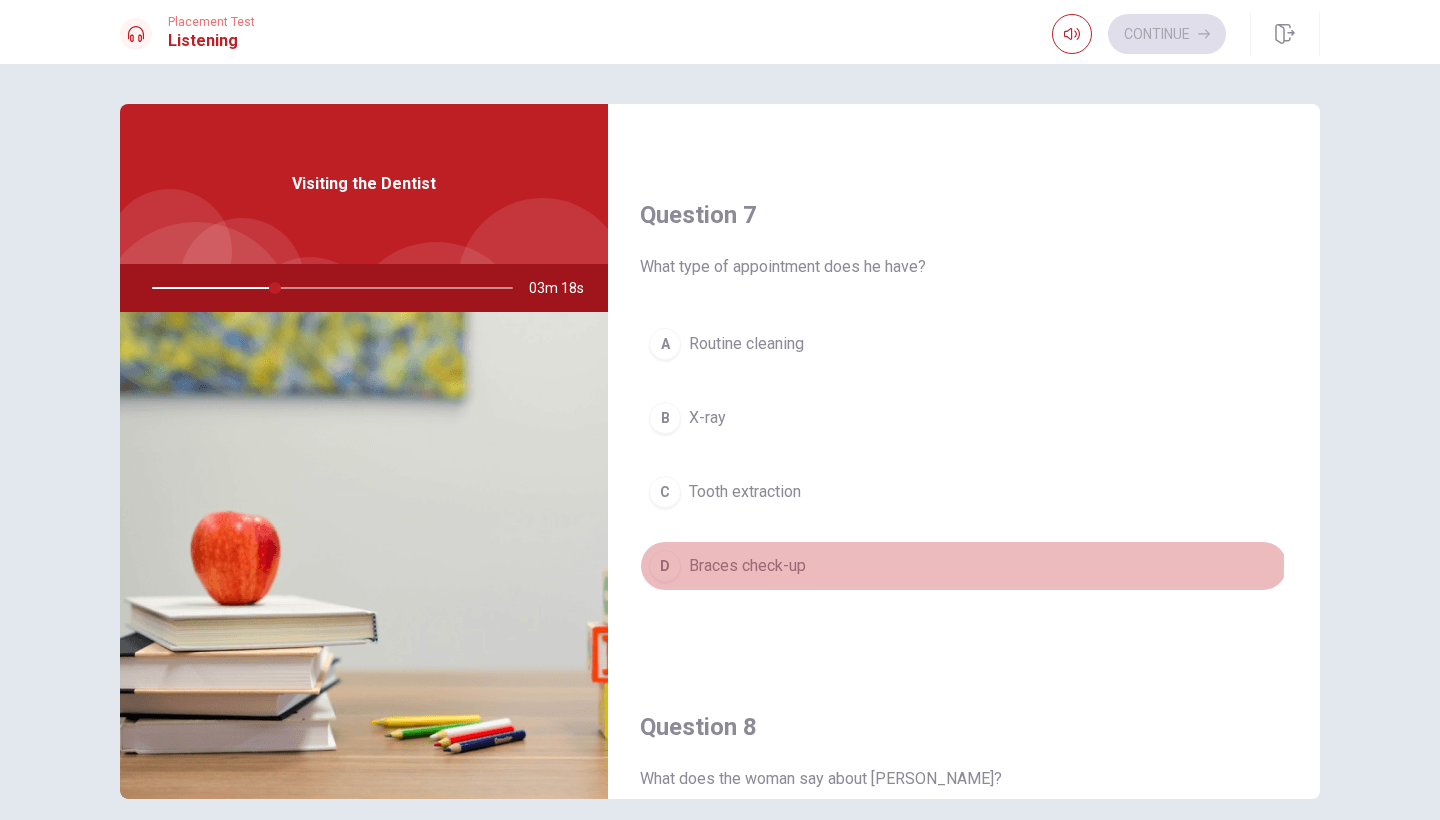 click on "Braces check-up" at bounding box center (747, 566) 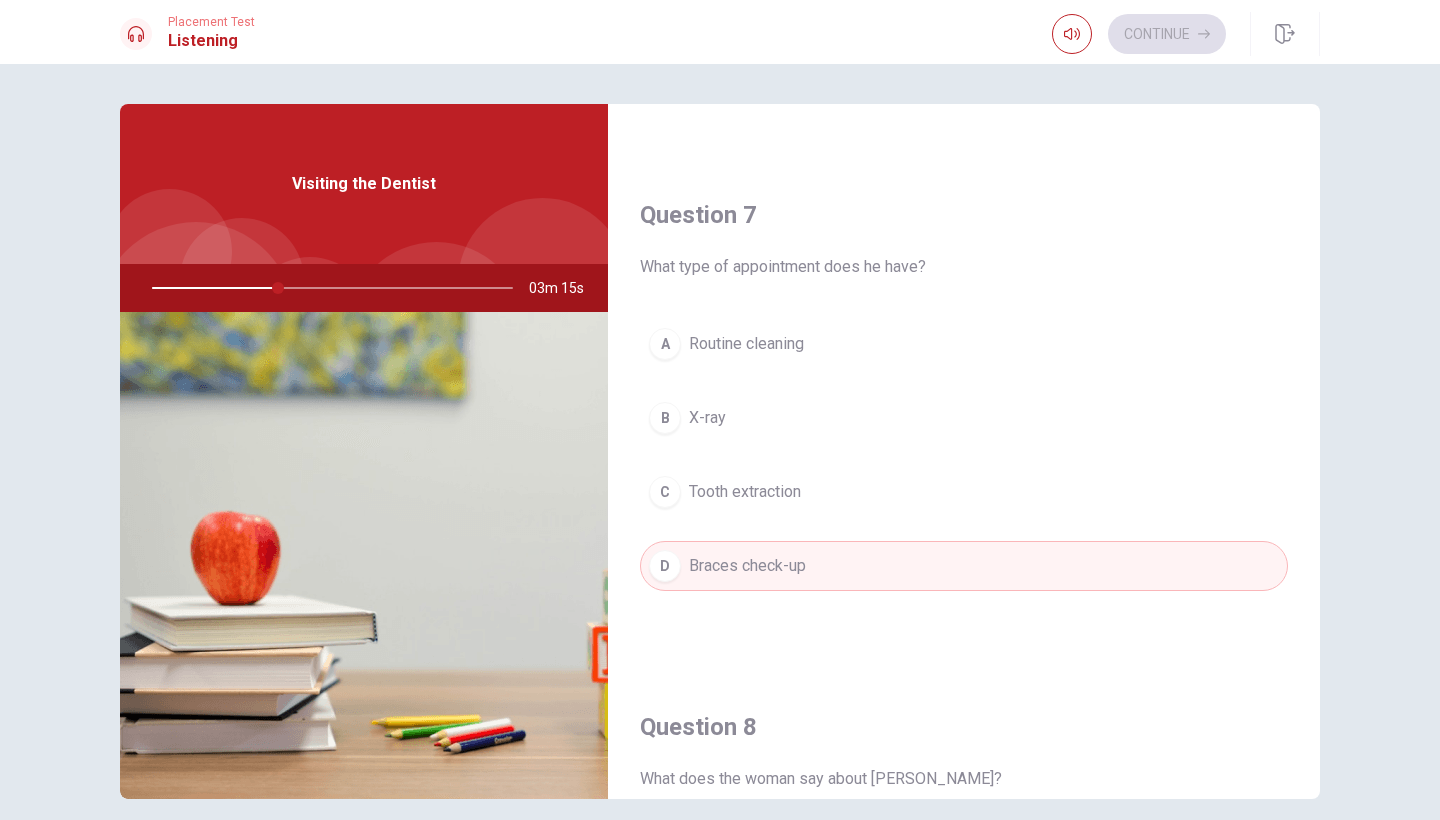 drag, startPoint x: 1312, startPoint y: 391, endPoint x: 1317, endPoint y: 443, distance: 52.23983 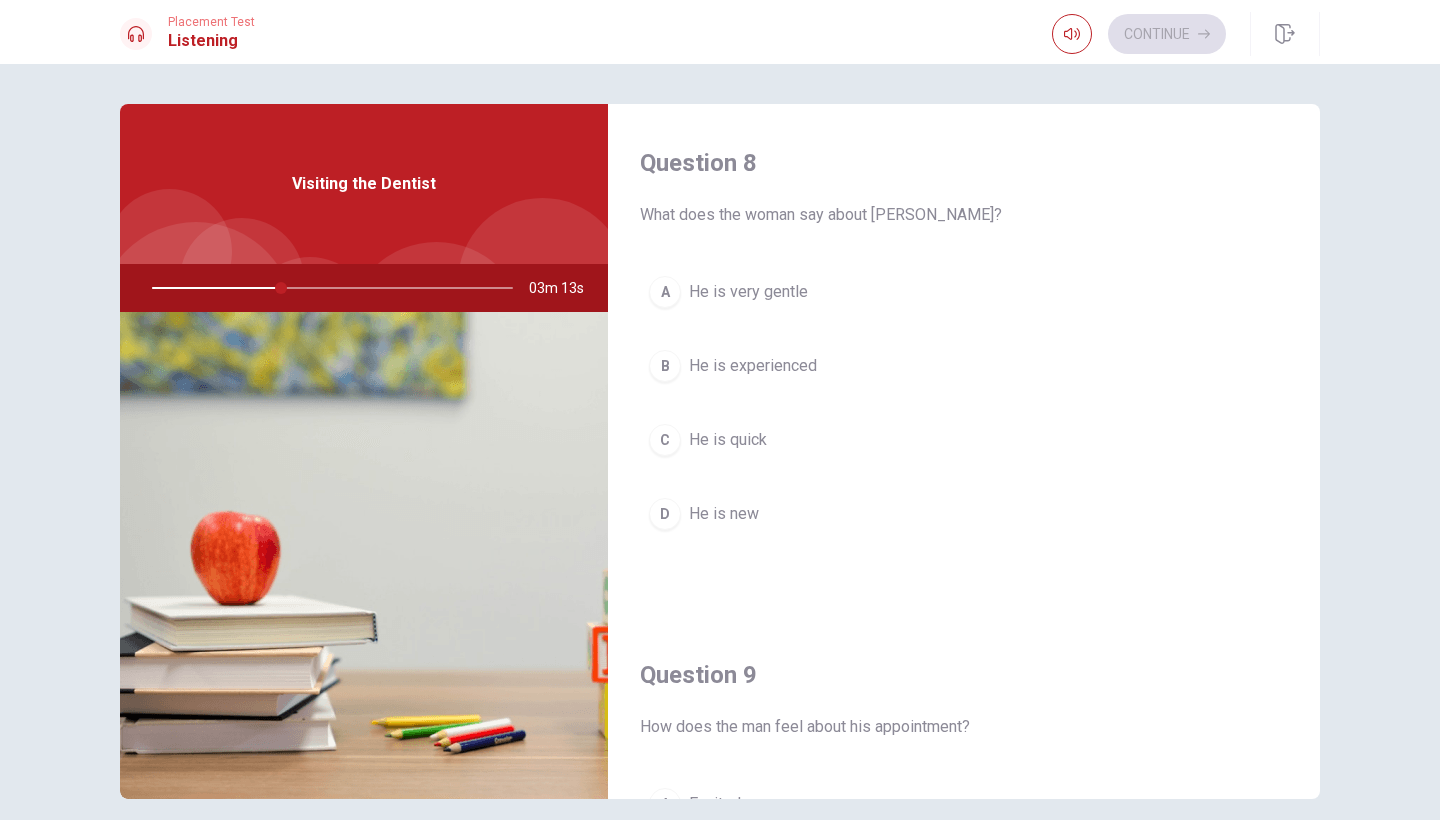 scroll, scrollTop: 1010, scrollLeft: 0, axis: vertical 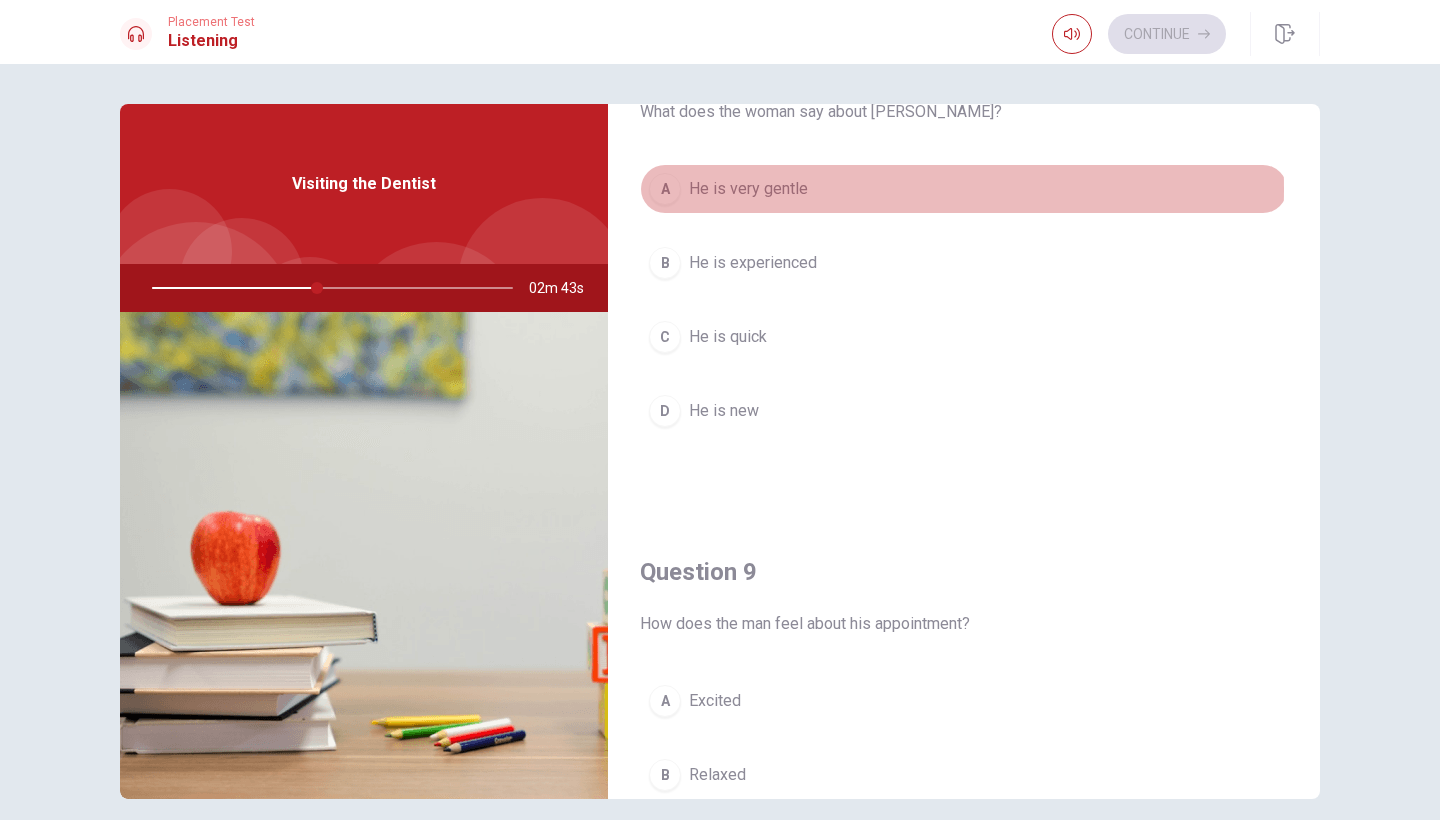 click on "He is very gentle" at bounding box center [748, 189] 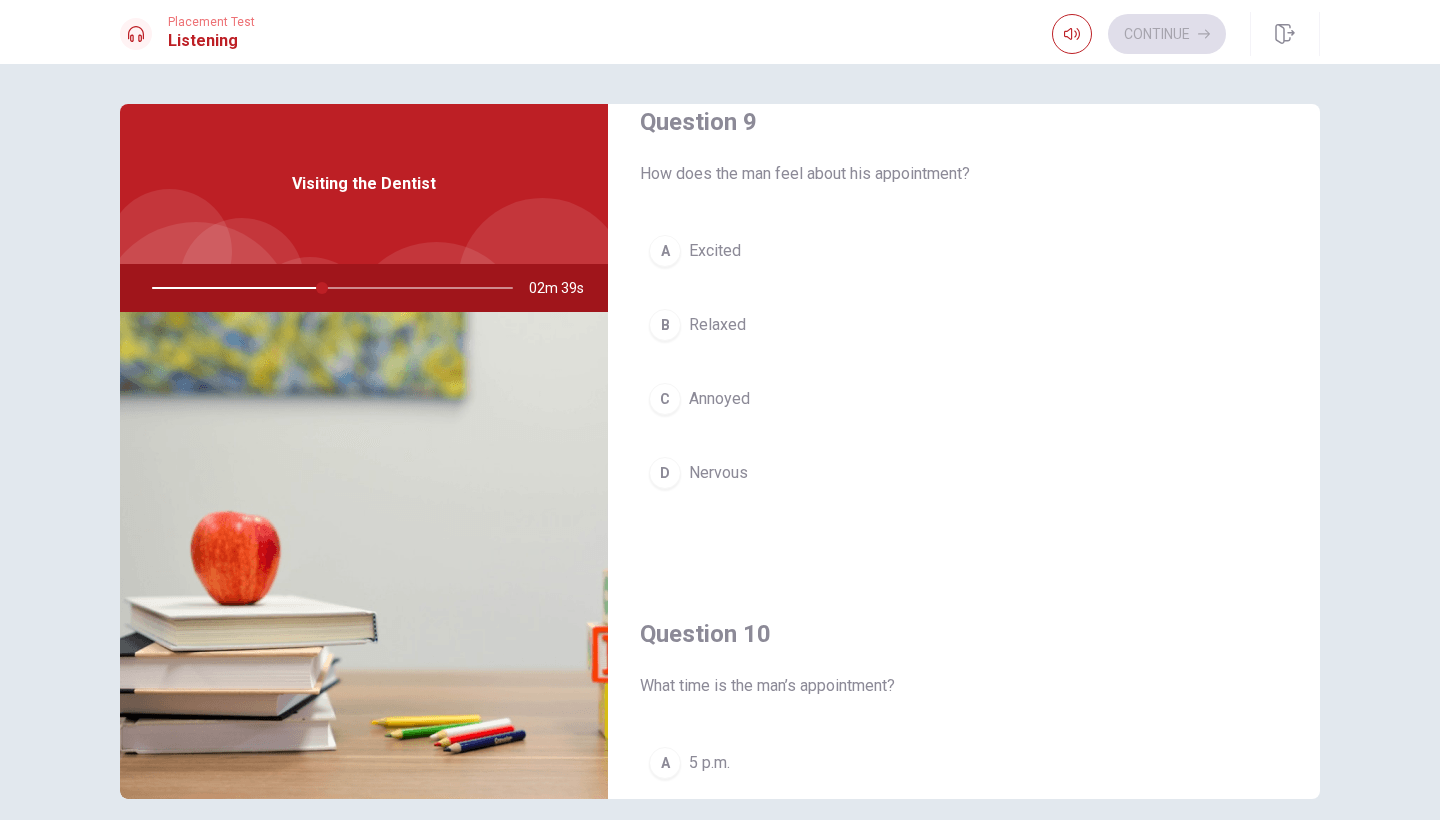 scroll, scrollTop: 1570, scrollLeft: 0, axis: vertical 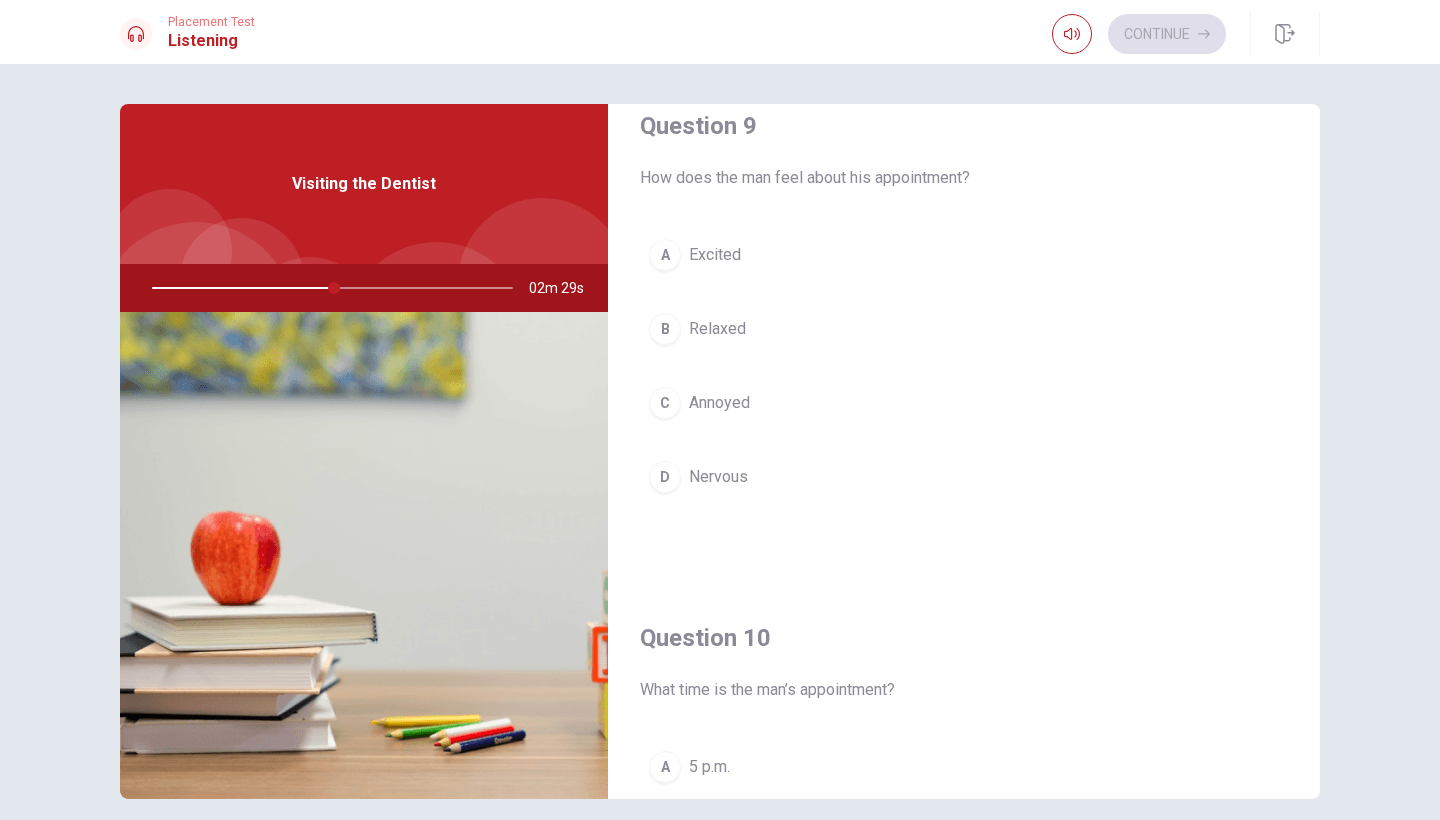 click on "Relaxed" at bounding box center [717, 329] 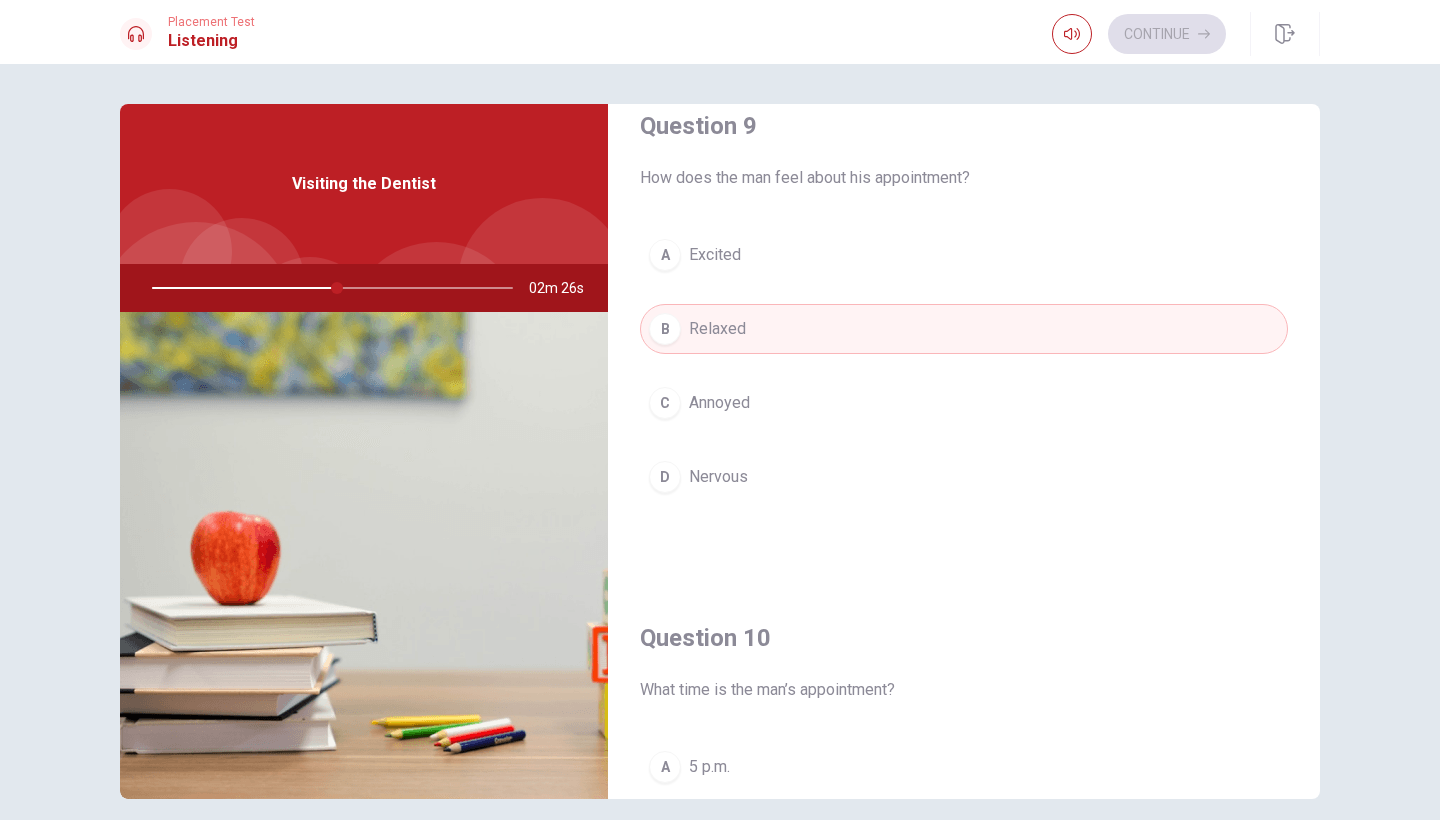 drag, startPoint x: 1312, startPoint y: 574, endPoint x: 1327, endPoint y: 638, distance: 65.734314 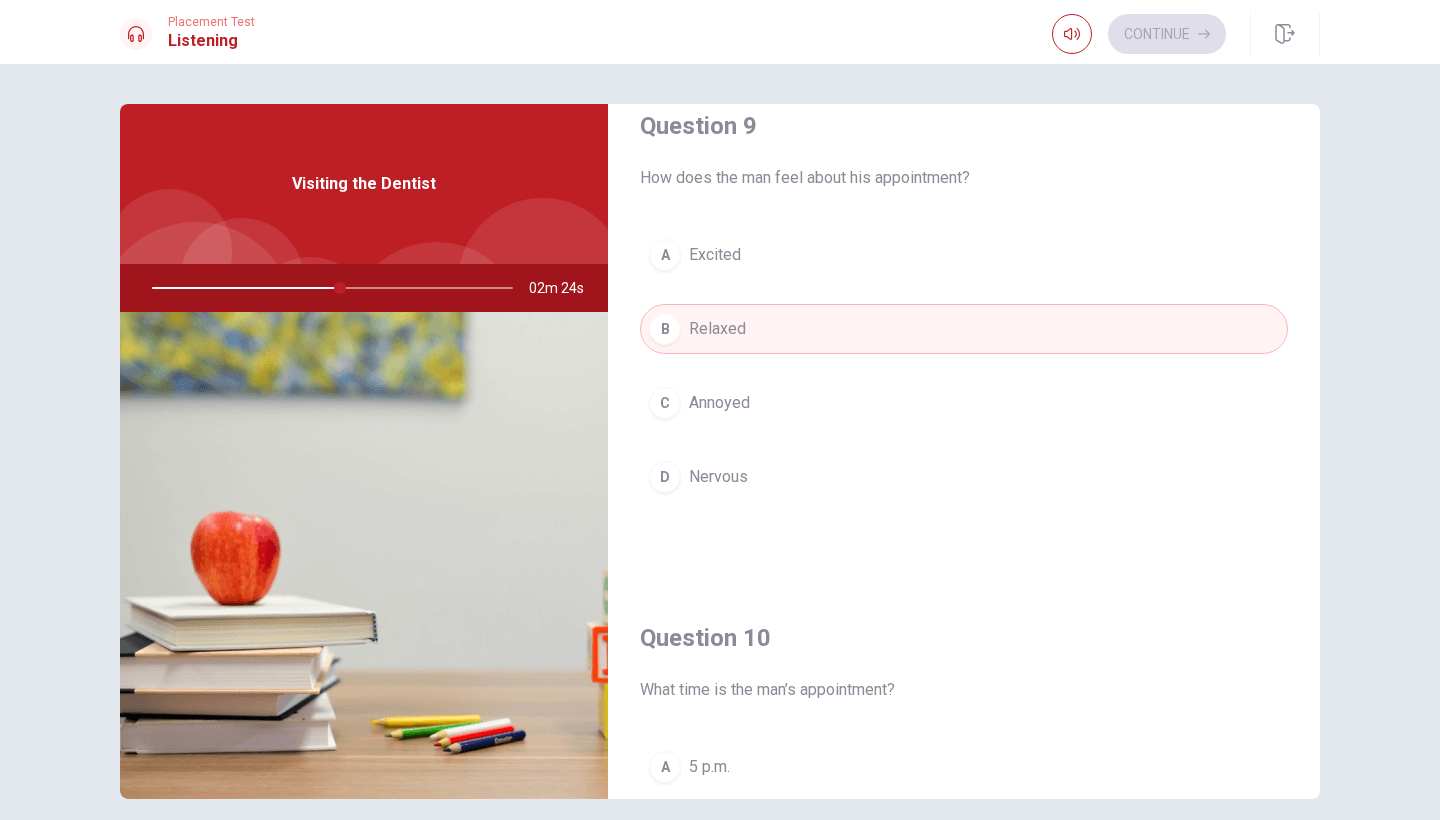 scroll, scrollTop: 1865, scrollLeft: 0, axis: vertical 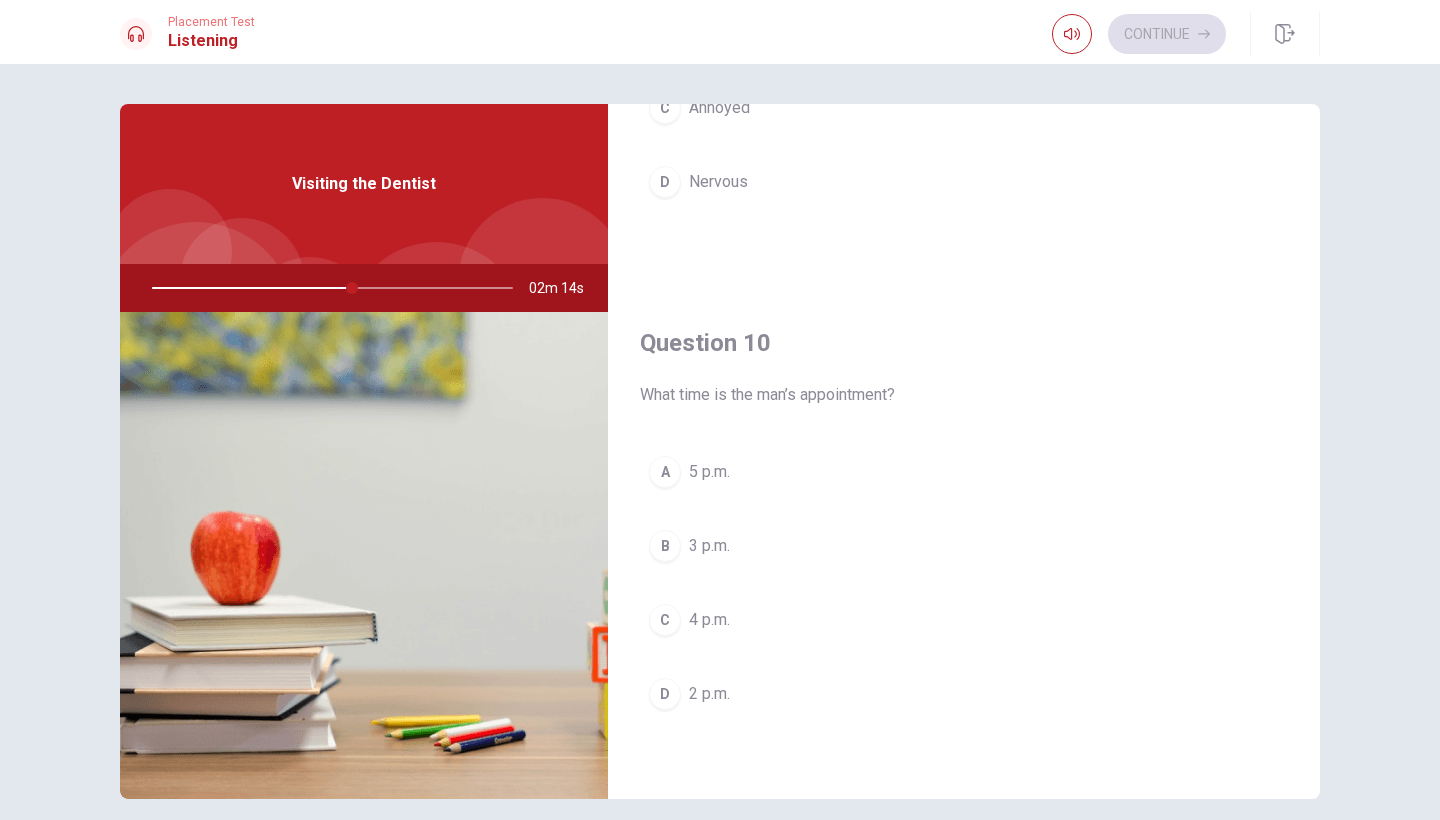 click on "3 p.m." at bounding box center [709, 546] 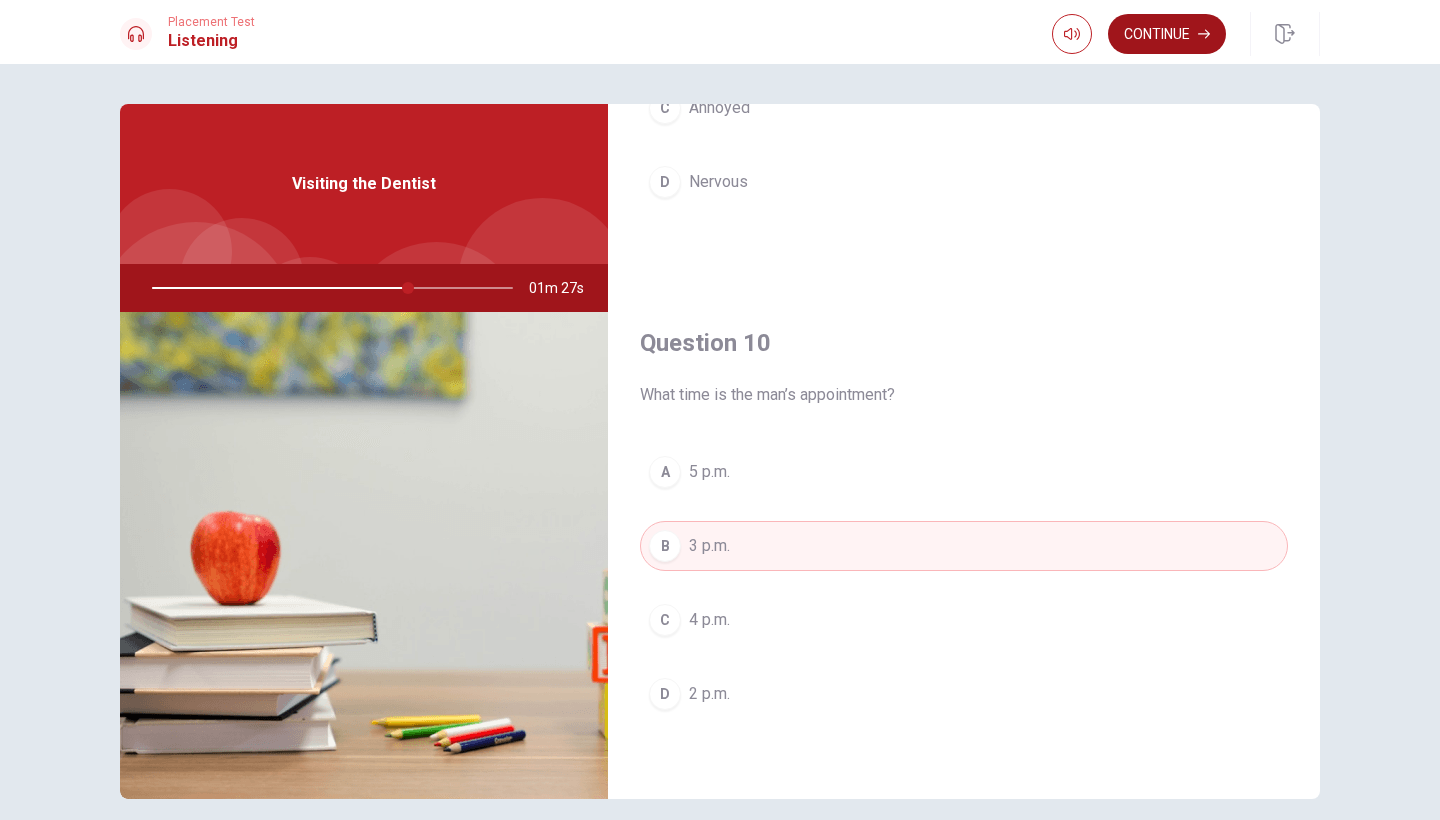 click on "Continue" at bounding box center (1167, 34) 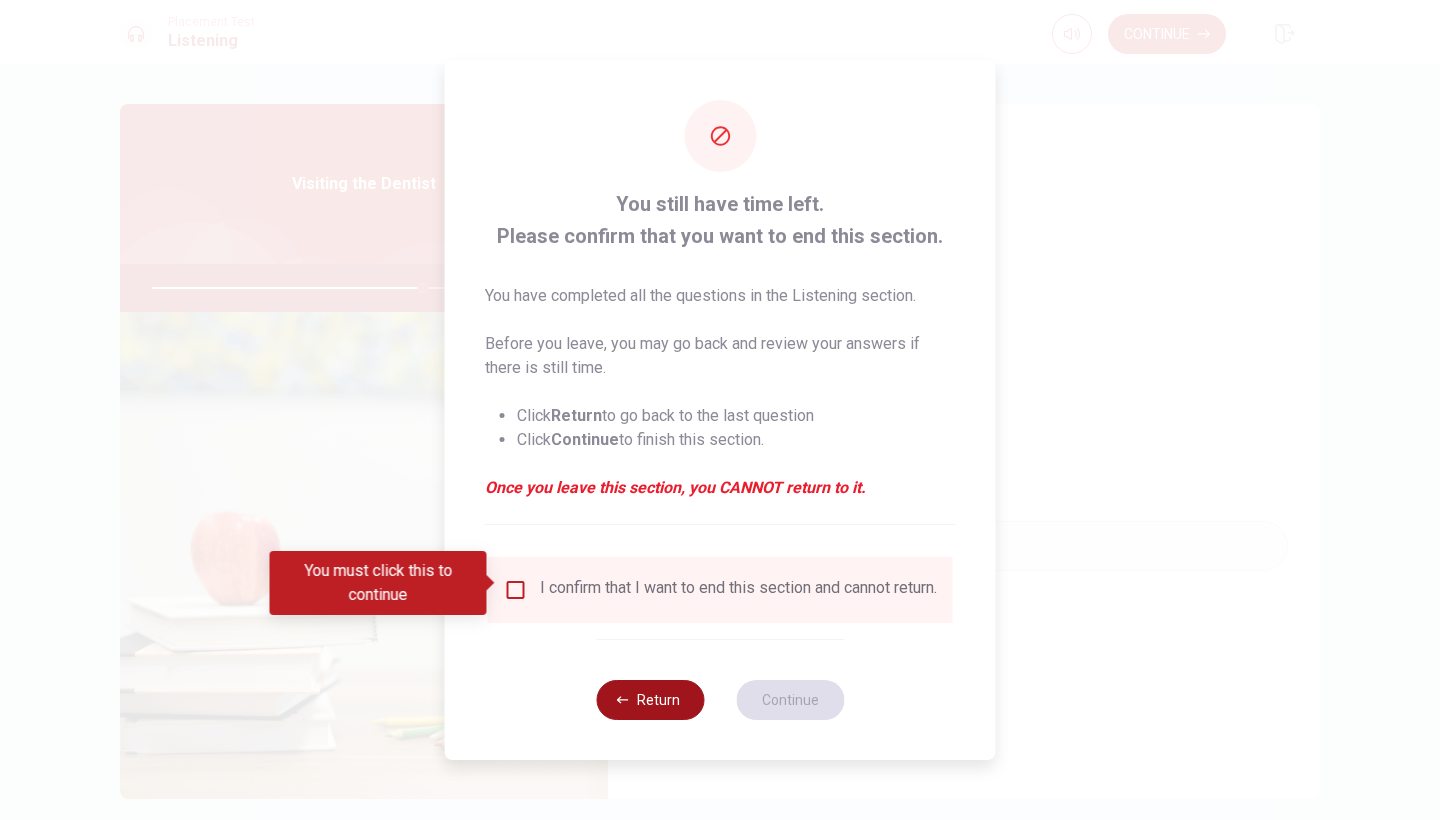click on "Return" at bounding box center (650, 700) 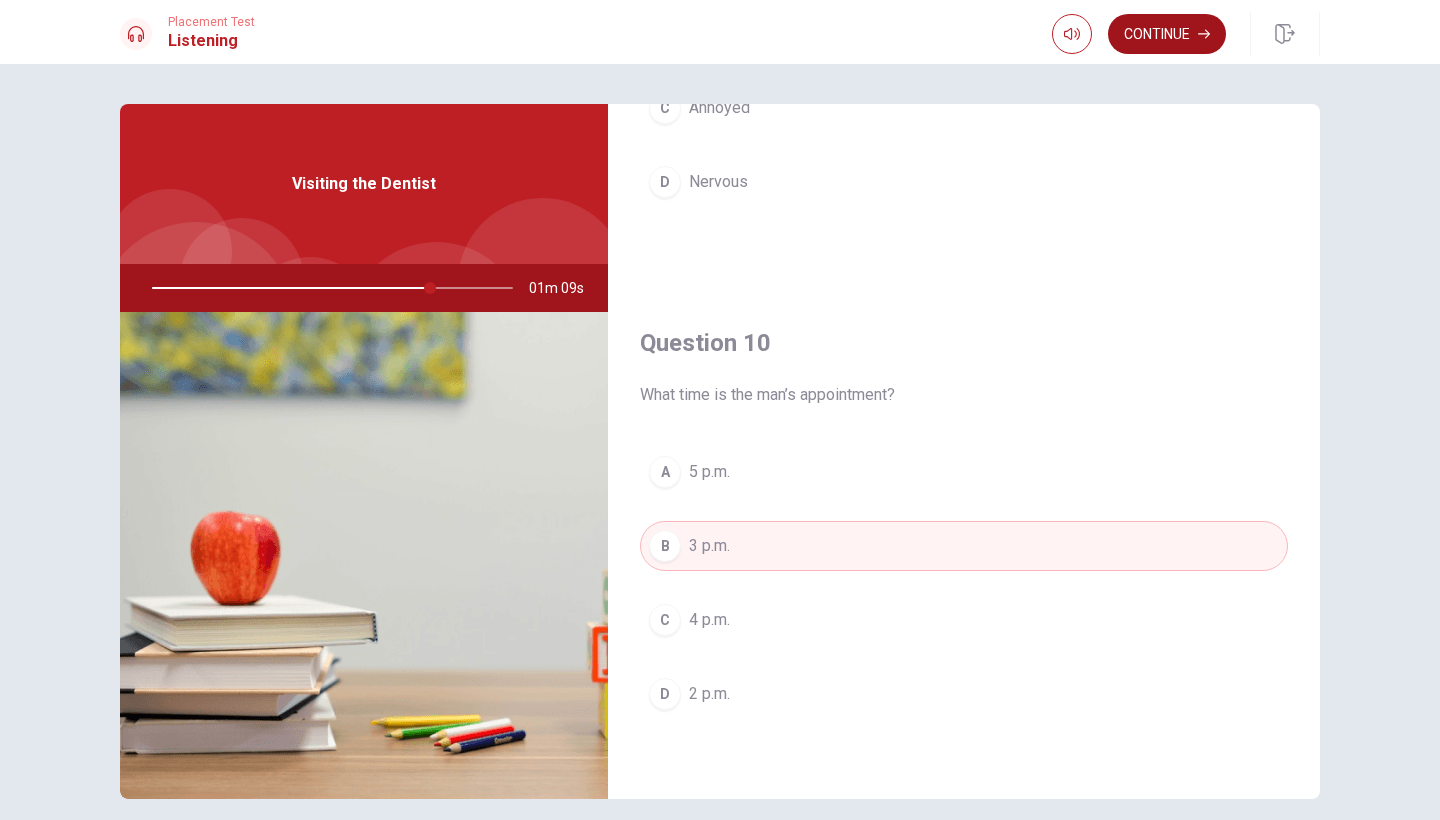 click on "Continue" at bounding box center (1167, 34) 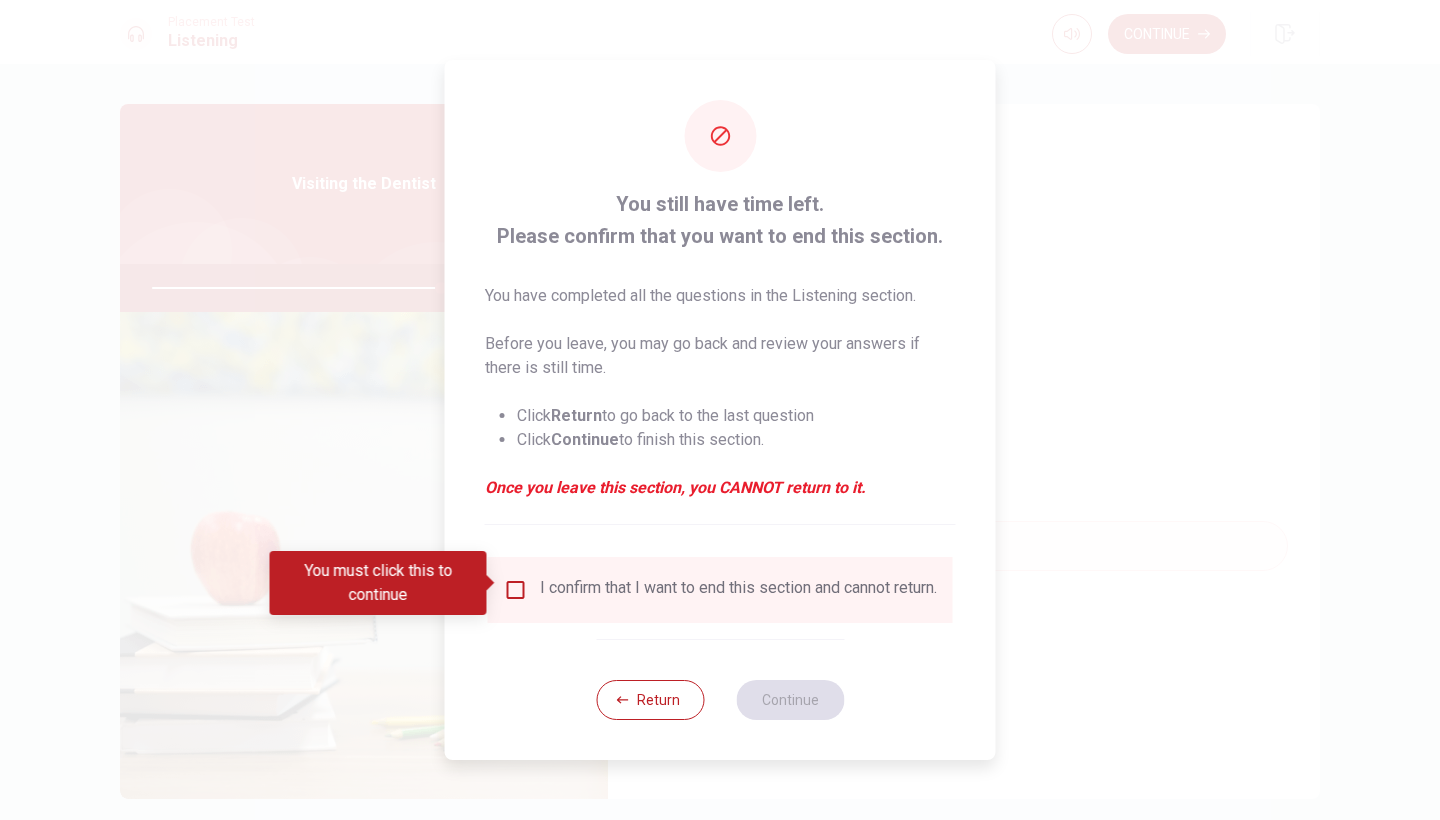 click at bounding box center [516, 590] 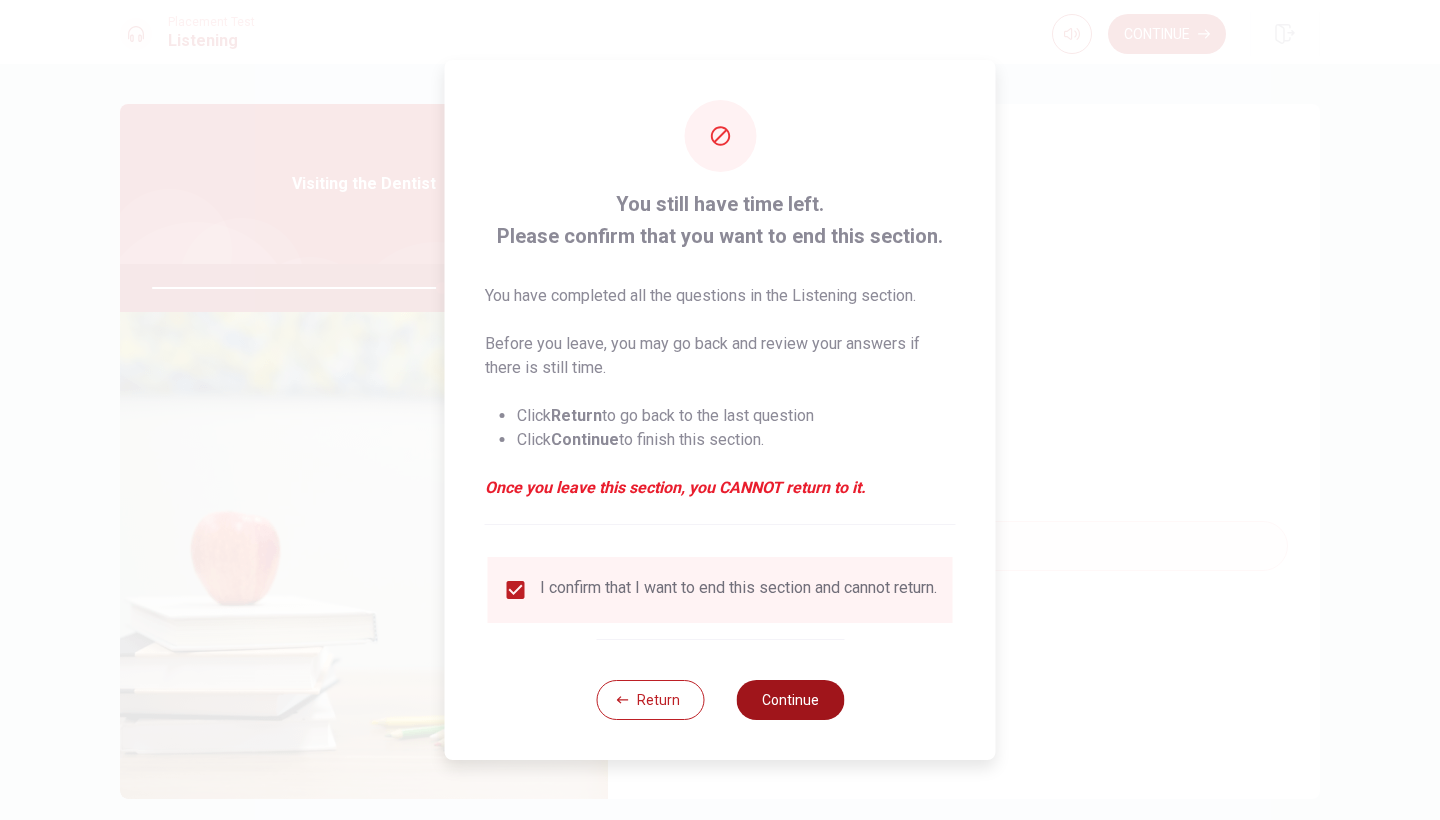 click on "Continue" at bounding box center (790, 700) 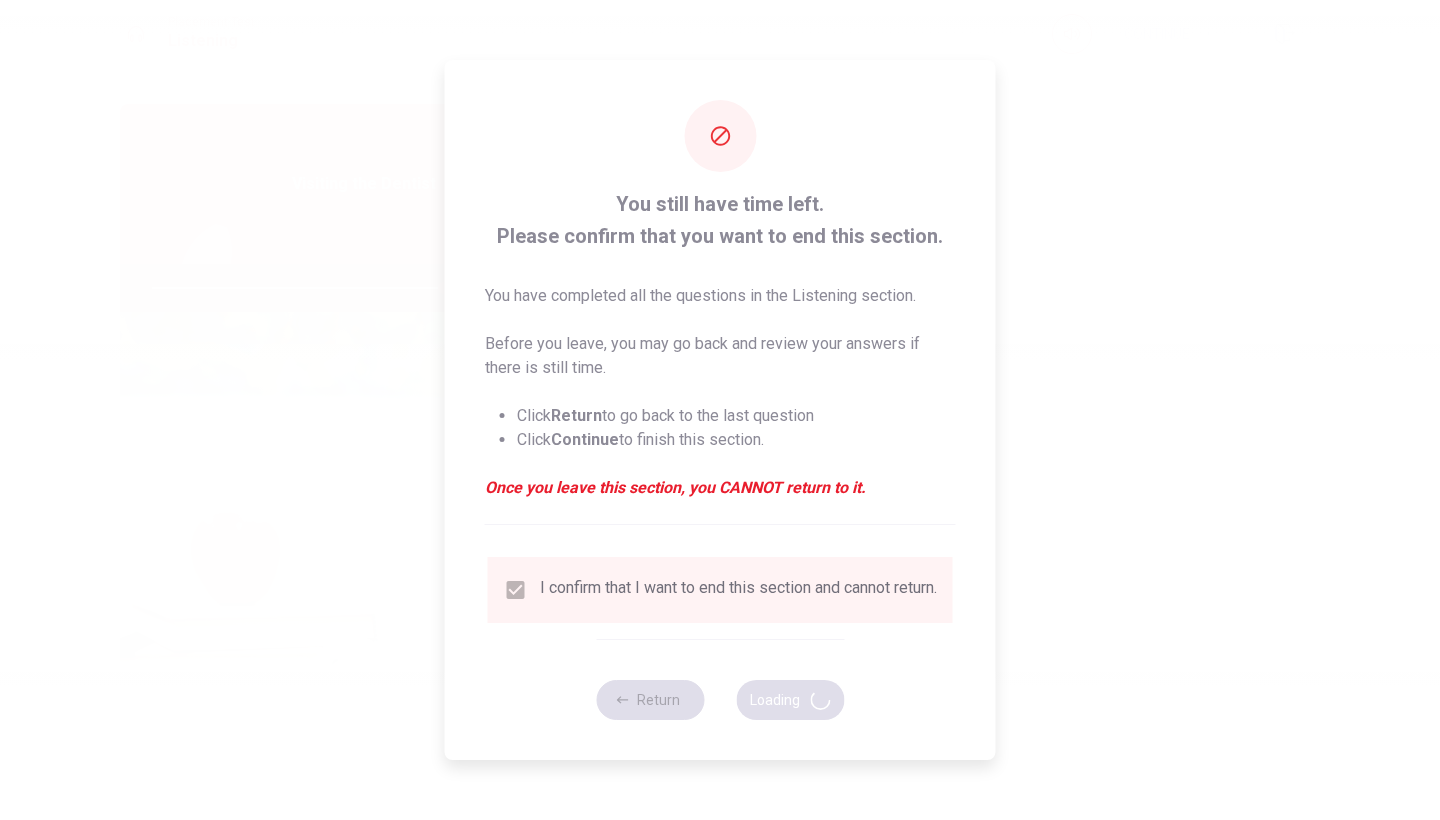 type on "81" 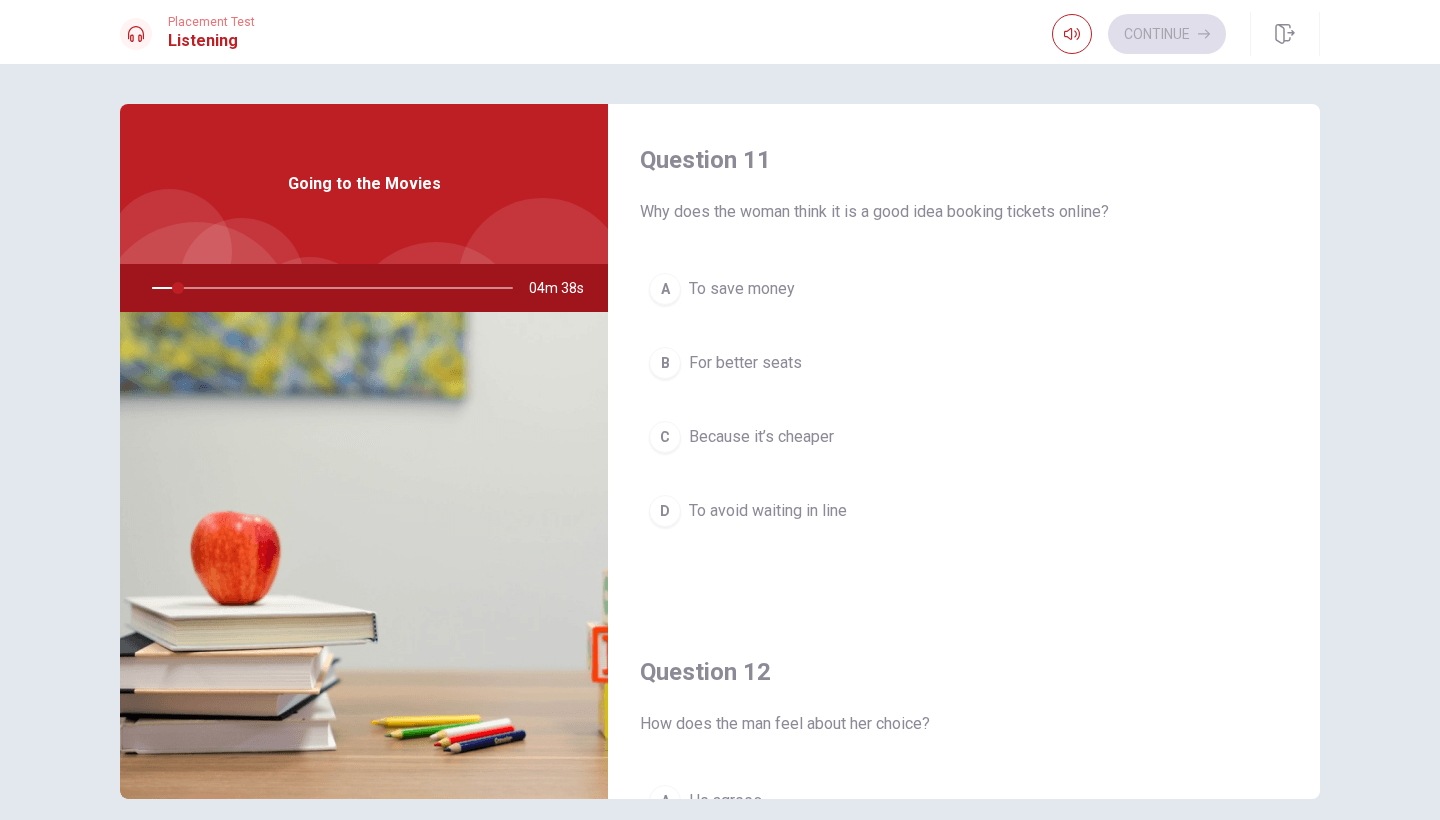 scroll, scrollTop: 44, scrollLeft: 0, axis: vertical 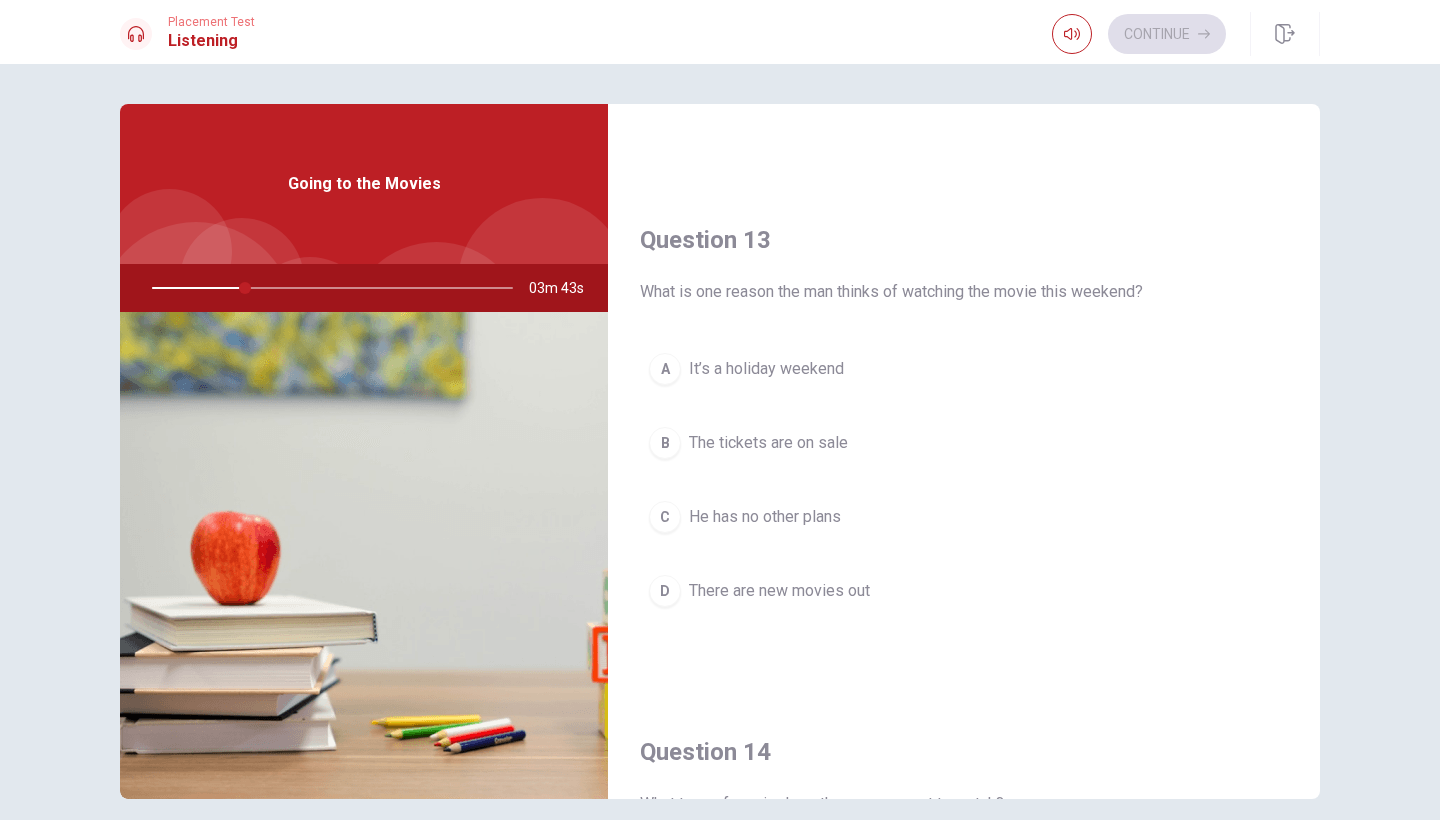 drag, startPoint x: 1306, startPoint y: 490, endPoint x: 1311, endPoint y: 446, distance: 44.28318 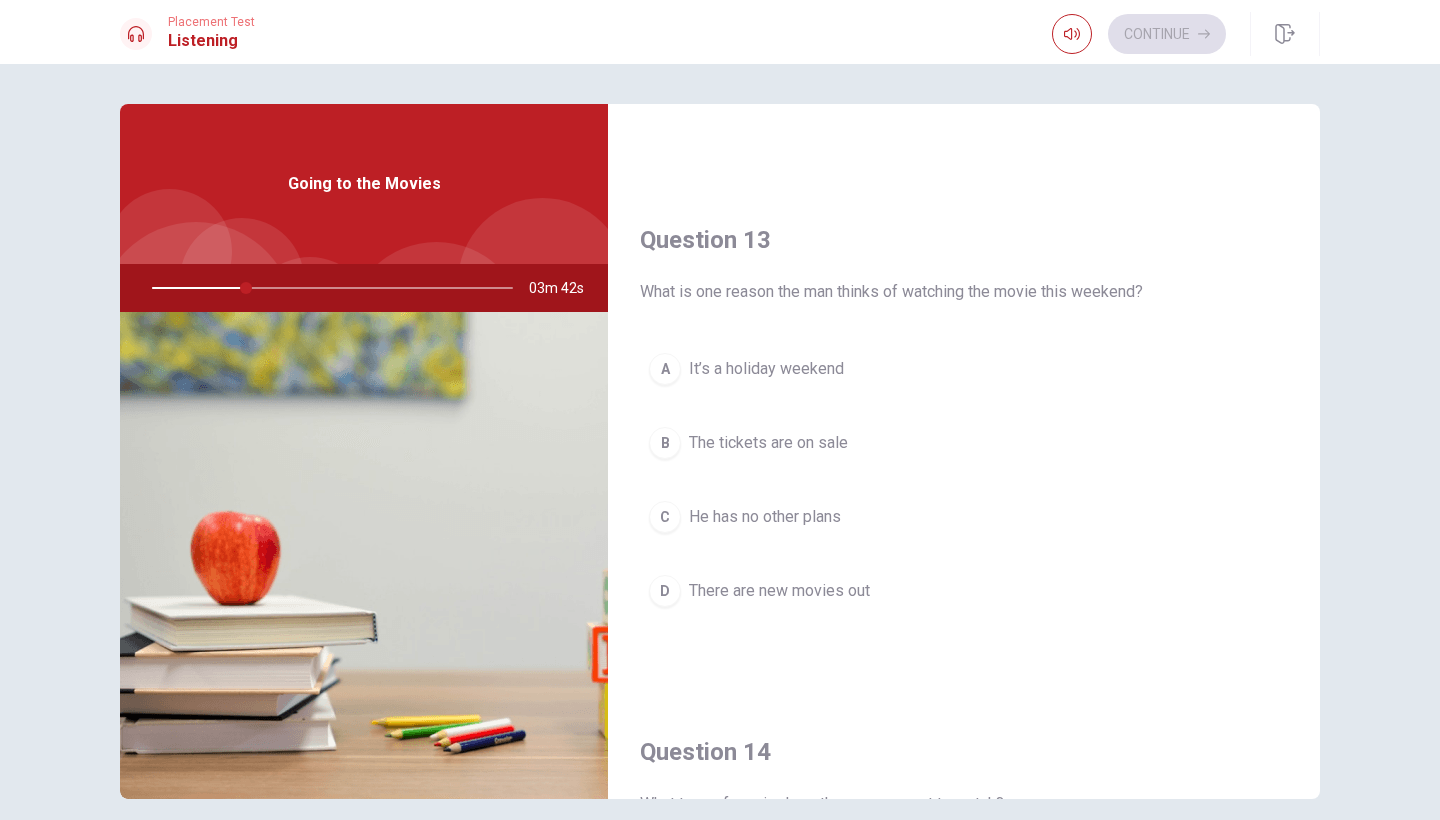 drag, startPoint x: 1312, startPoint y: 446, endPoint x: 1309, endPoint y: 381, distance: 65.06919 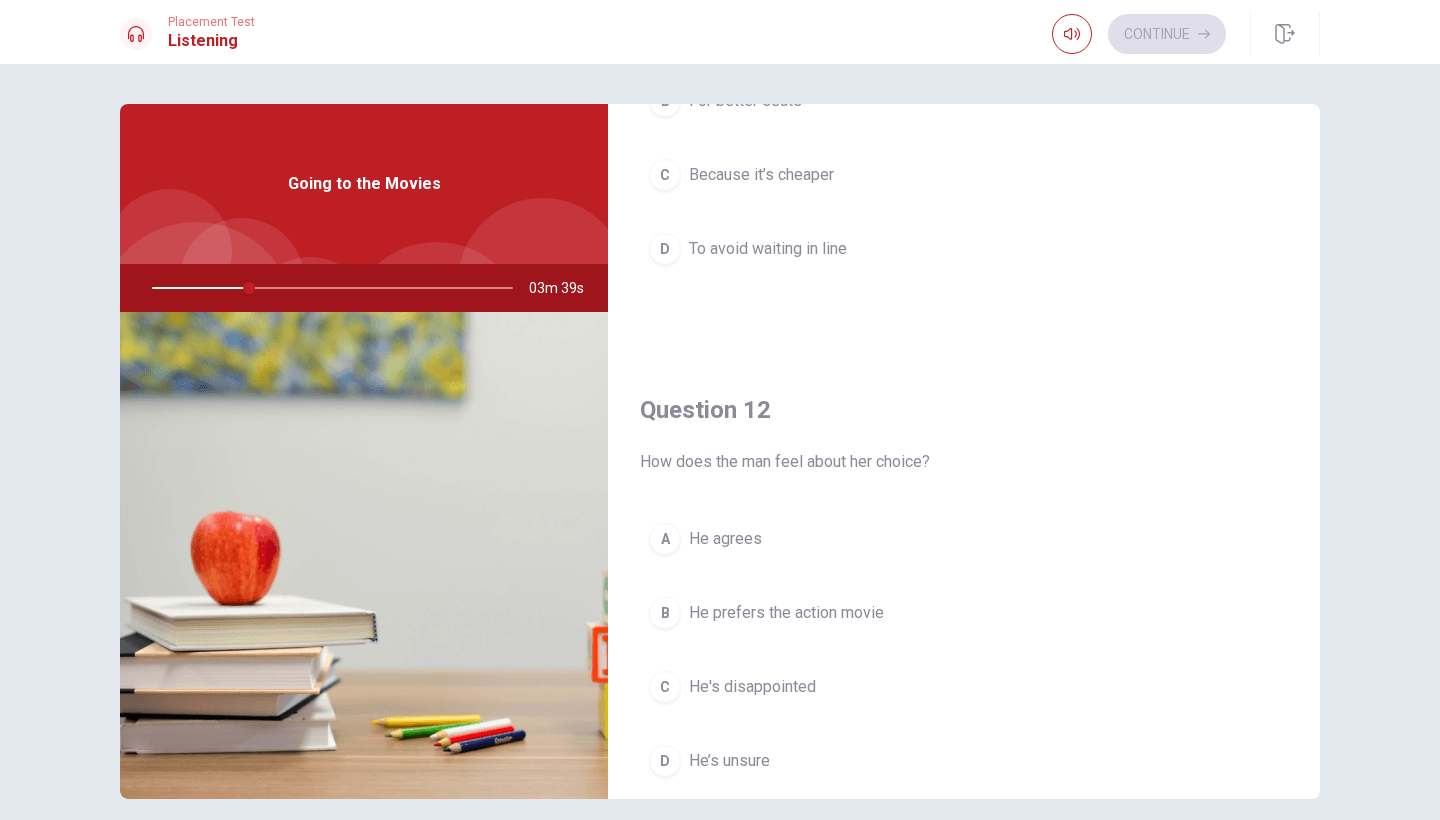scroll, scrollTop: 0, scrollLeft: 0, axis: both 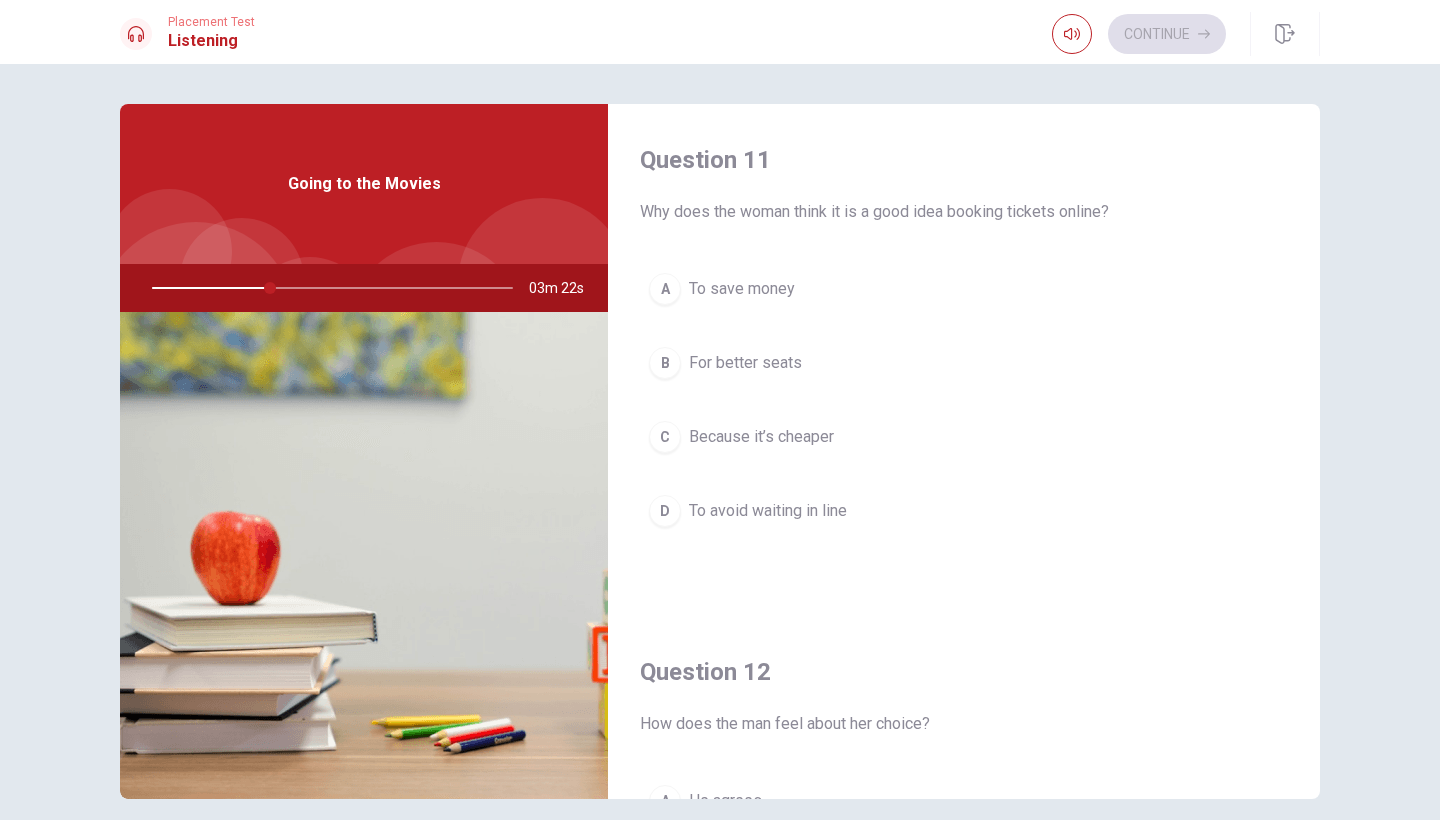drag, startPoint x: 1309, startPoint y: 217, endPoint x: 1305, endPoint y: 278, distance: 61.13101 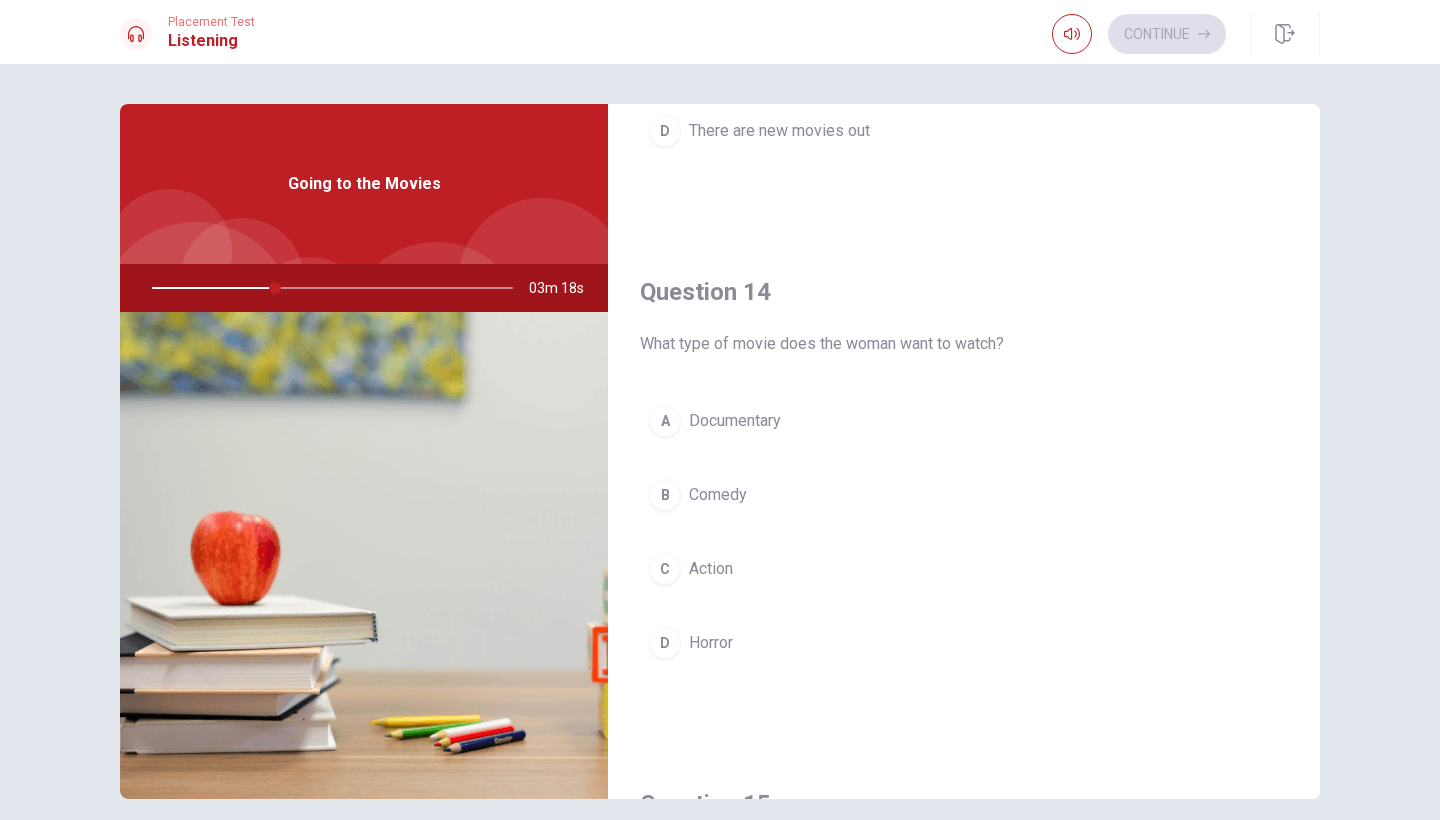 scroll, scrollTop: 1393, scrollLeft: 0, axis: vertical 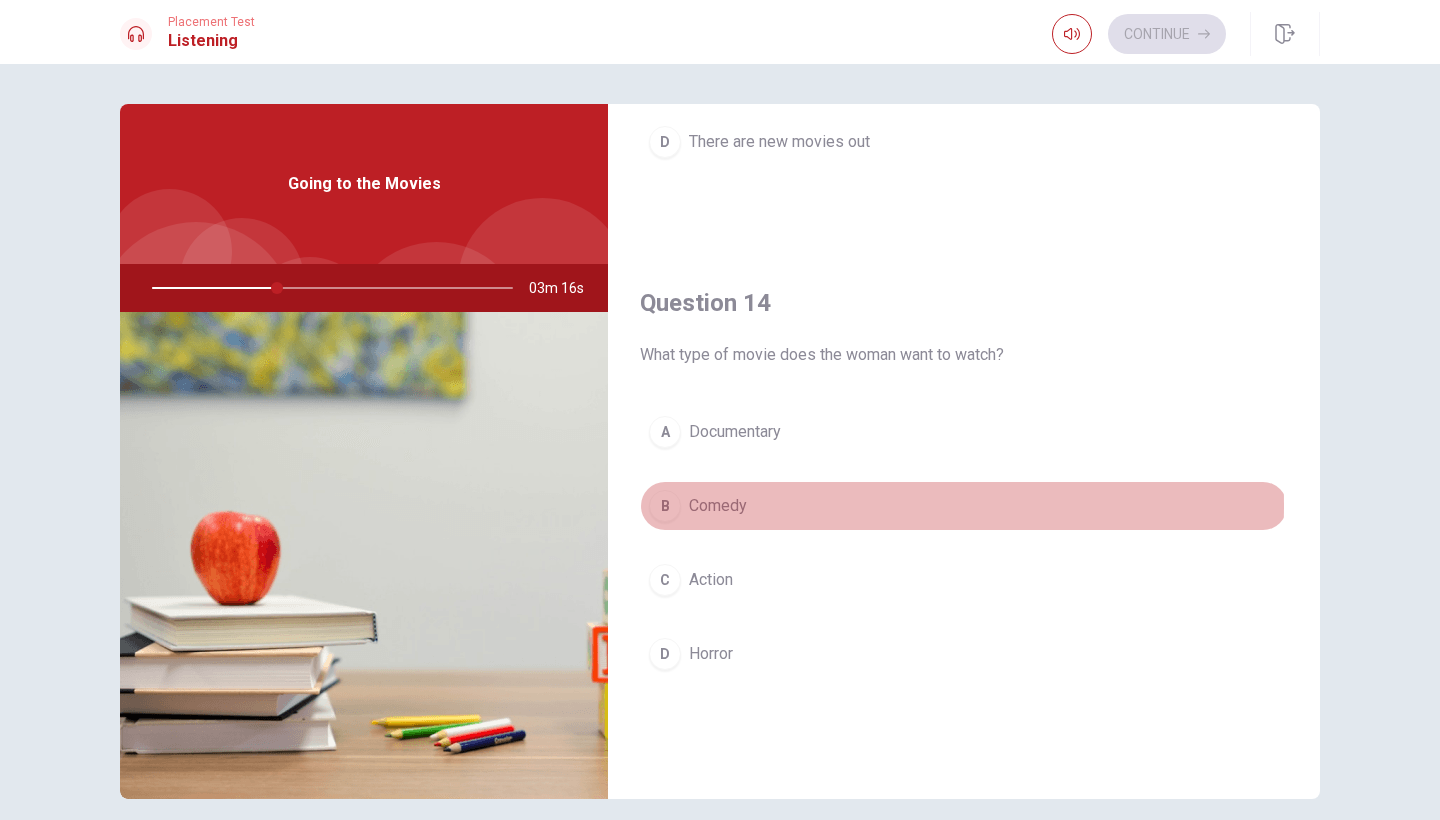 click on "Comedy" at bounding box center (718, 506) 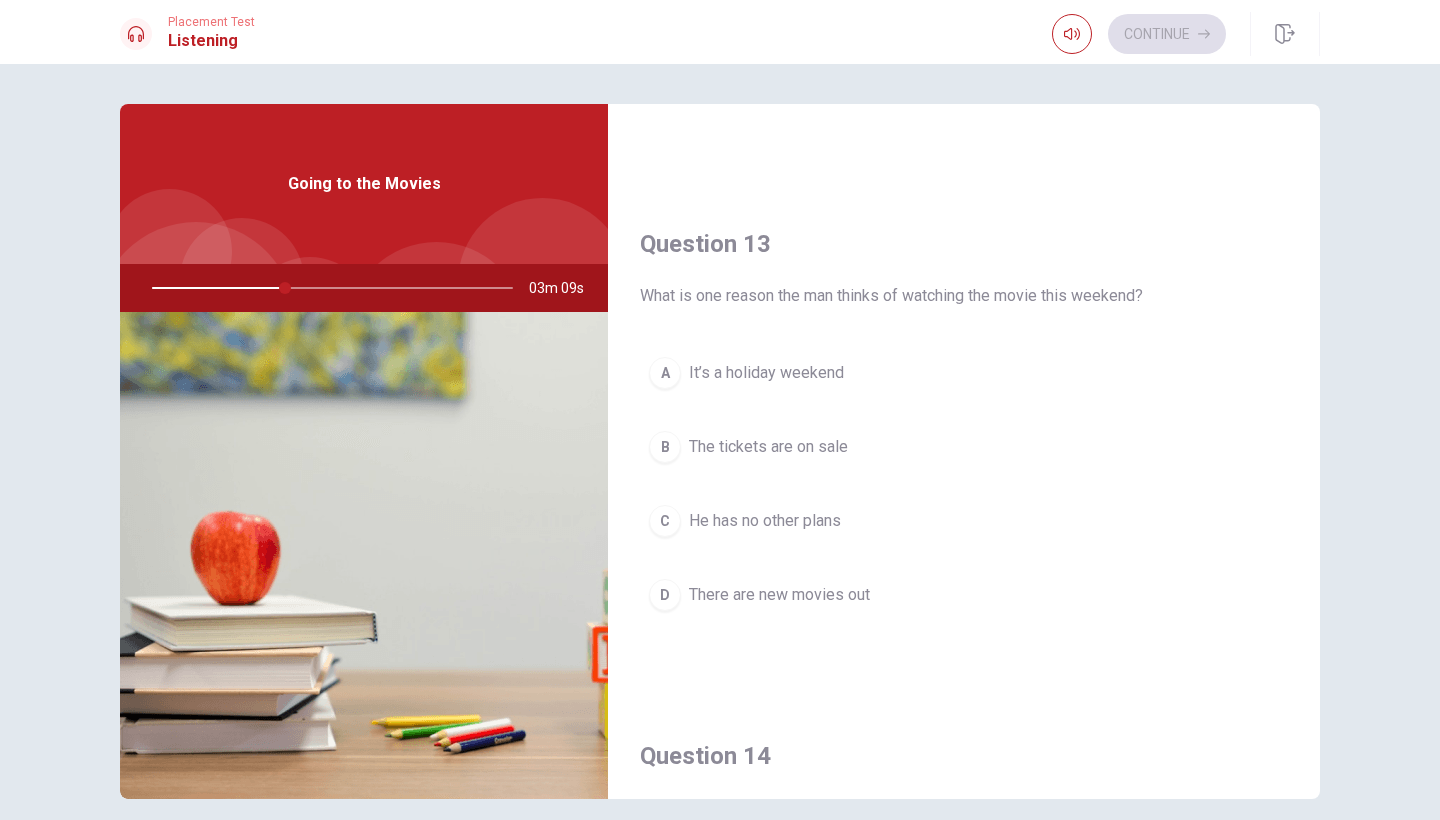 scroll, scrollTop: 936, scrollLeft: 0, axis: vertical 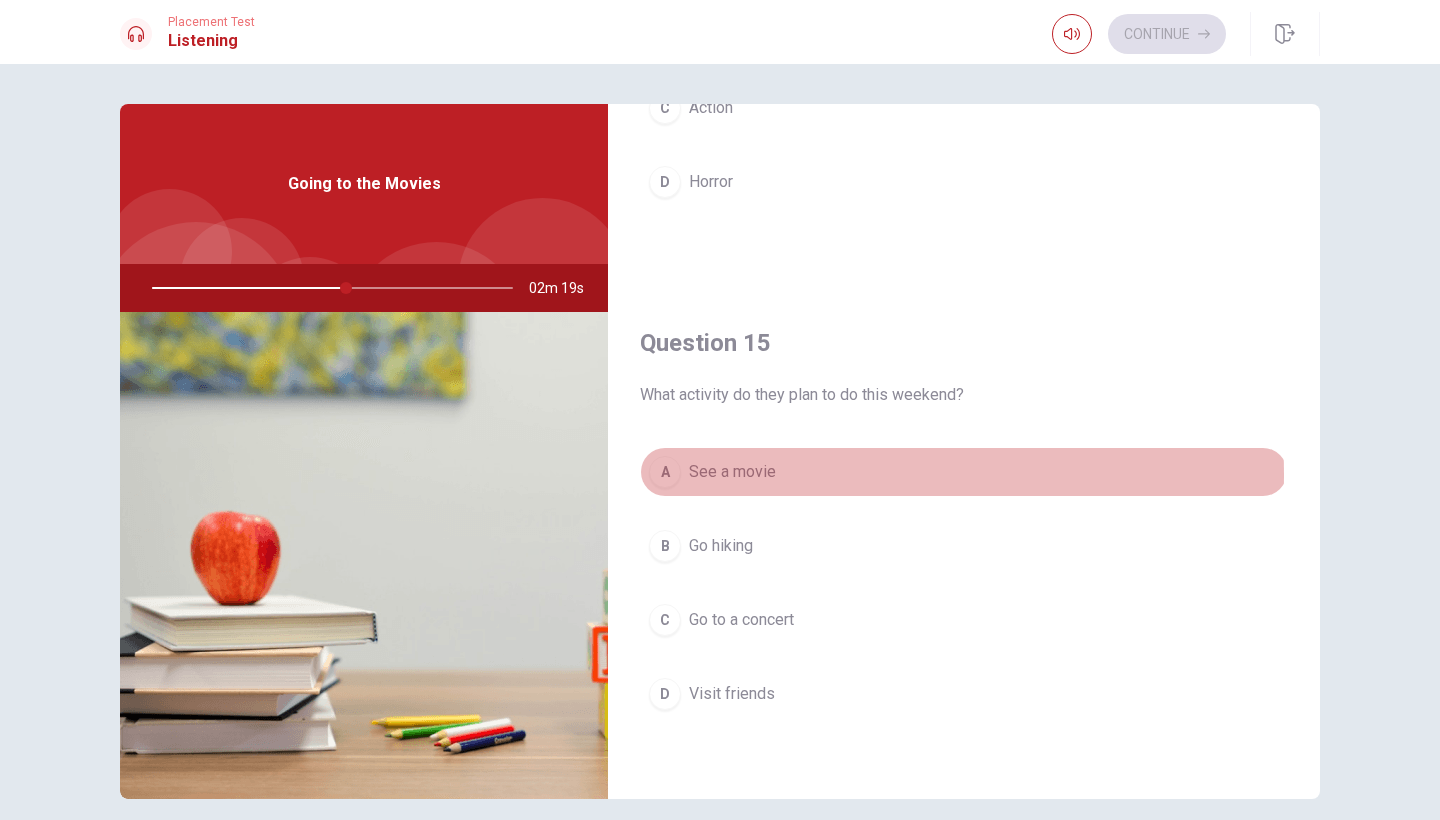 click on "See a movie" at bounding box center [732, 472] 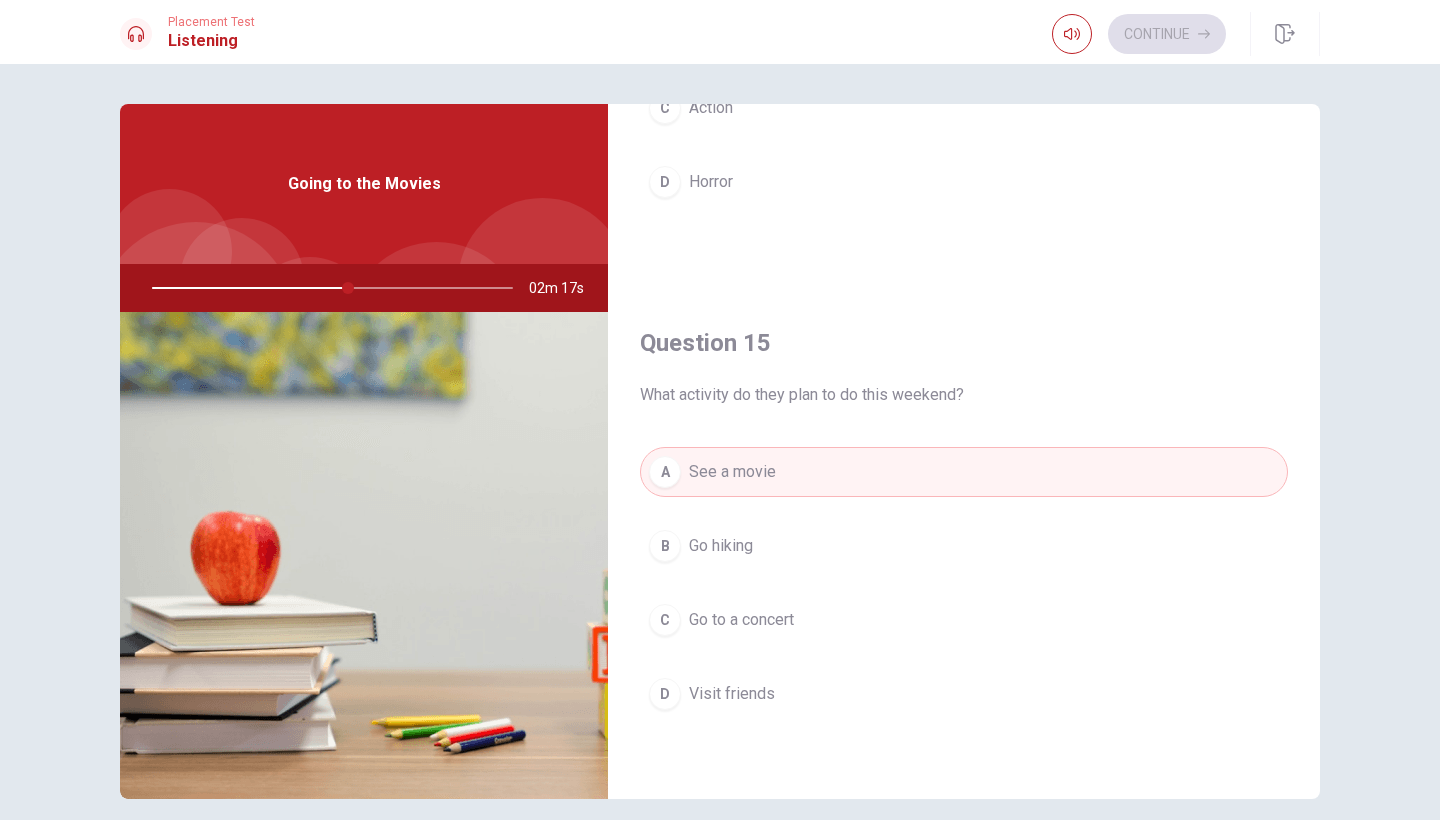 drag, startPoint x: 1312, startPoint y: 685, endPoint x: 1307, endPoint y: 543, distance: 142.088 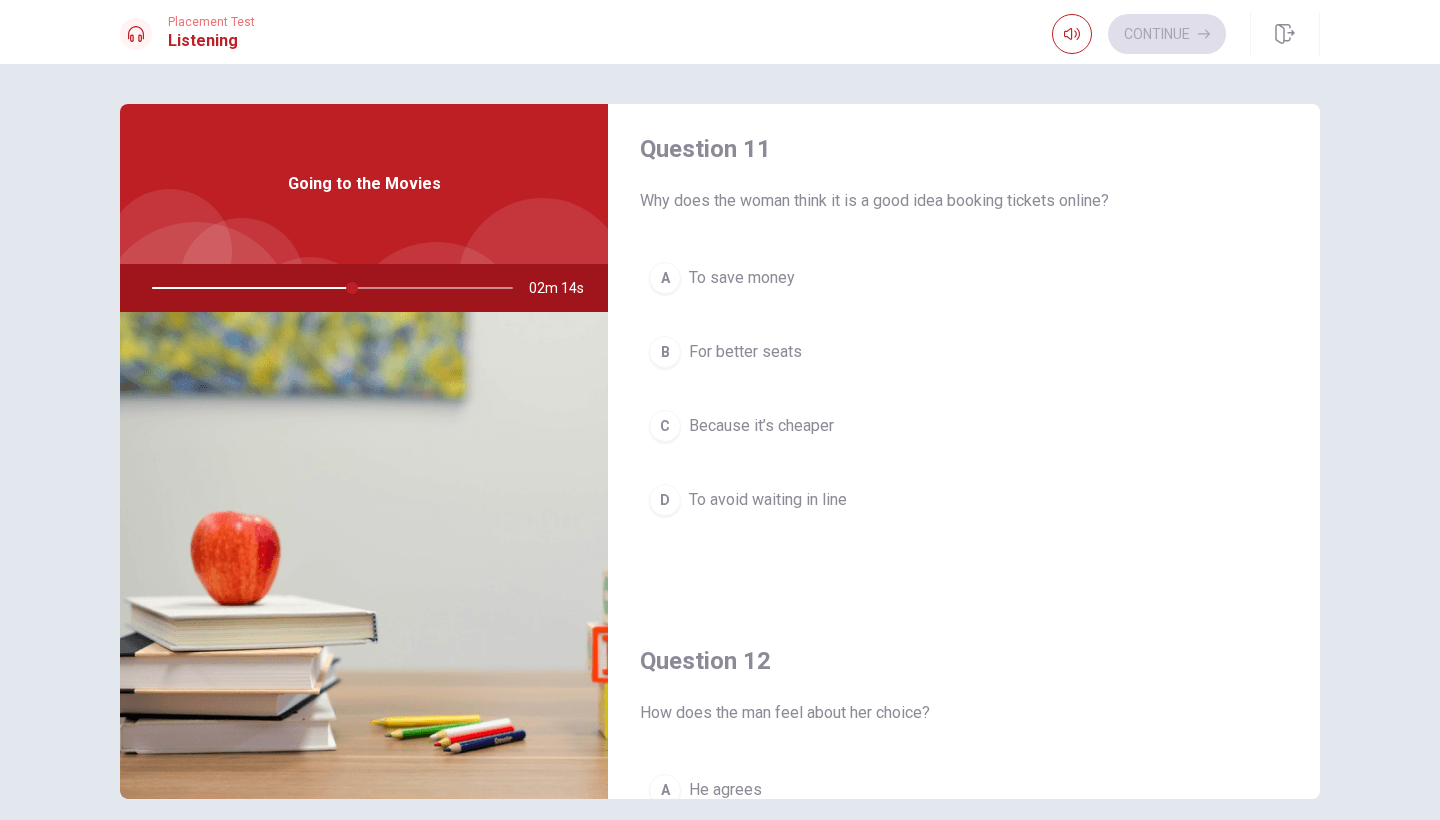 scroll, scrollTop: 48, scrollLeft: 0, axis: vertical 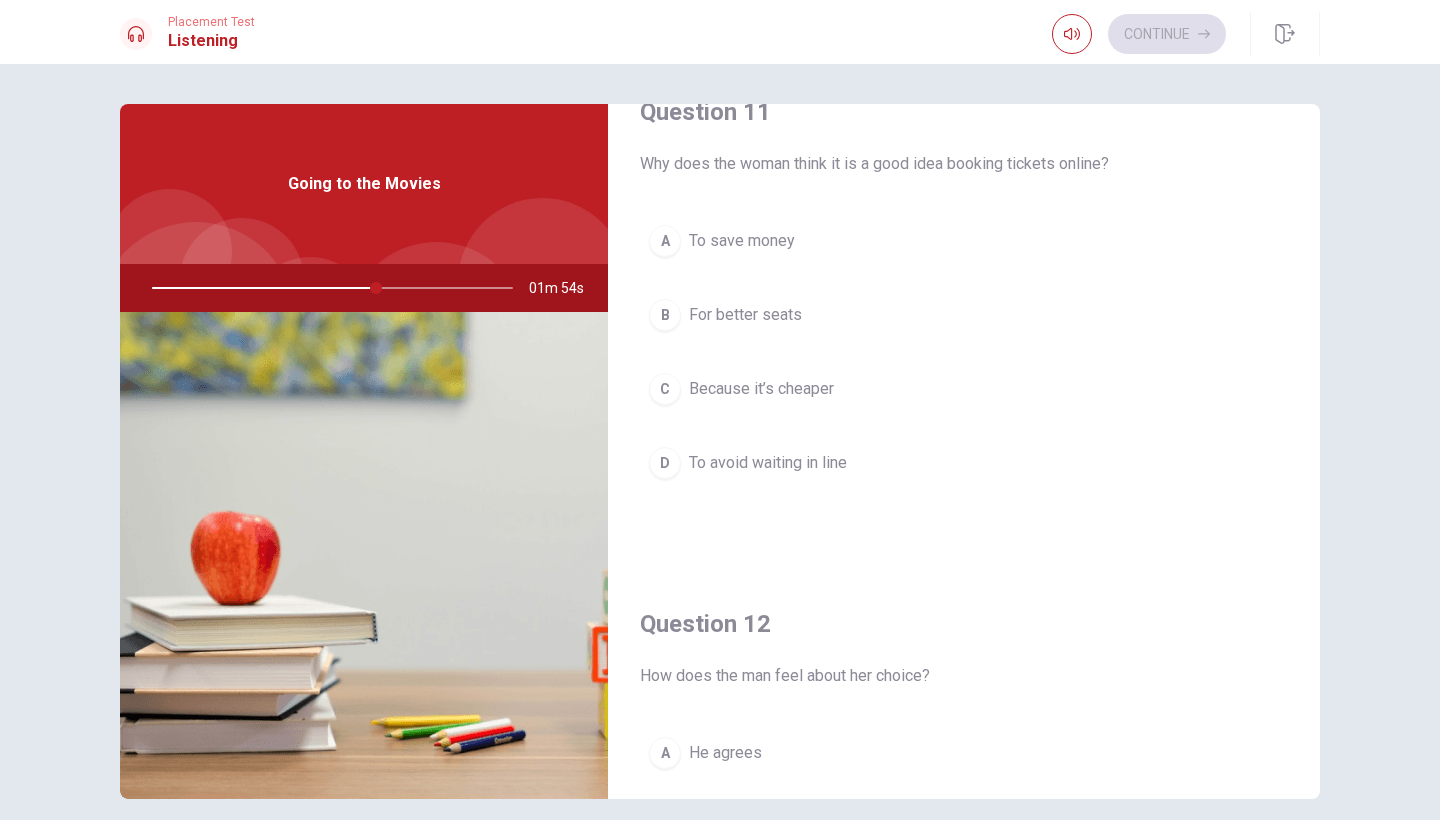 click on "To avoid waiting in line" at bounding box center (768, 463) 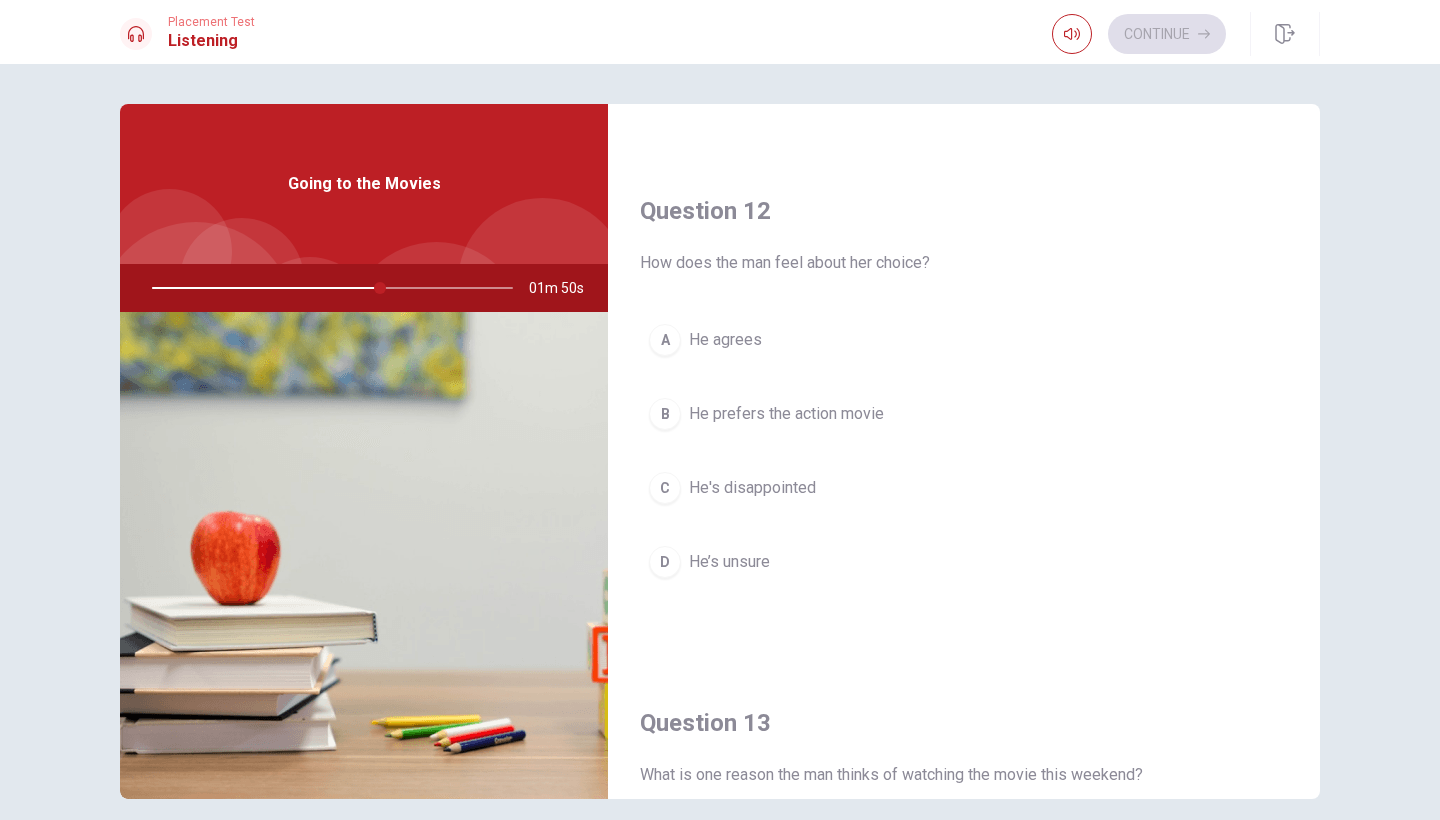 scroll, scrollTop: 457, scrollLeft: 0, axis: vertical 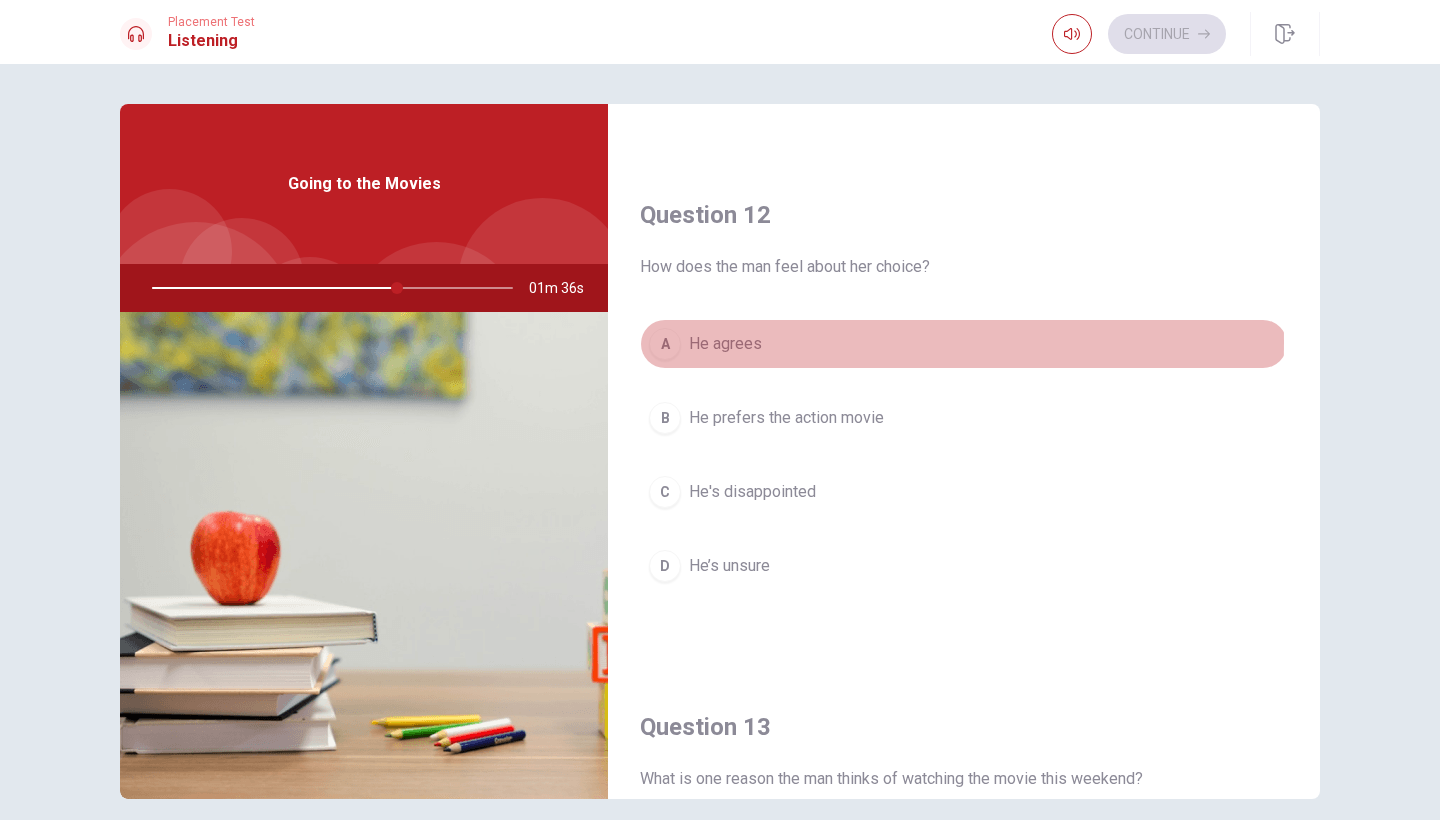 click on "He agrees" at bounding box center [725, 344] 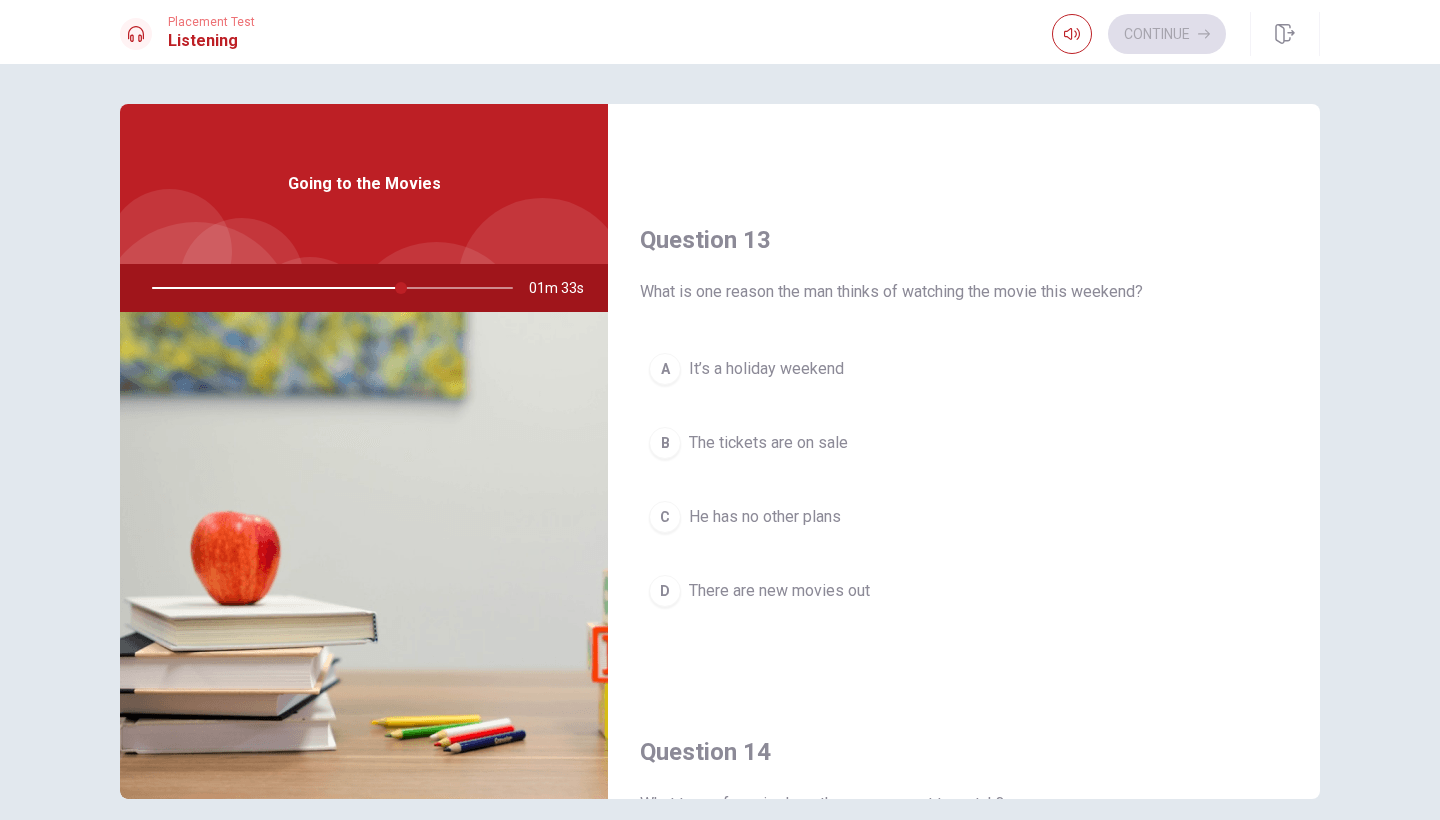 scroll, scrollTop: 940, scrollLeft: 0, axis: vertical 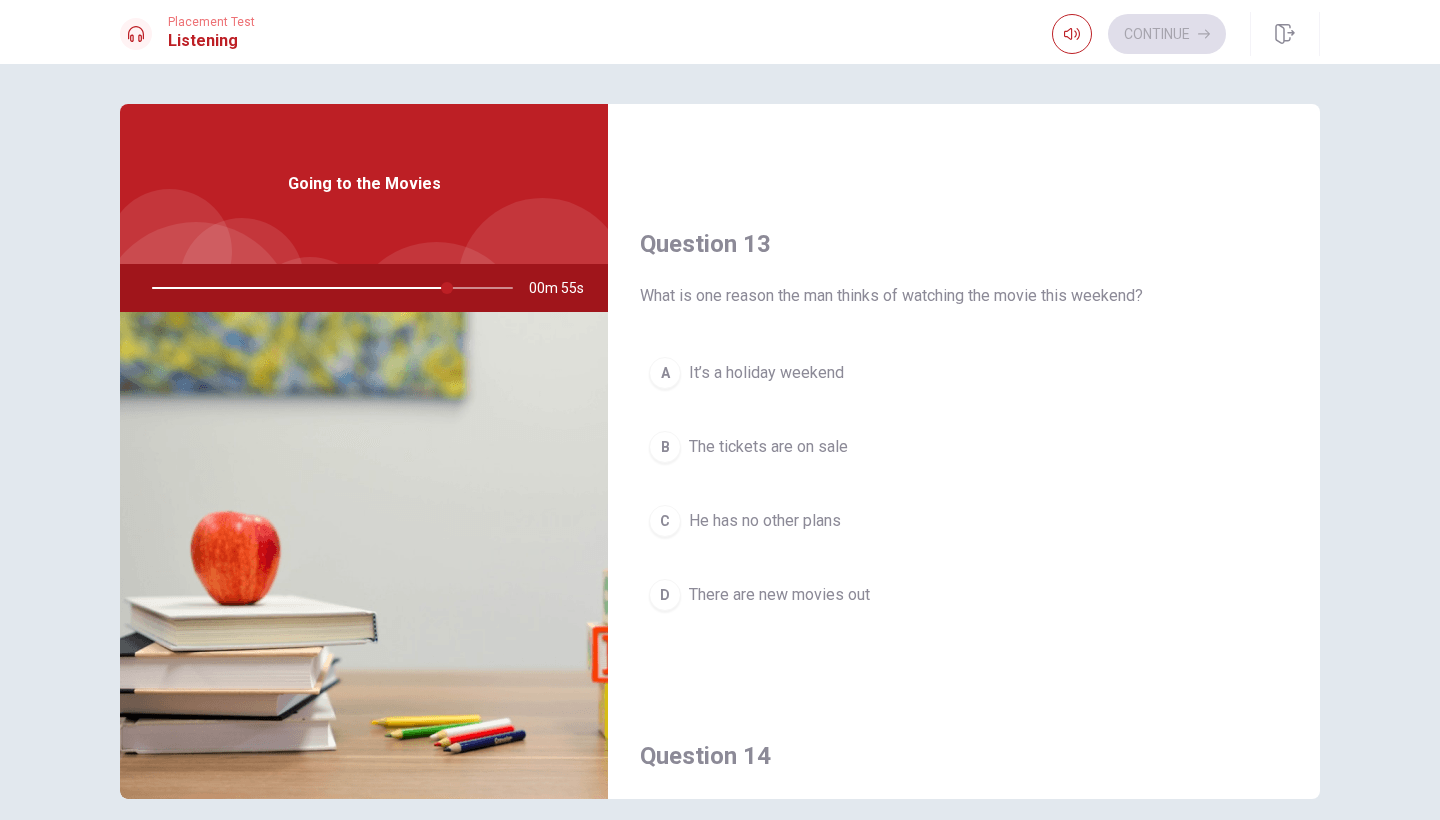 click on "There are new movies out" at bounding box center (779, 595) 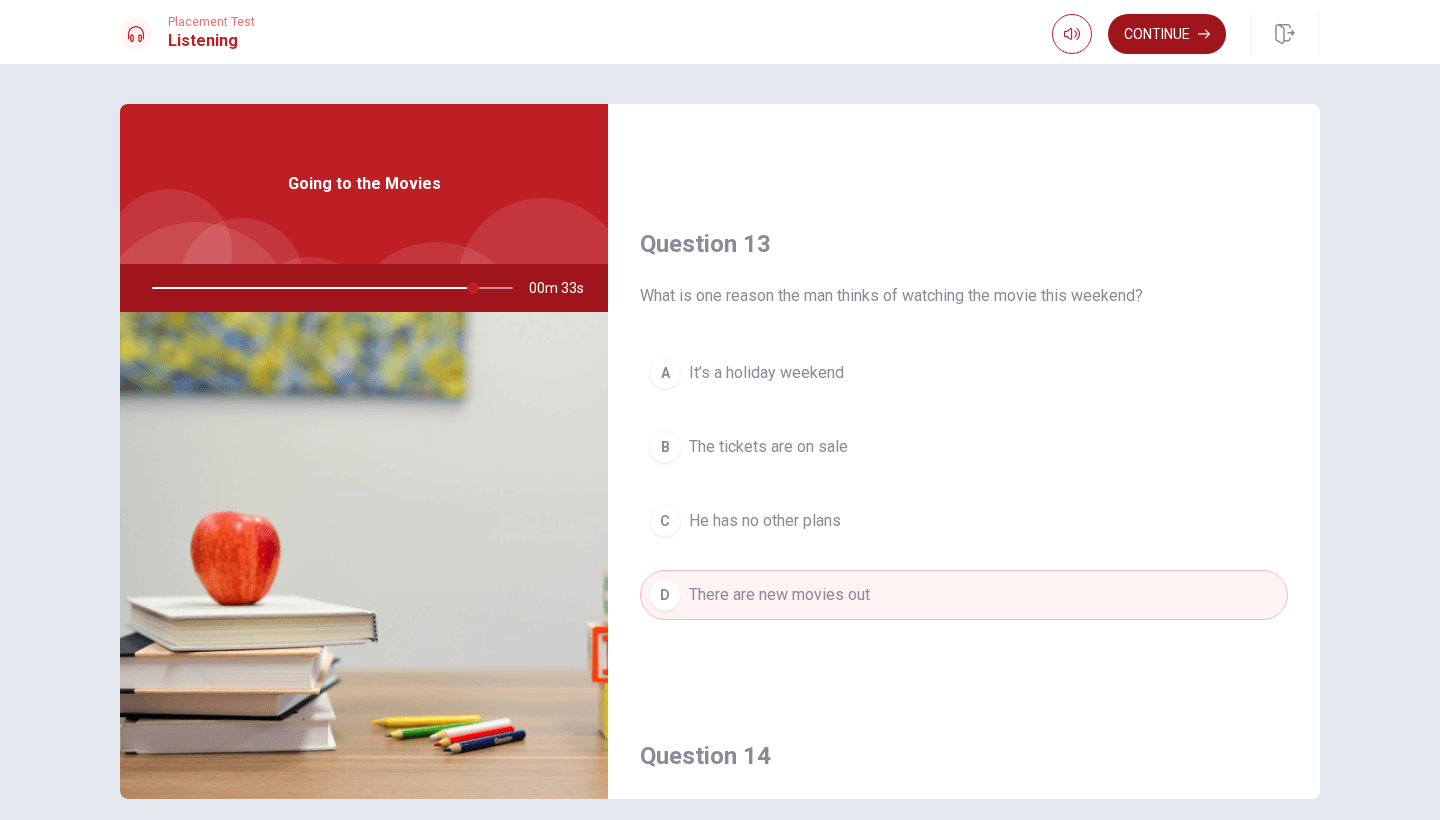 click on "Continue" at bounding box center (1167, 34) 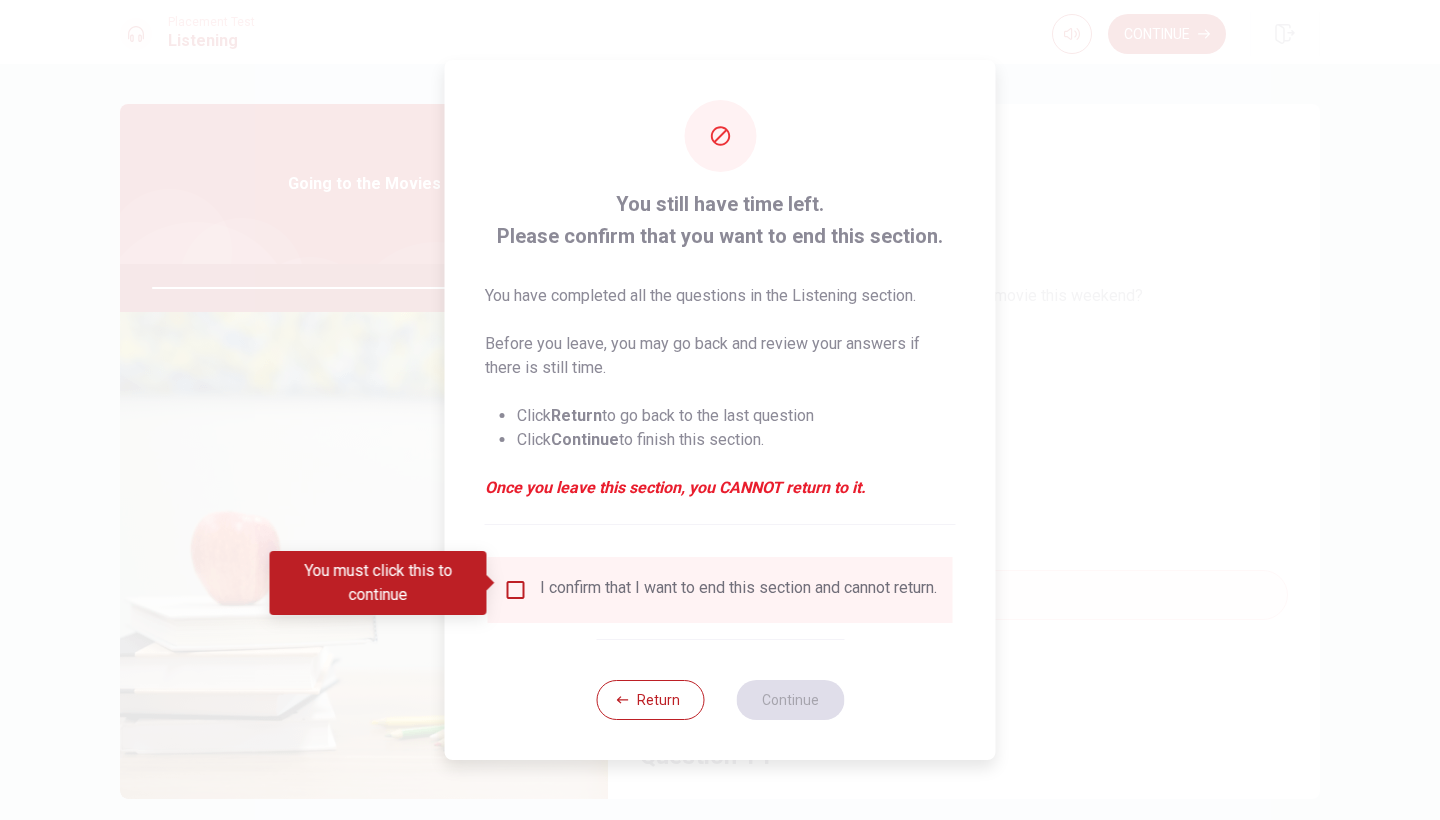 click at bounding box center (516, 590) 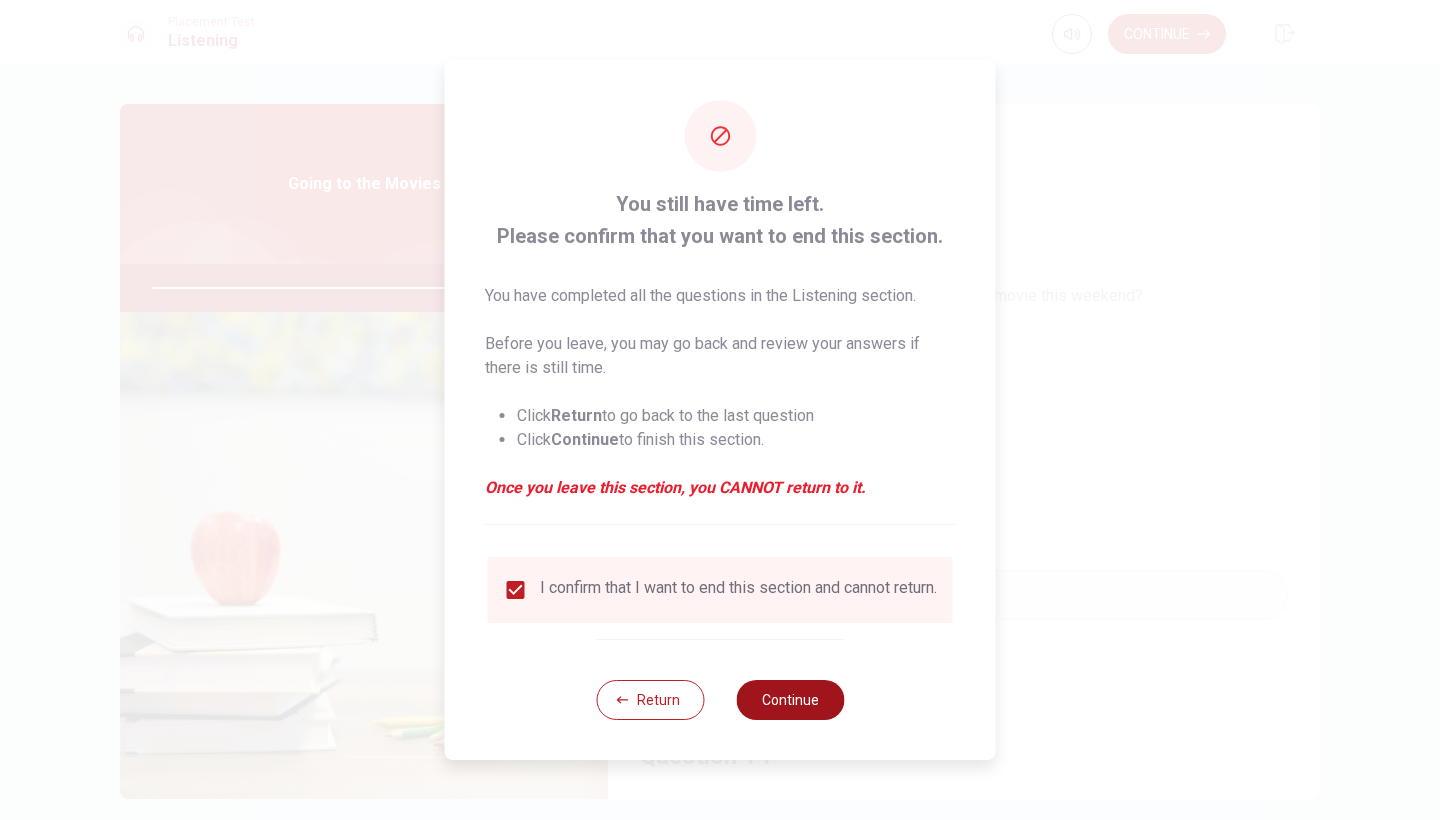 click on "Continue" at bounding box center [790, 700] 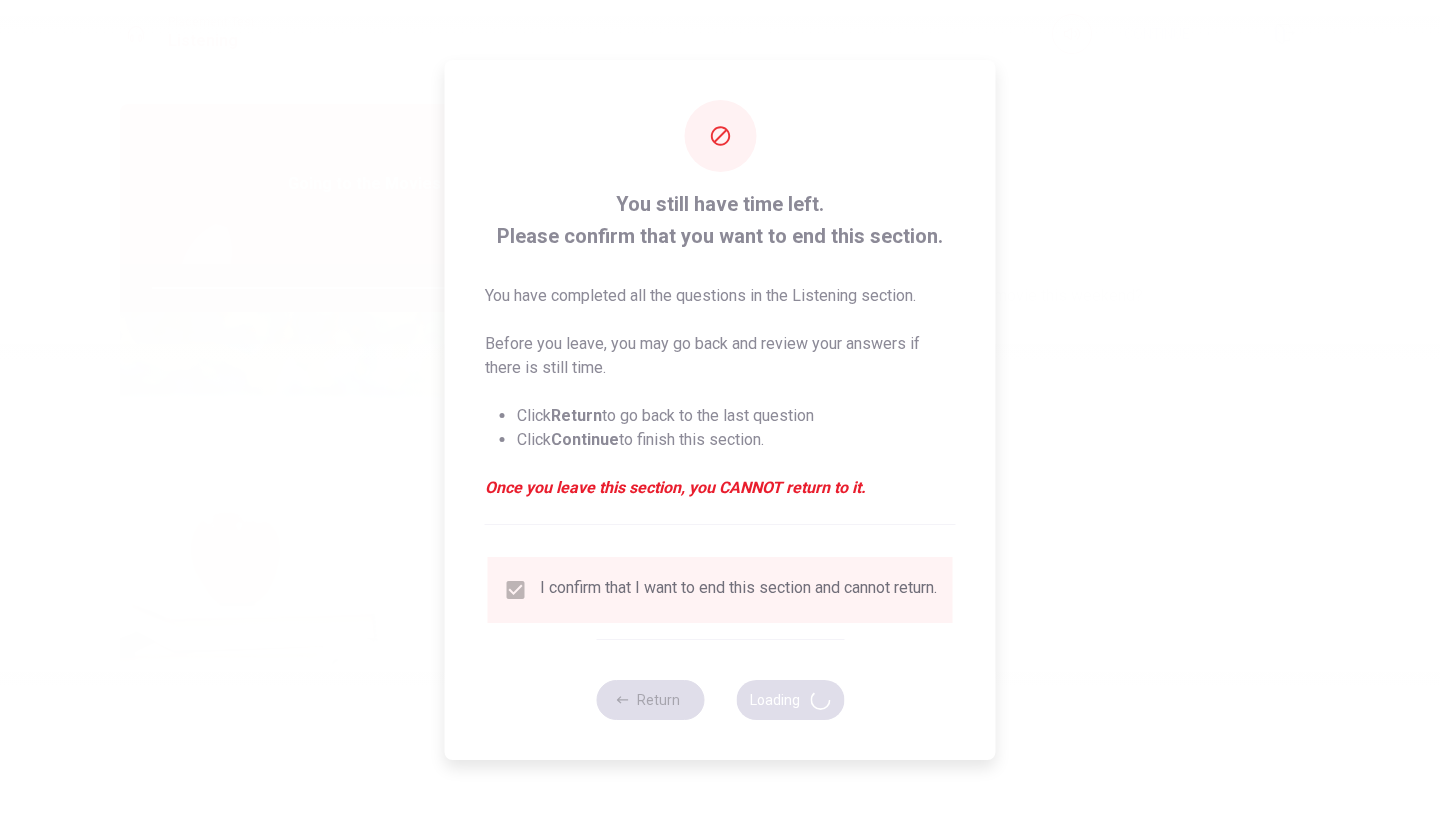 type on "91" 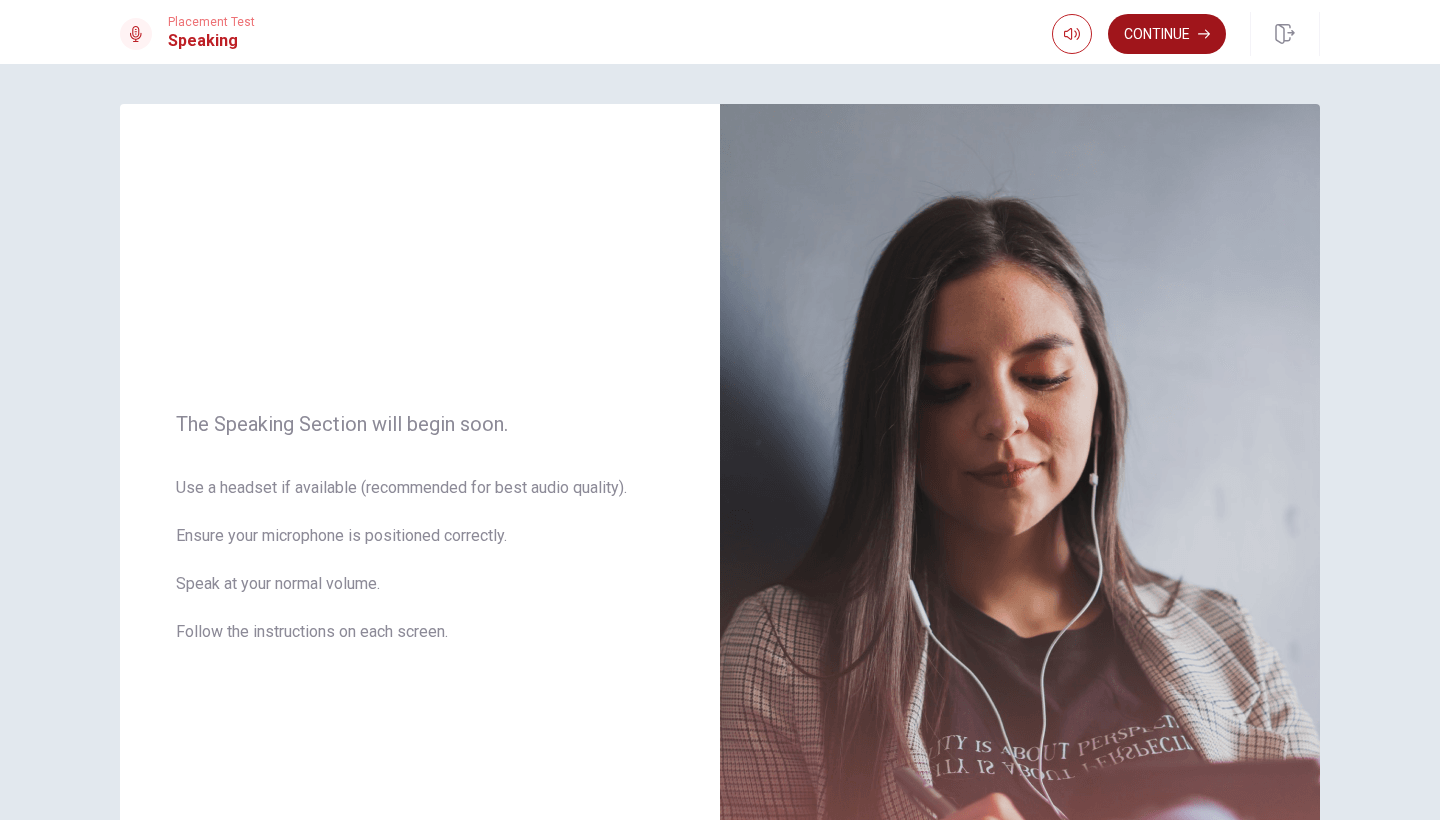 click on "Continue" at bounding box center (1167, 34) 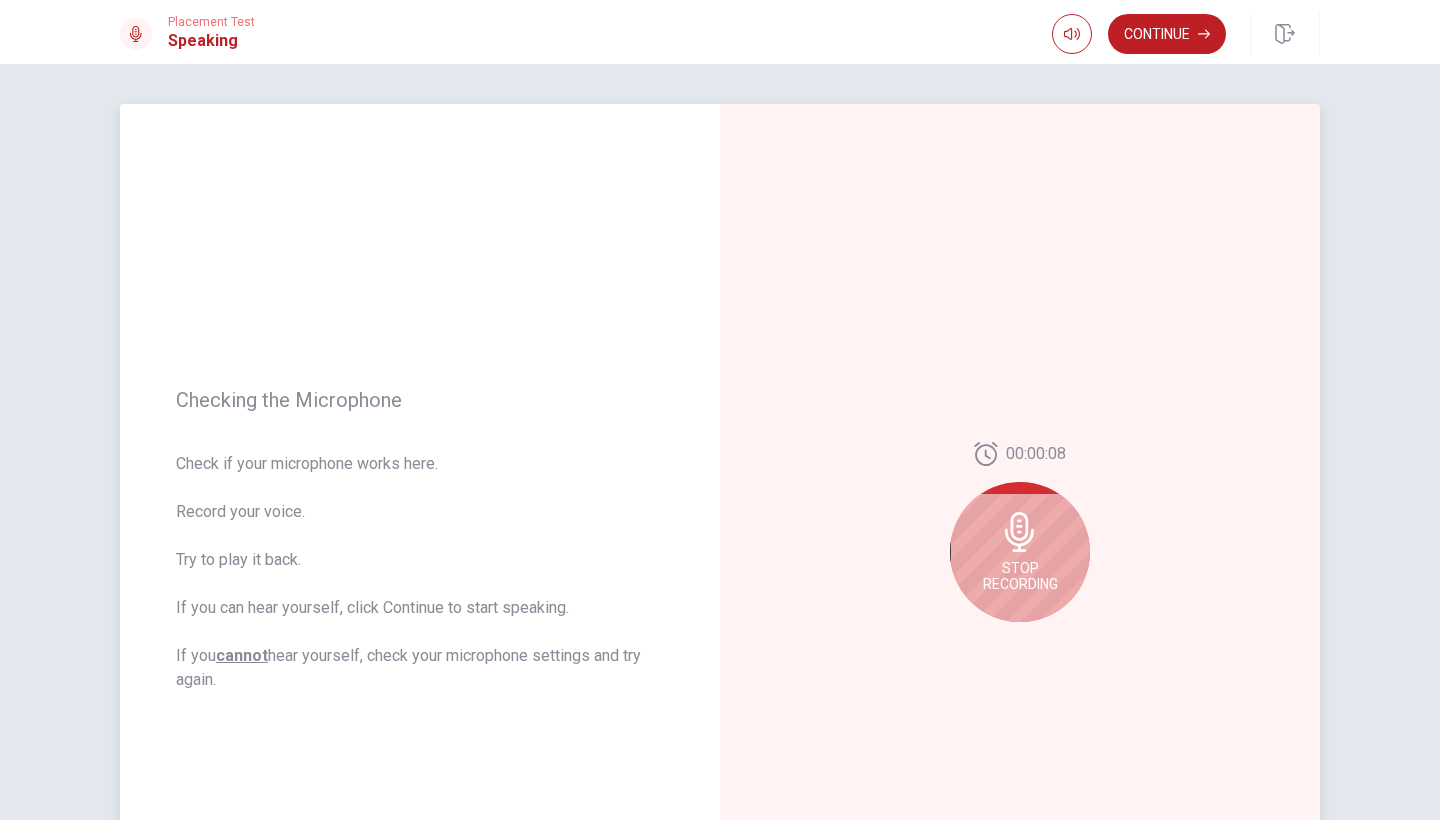 click on "Stop   Recording" at bounding box center [1020, 552] 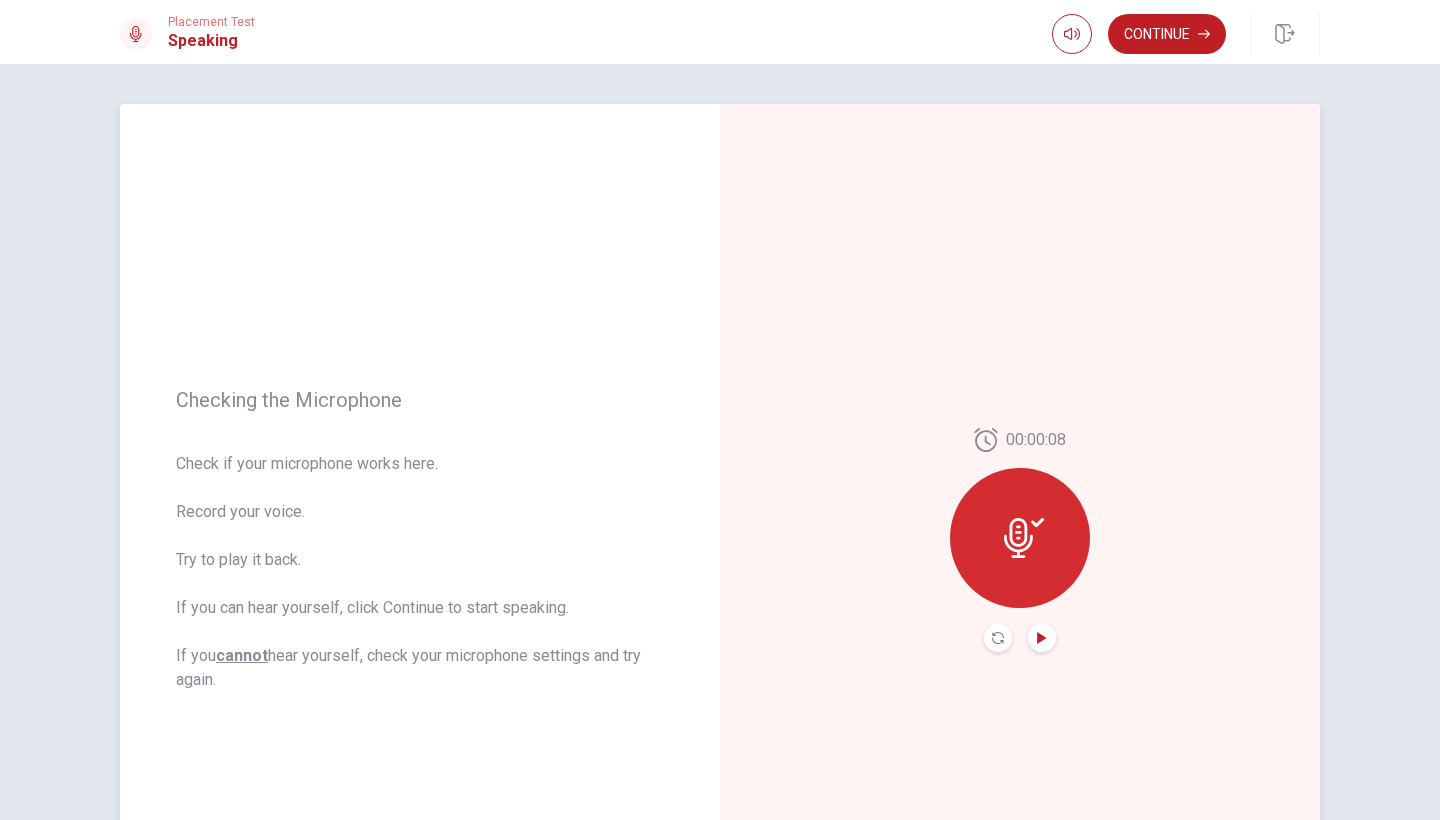 click 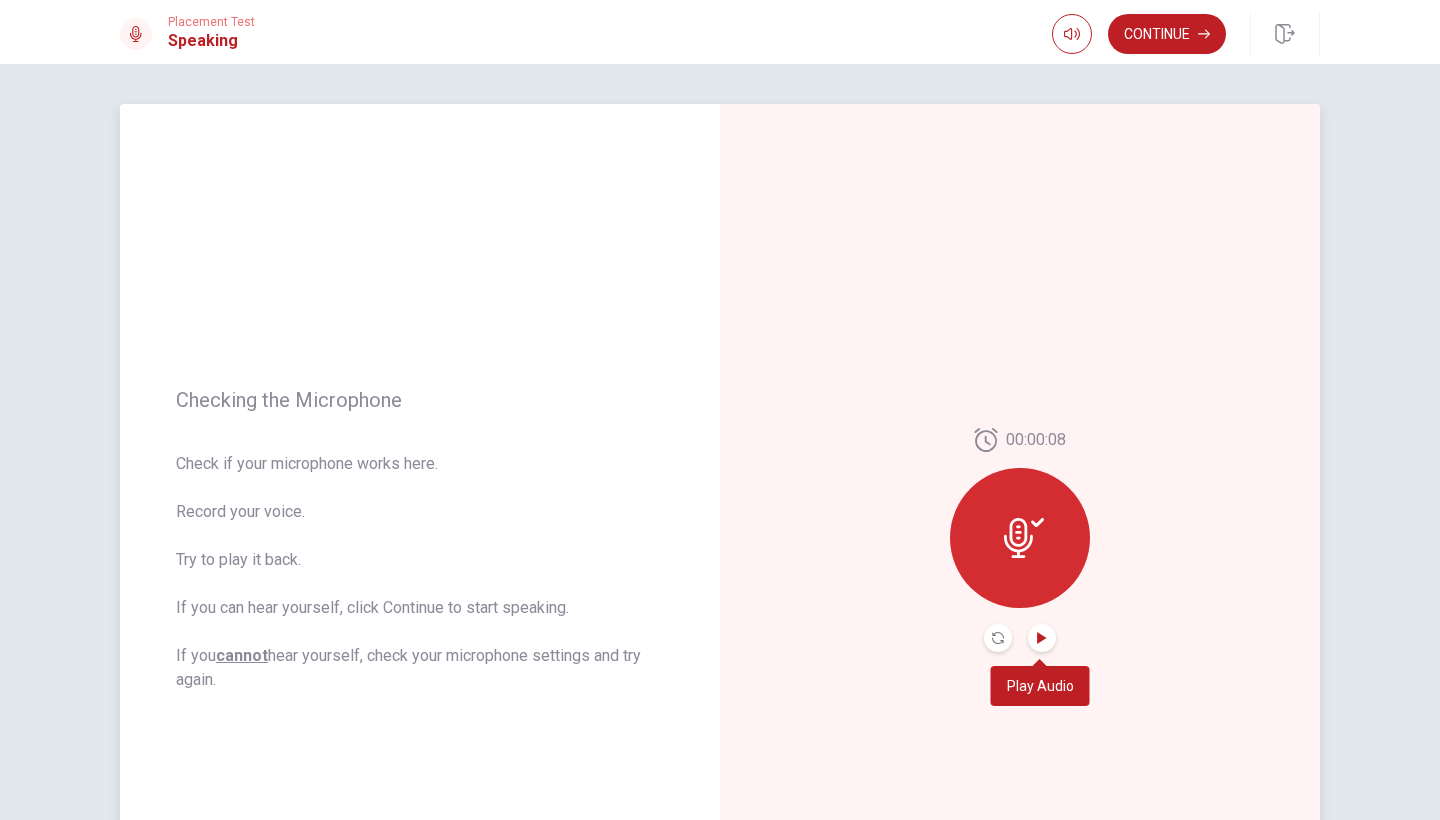 click on "Play Audio" at bounding box center [1040, 686] 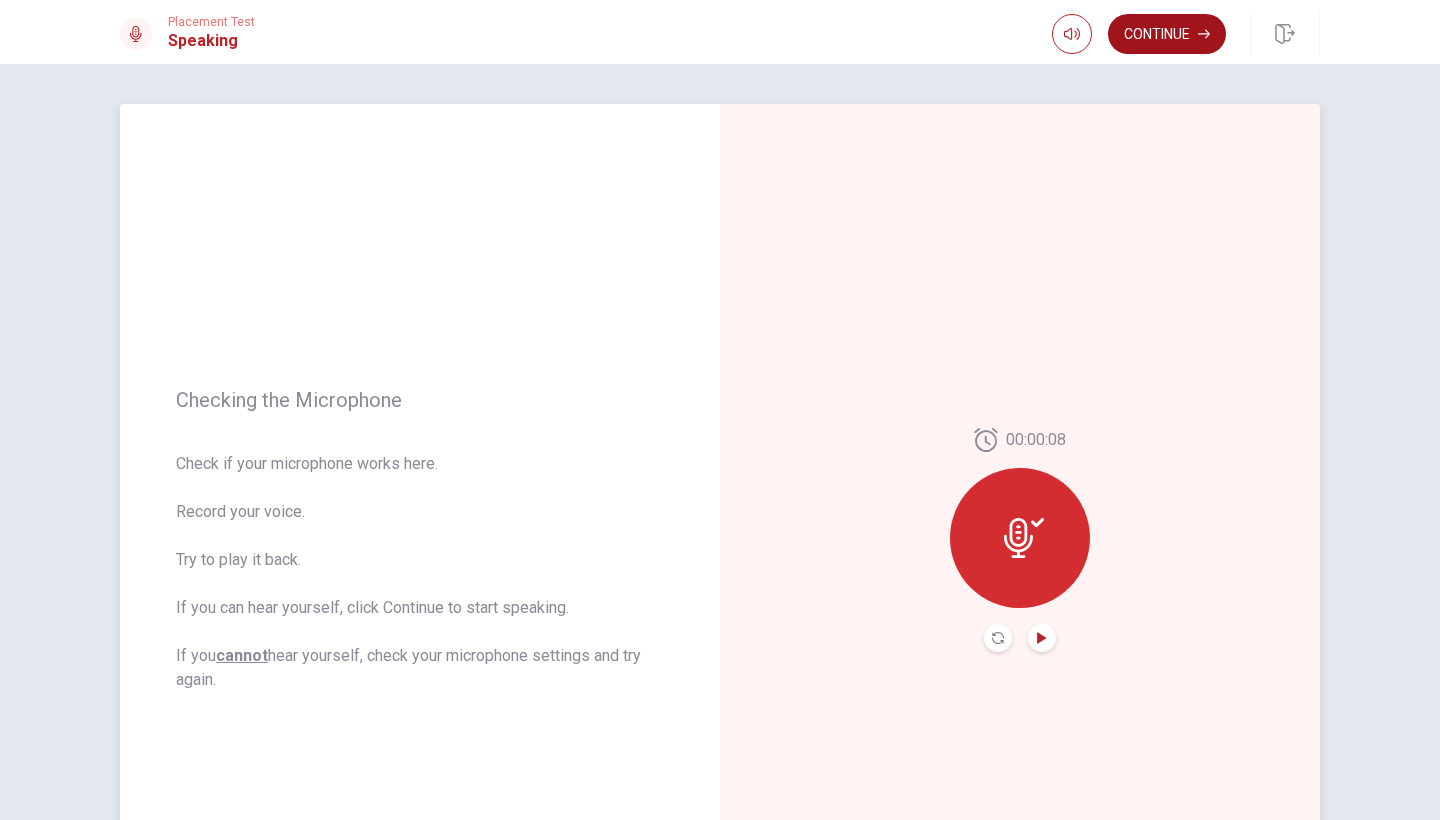 click on "Continue" at bounding box center [1167, 34] 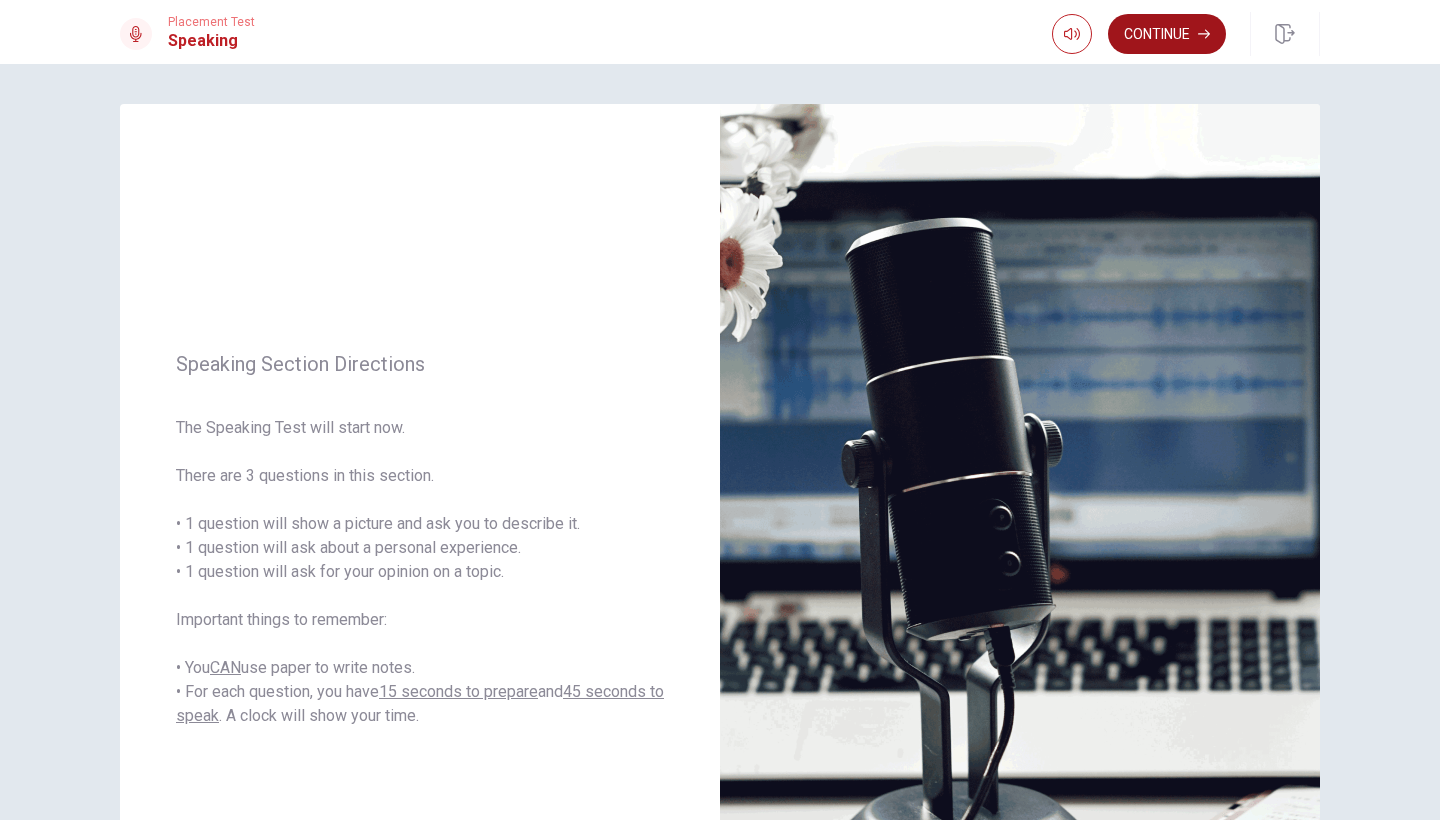 click on "Continue" at bounding box center (1167, 34) 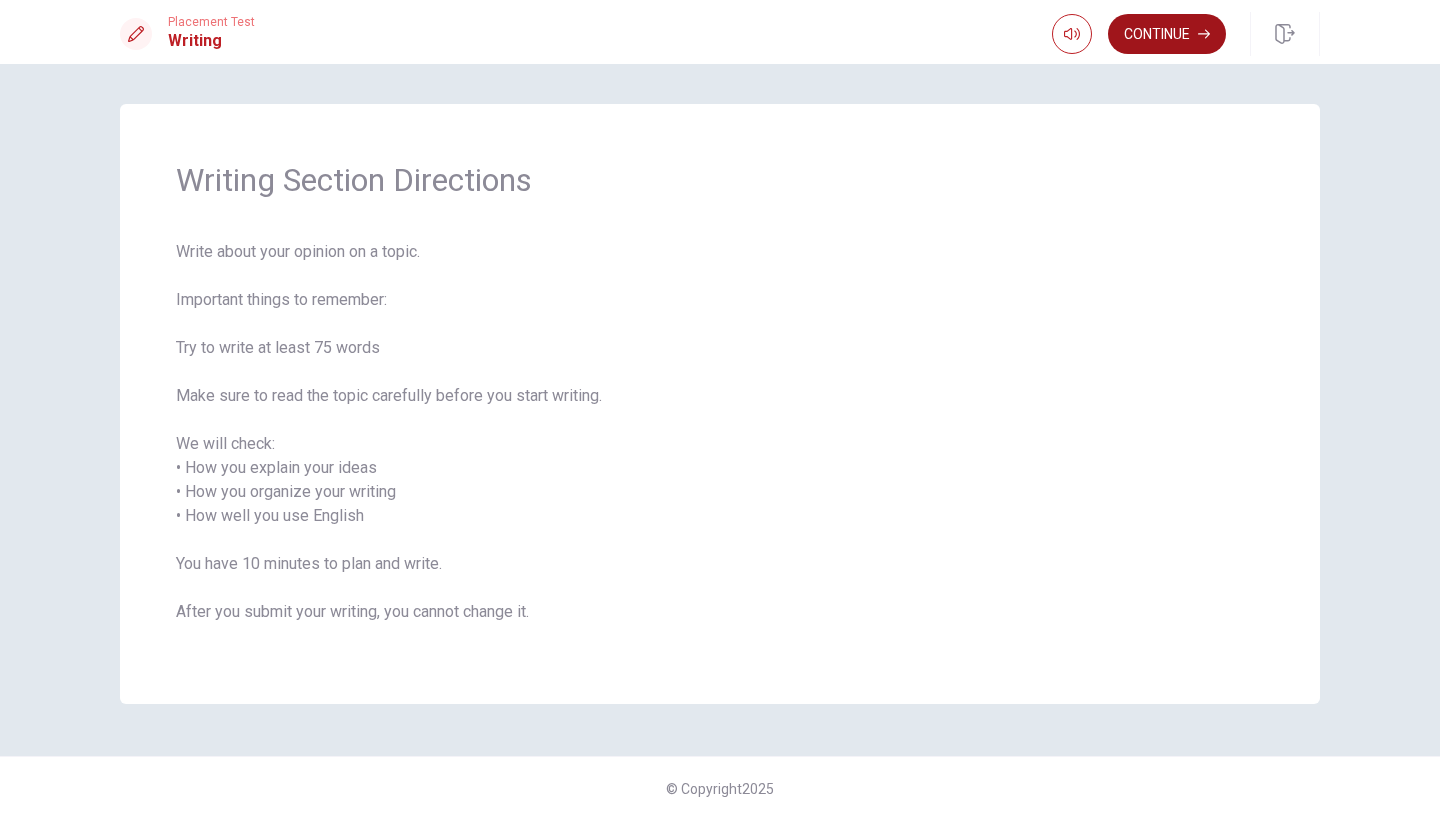 click on "Continue" at bounding box center [1167, 34] 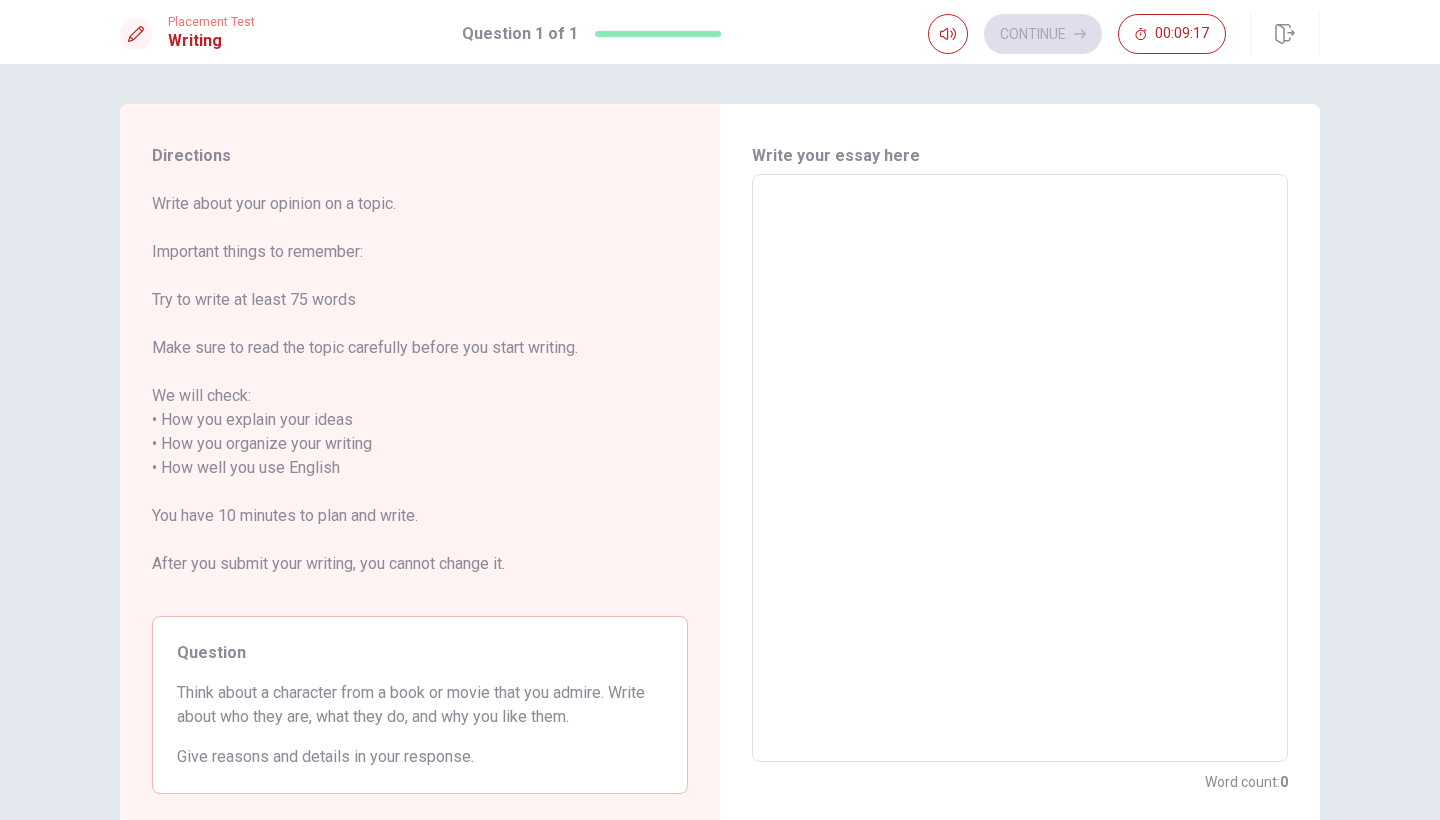 click at bounding box center (1020, 468) 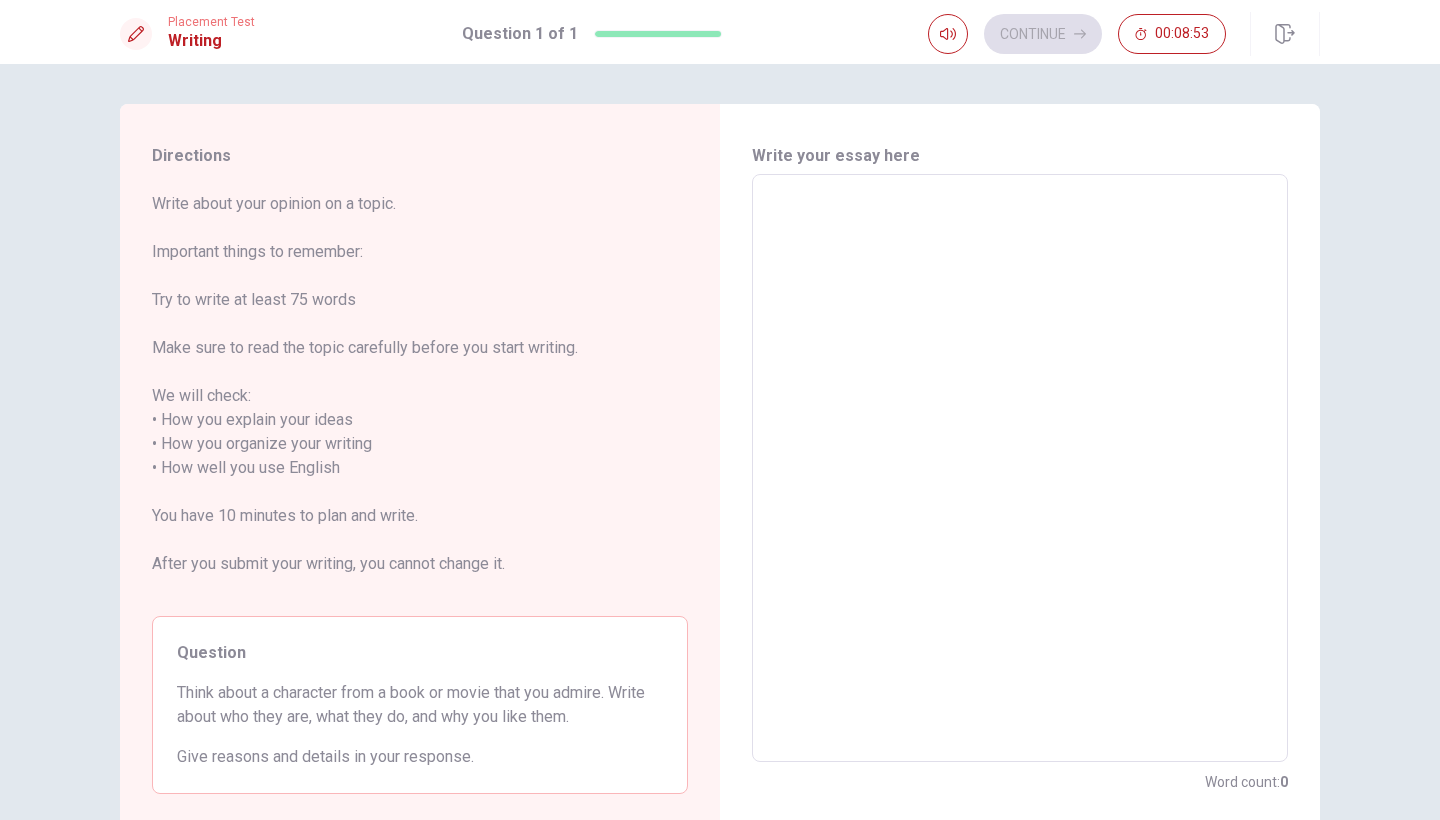 type on "I" 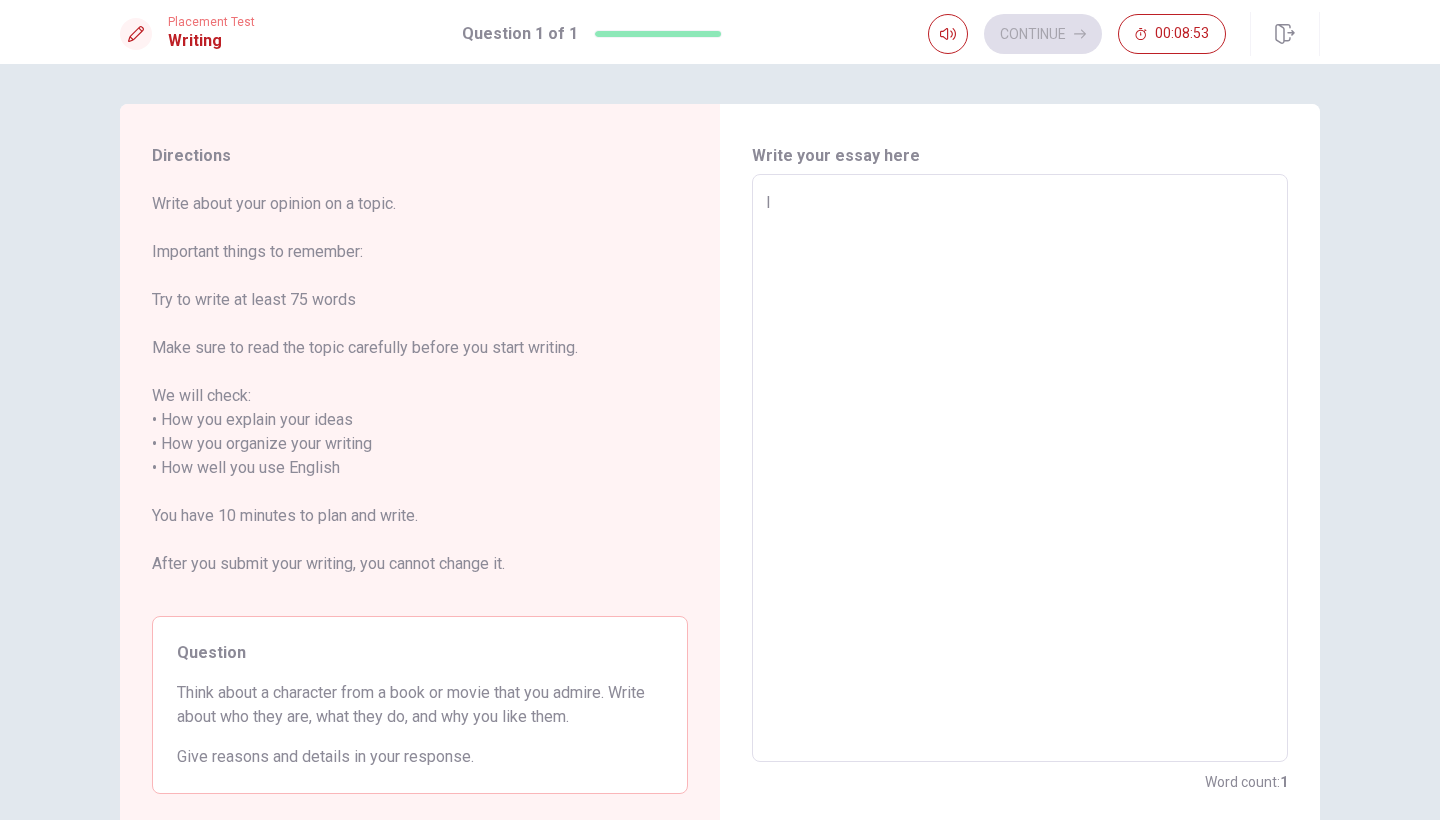 type on "x" 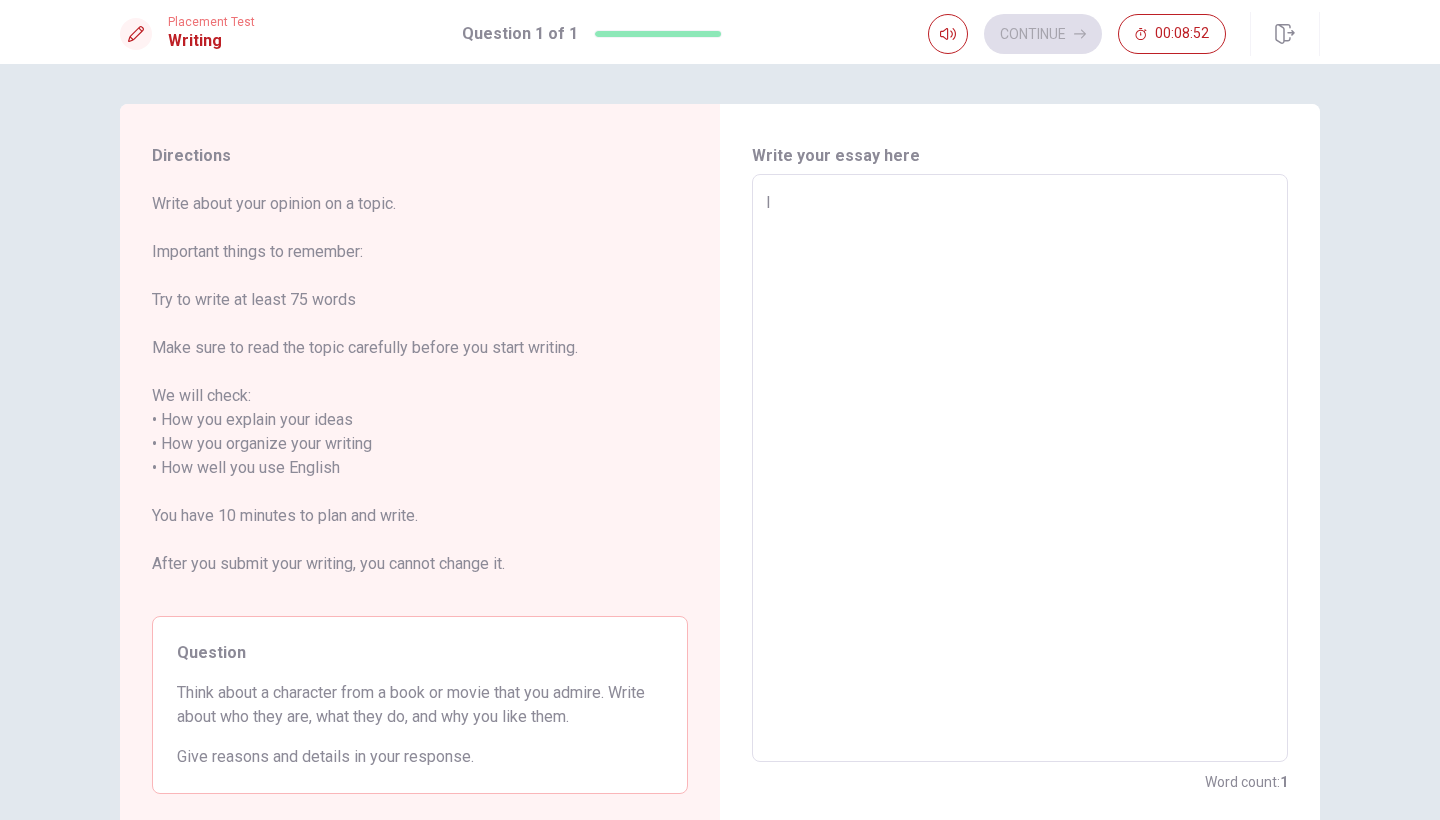 type on "I l" 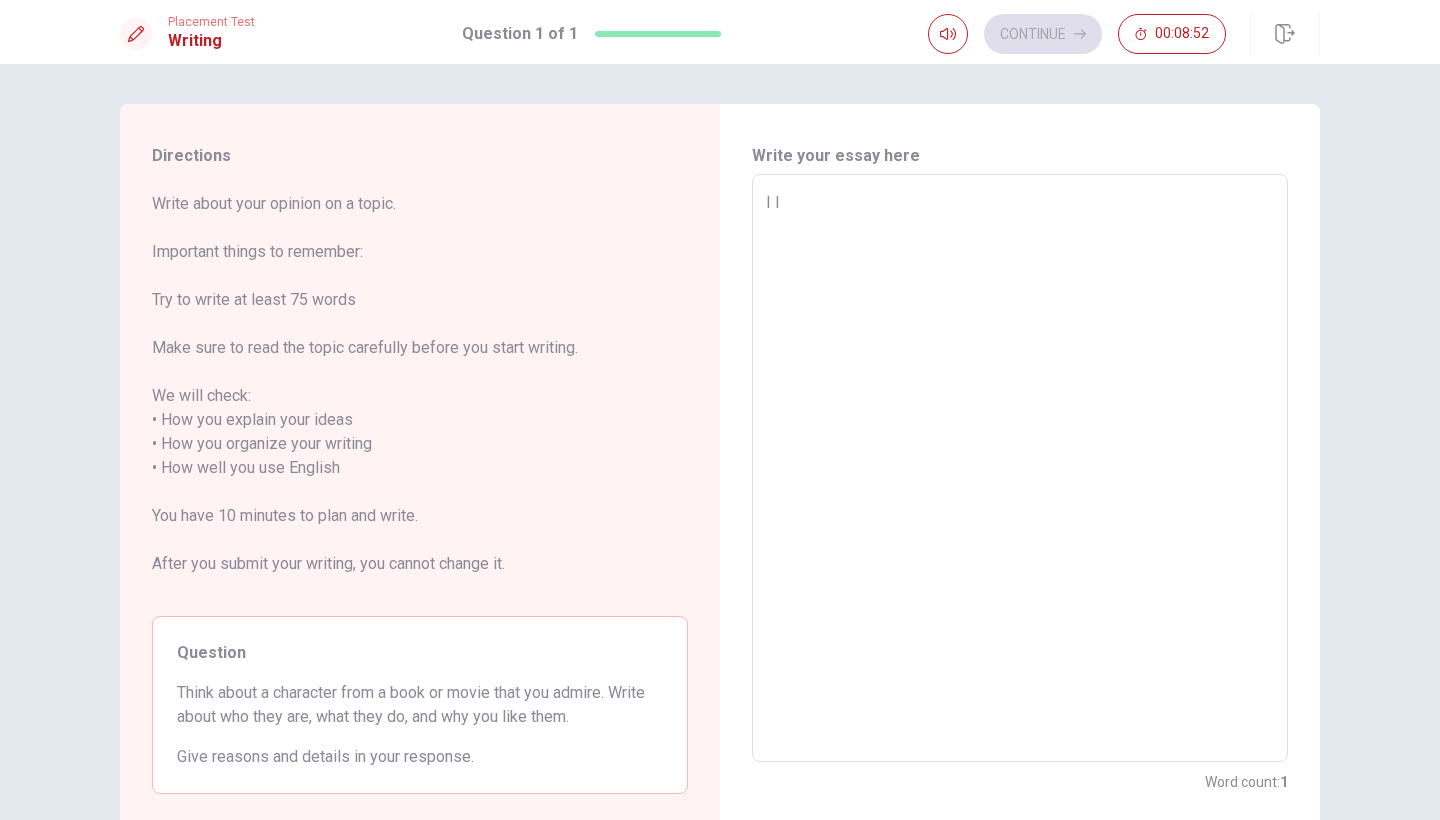 type on "x" 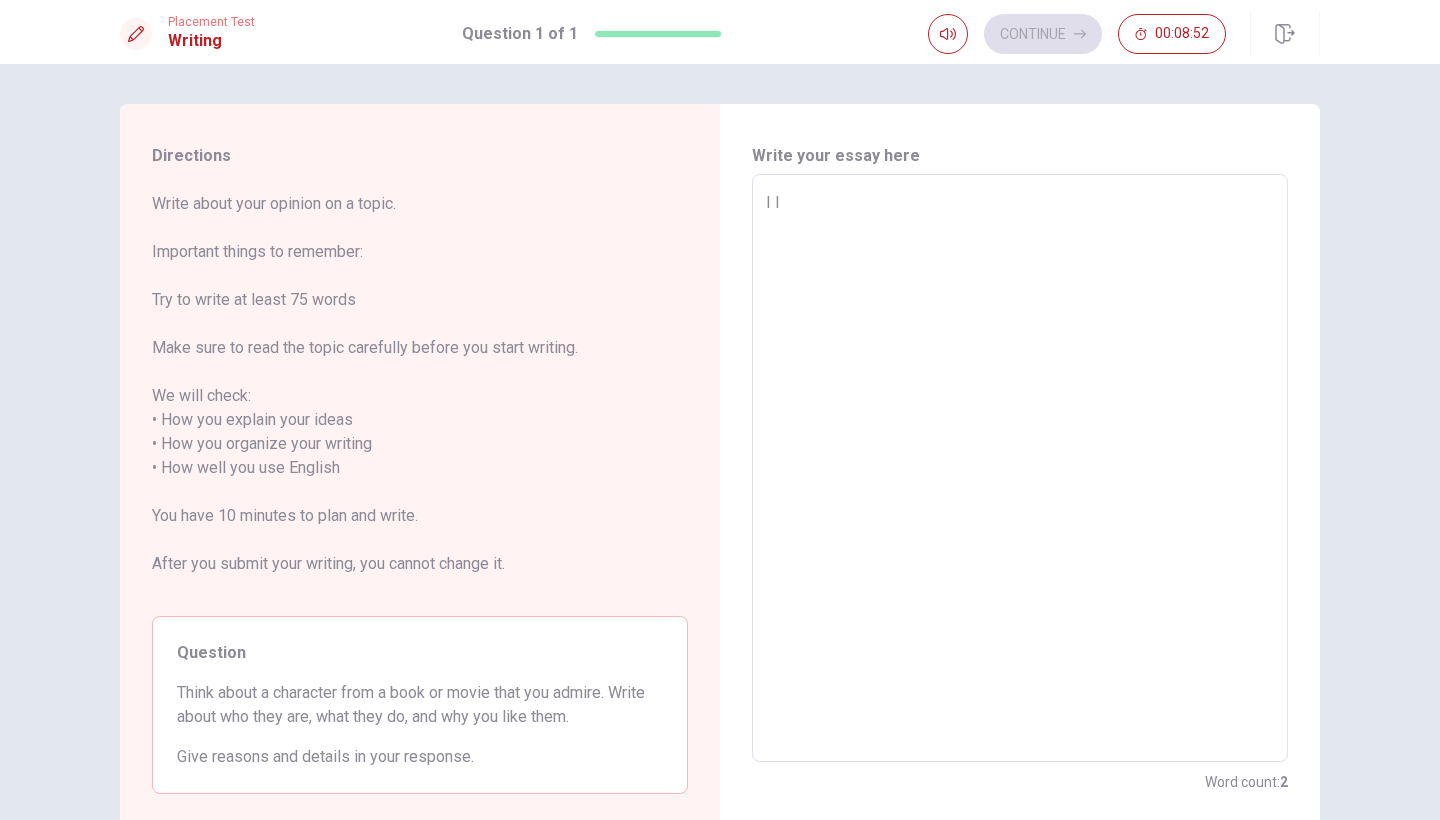 type on "I li" 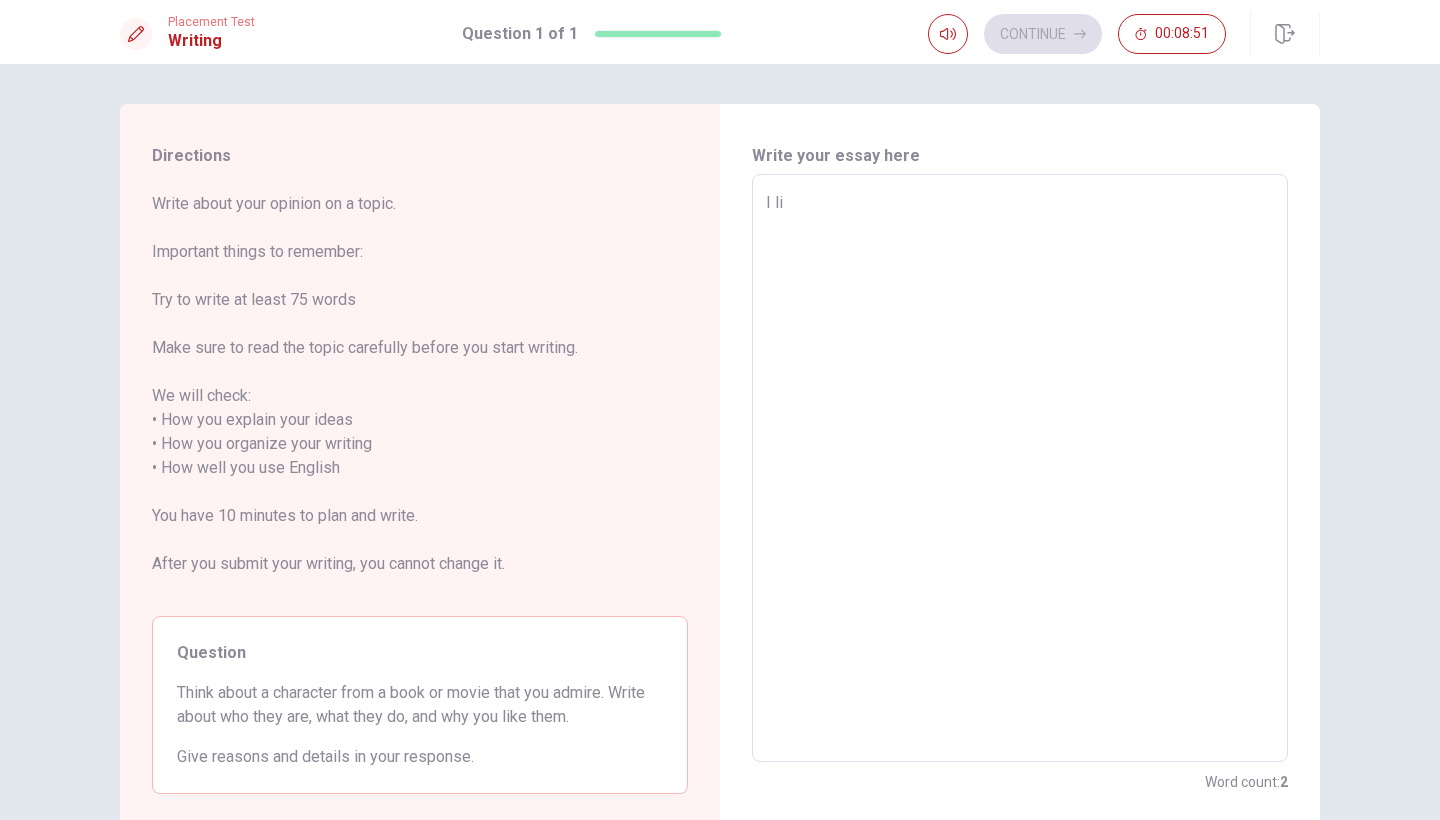 type on "x" 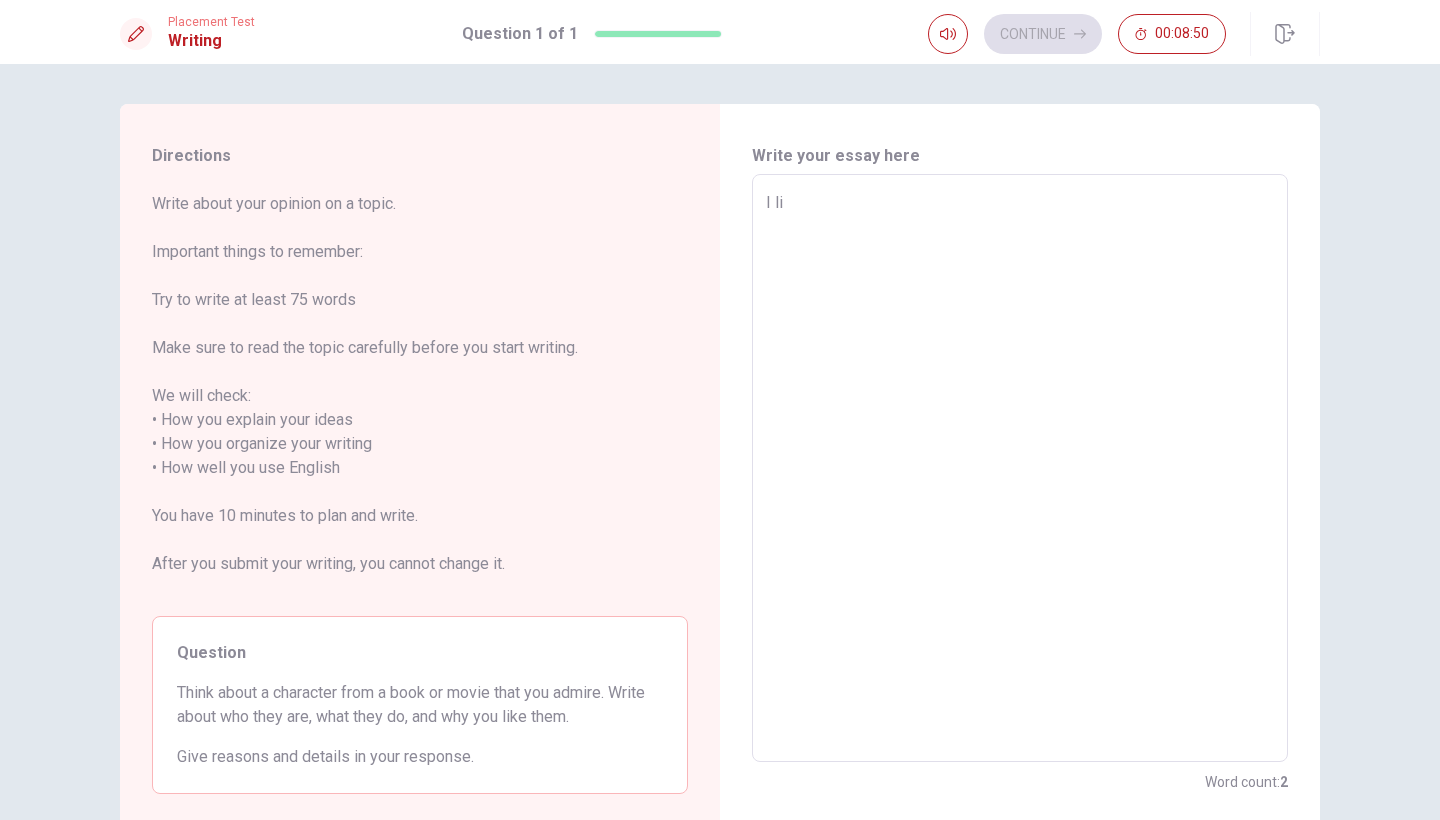 type on "I lik" 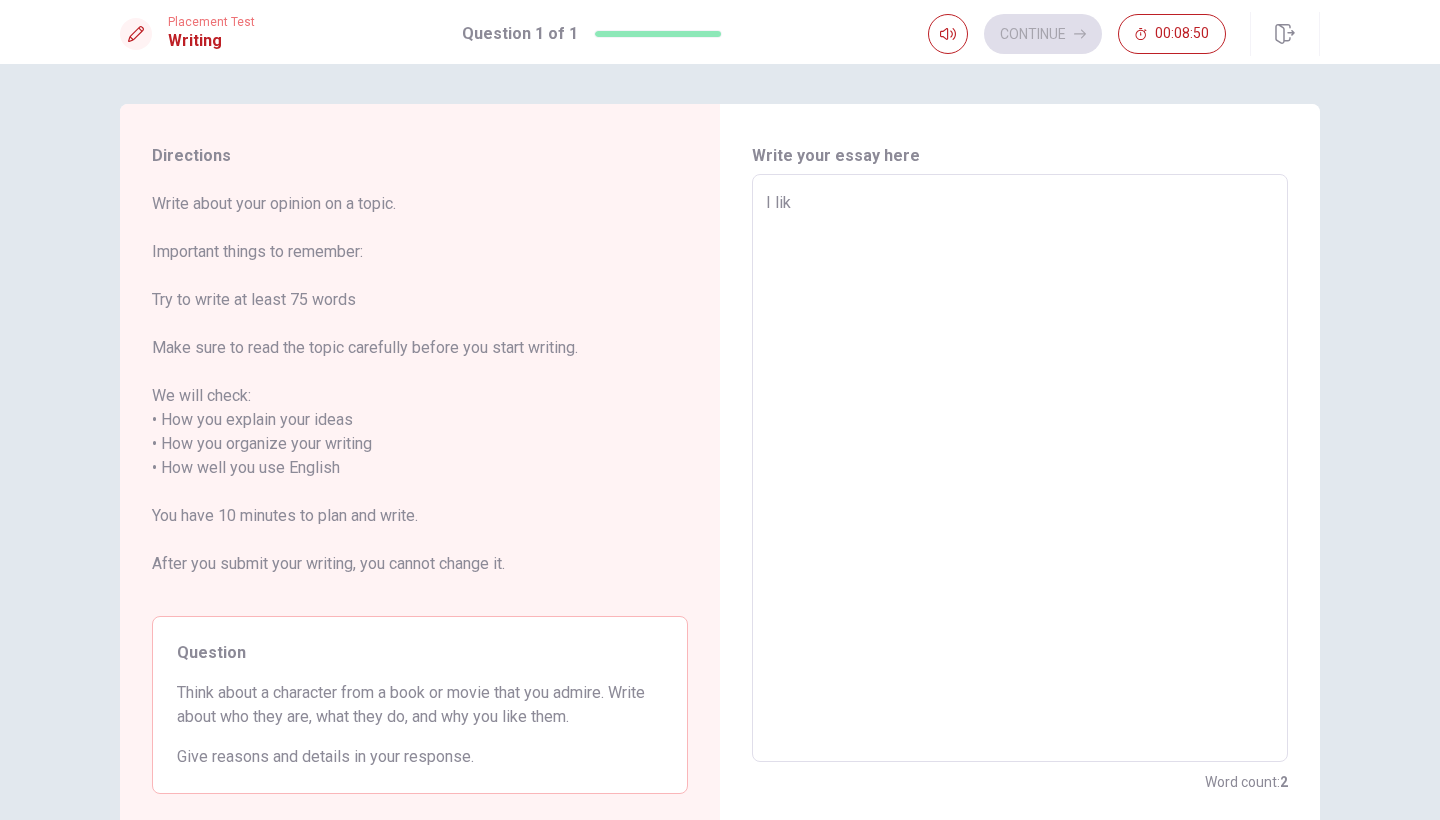 type on "x" 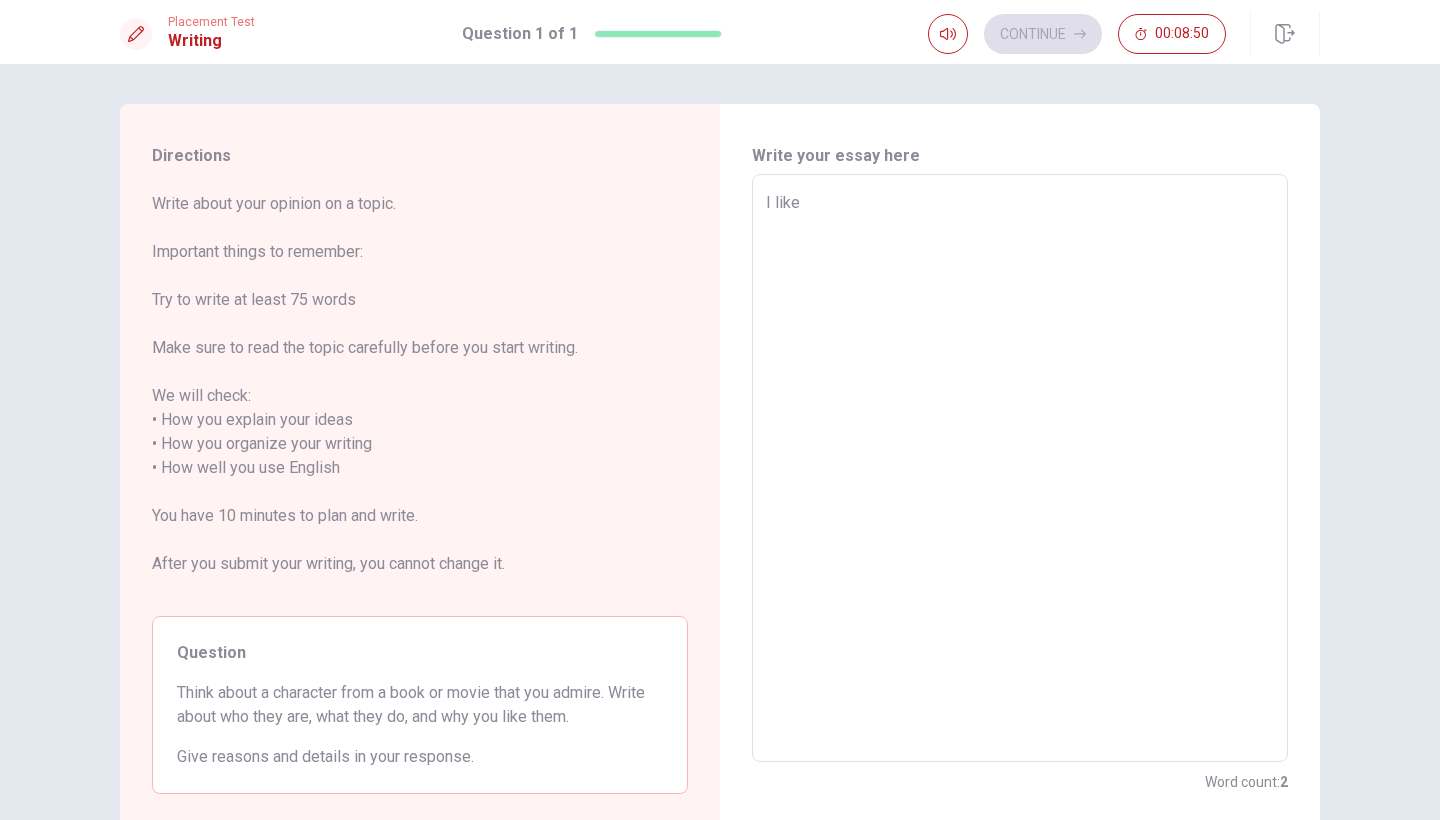 type on "x" 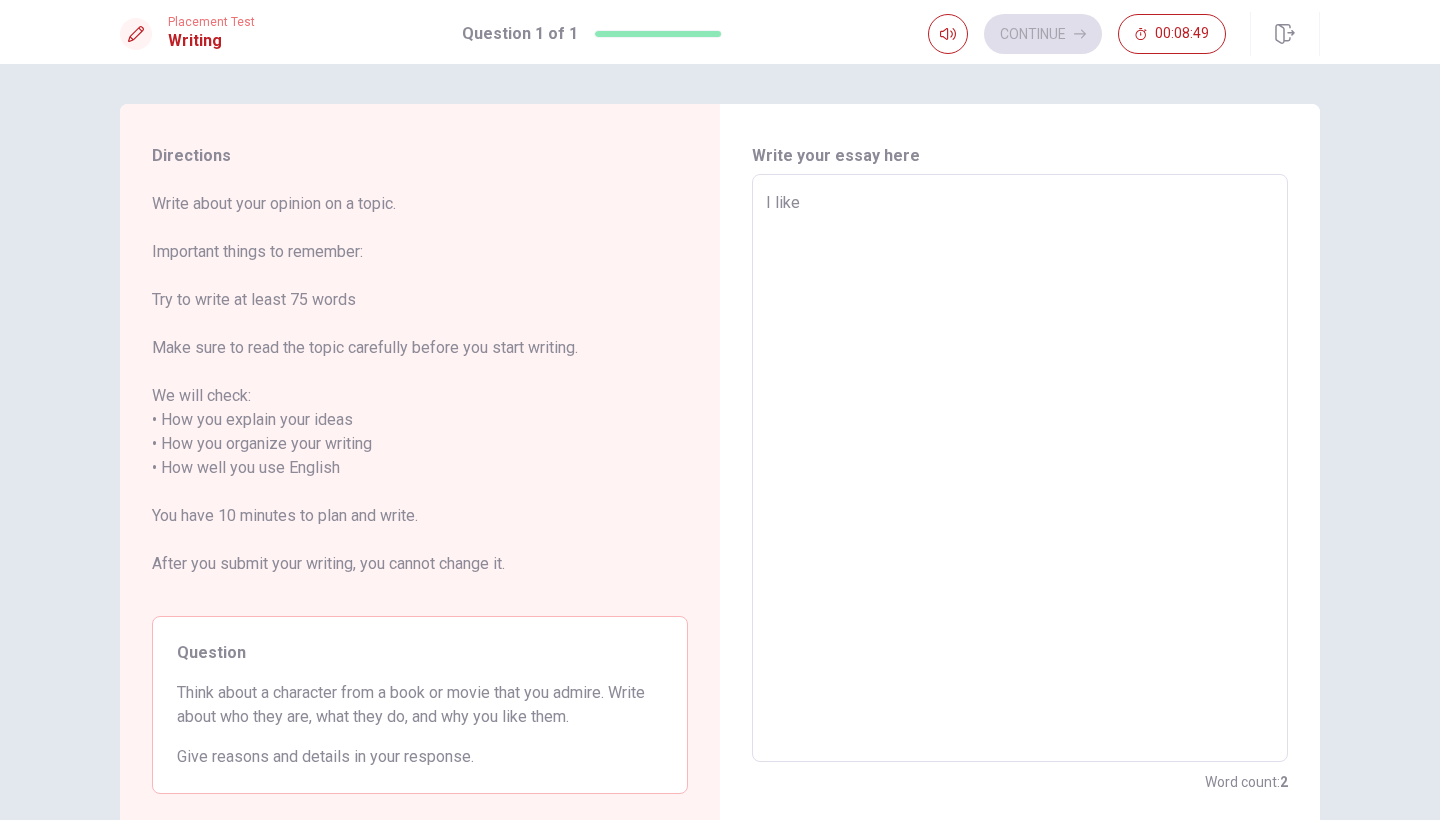 type on "I like t" 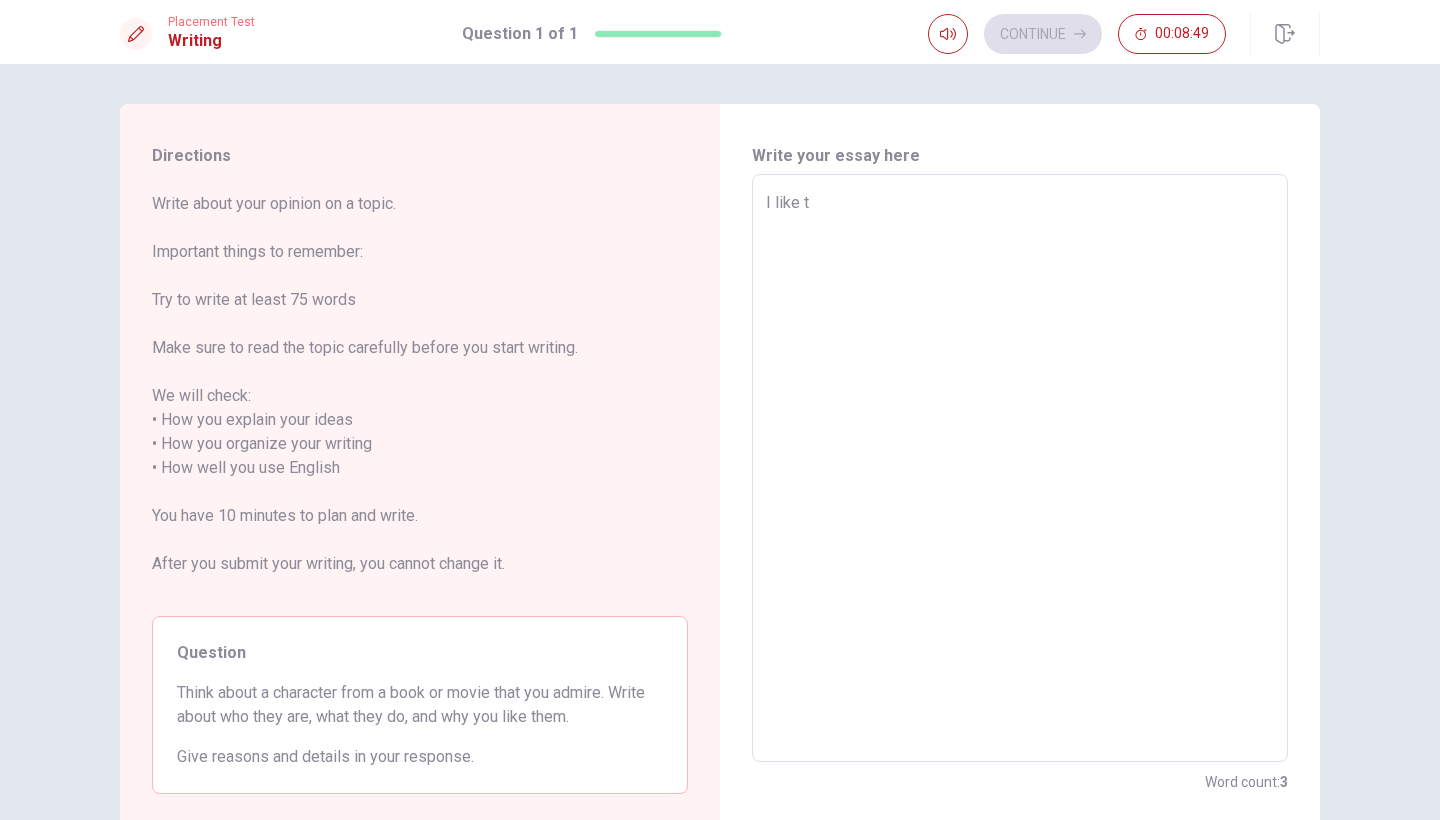 type on "x" 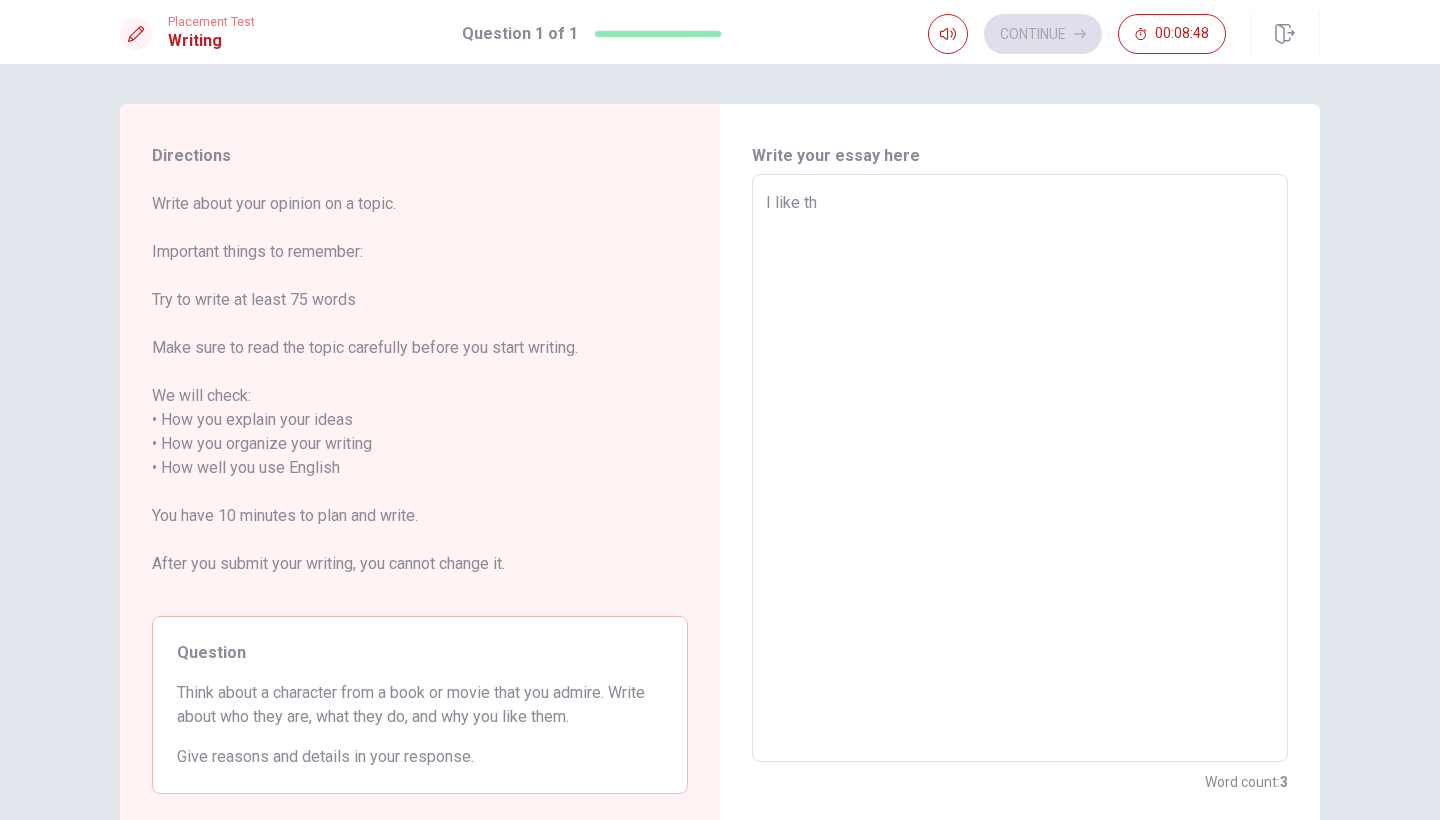type on "I like the" 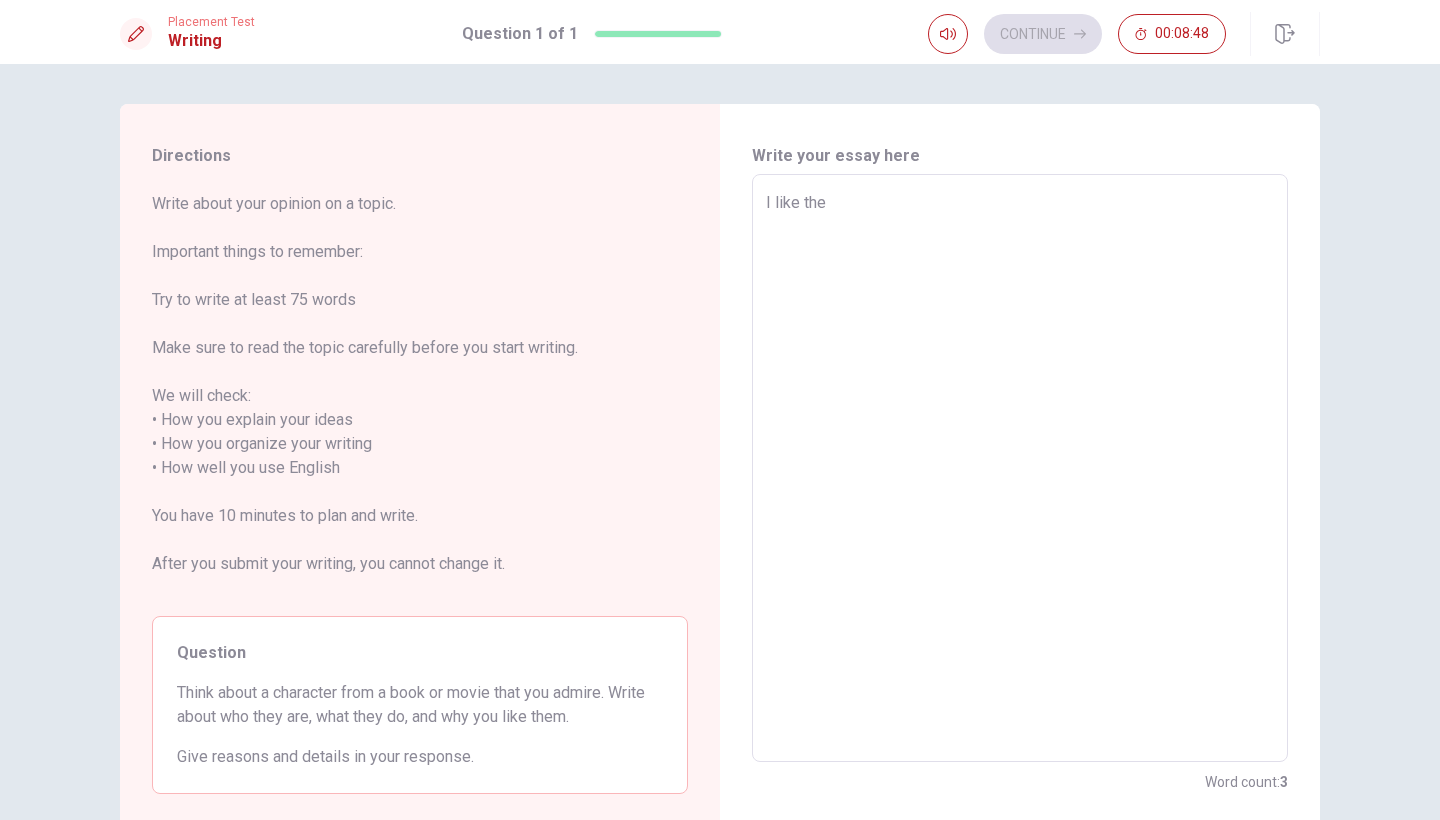 type on "x" 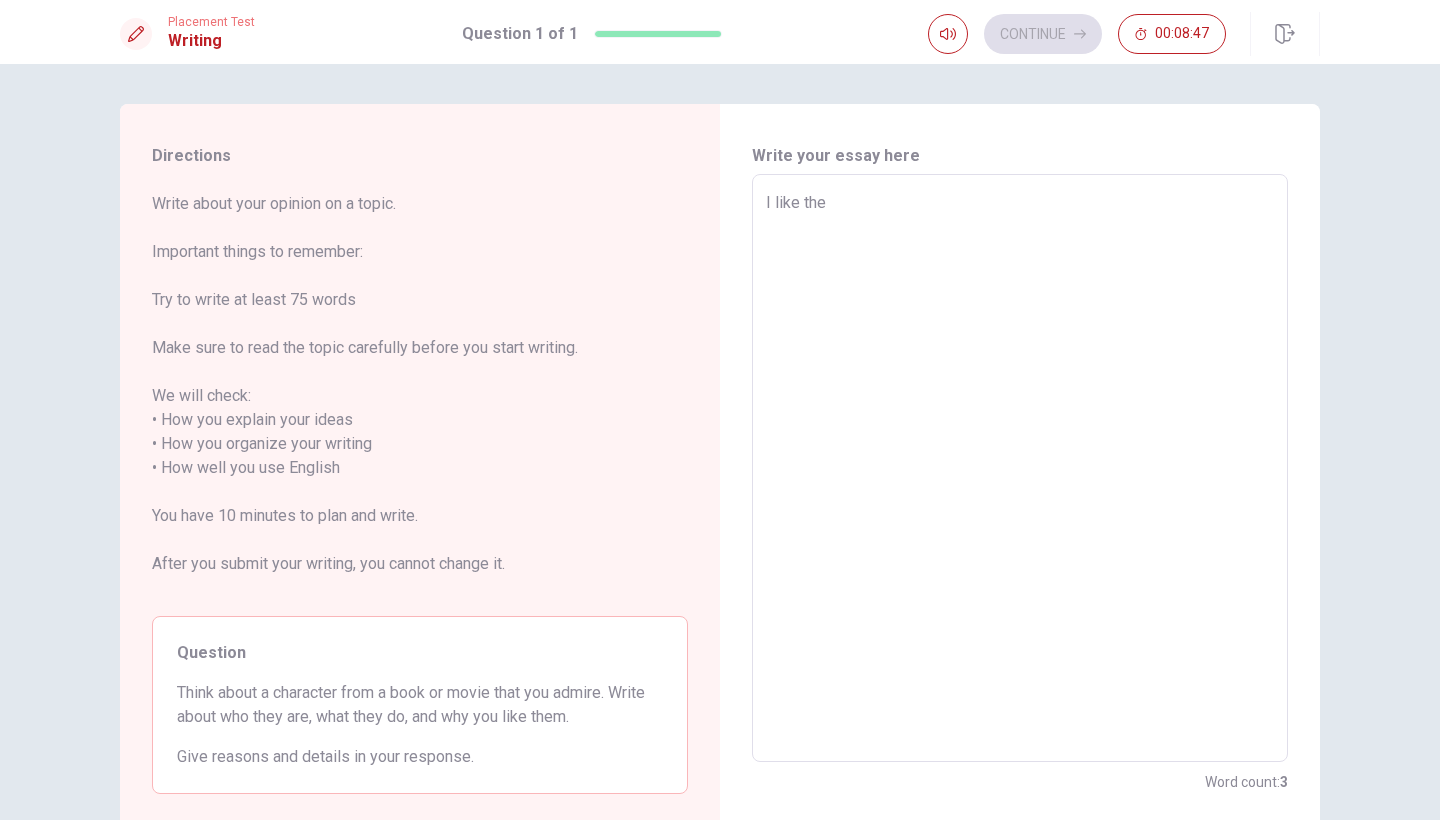 type on "I like the m" 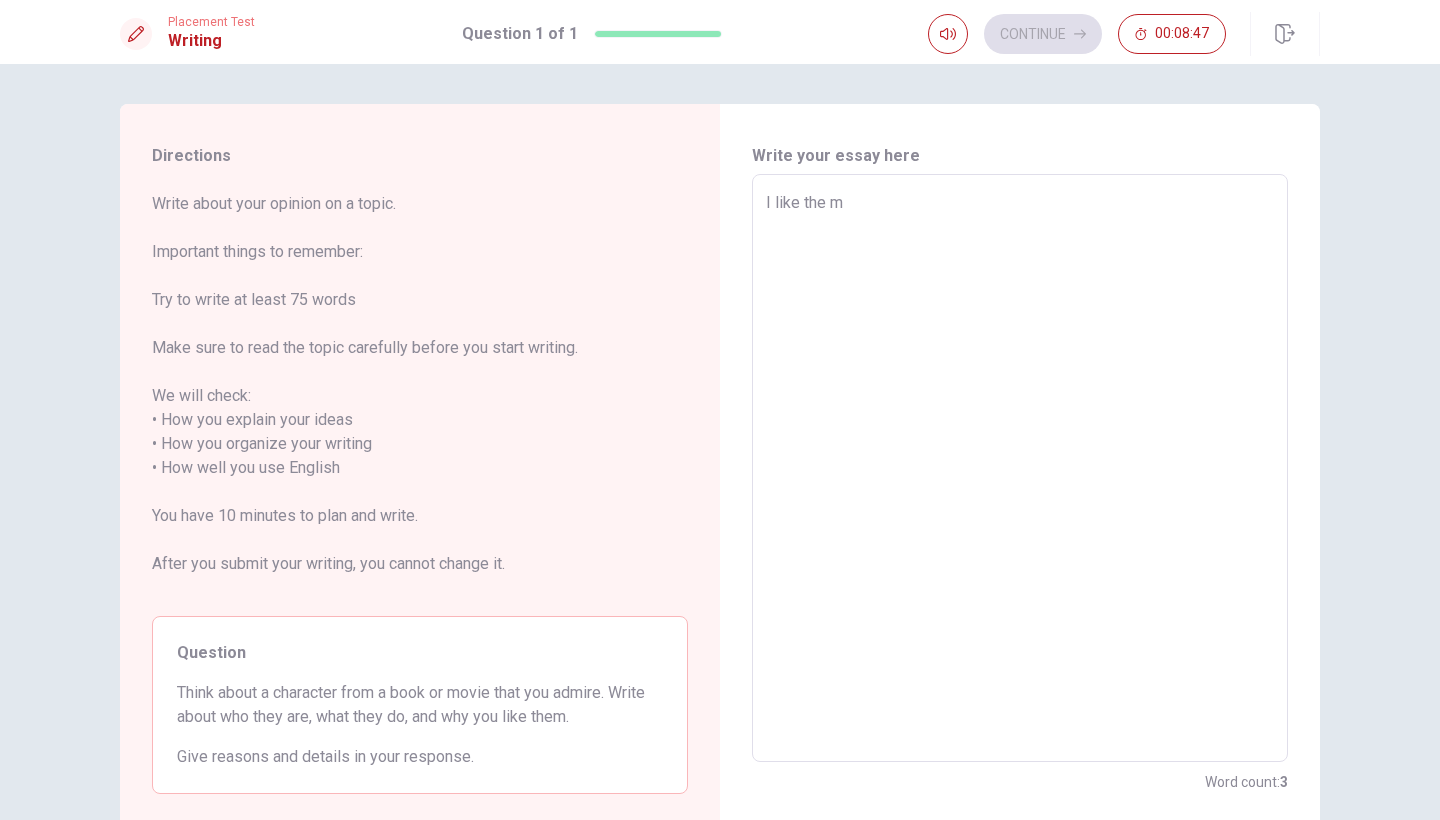 type on "x" 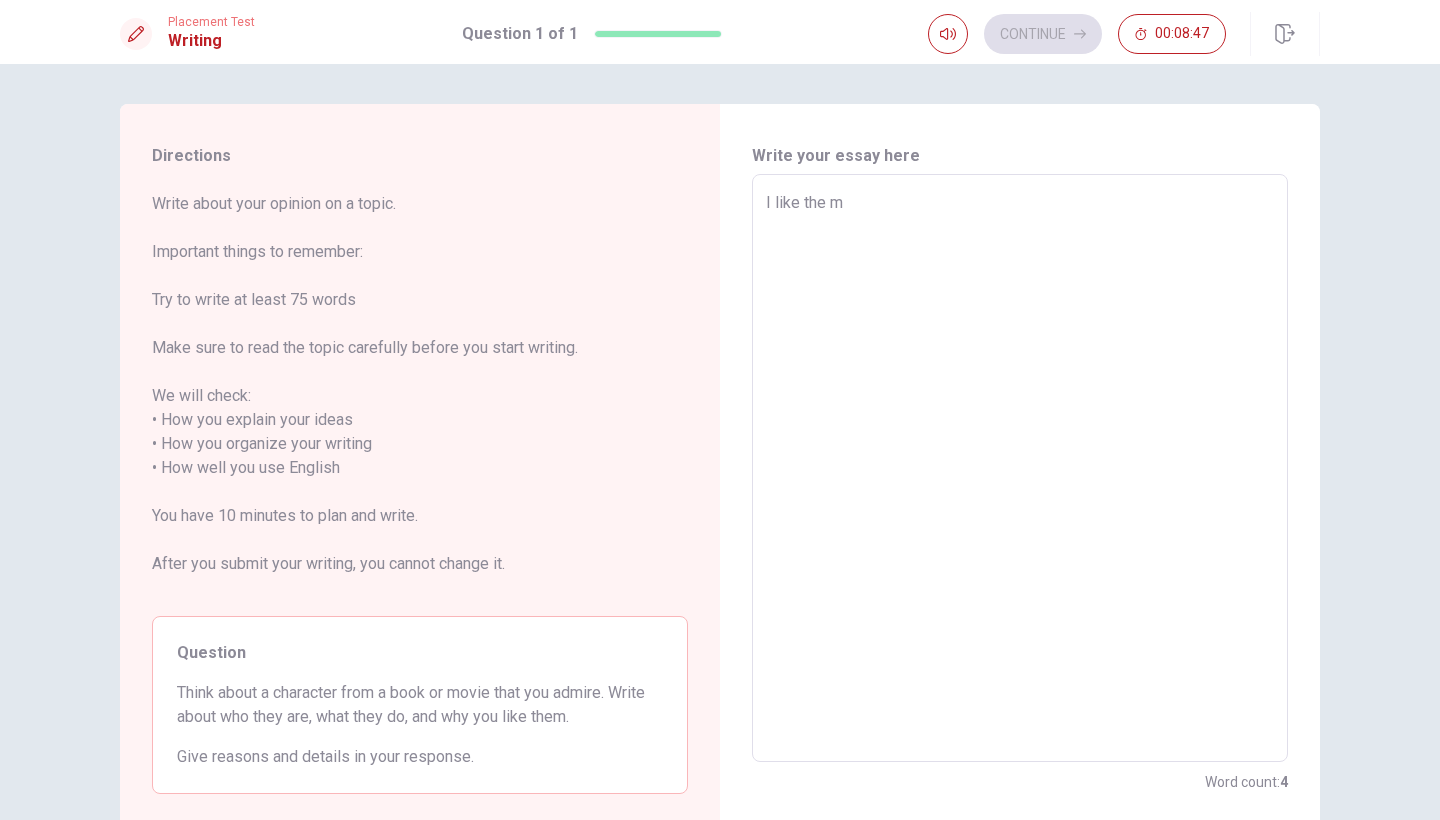 type on "I like the mo" 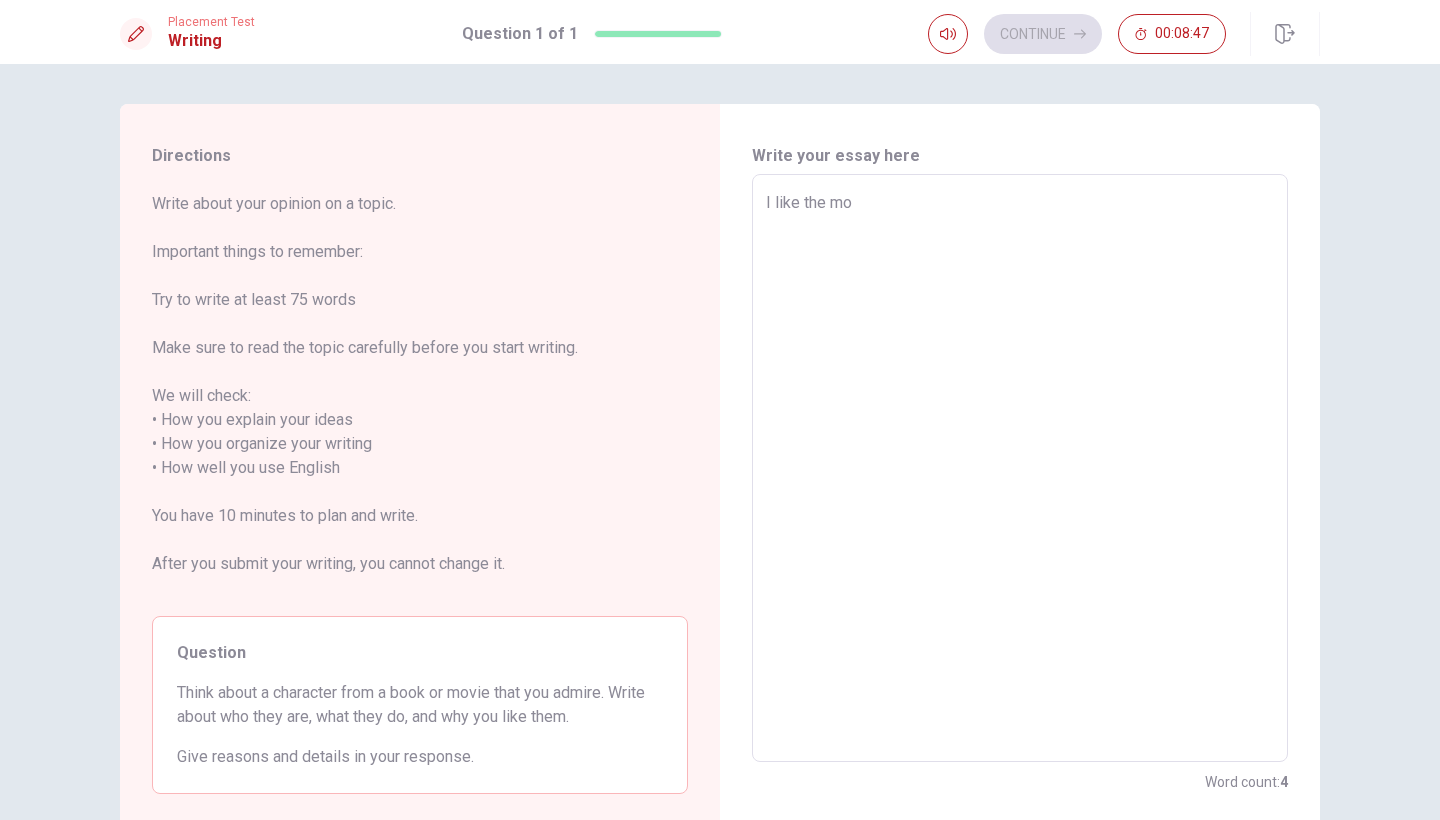 type on "x" 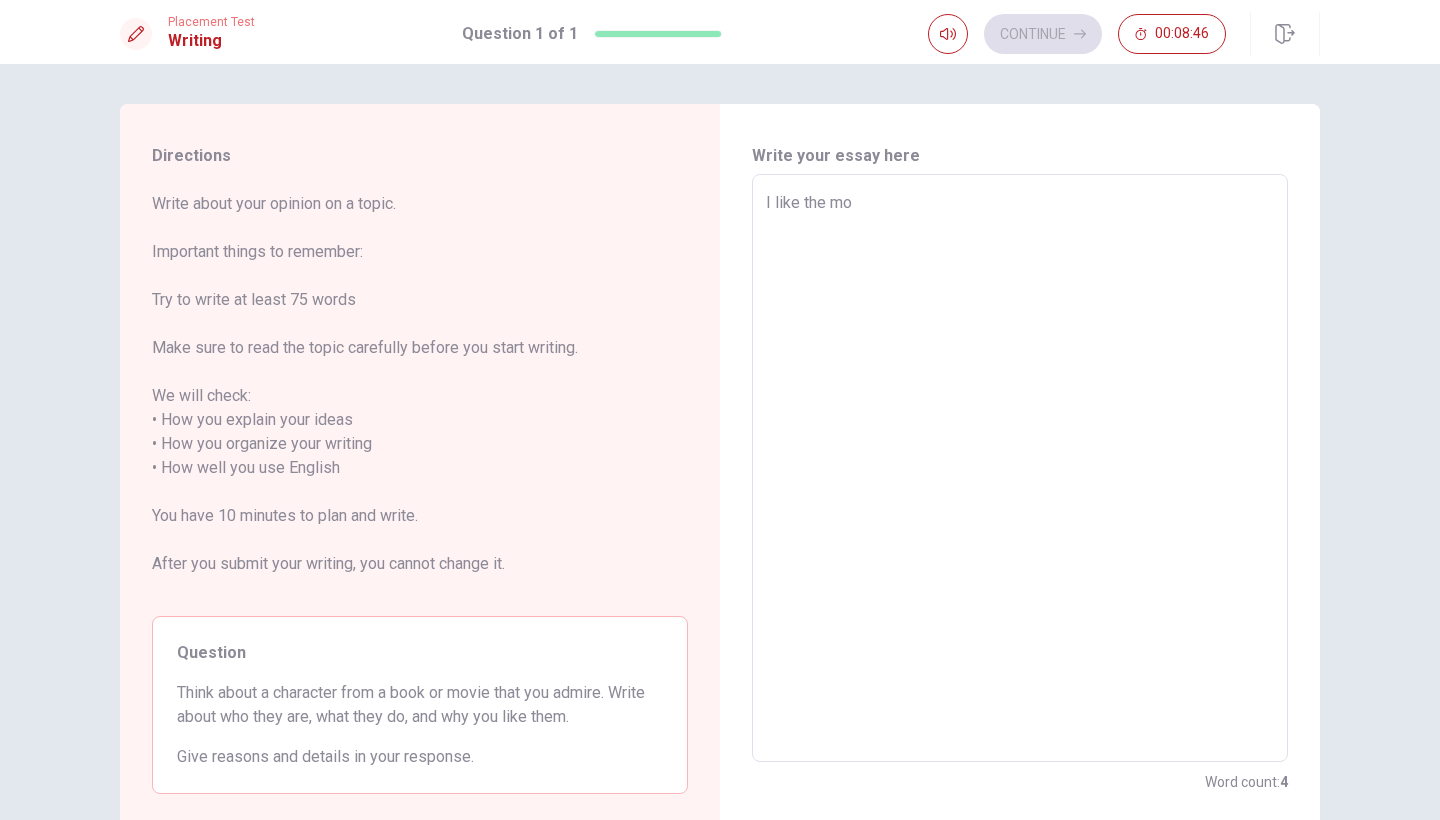 type on "I like the mov" 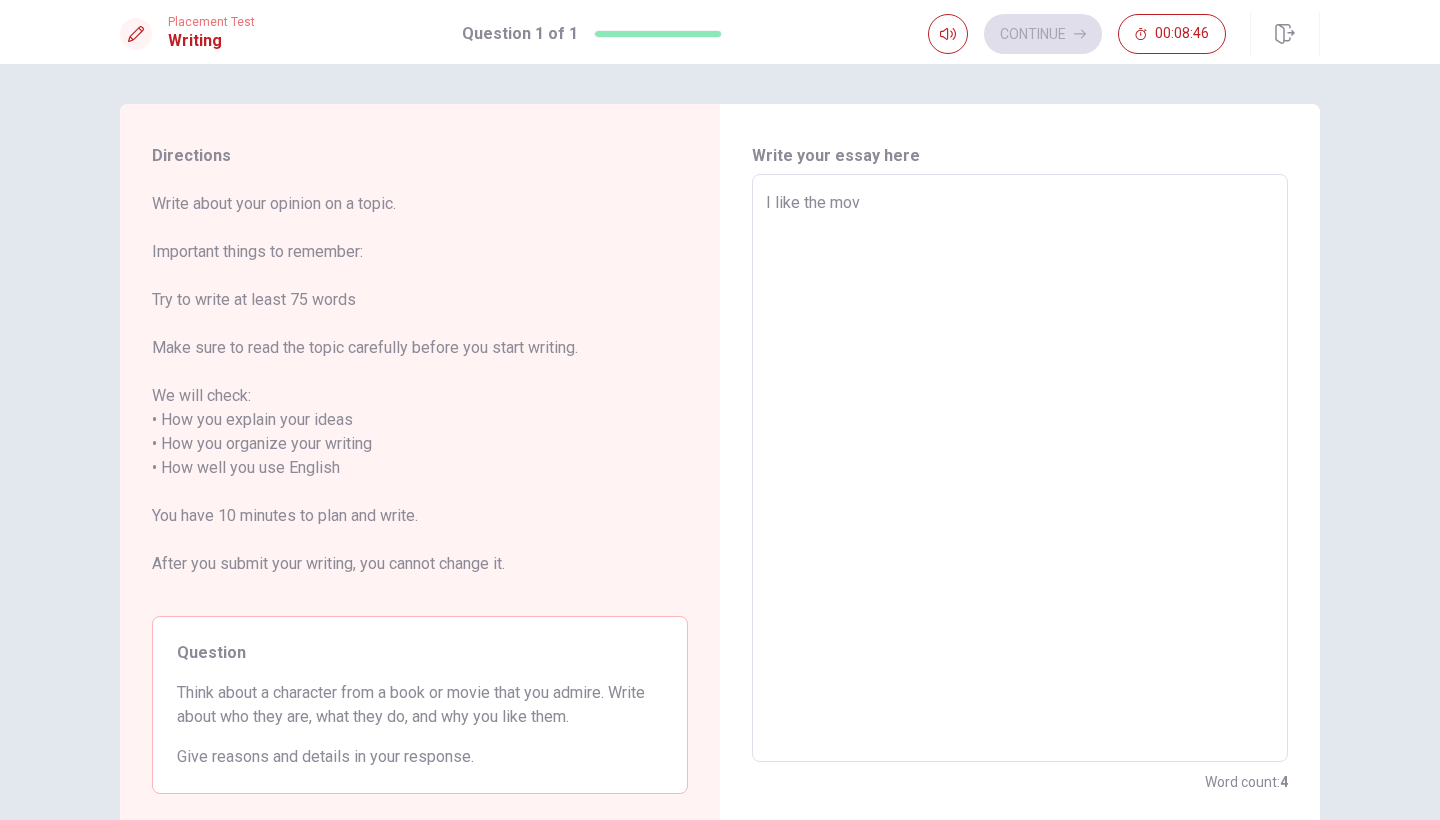 type on "x" 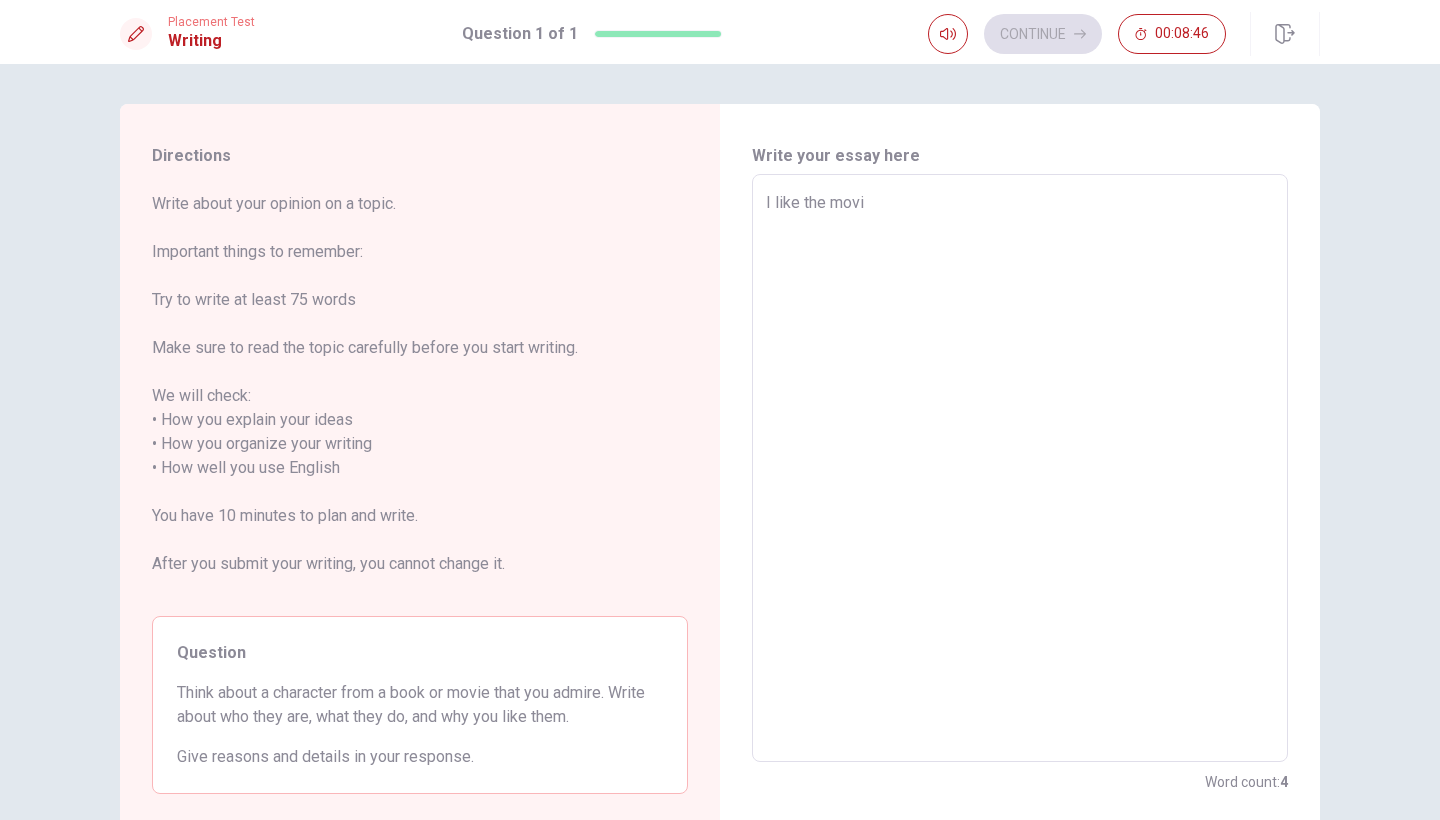 type on "x" 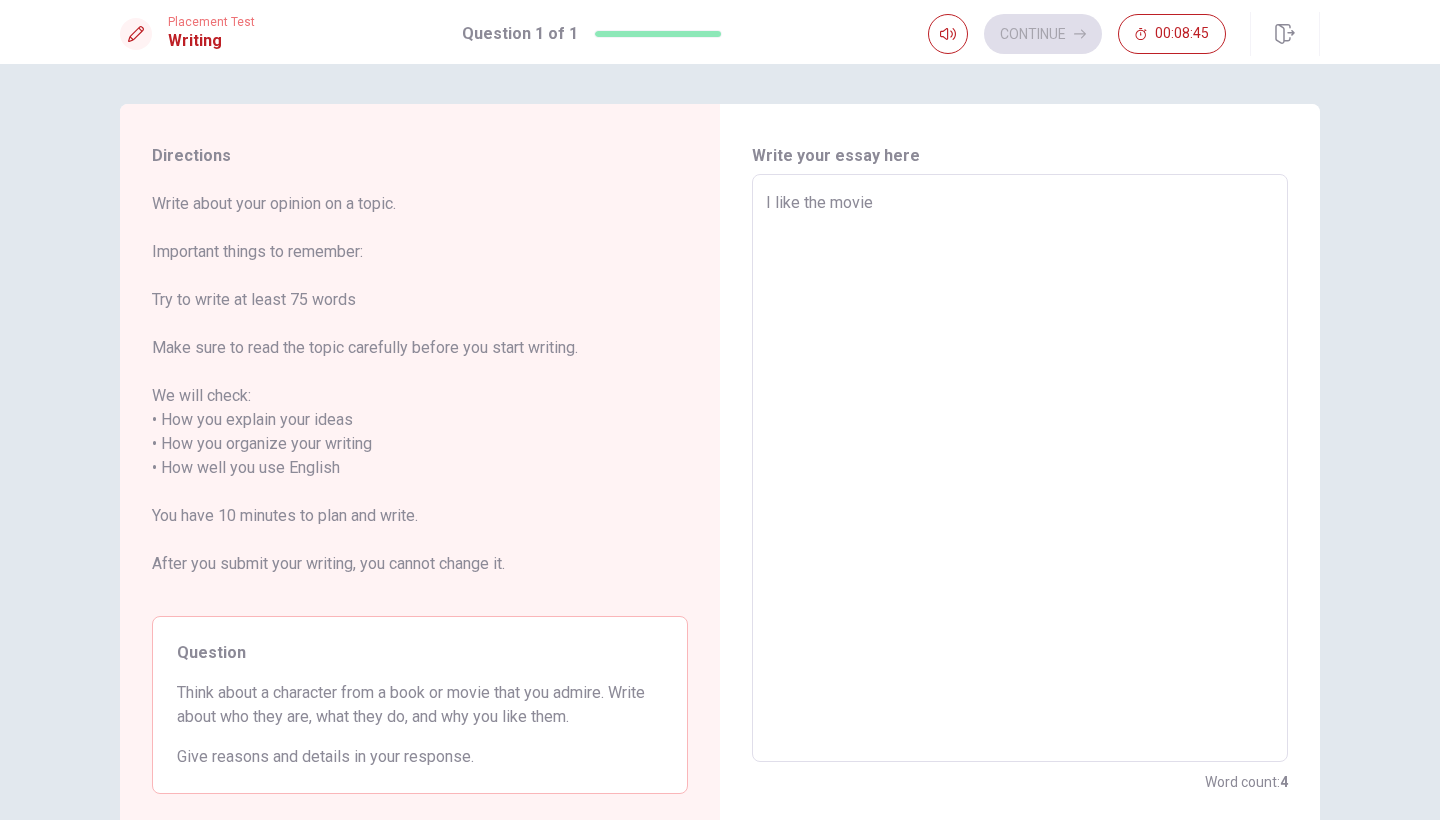 type on "x" 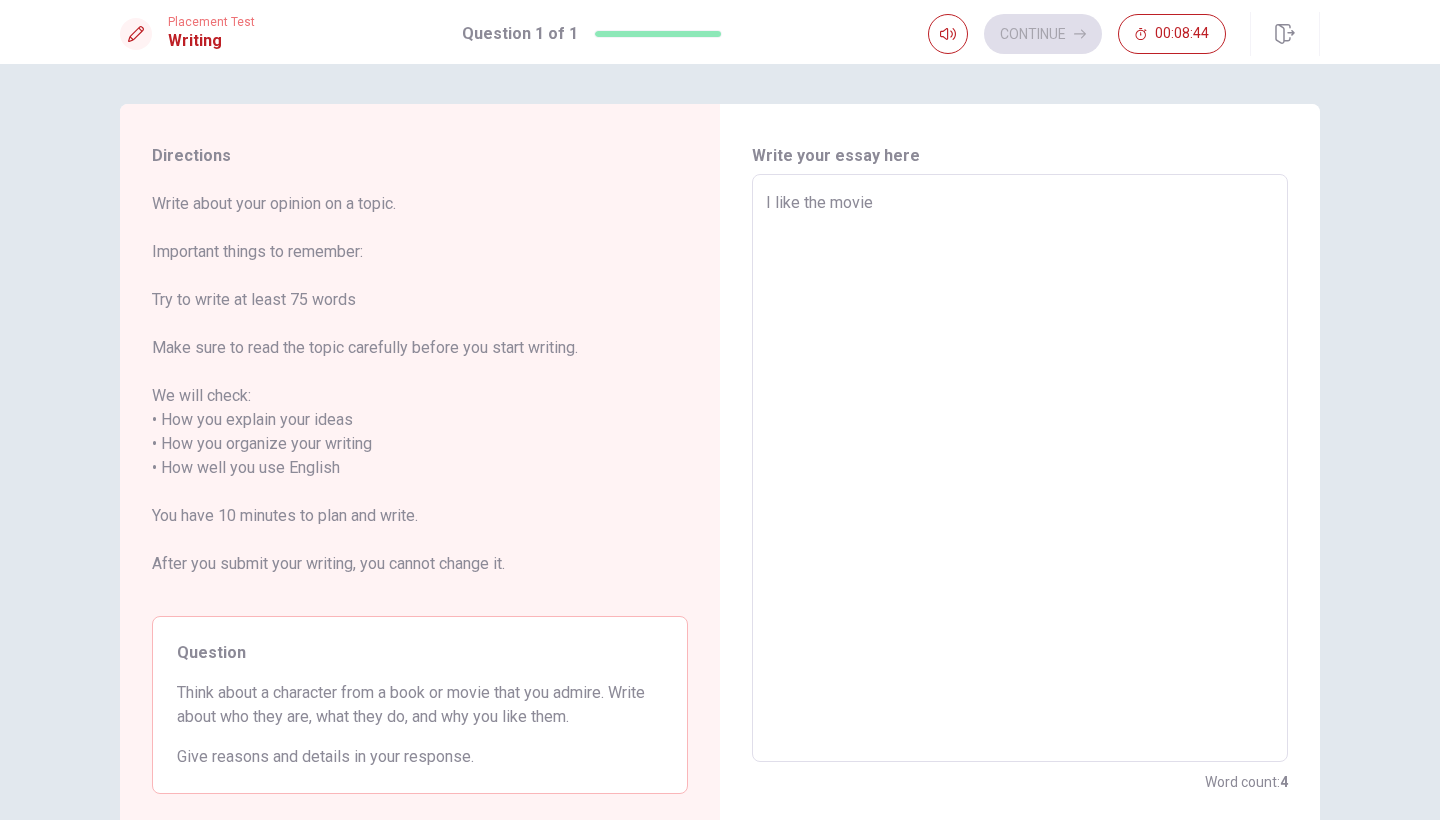 type on "I like the movie" 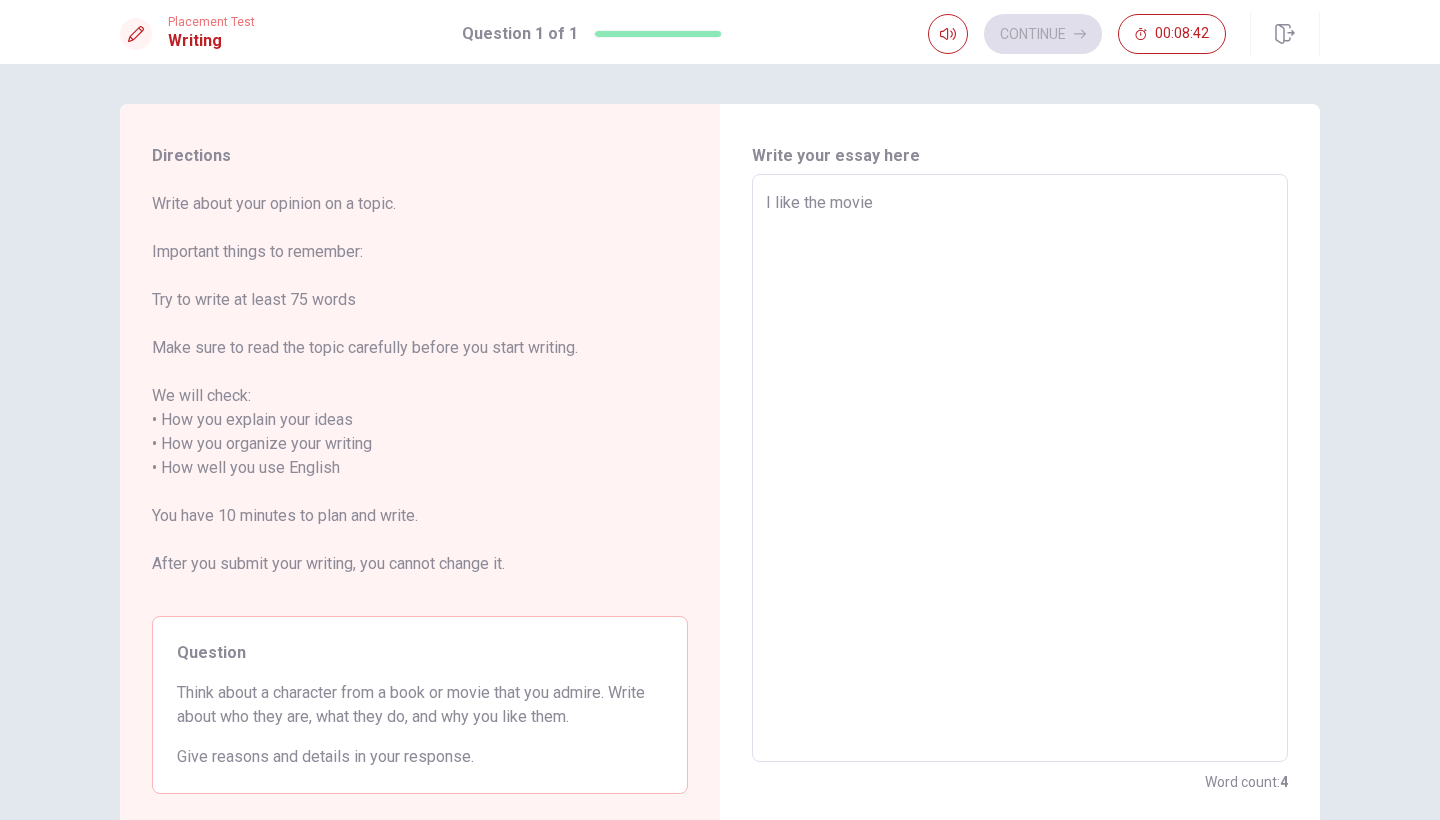 type on "x" 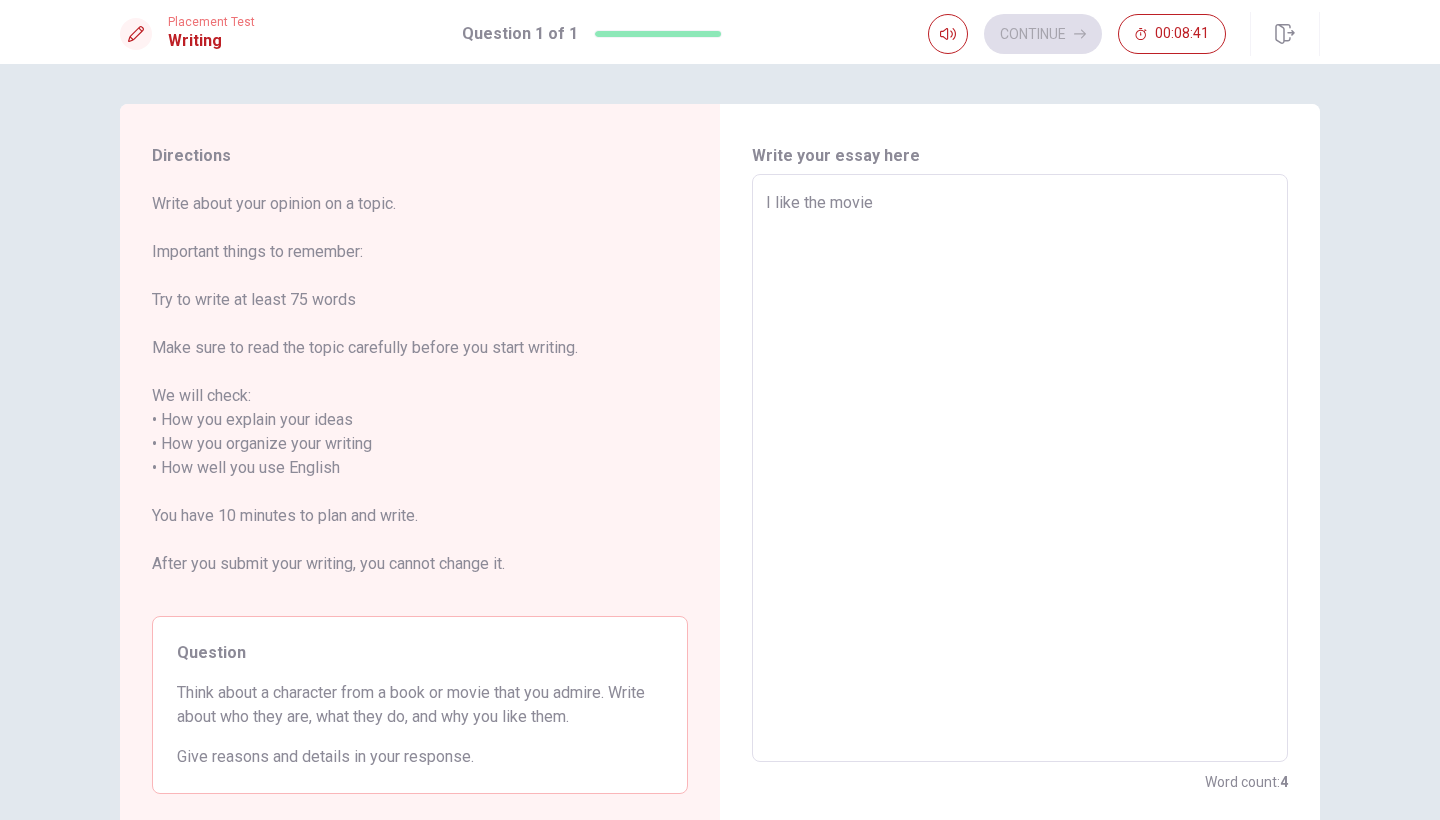 type on "I like the movie '" 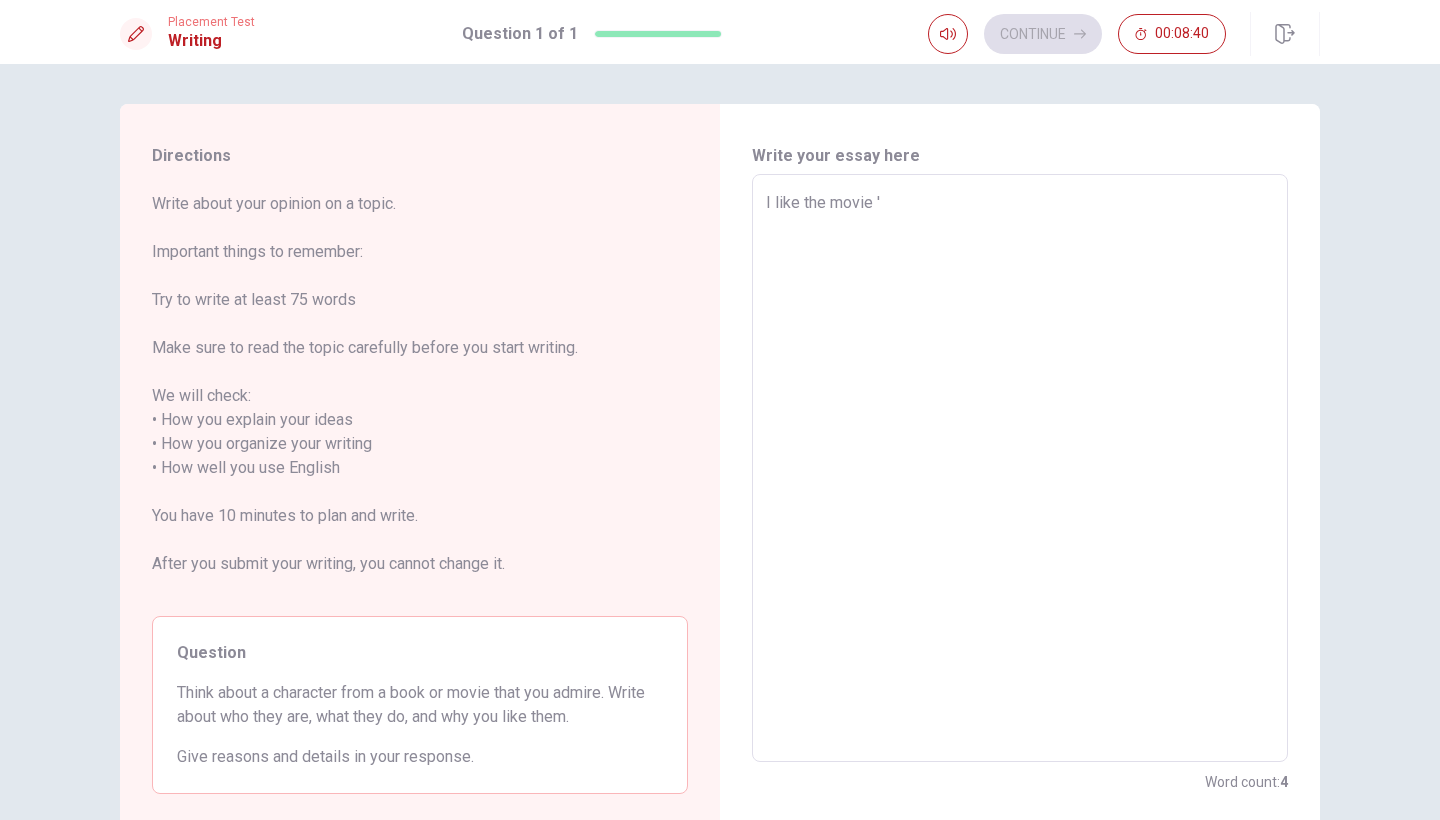 type on "x" 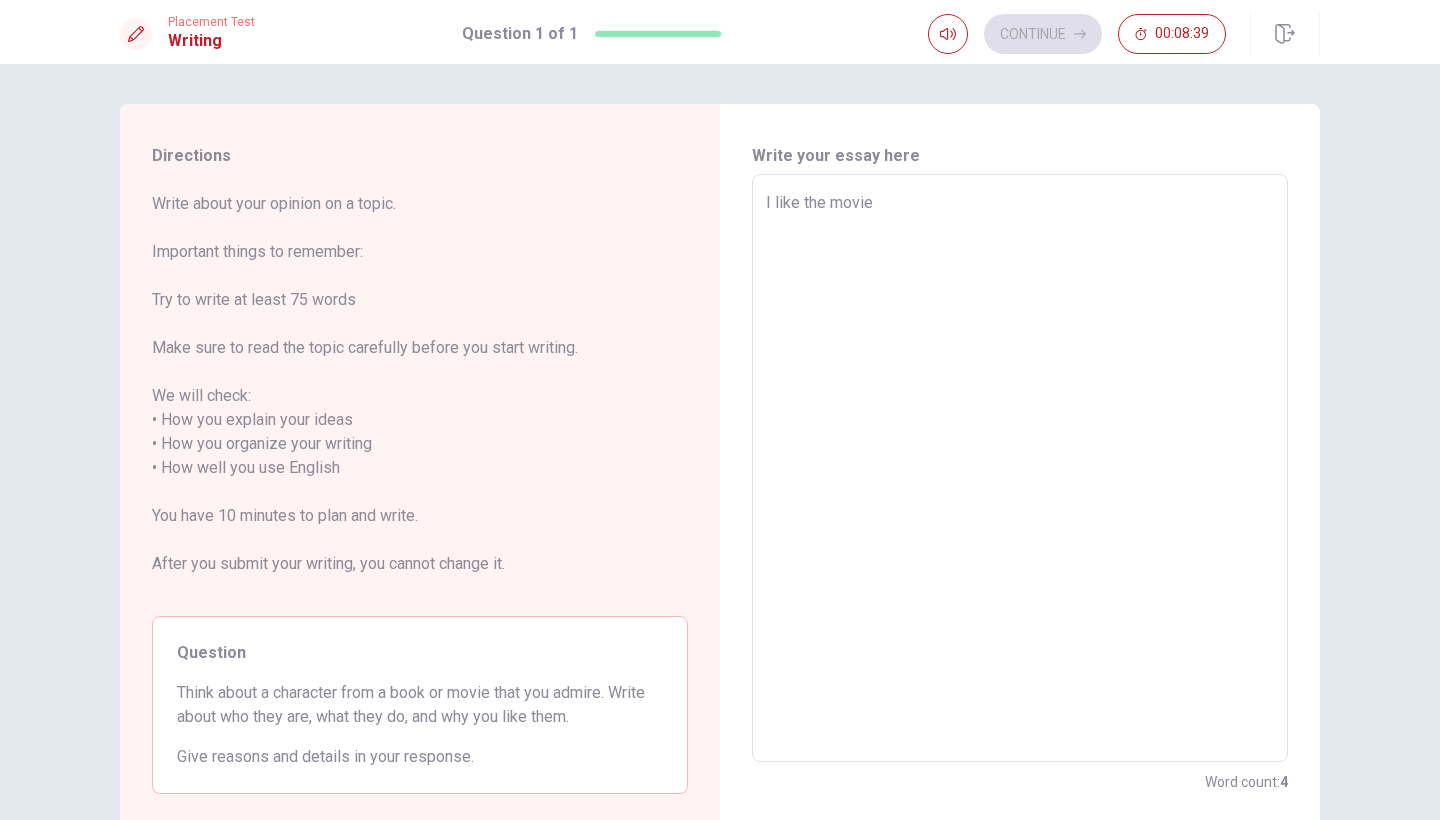 type on "x" 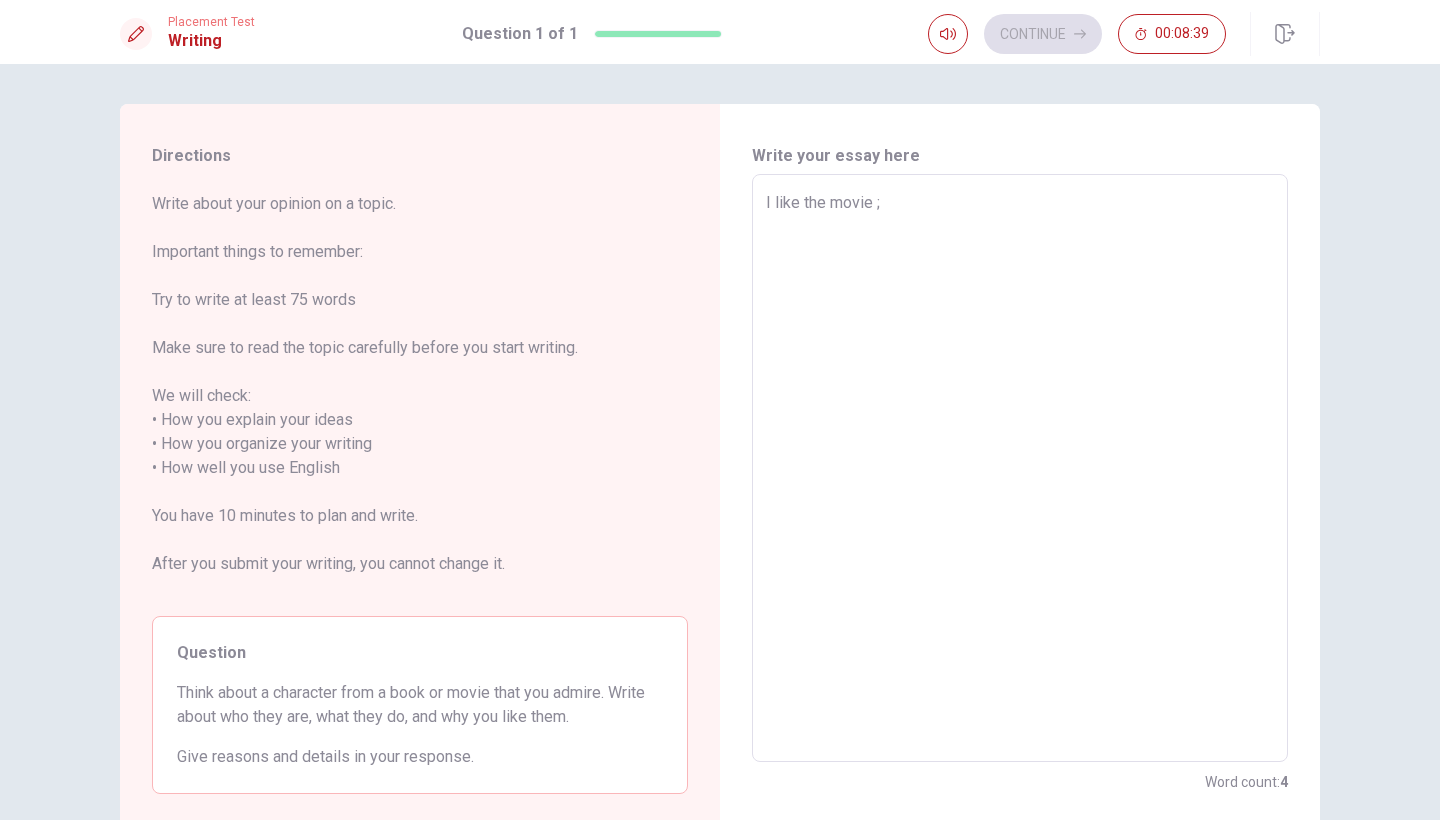 type on "x" 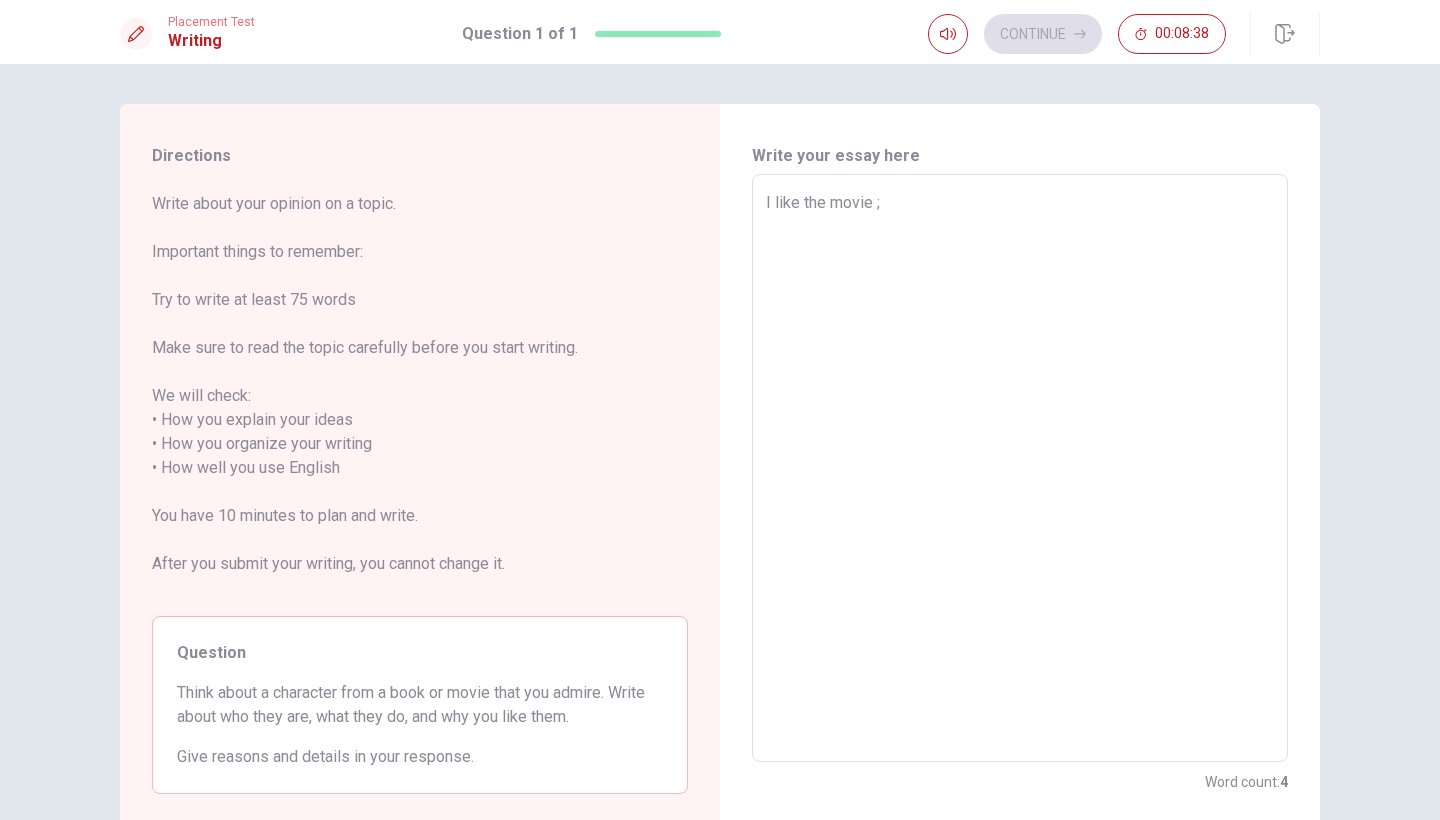 type on "I like the movie" 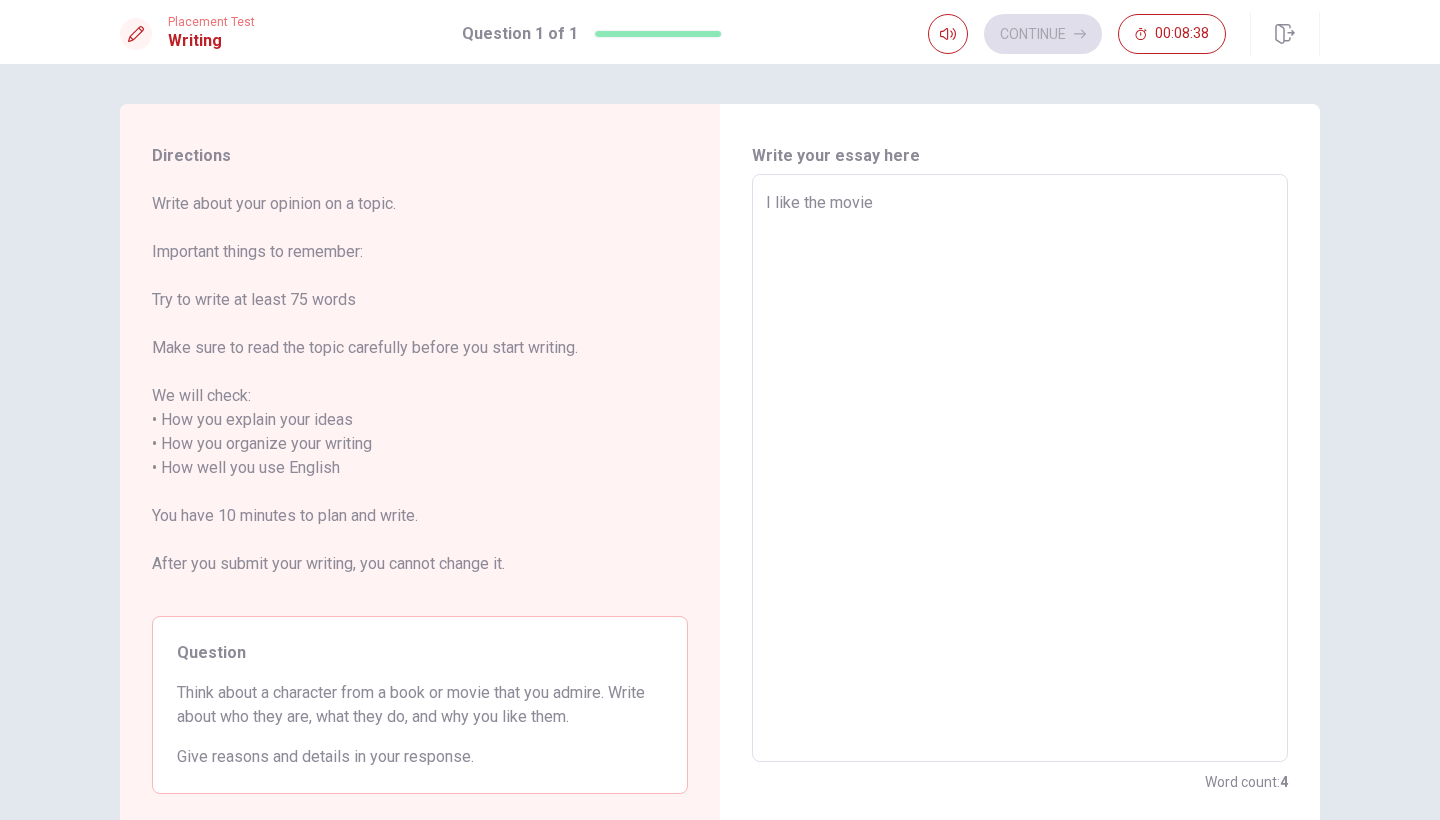 type on "x" 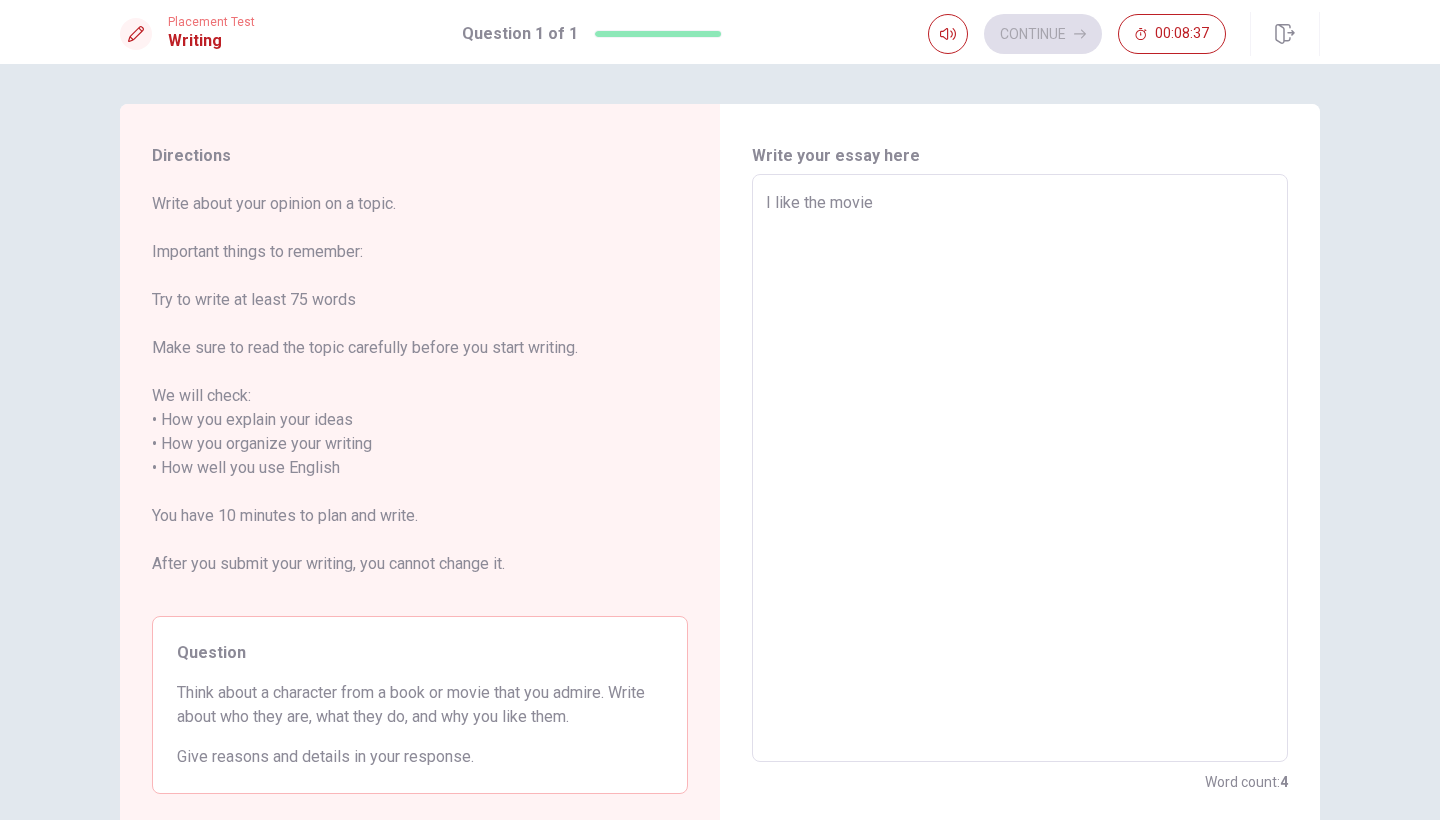 type on "I like the movie '" 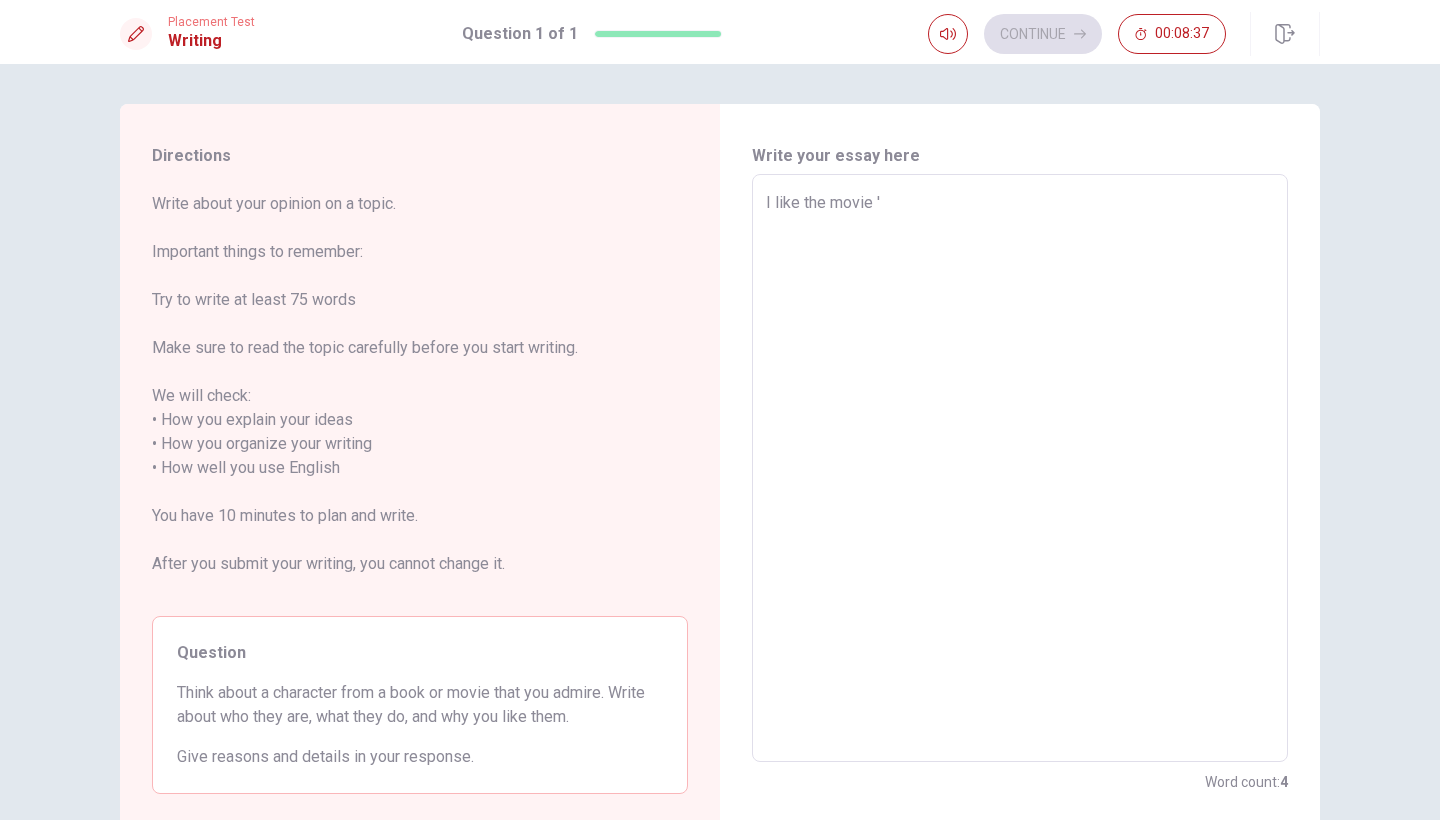 type on "x" 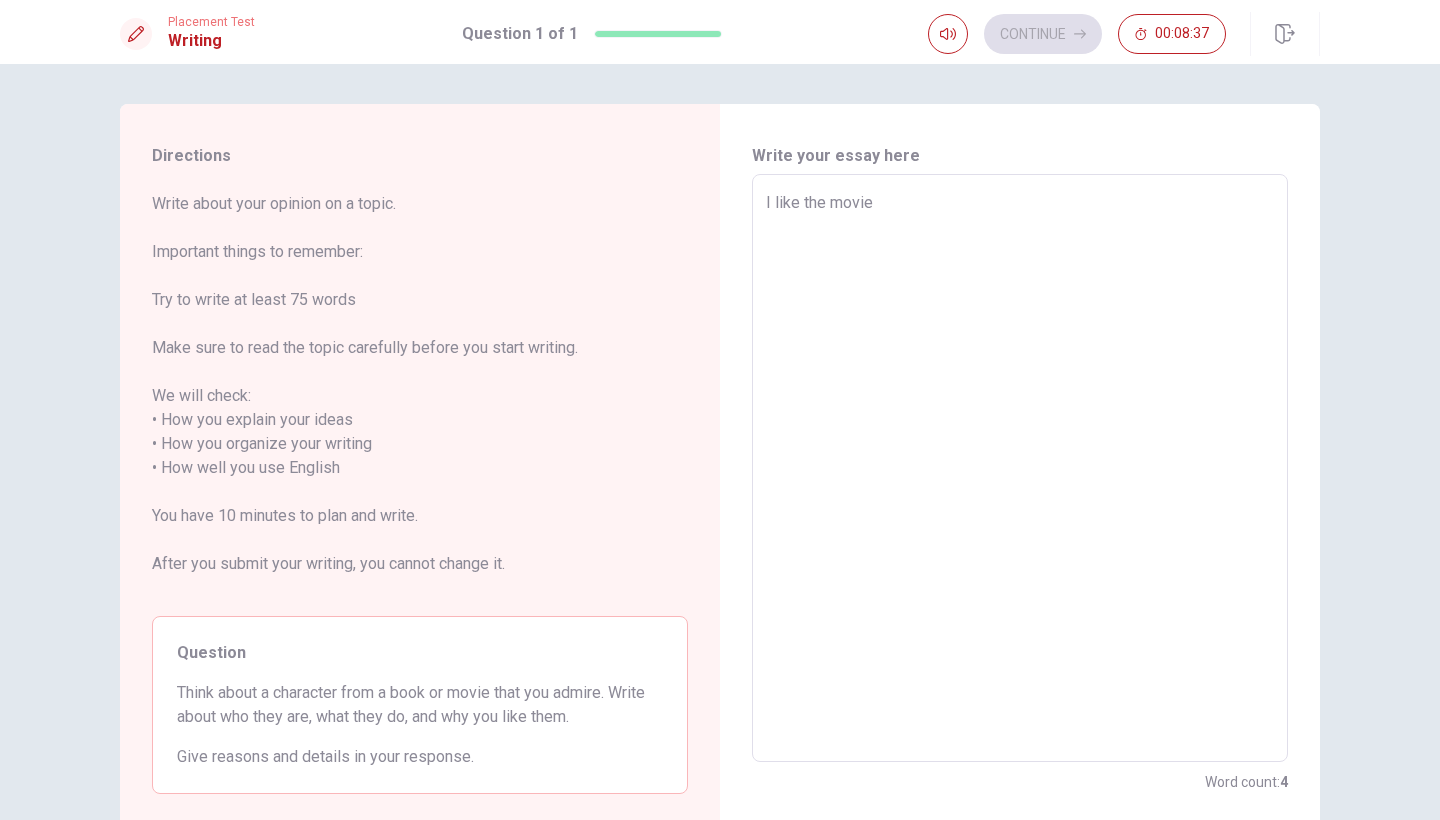 type on "x" 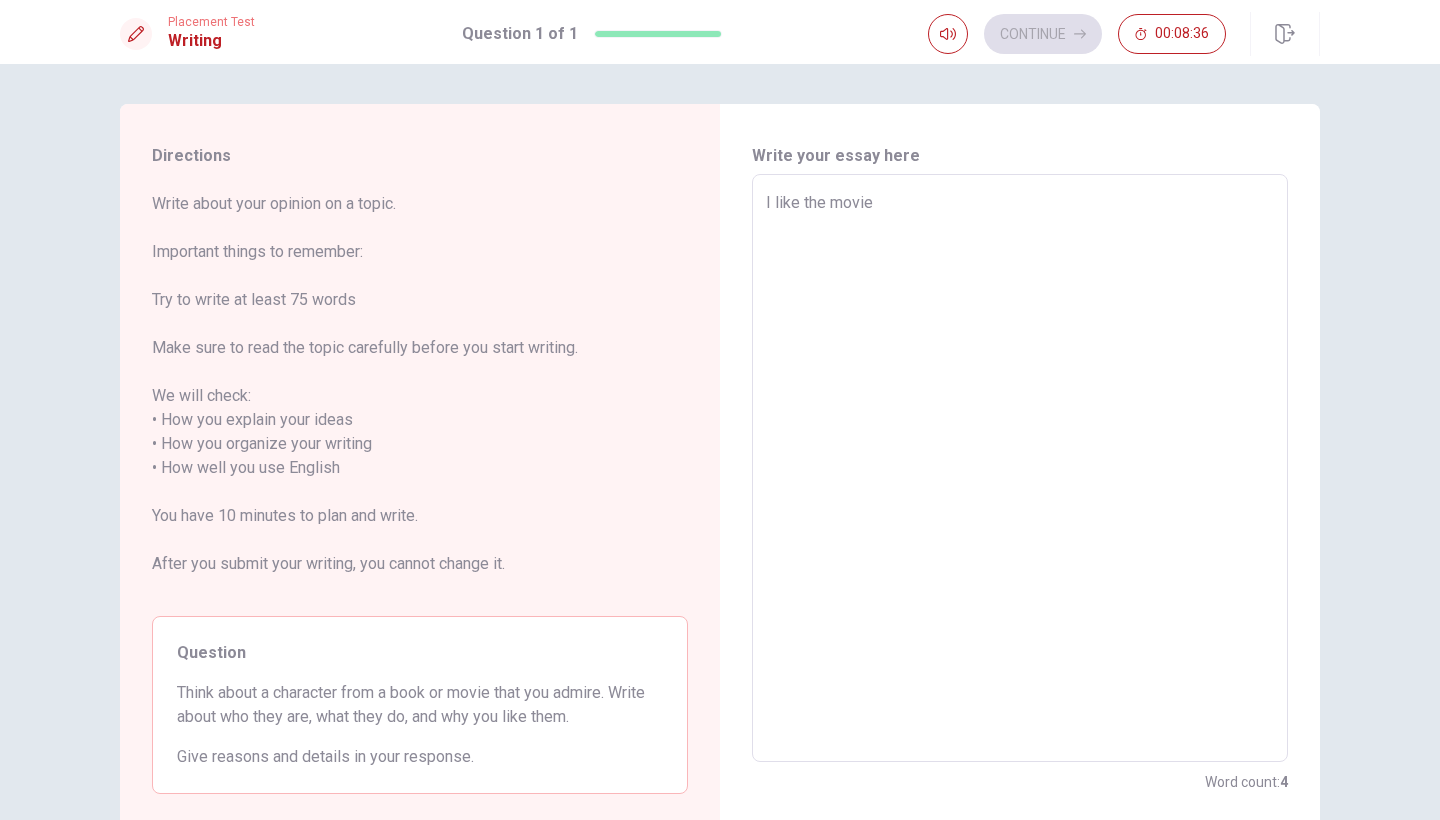 type on "I like the movie "" 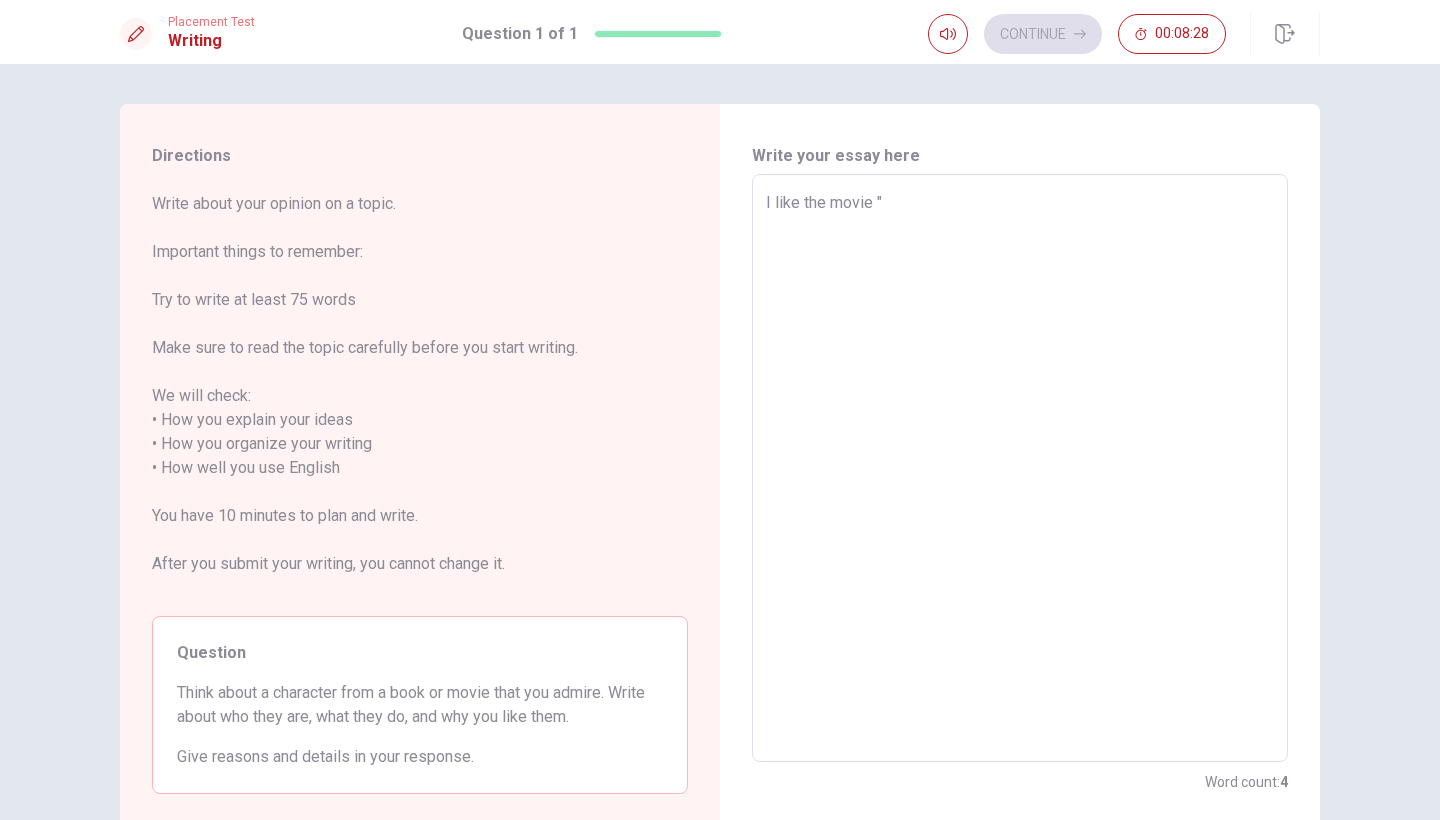 type on "x" 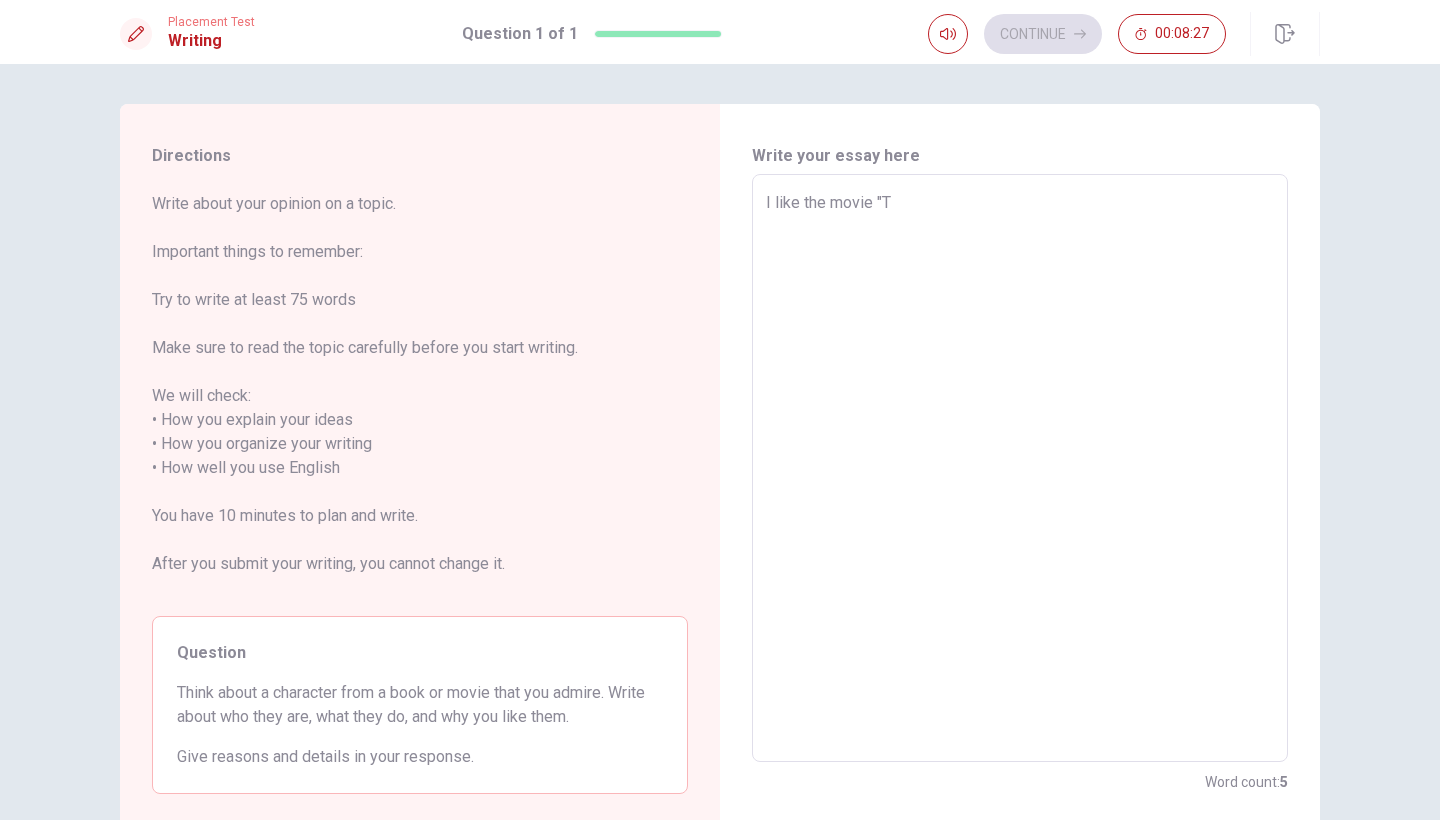 type on "x" 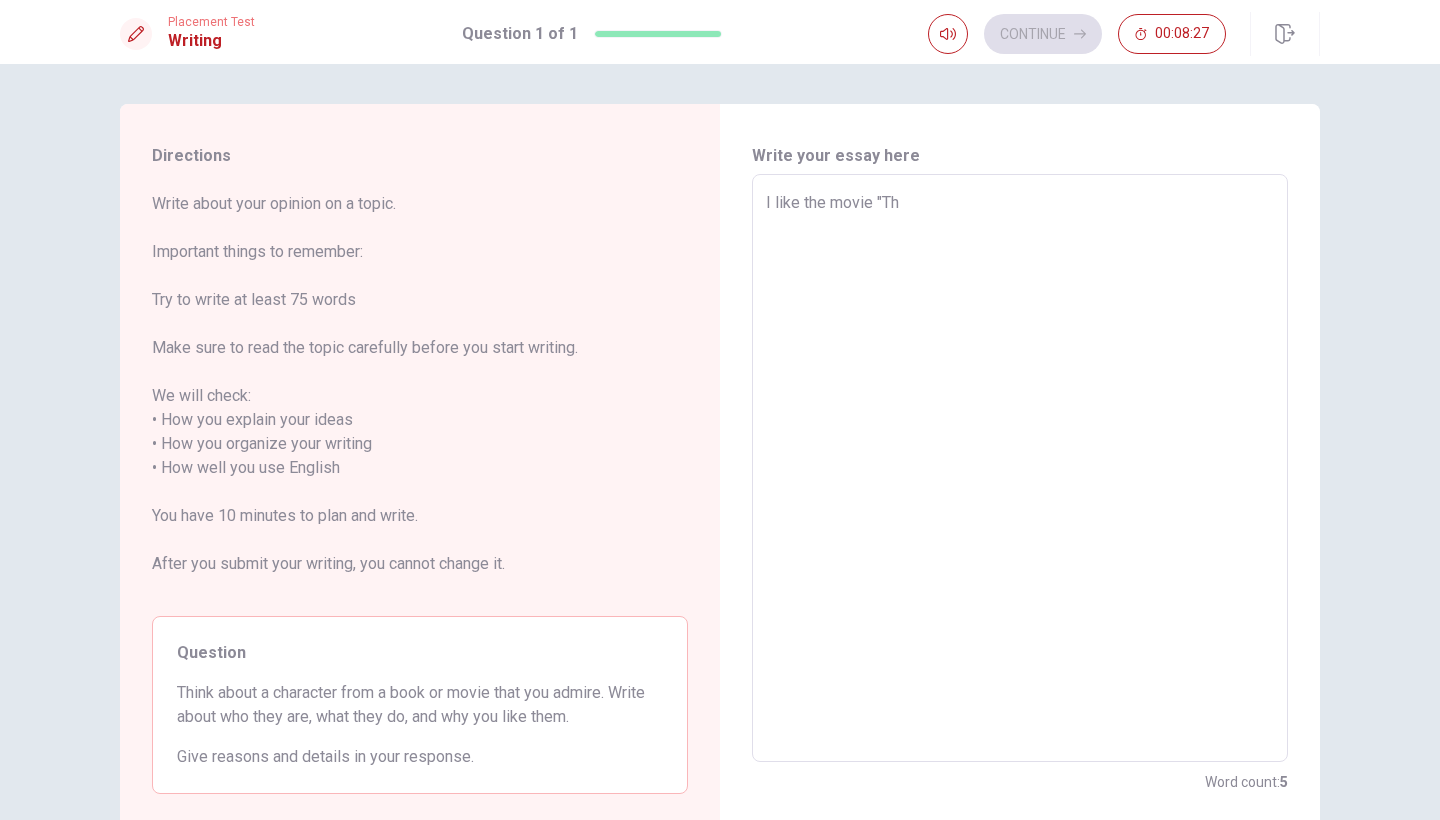 type on "x" 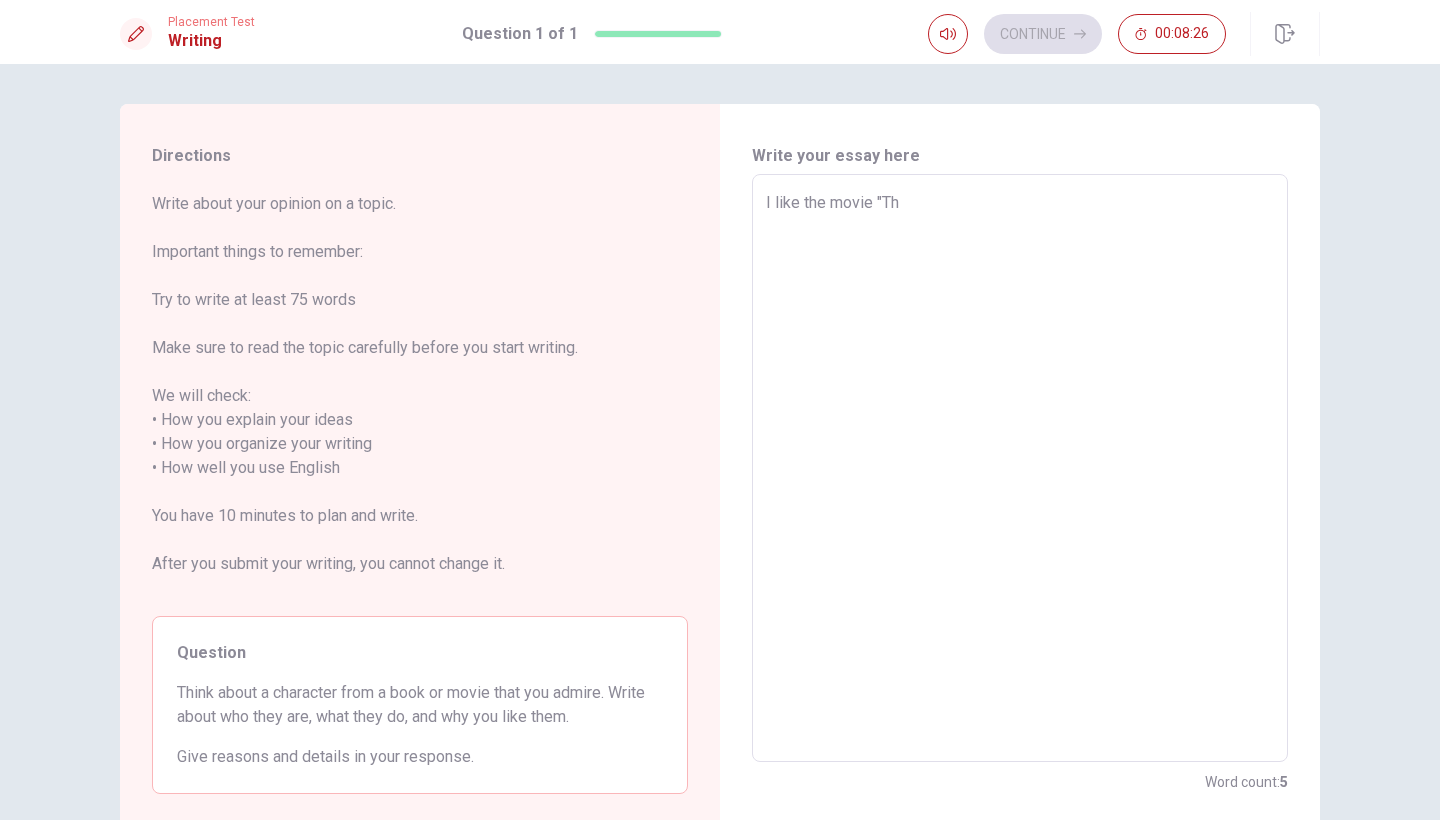 type on "I like the movie "The" 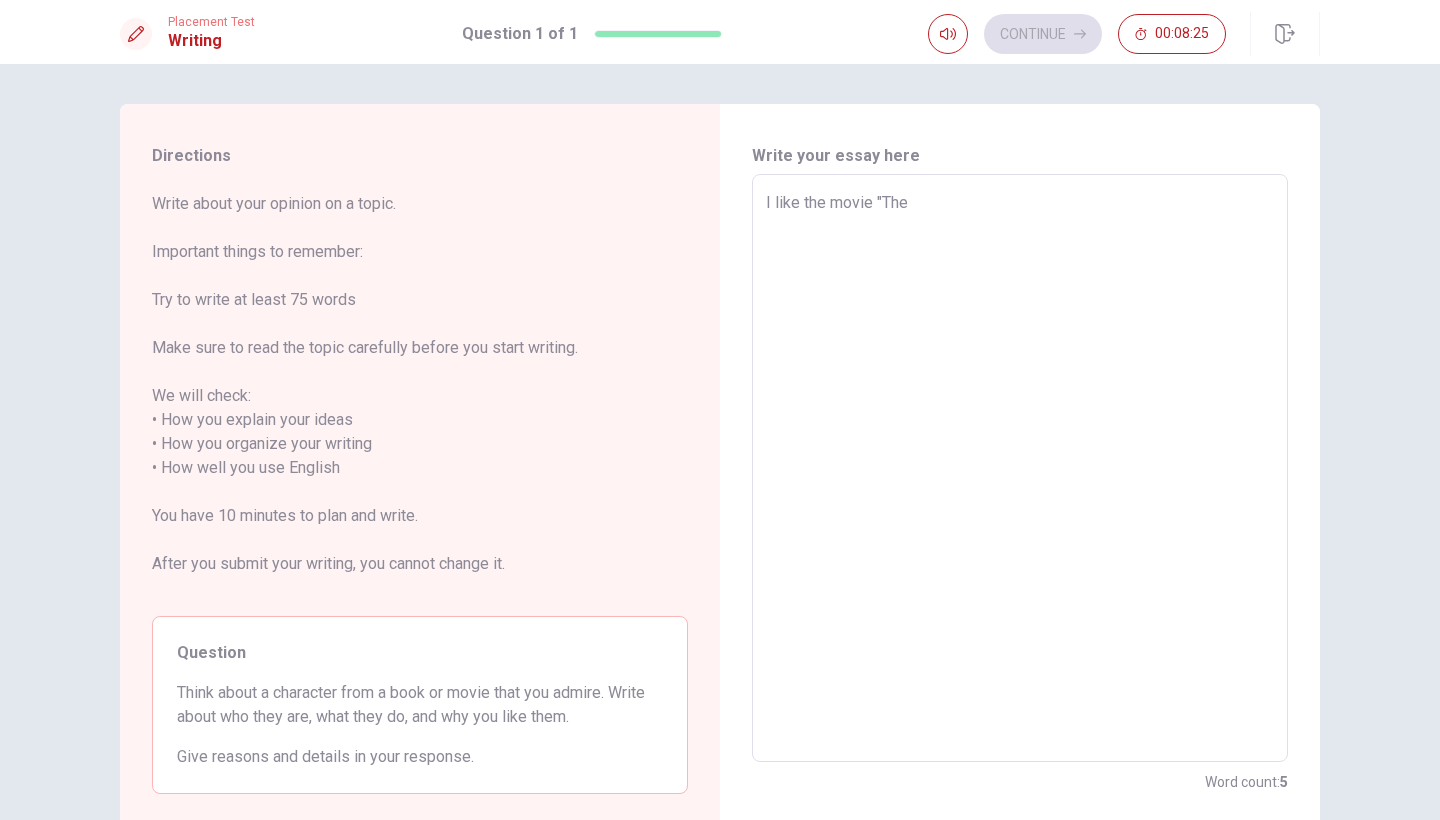 type on "x" 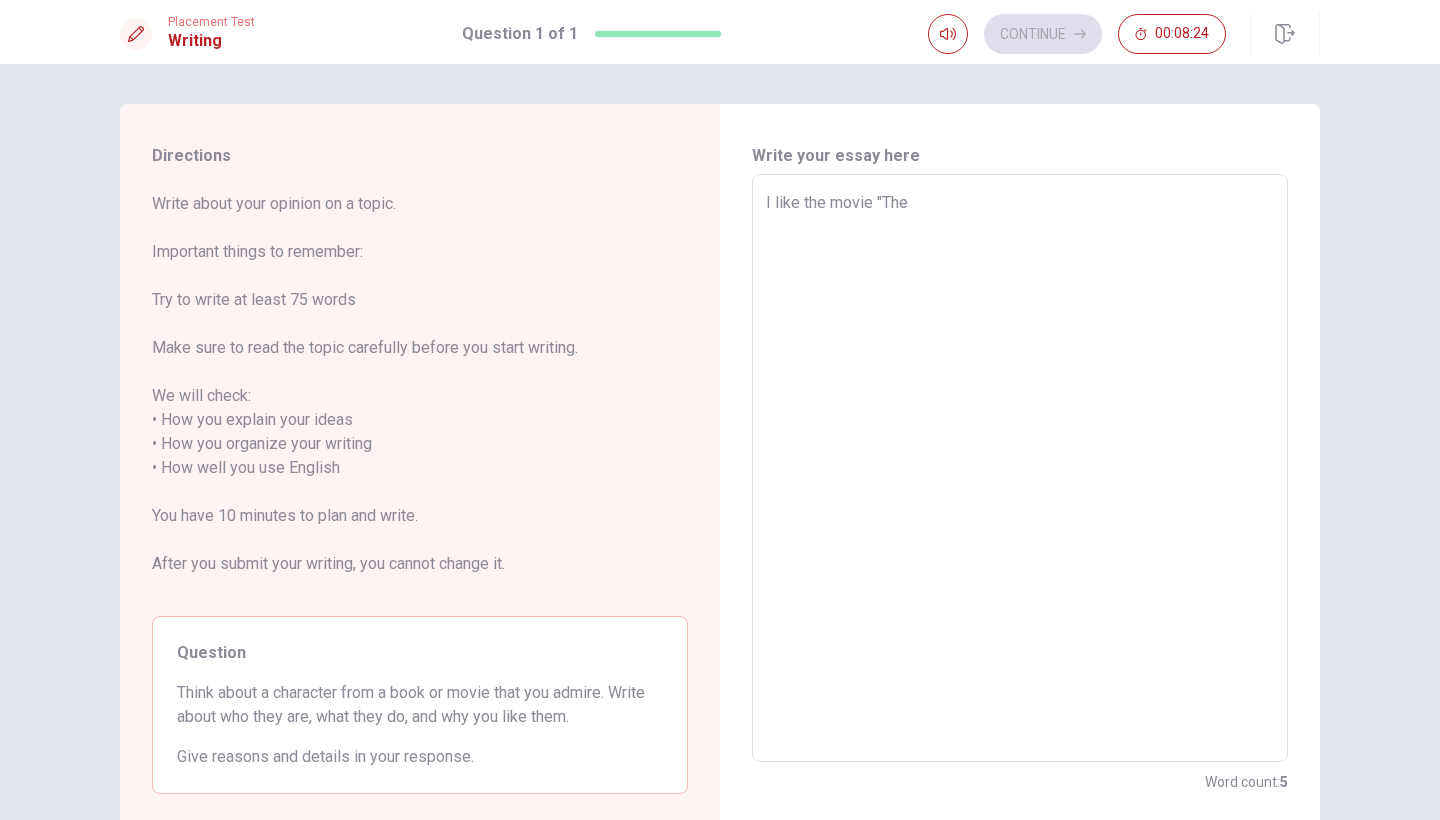type on "I like the movie "The" 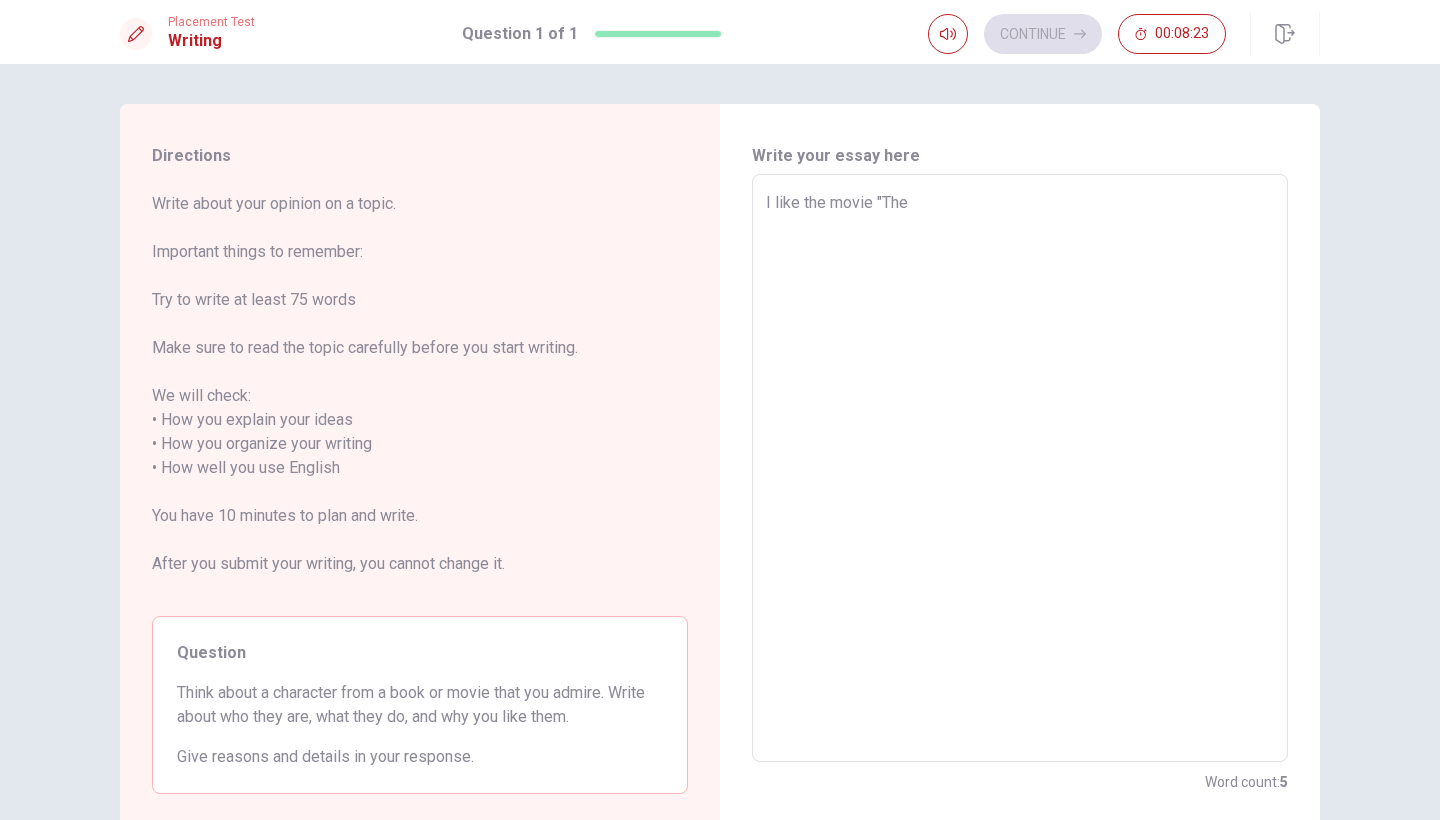 type on "I like the movie "The C" 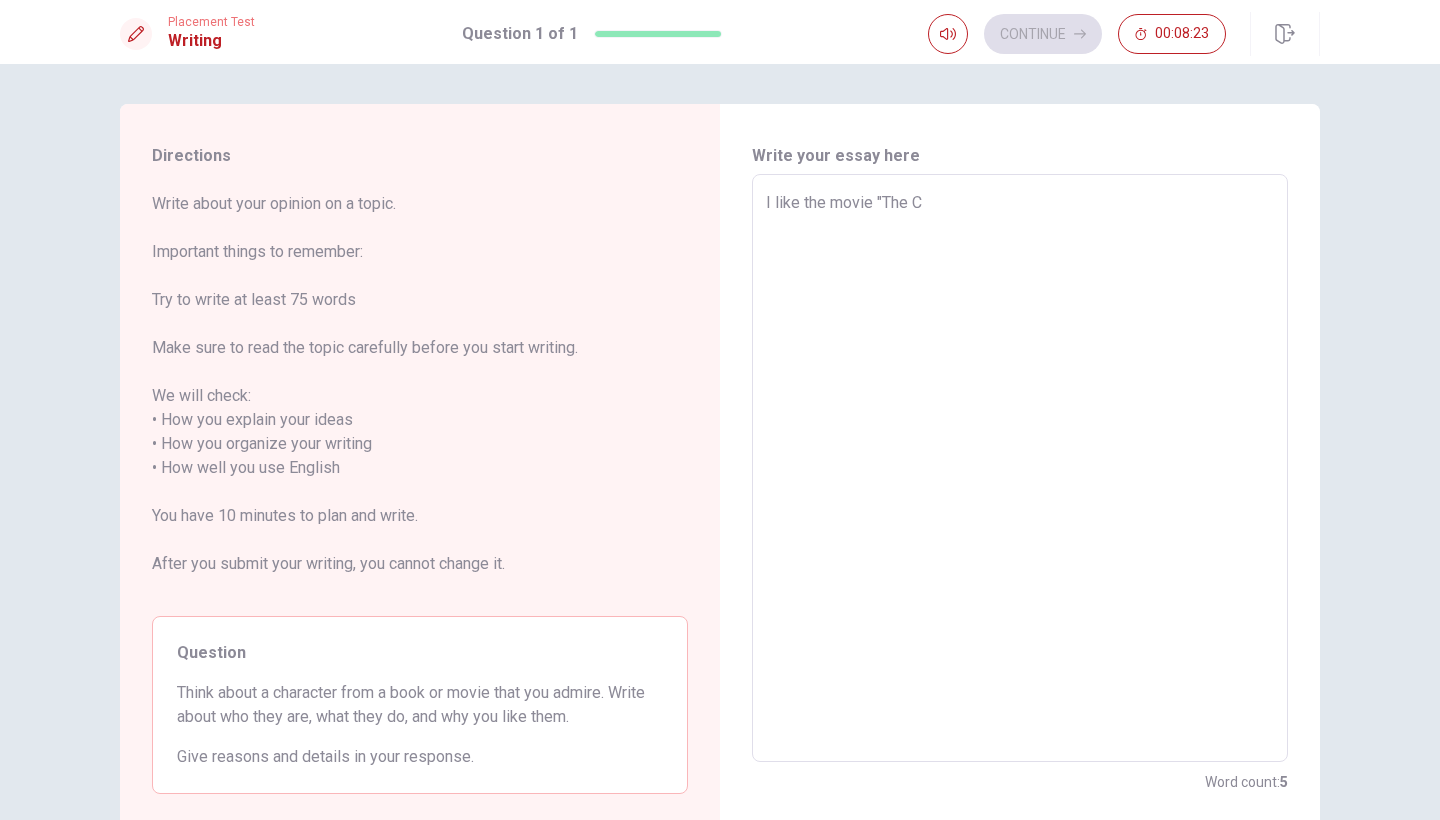 type on "x" 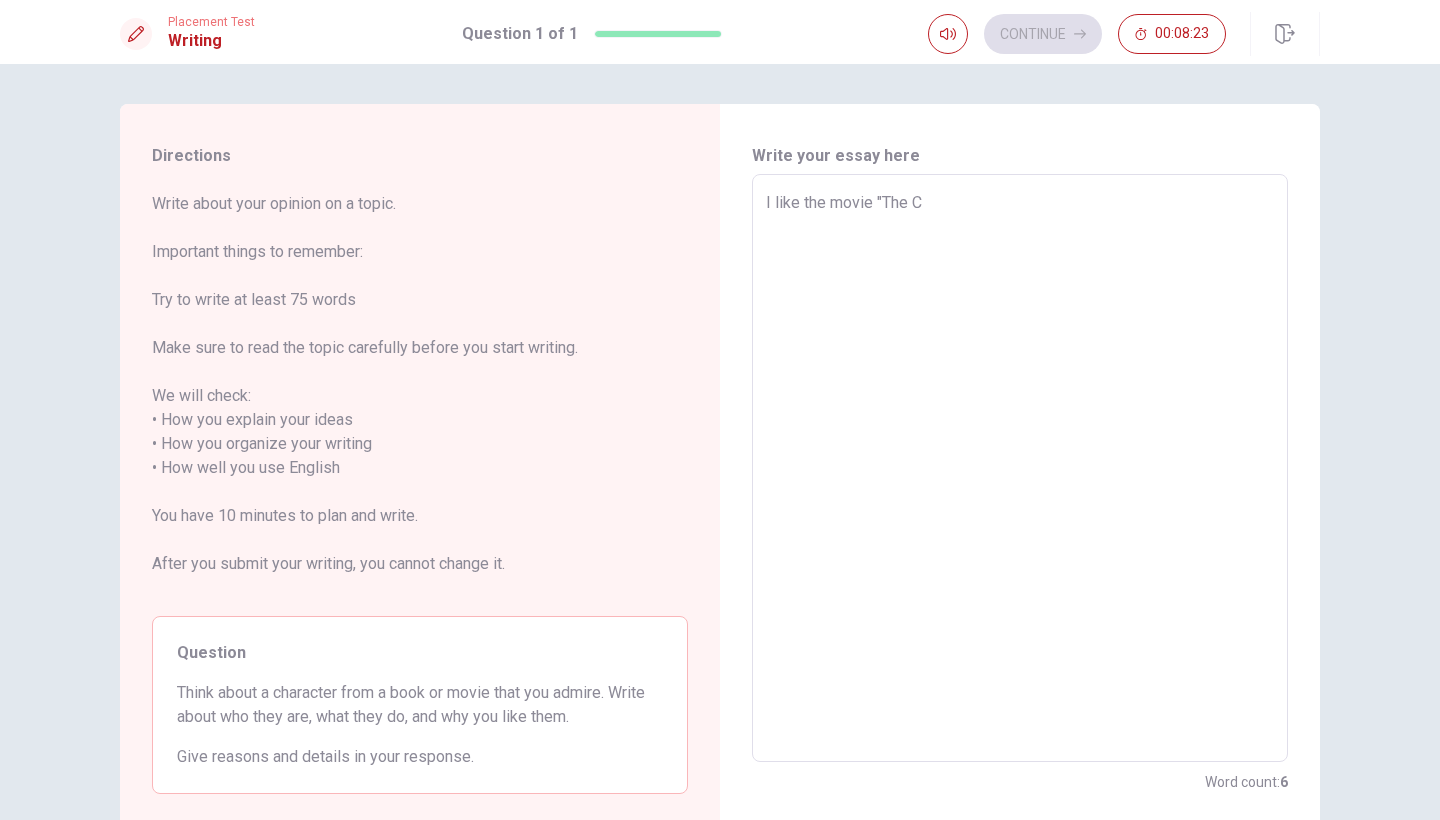 type on "I like the movie "The Ch" 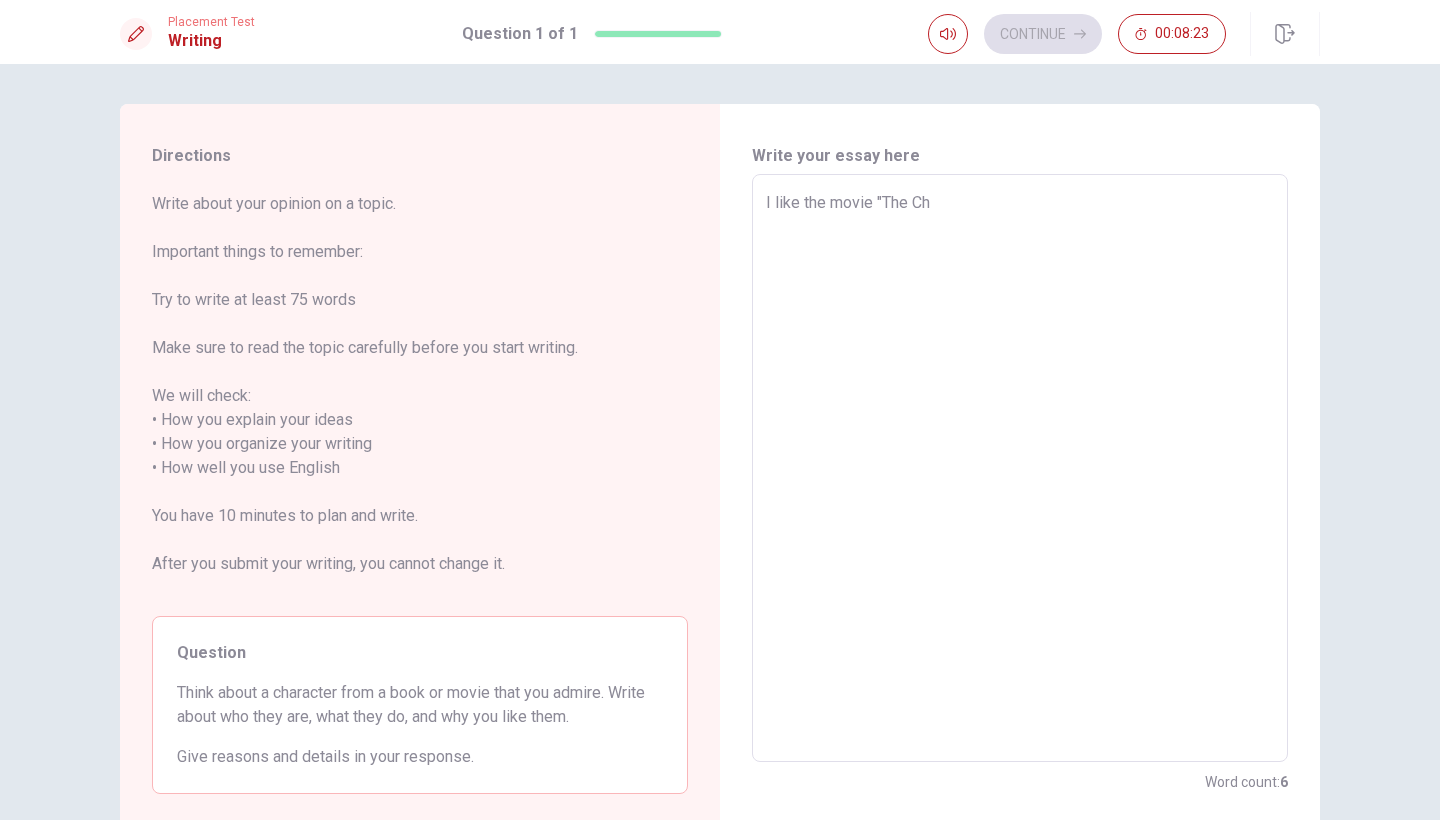 type on "x" 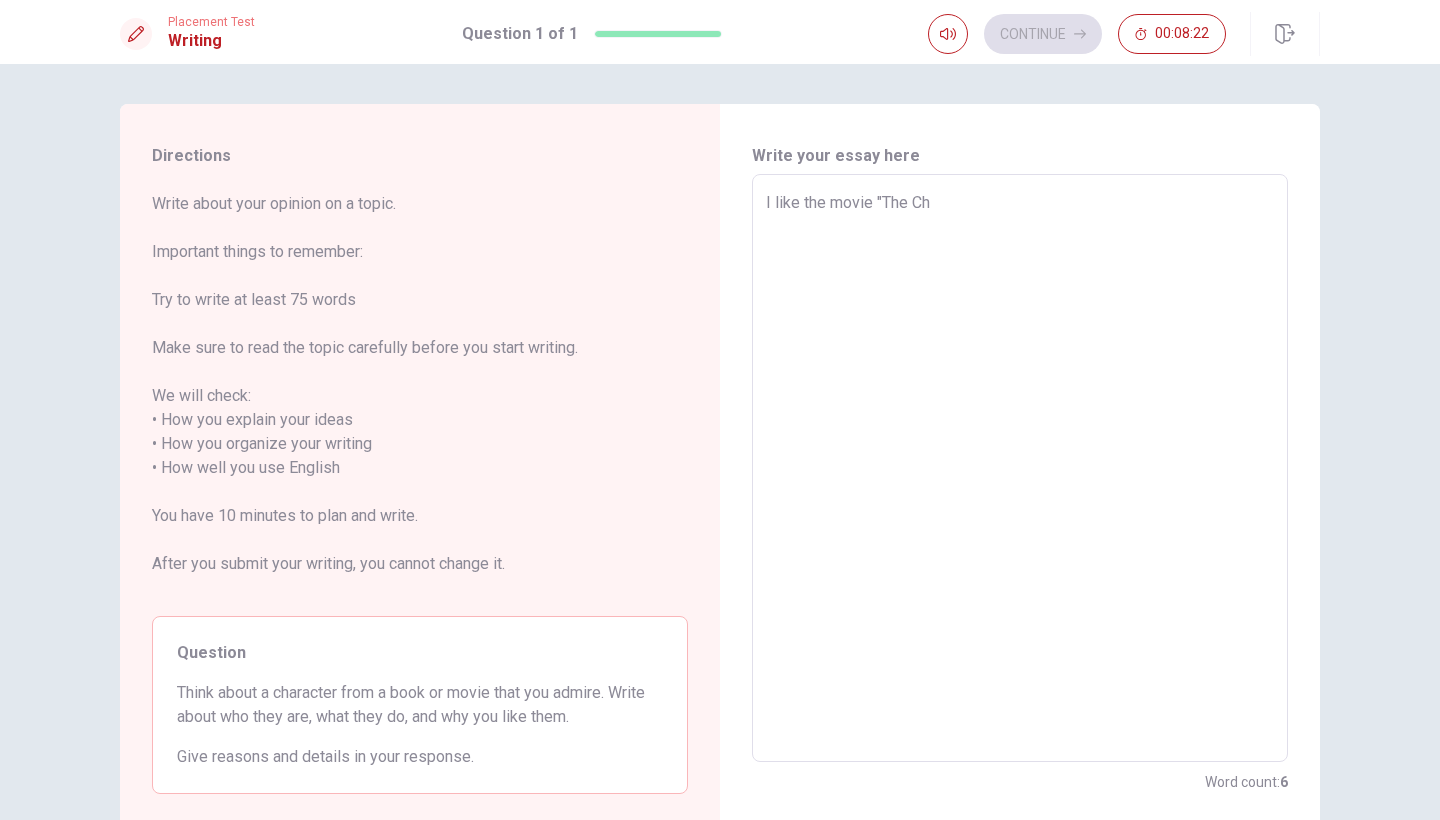 type on "I like the movie "The Cho" 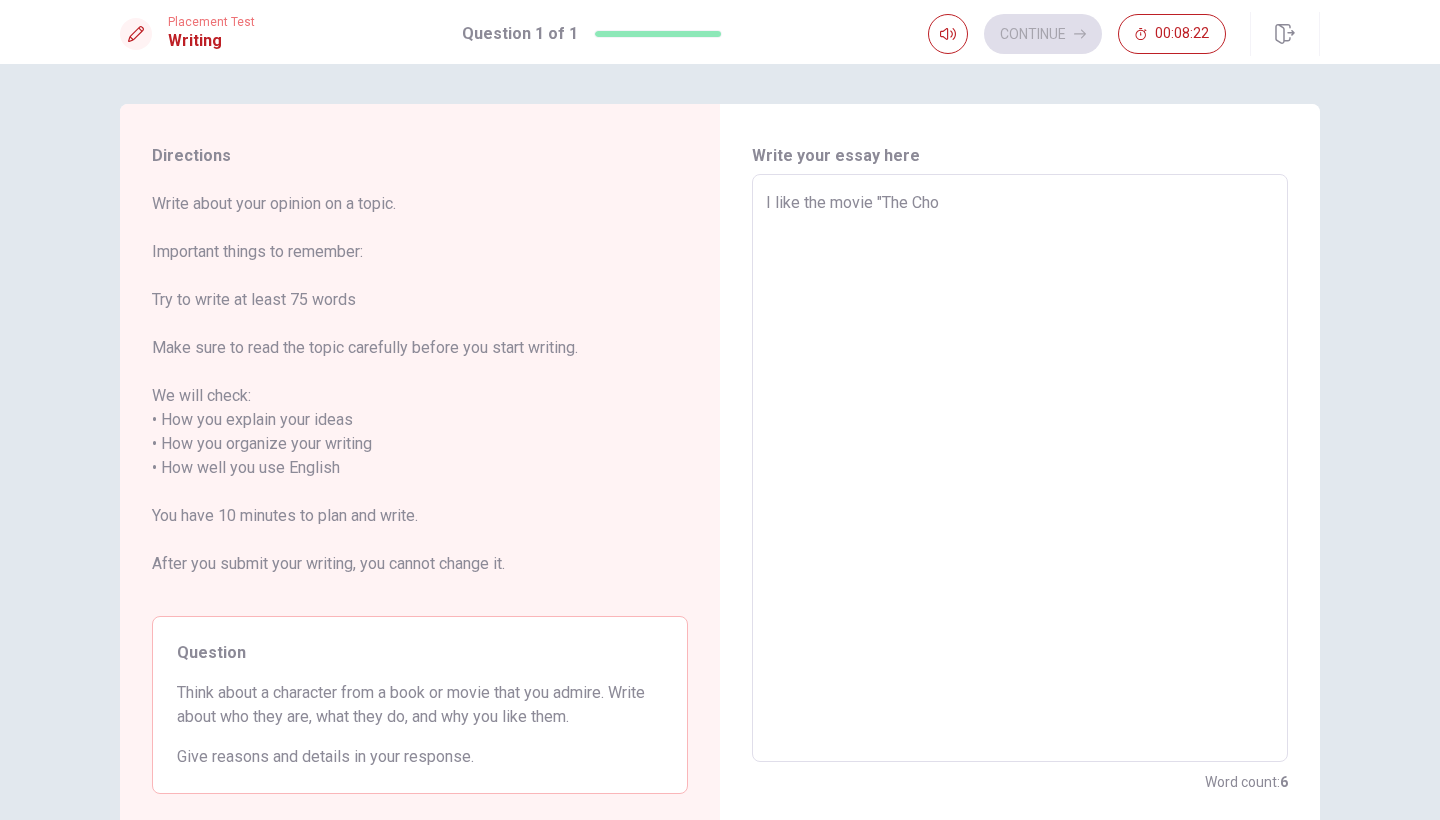 type on "x" 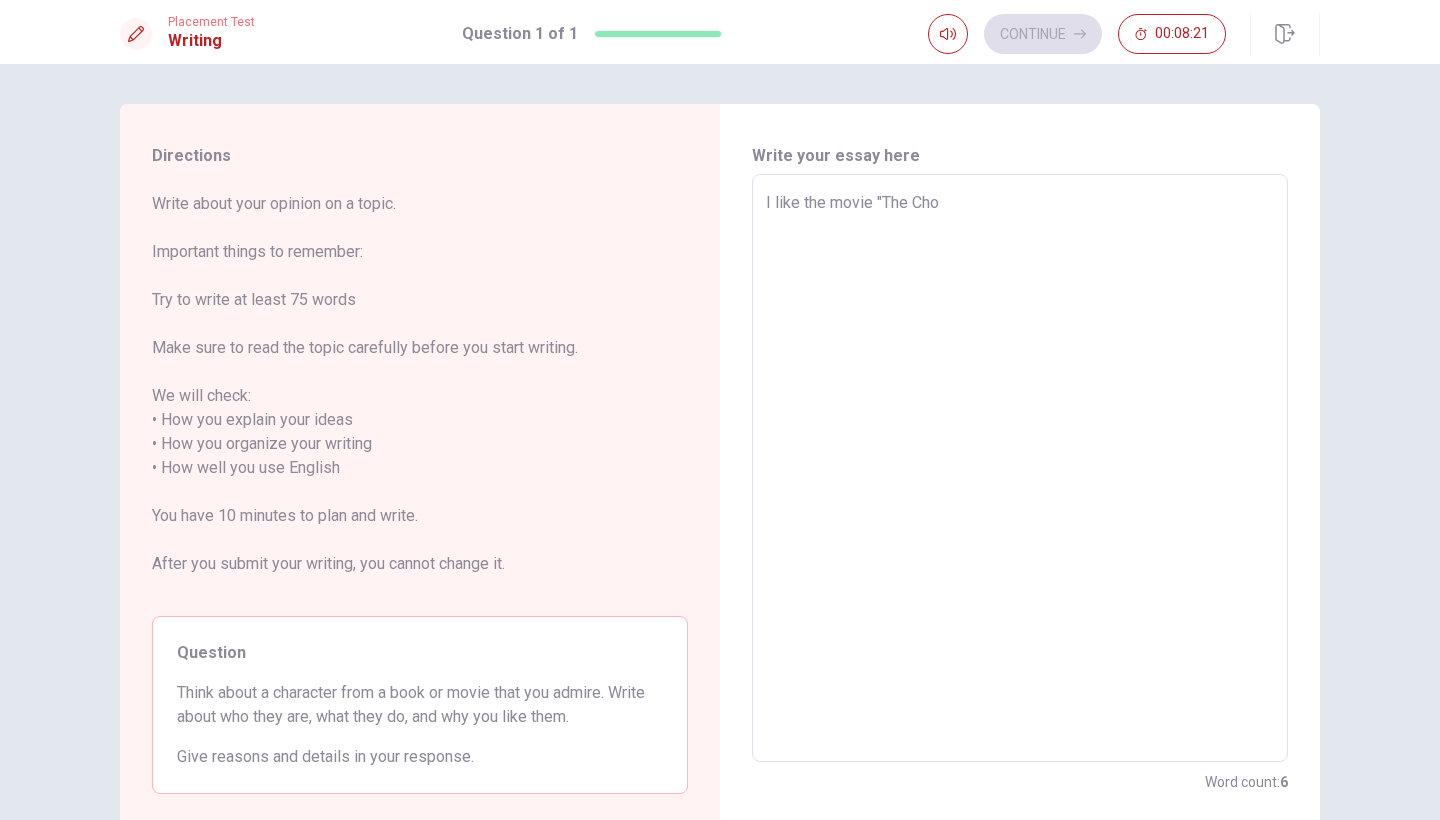 type on "I like the movie "The Chos" 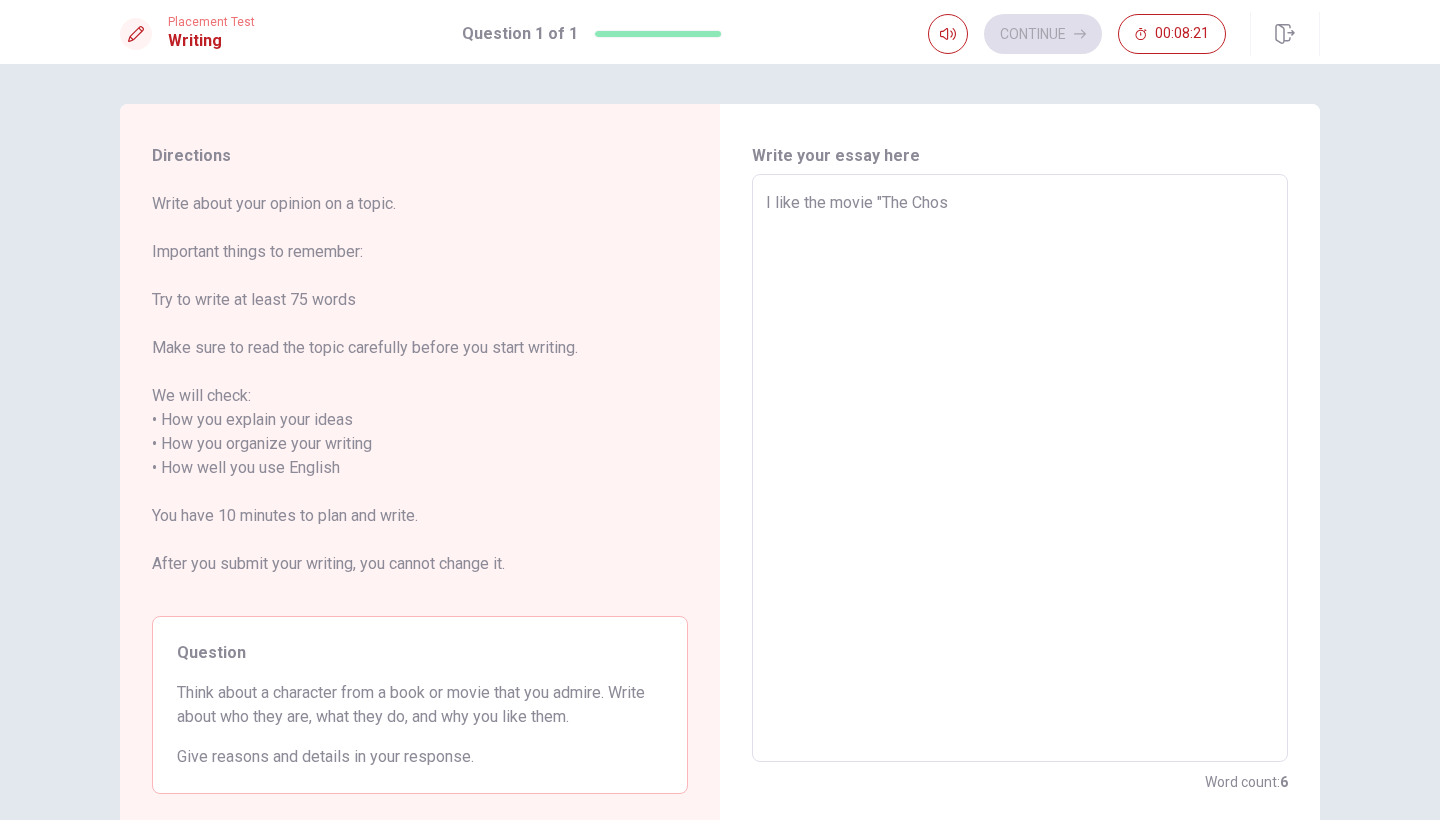 type on "x" 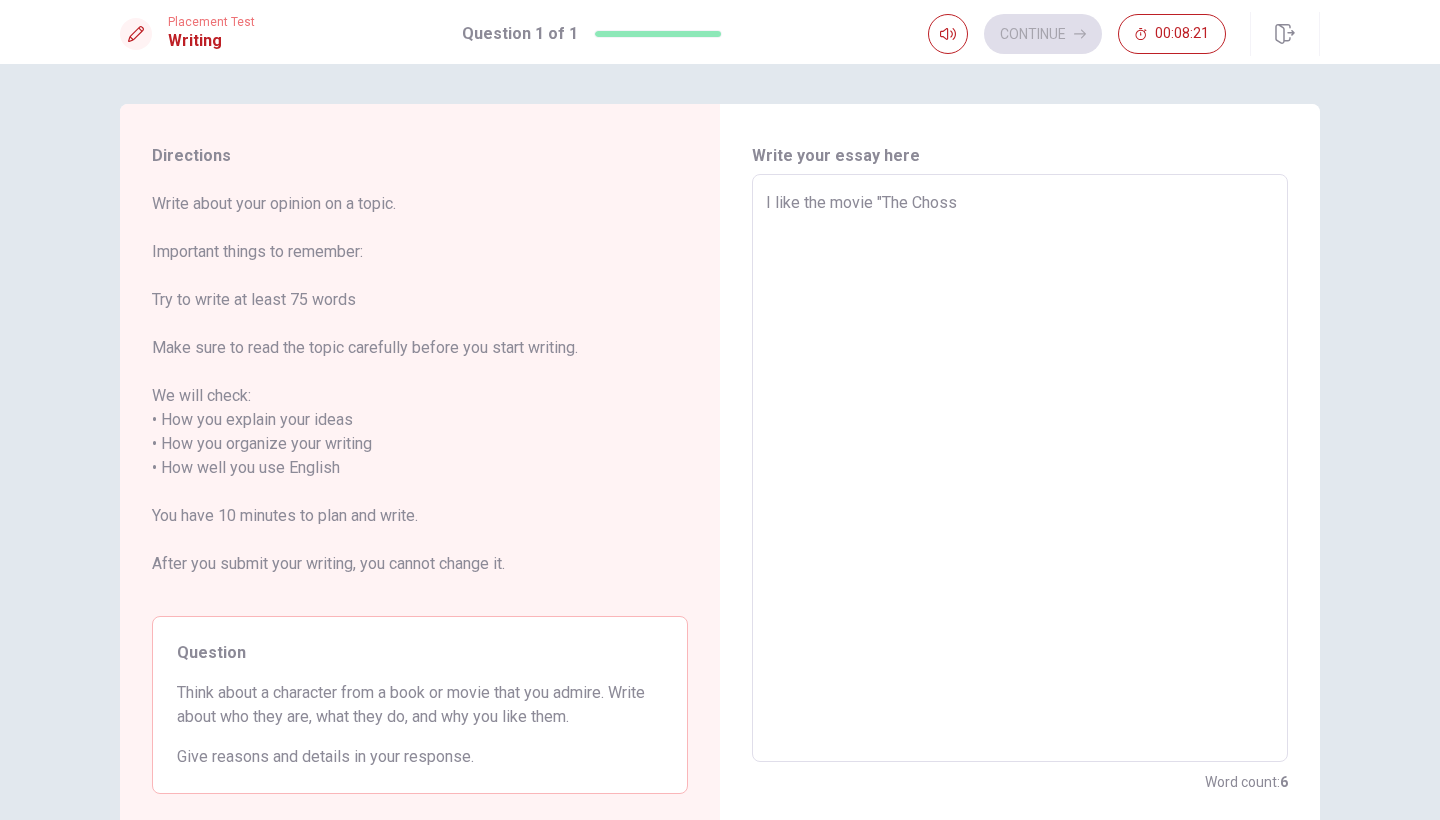 type on "x" 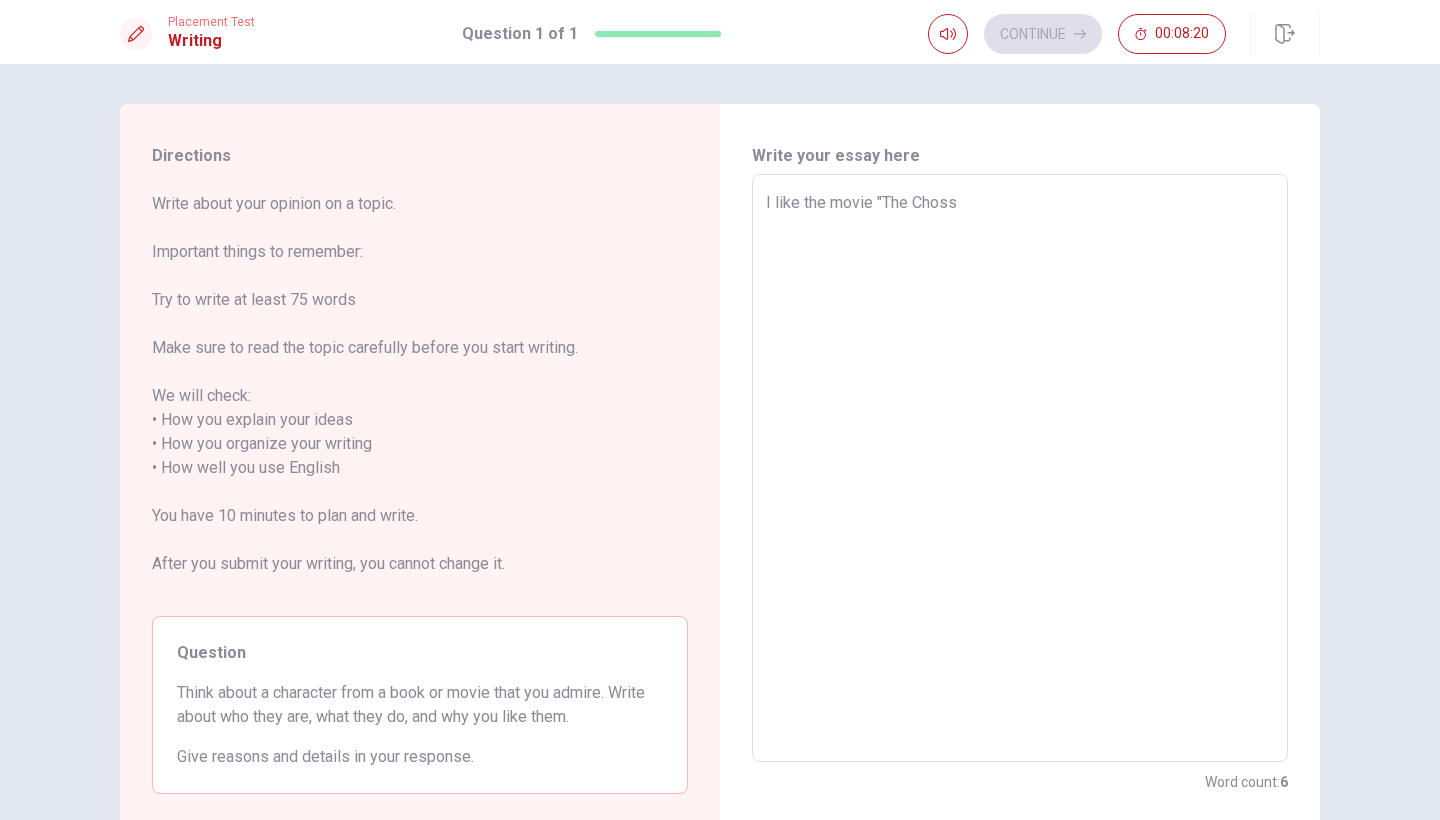 type on "I like the movie "The Chos" 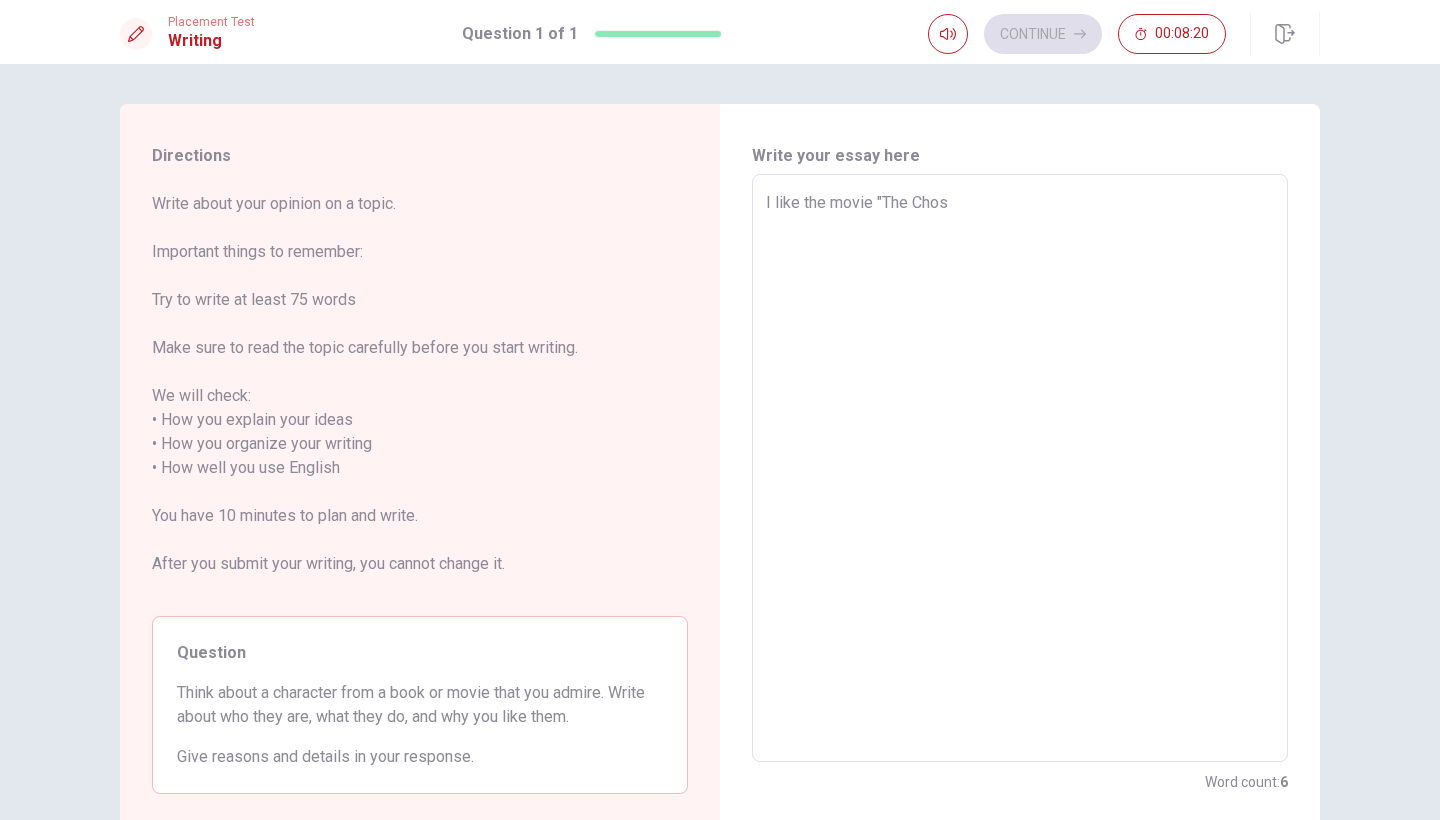 type on "x" 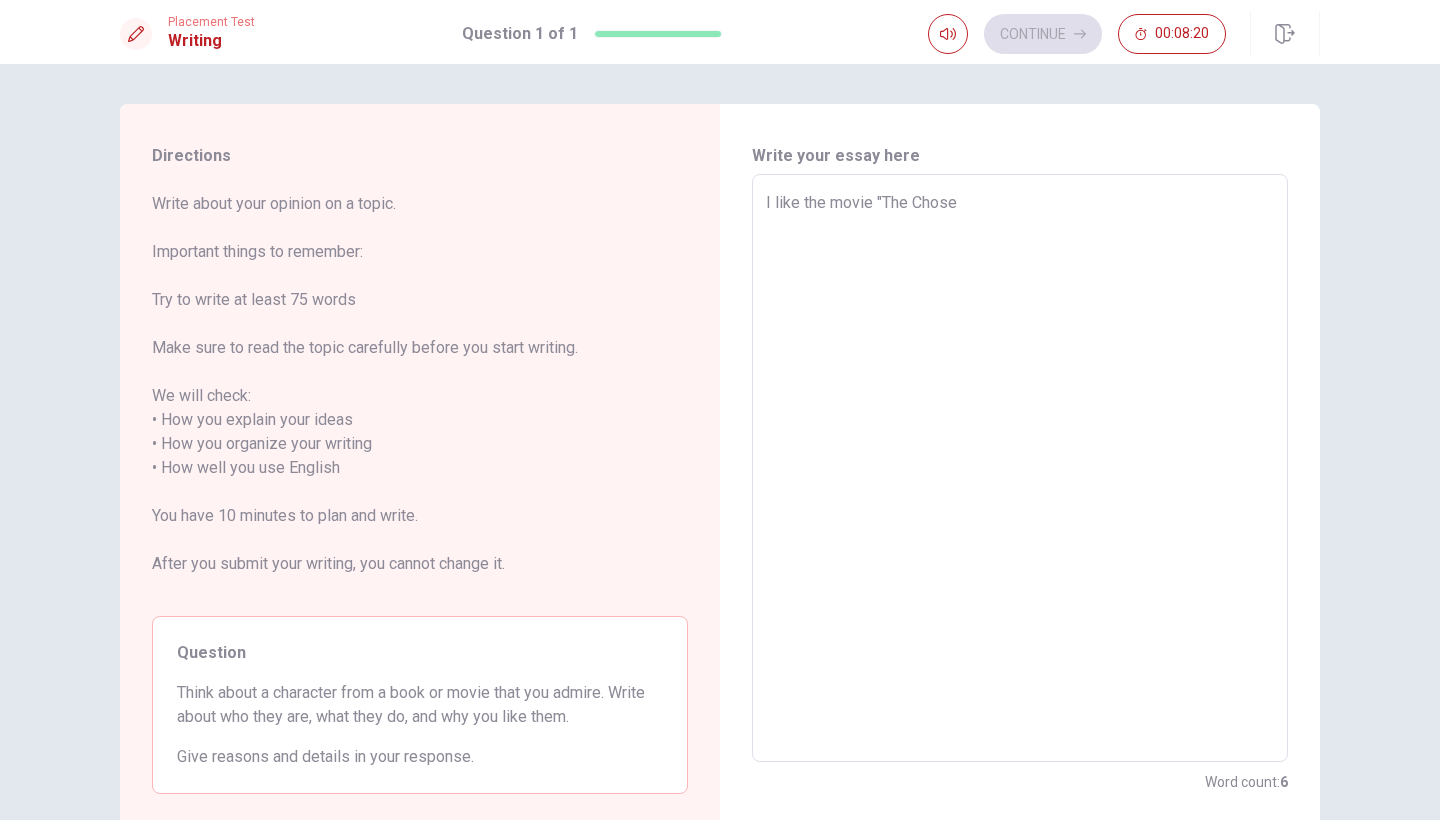 type on "x" 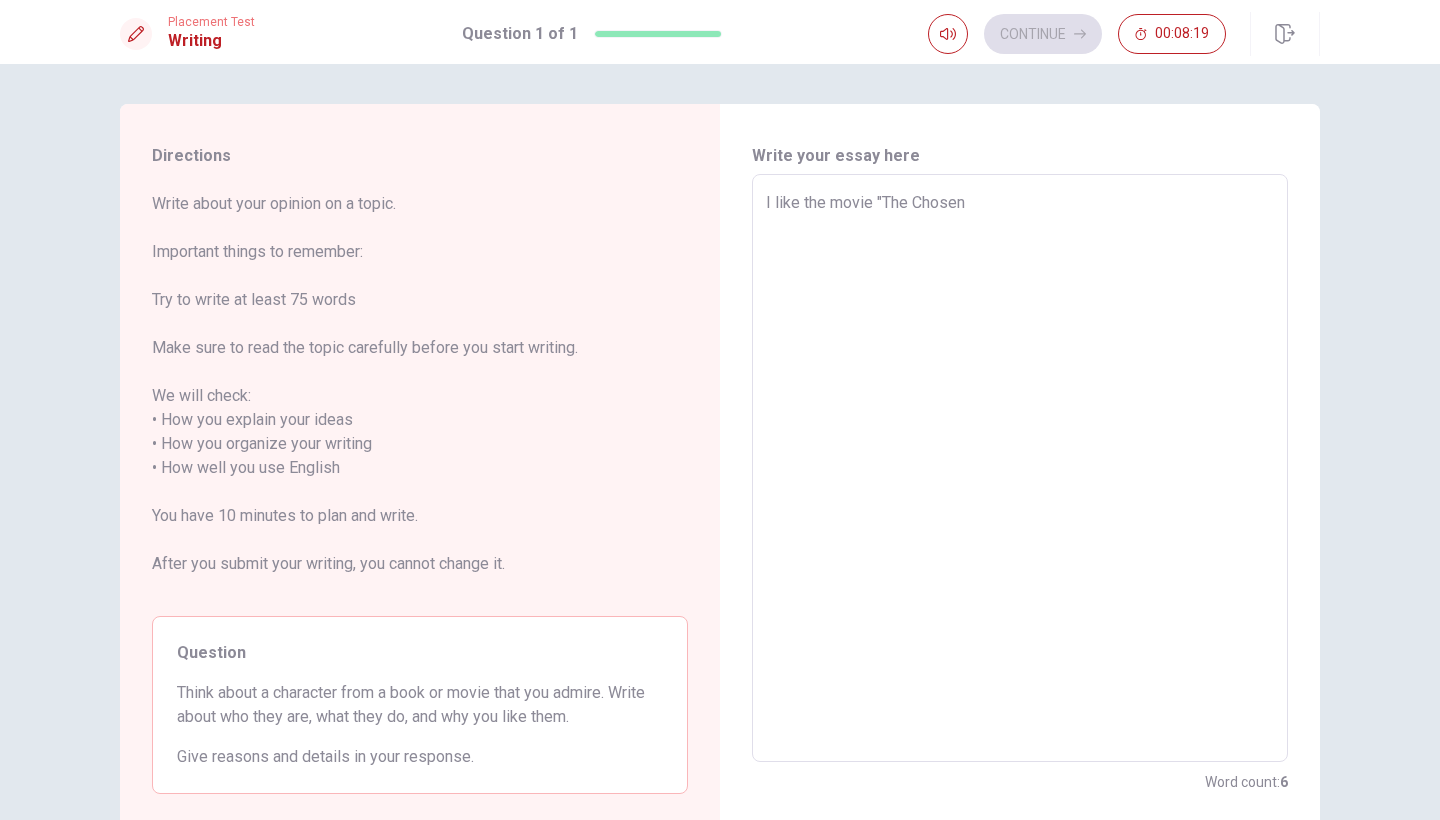 type on "x" 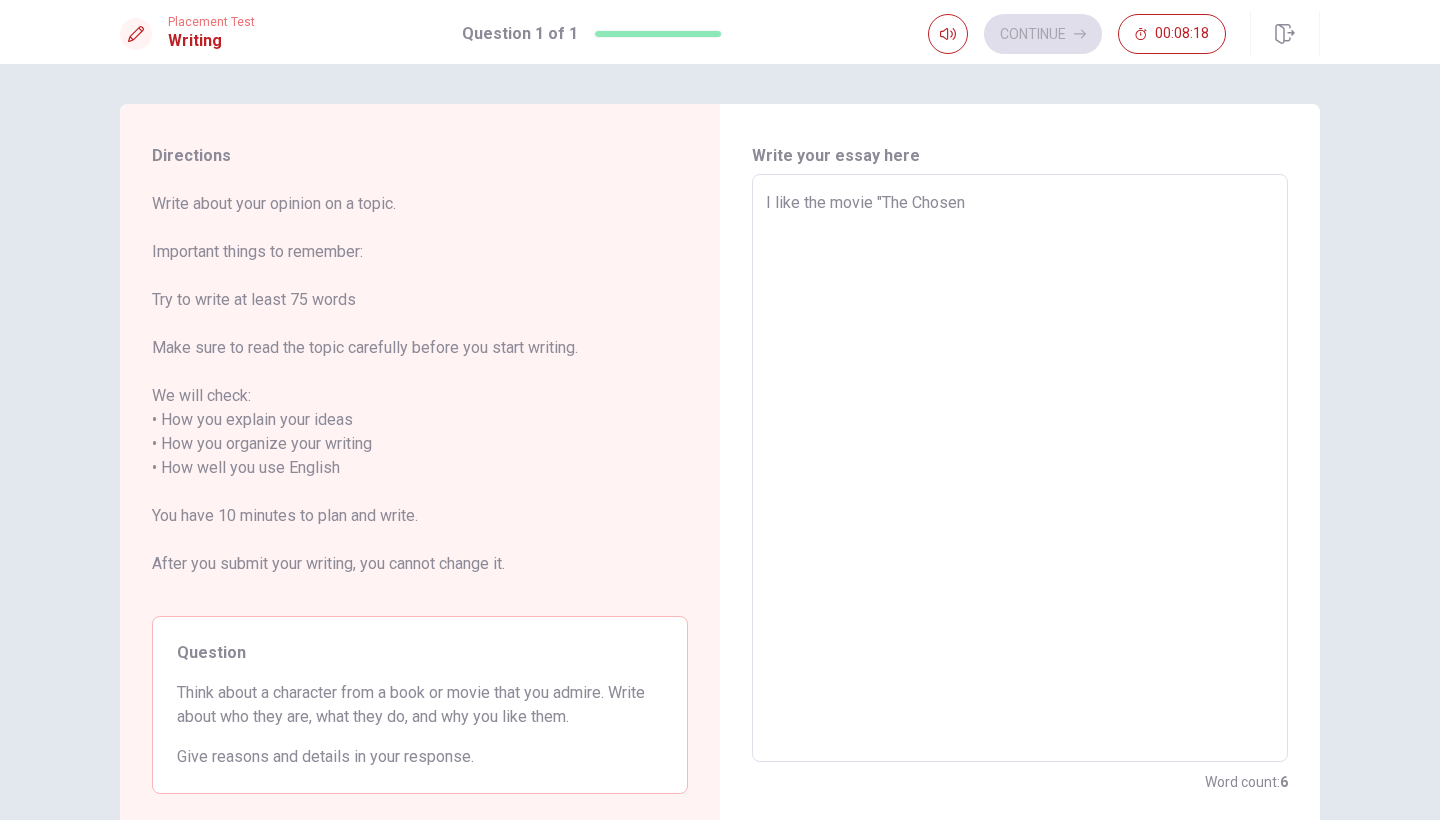 type on "I like the movie "The Chosen"" 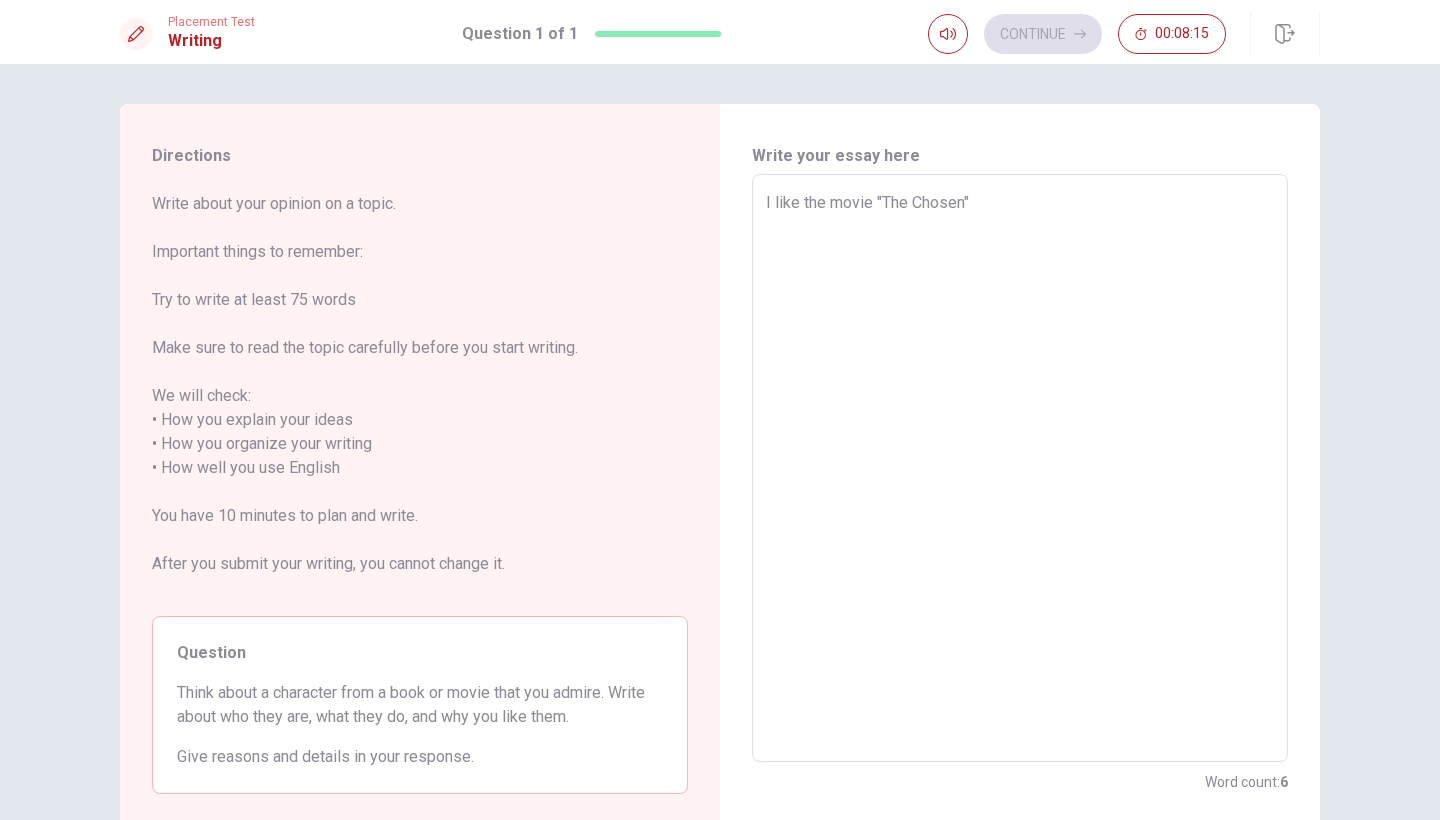 type on "x" 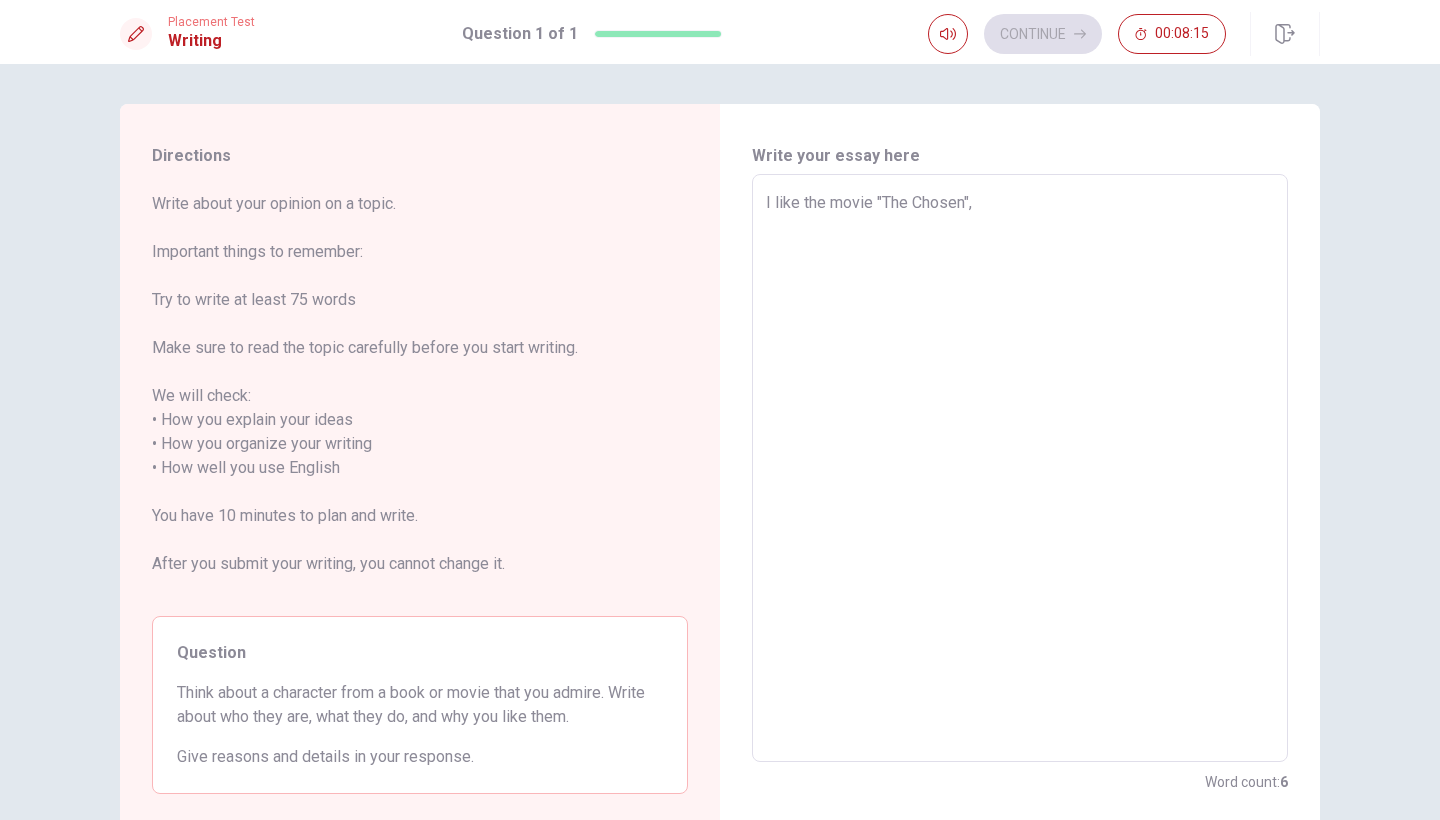 type on "x" 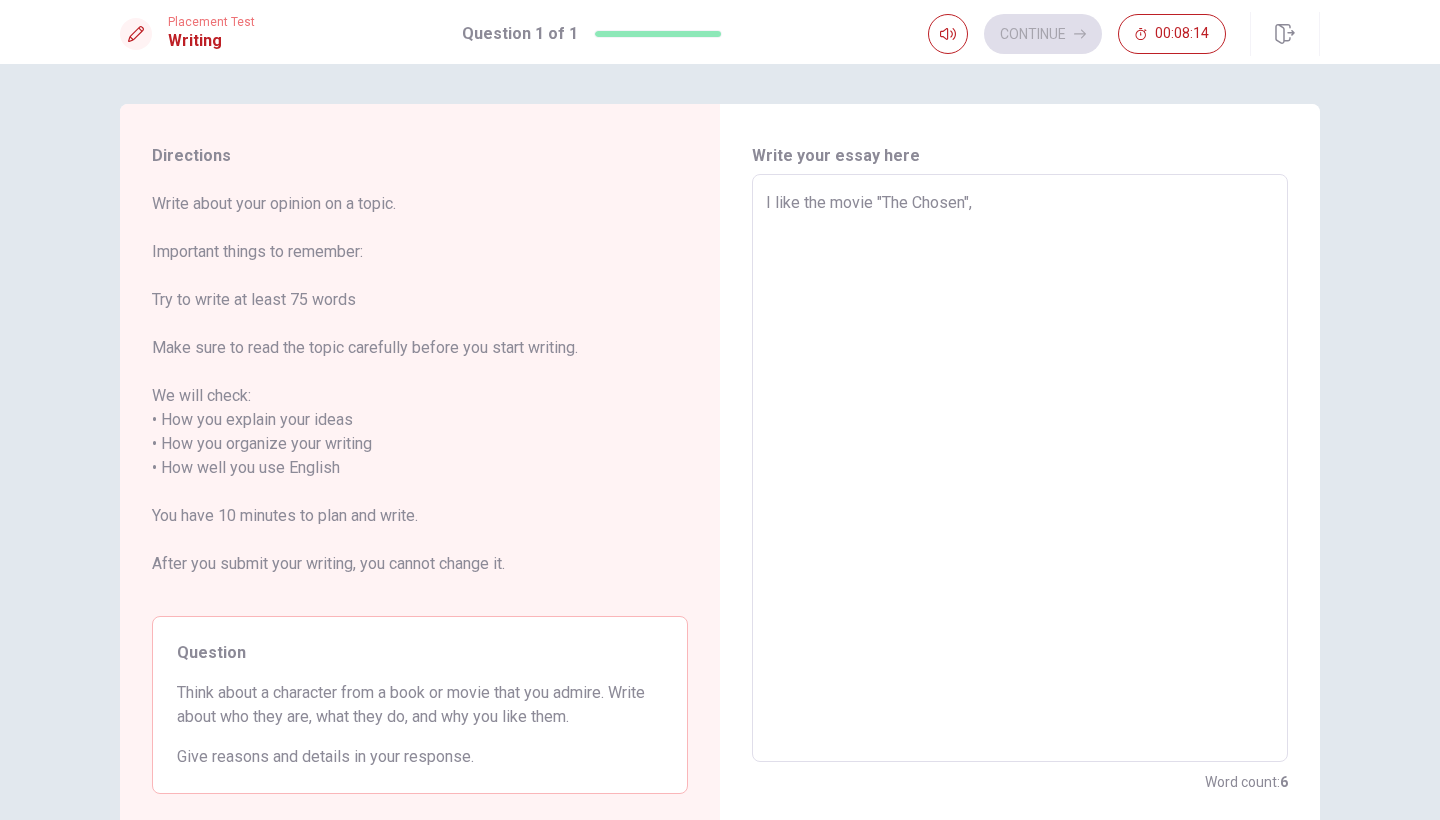 type on "I like the movie "The Chosen"," 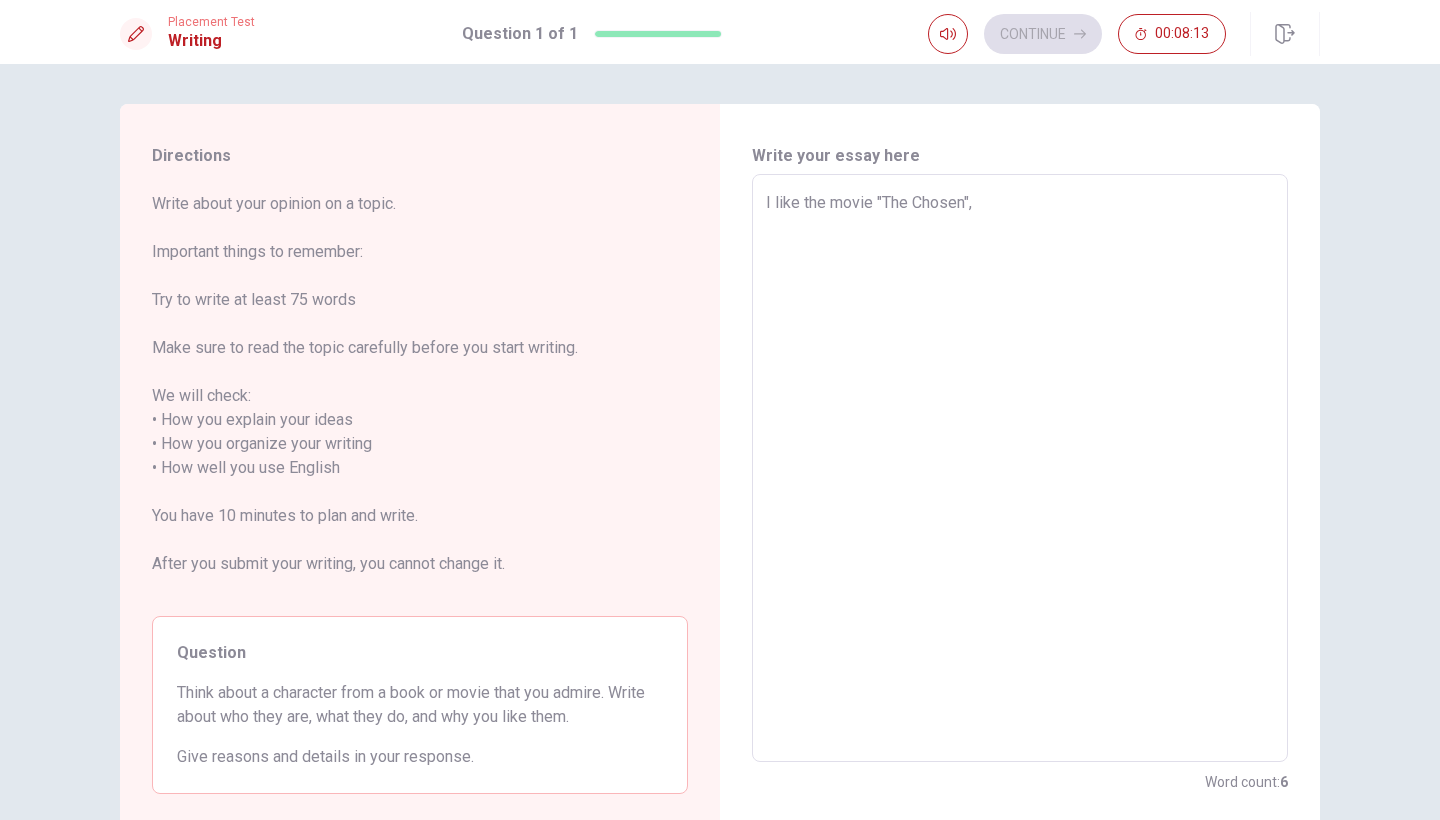 type on "x" 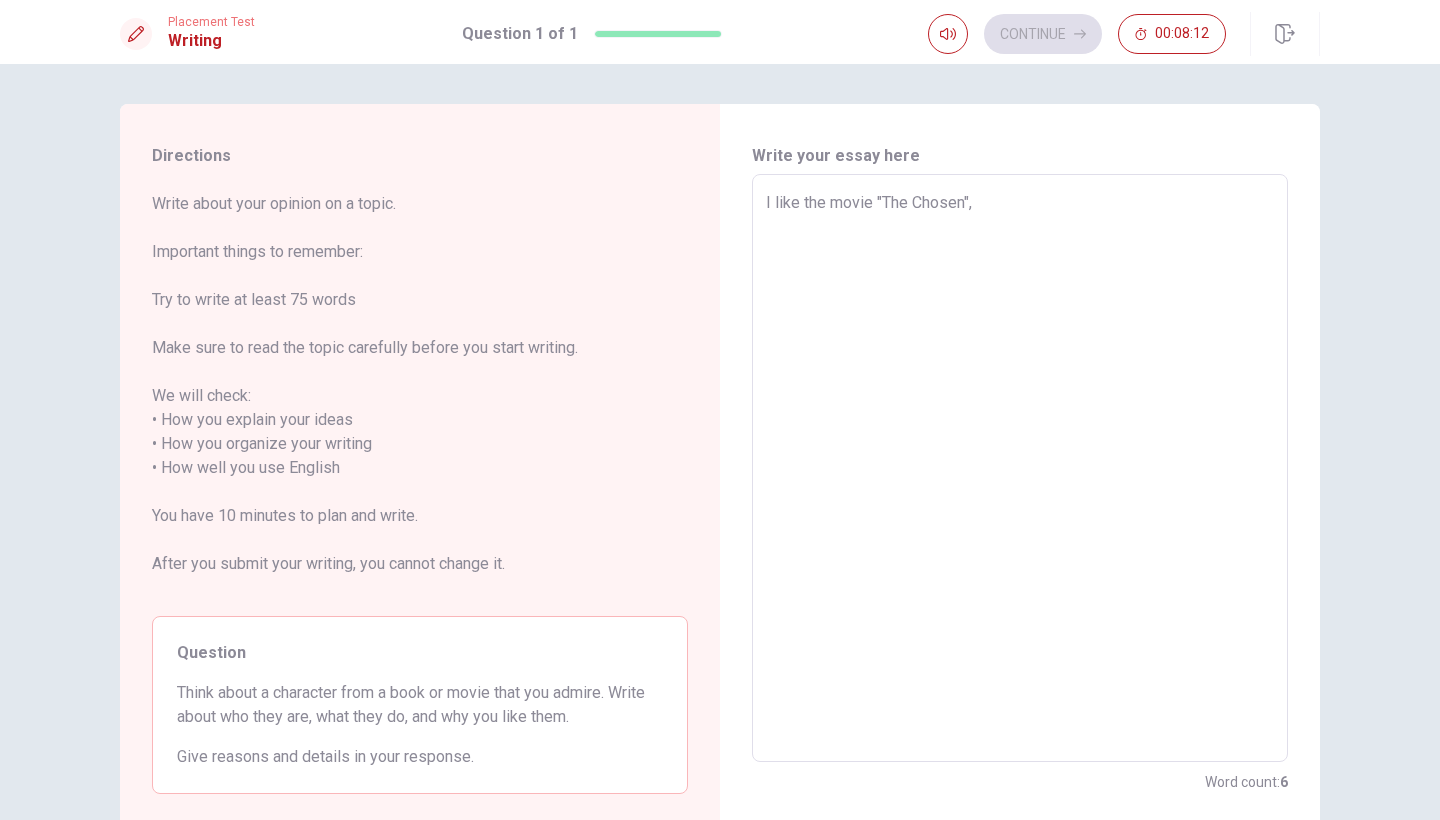 type on "I like the movie "The Chosen", t" 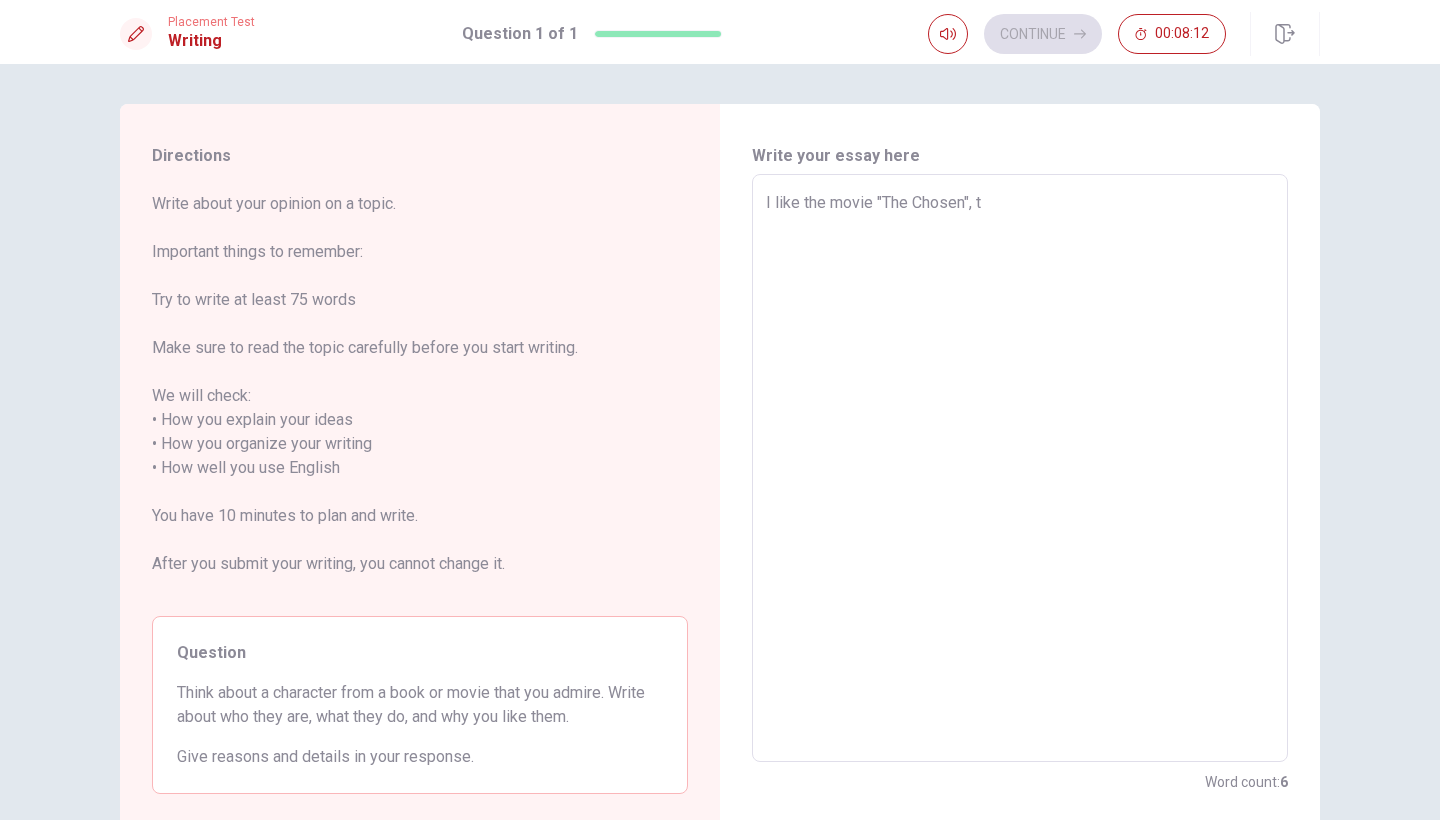 type on "x" 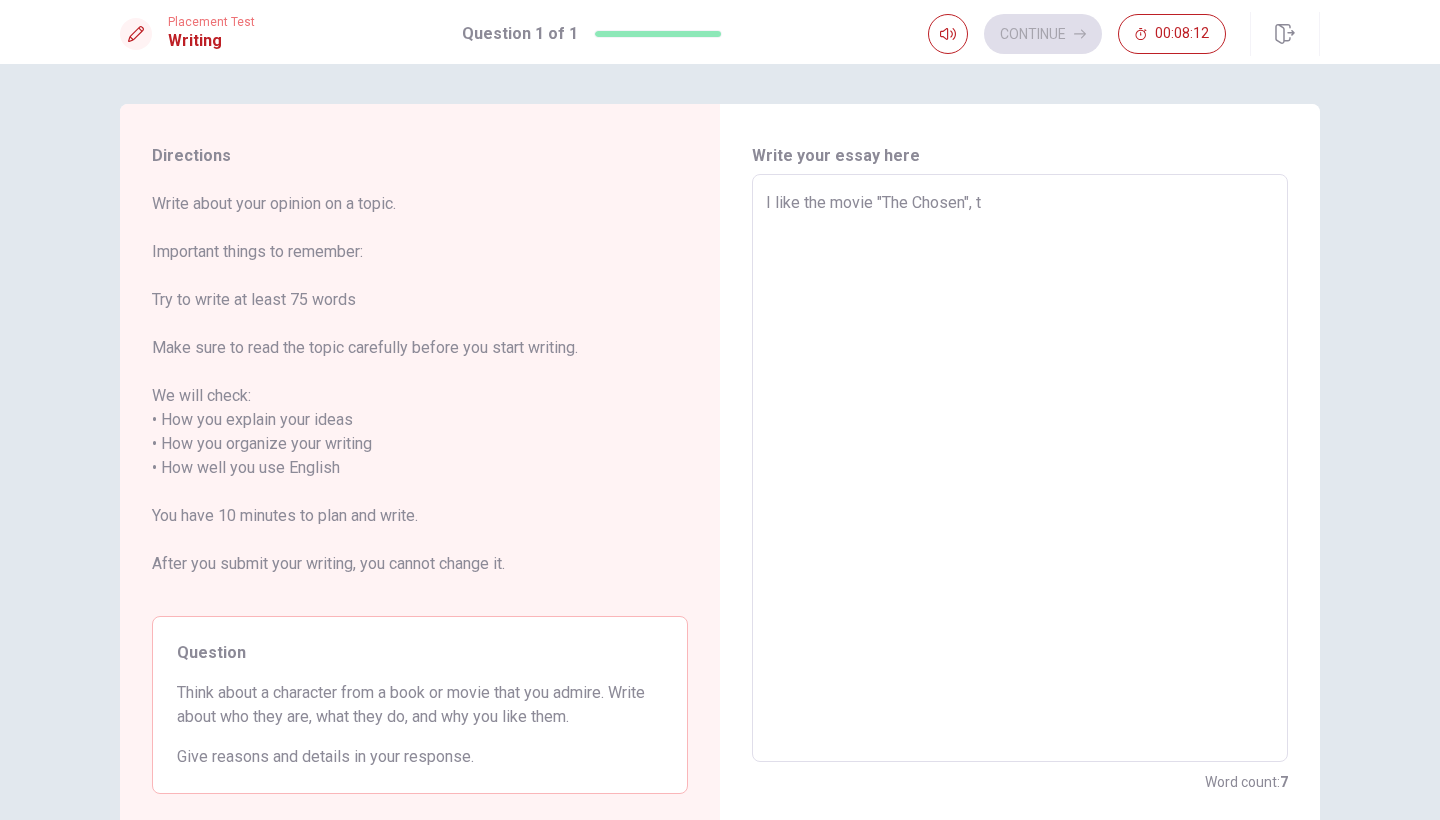 type on "I like the movie "The Chosen", th" 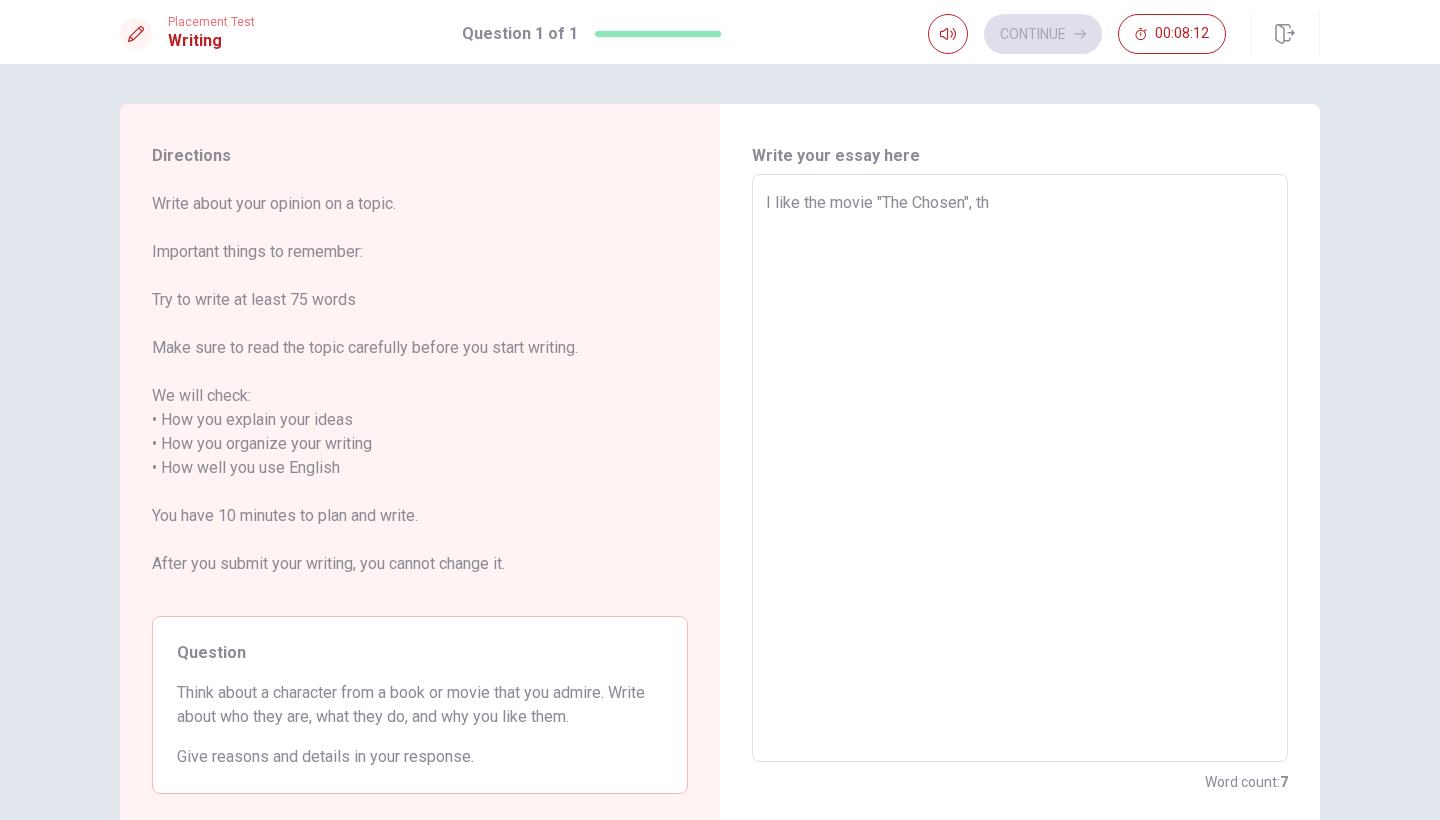 type on "x" 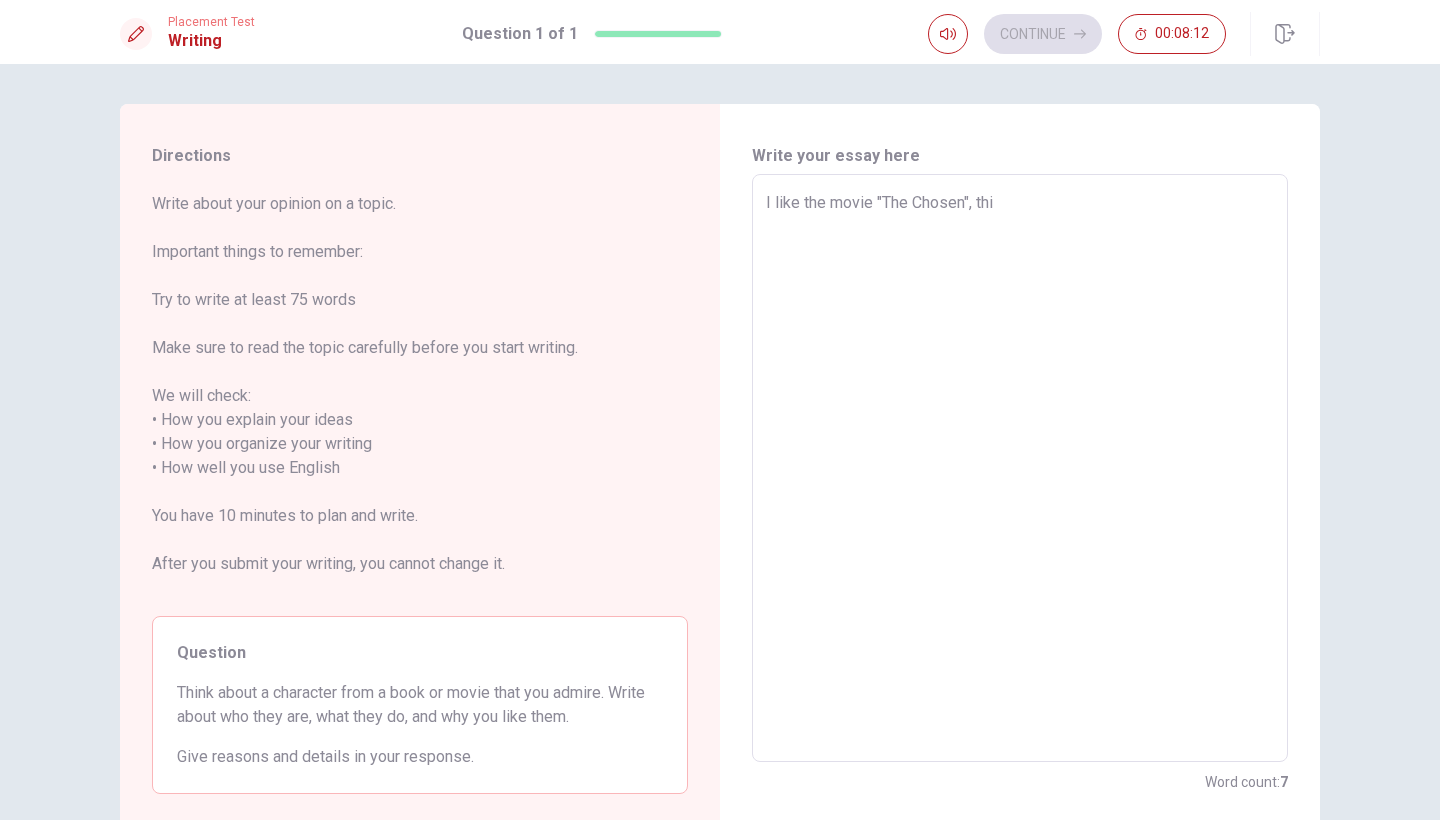 type on "x" 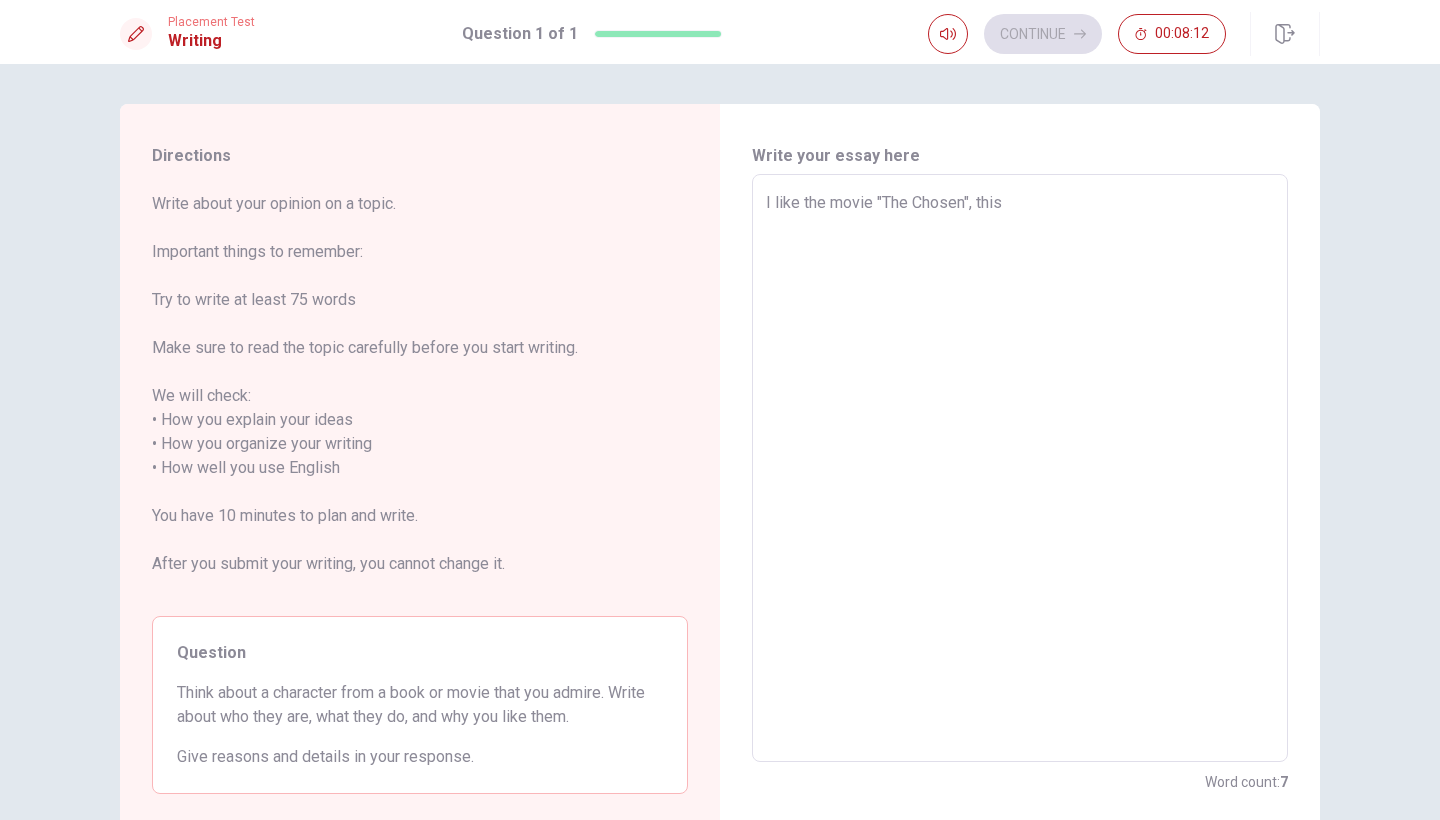 type on "x" 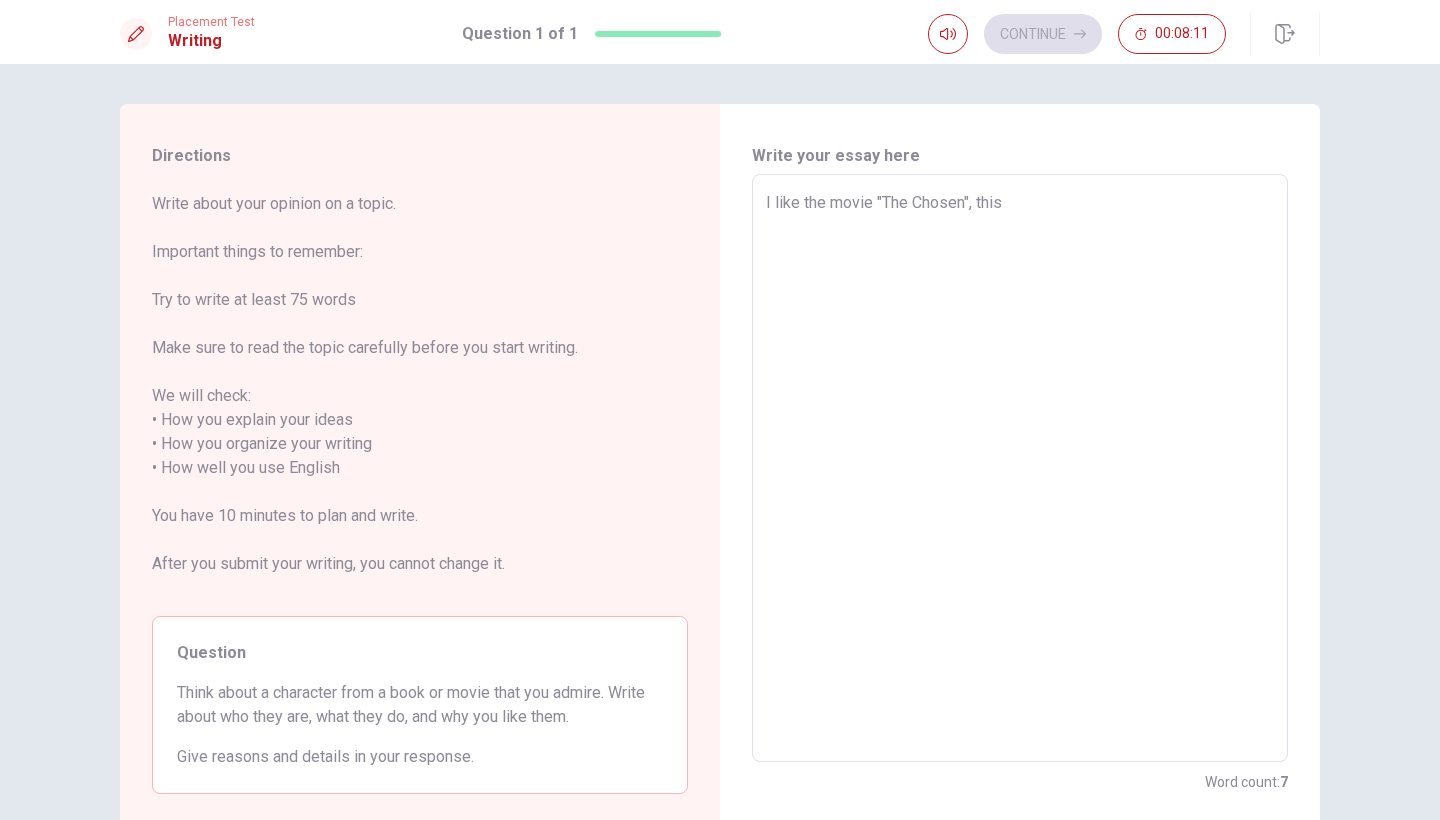 type on "I like the movie "The Chosen", this" 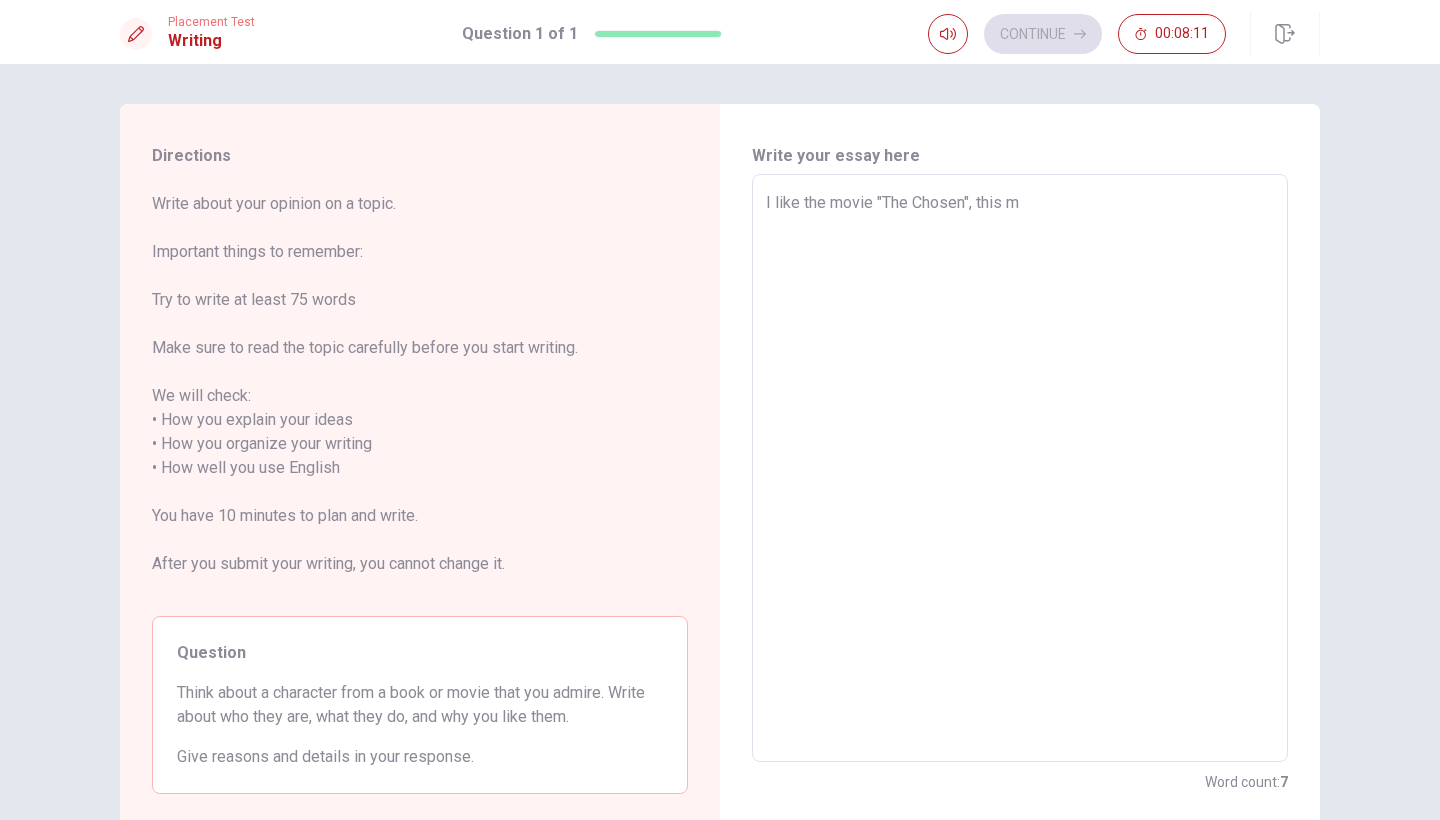 type on "x" 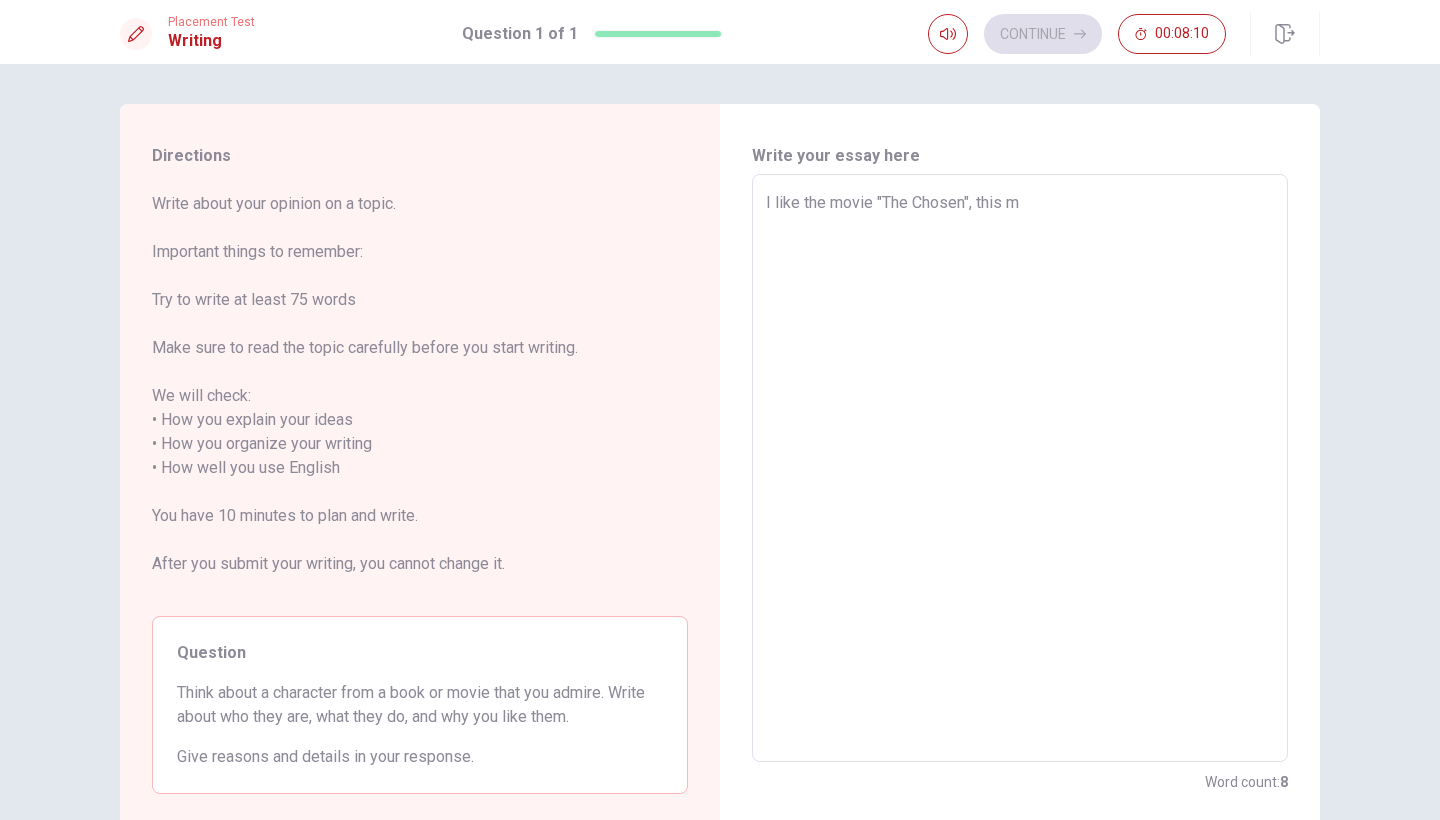 type on "I like the movie "The Chosen", this mo" 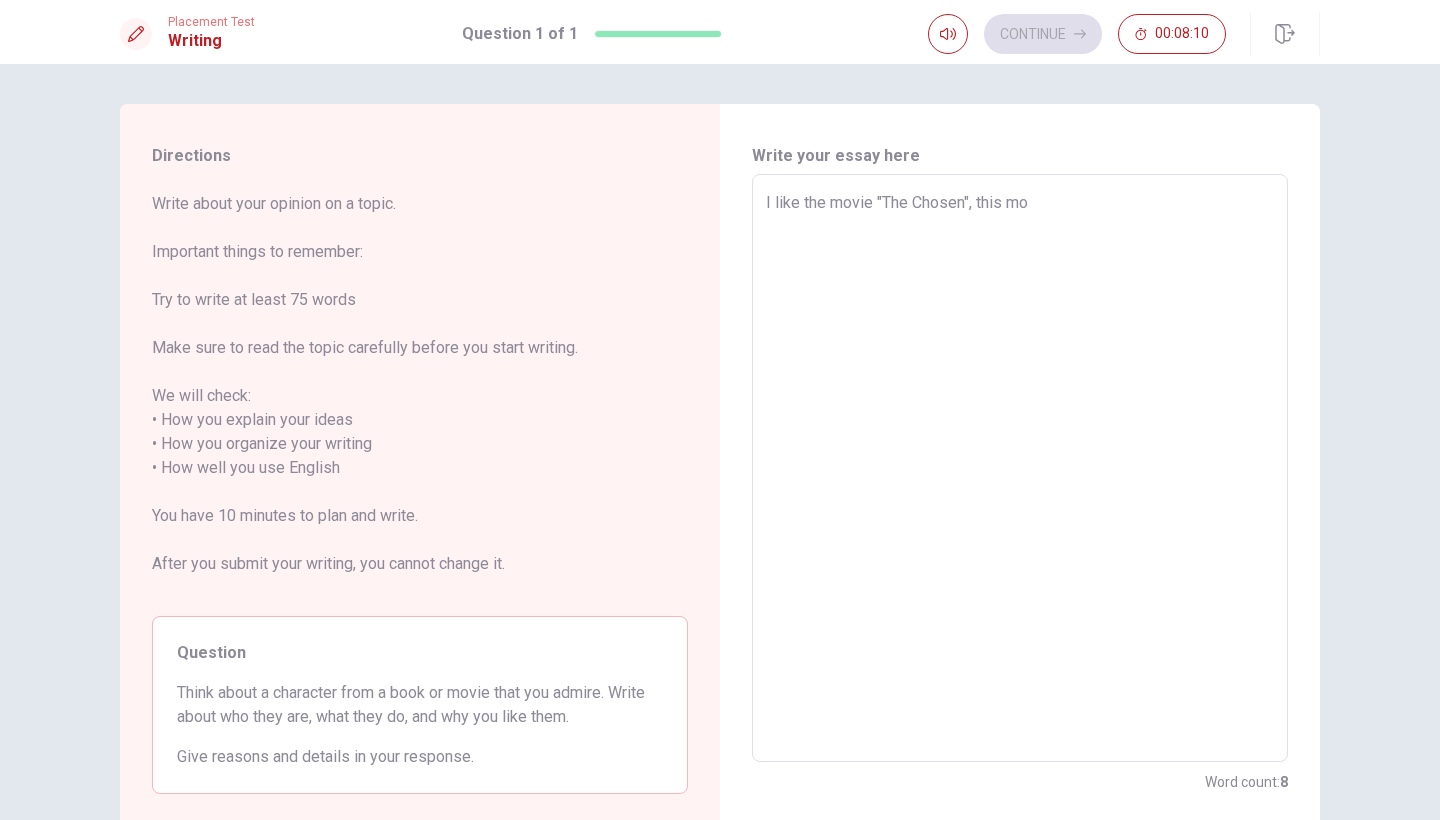 type on "x" 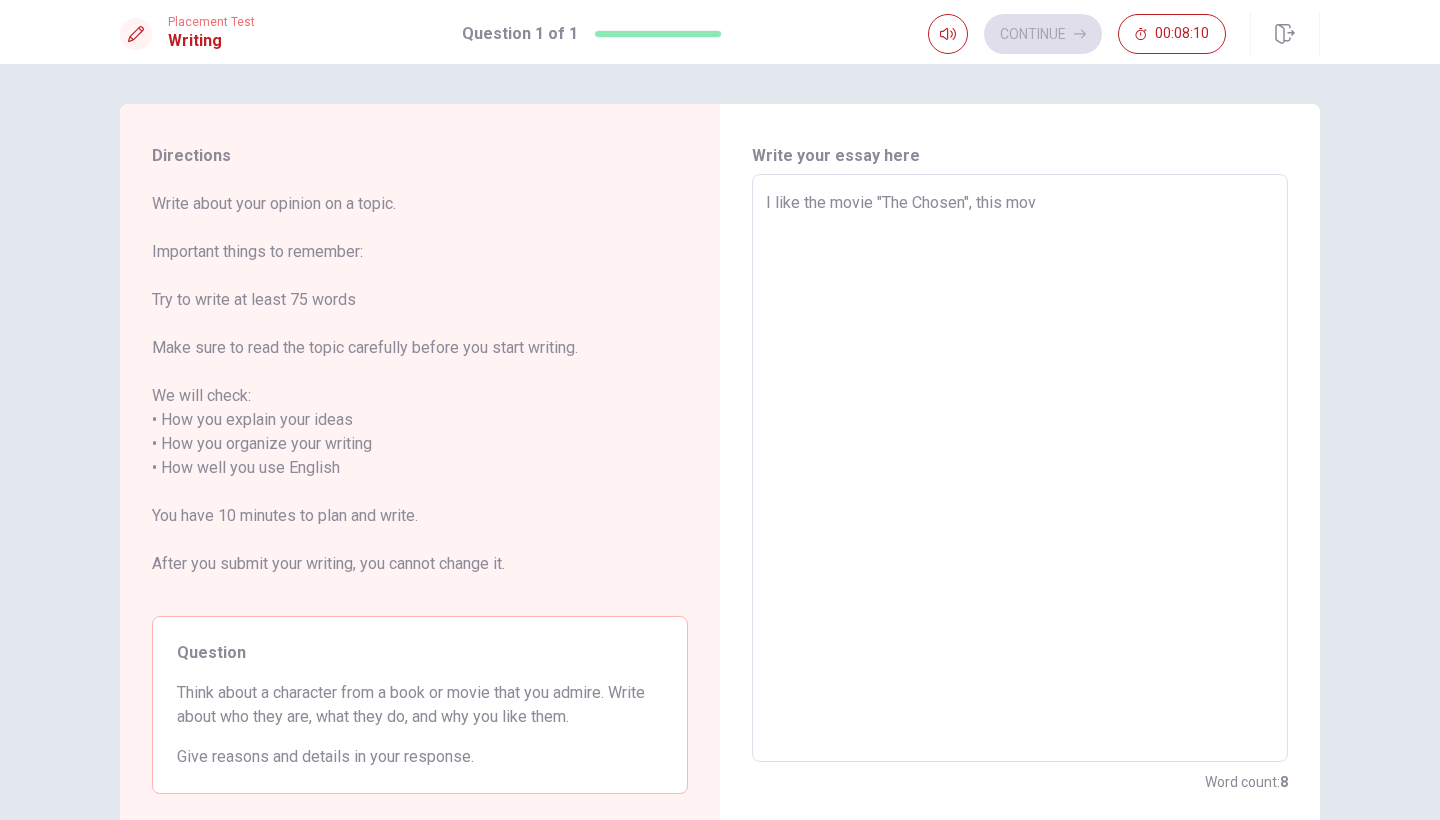 type on "x" 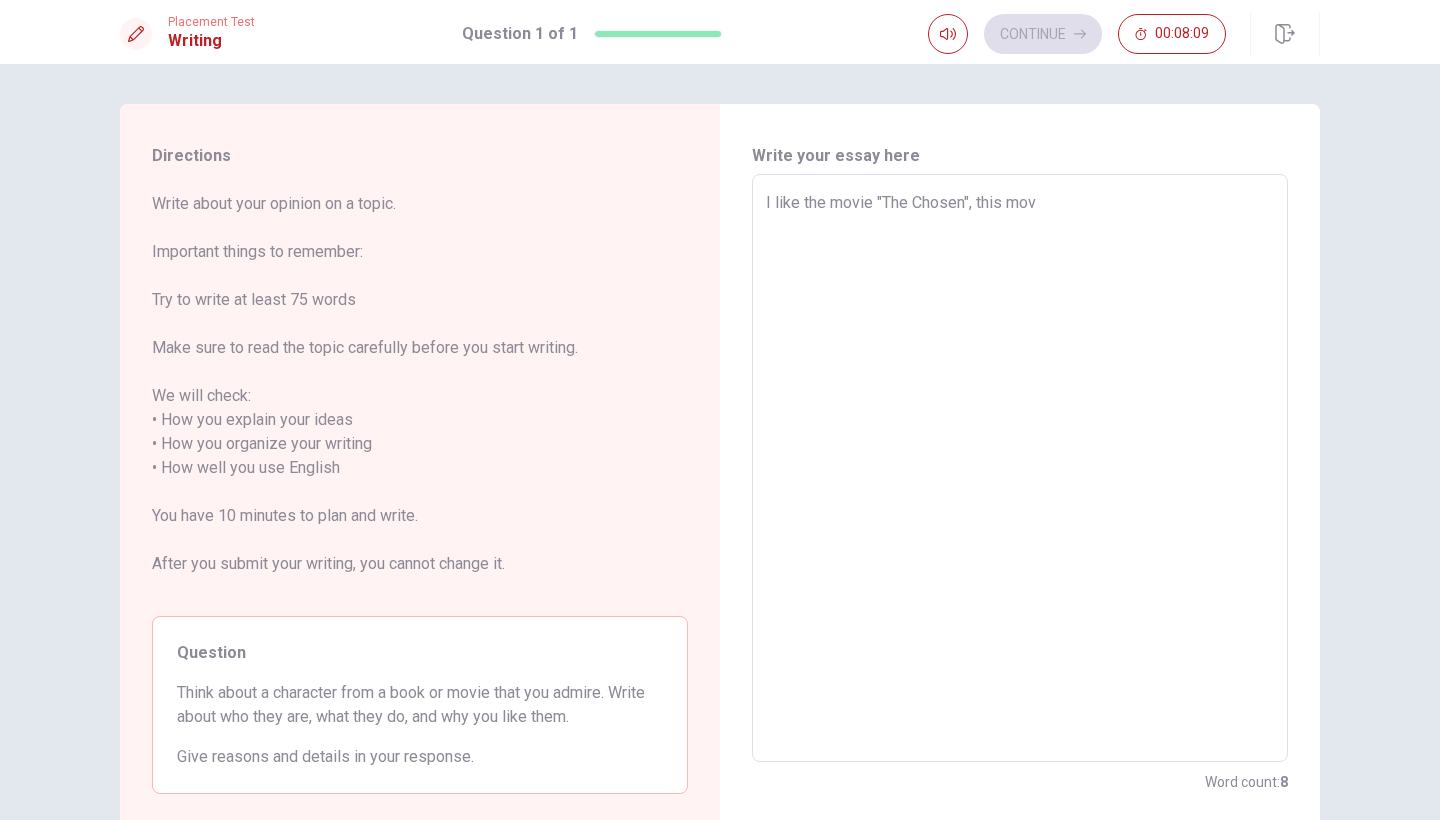 type on "I like the movie "The Chosen", this movi" 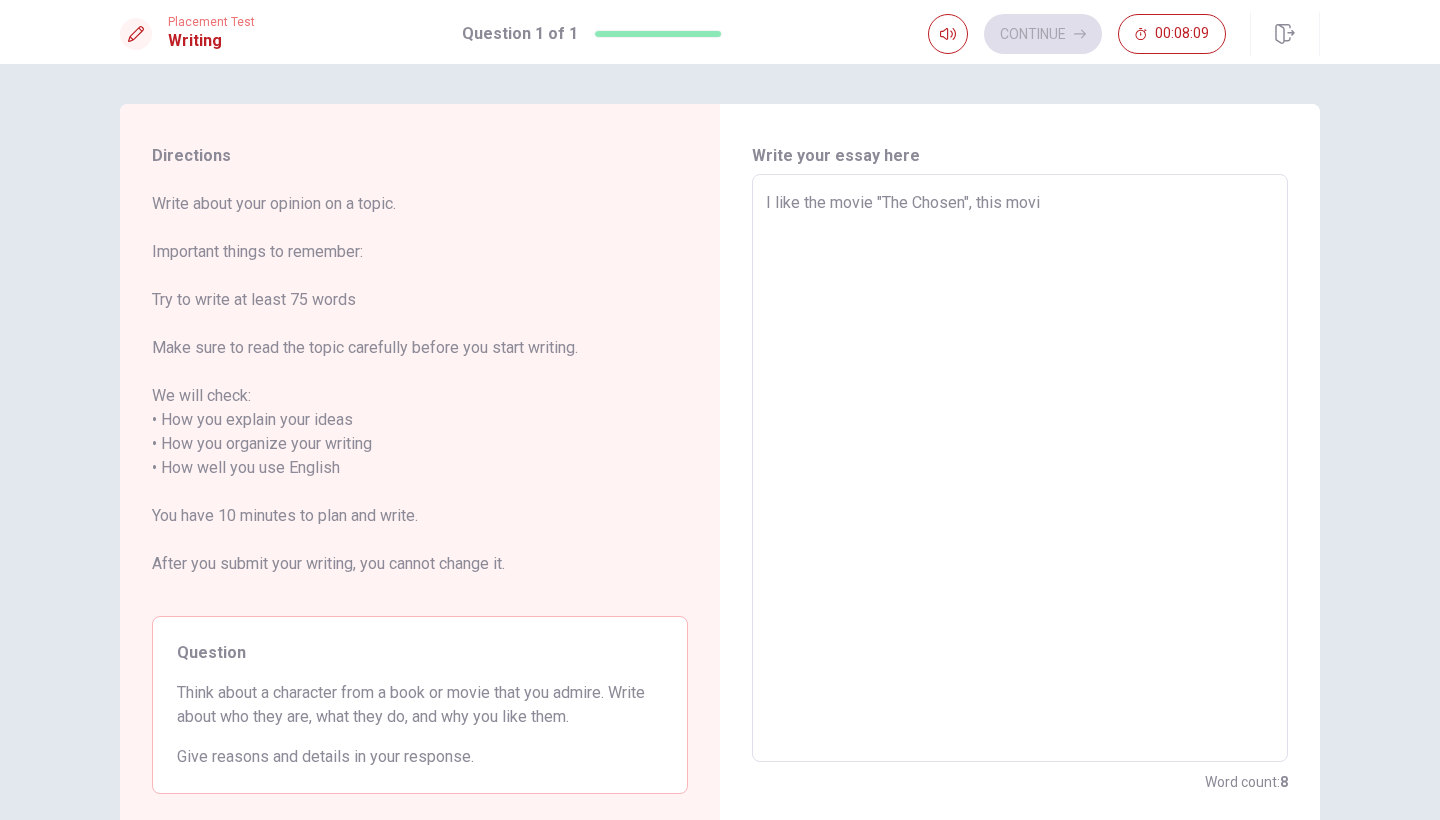 type on "x" 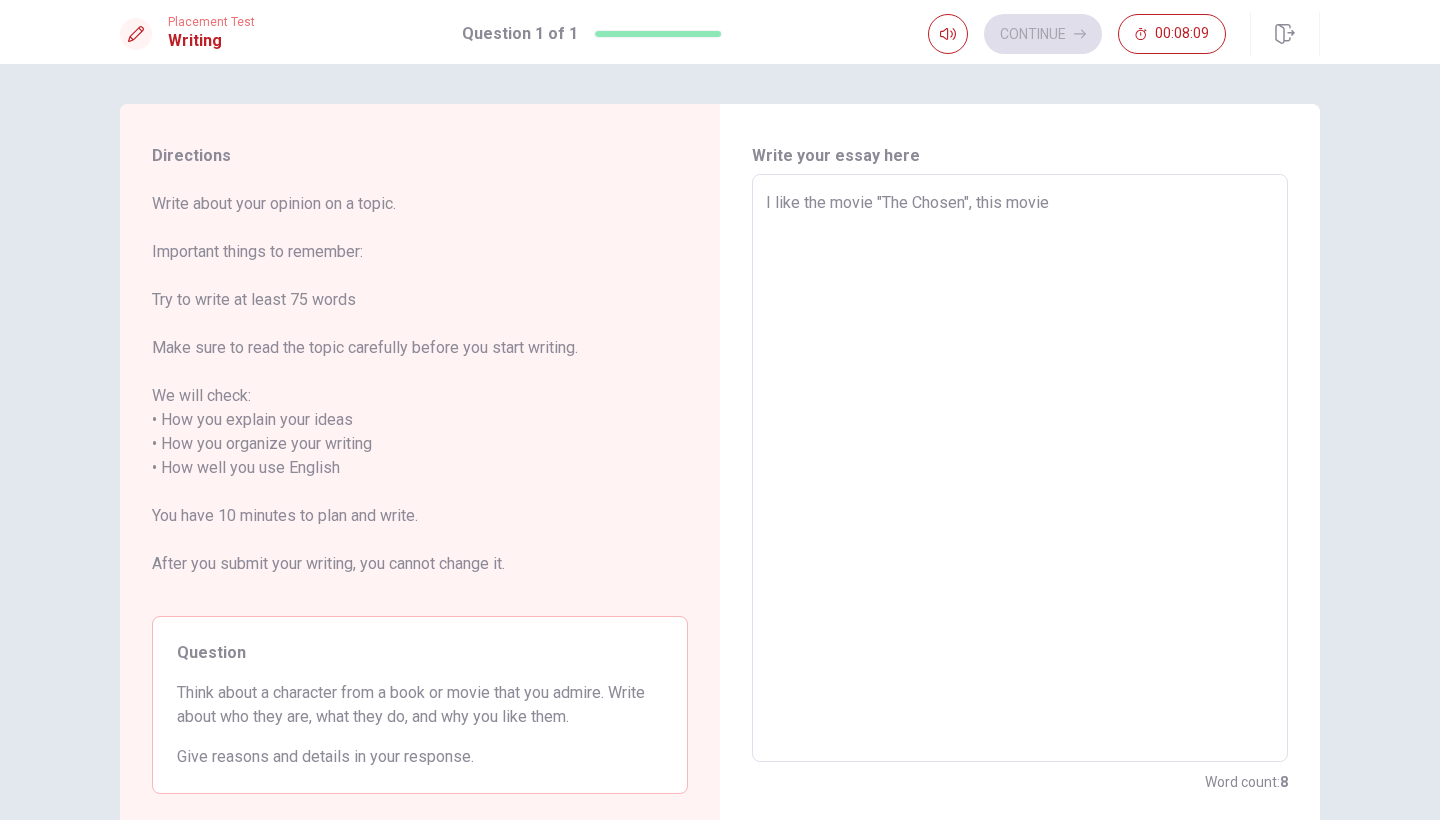 type on "x" 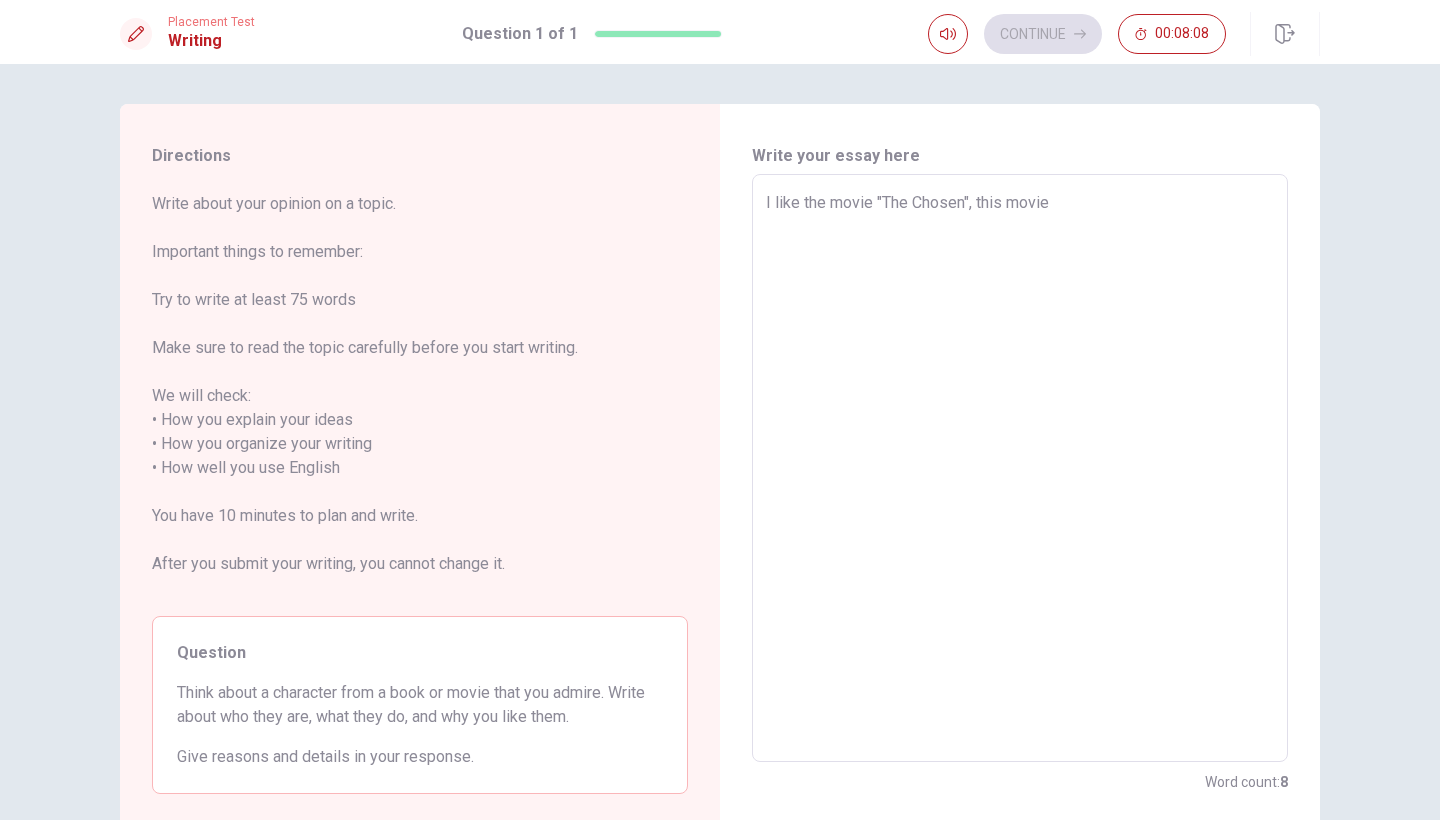 type on "I like the movie "The Chosen", this movie" 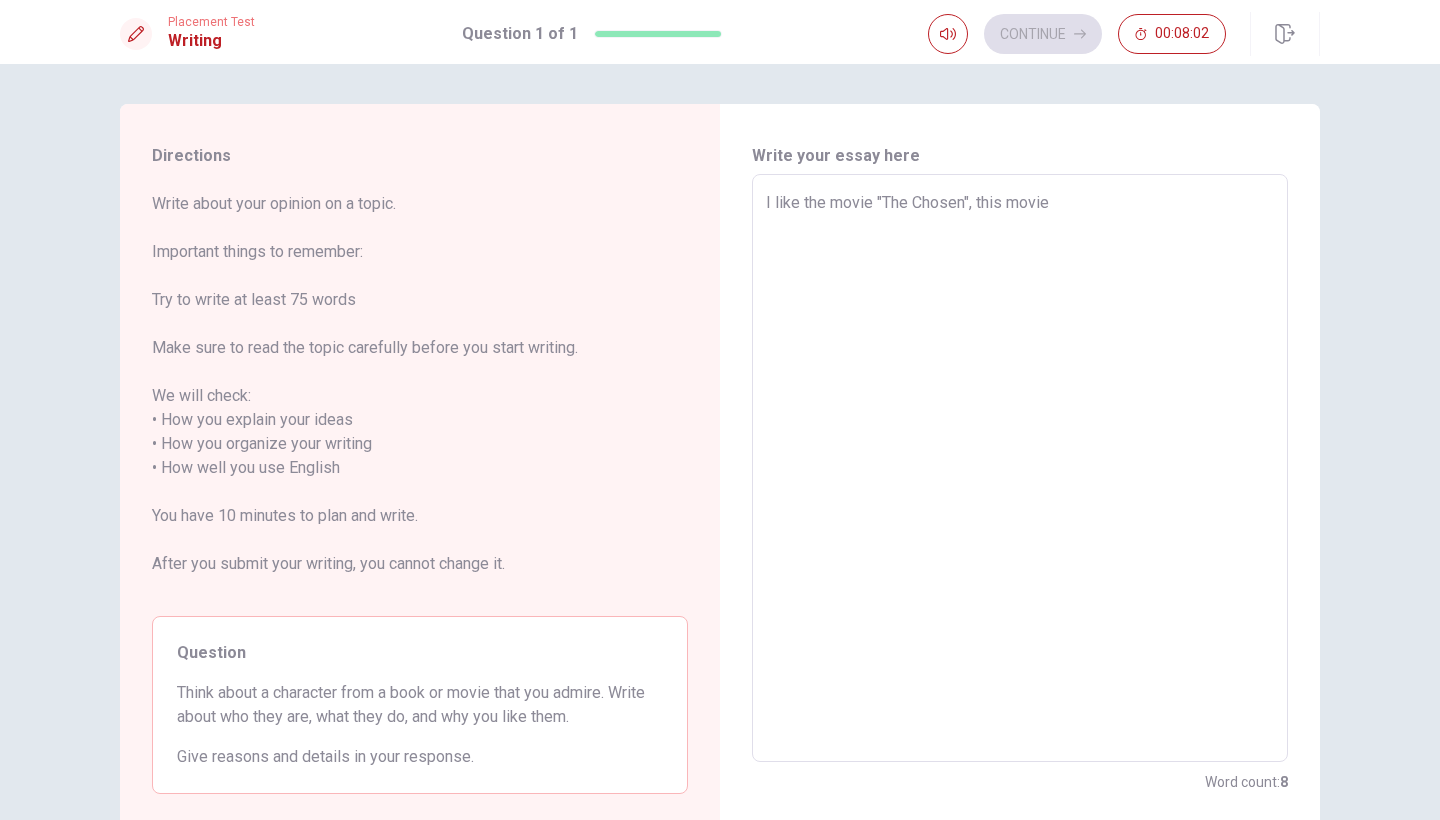 type on "x" 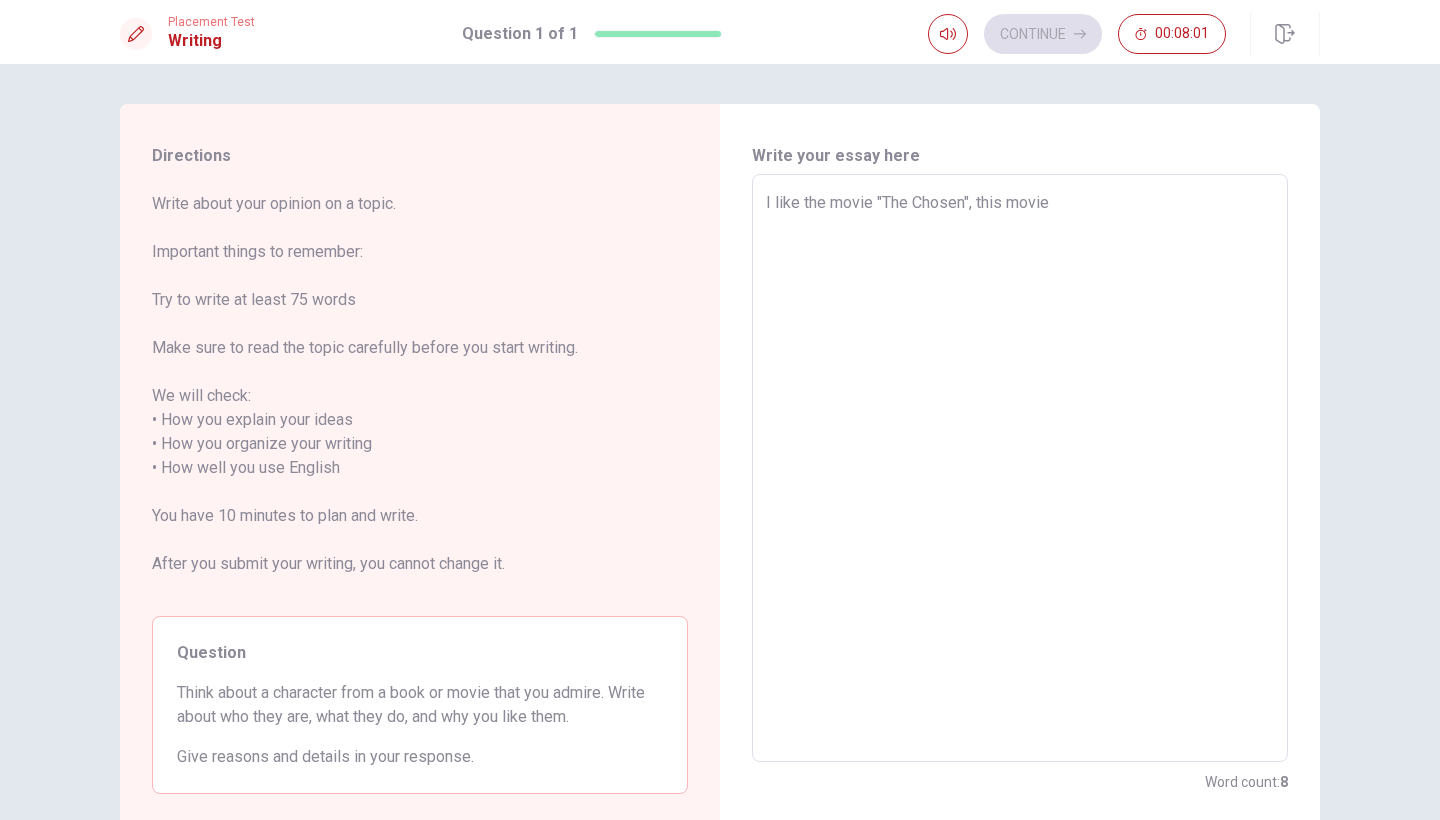 type on "I like the movie "The Chosen", this movie s" 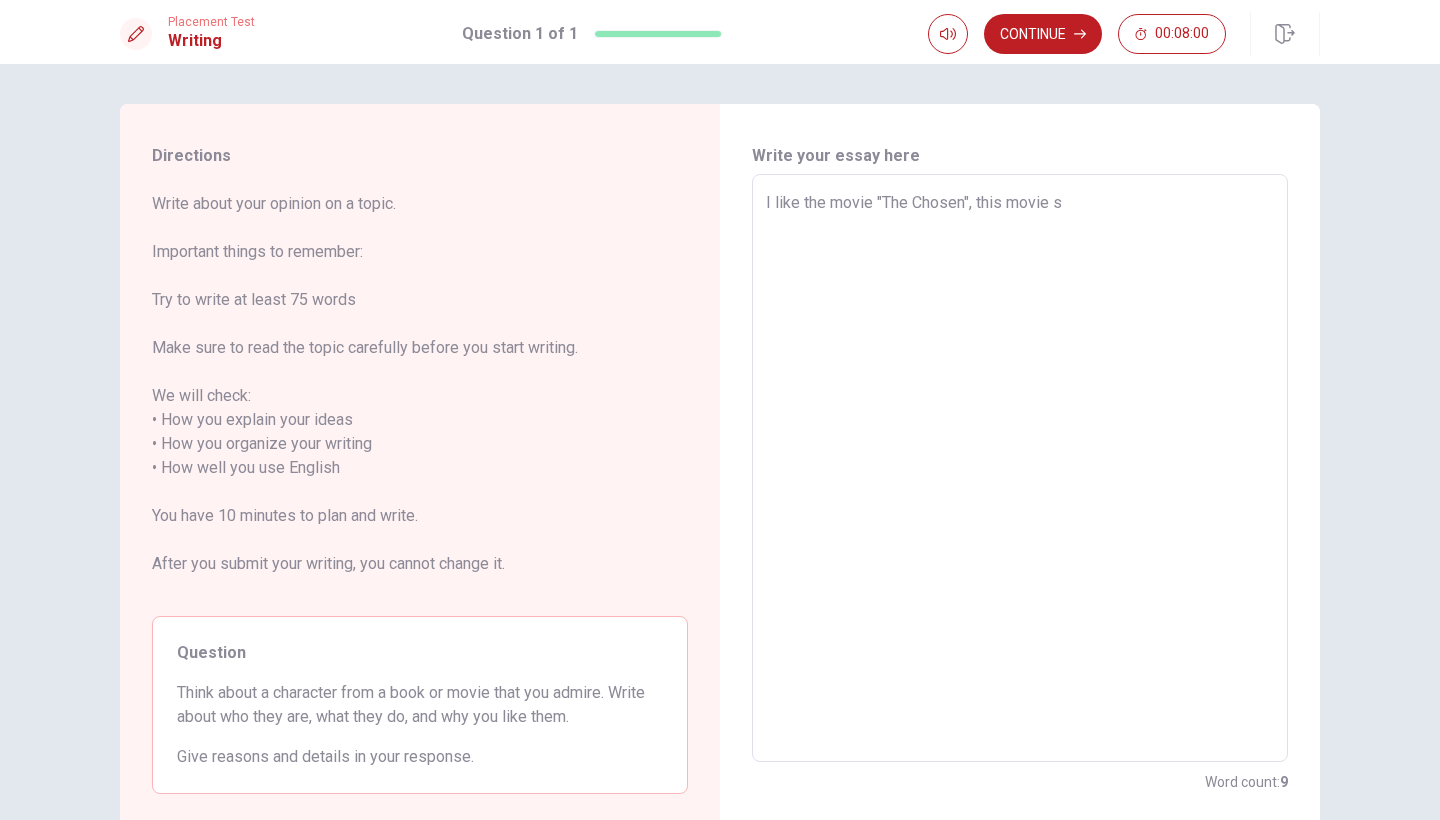 type on "x" 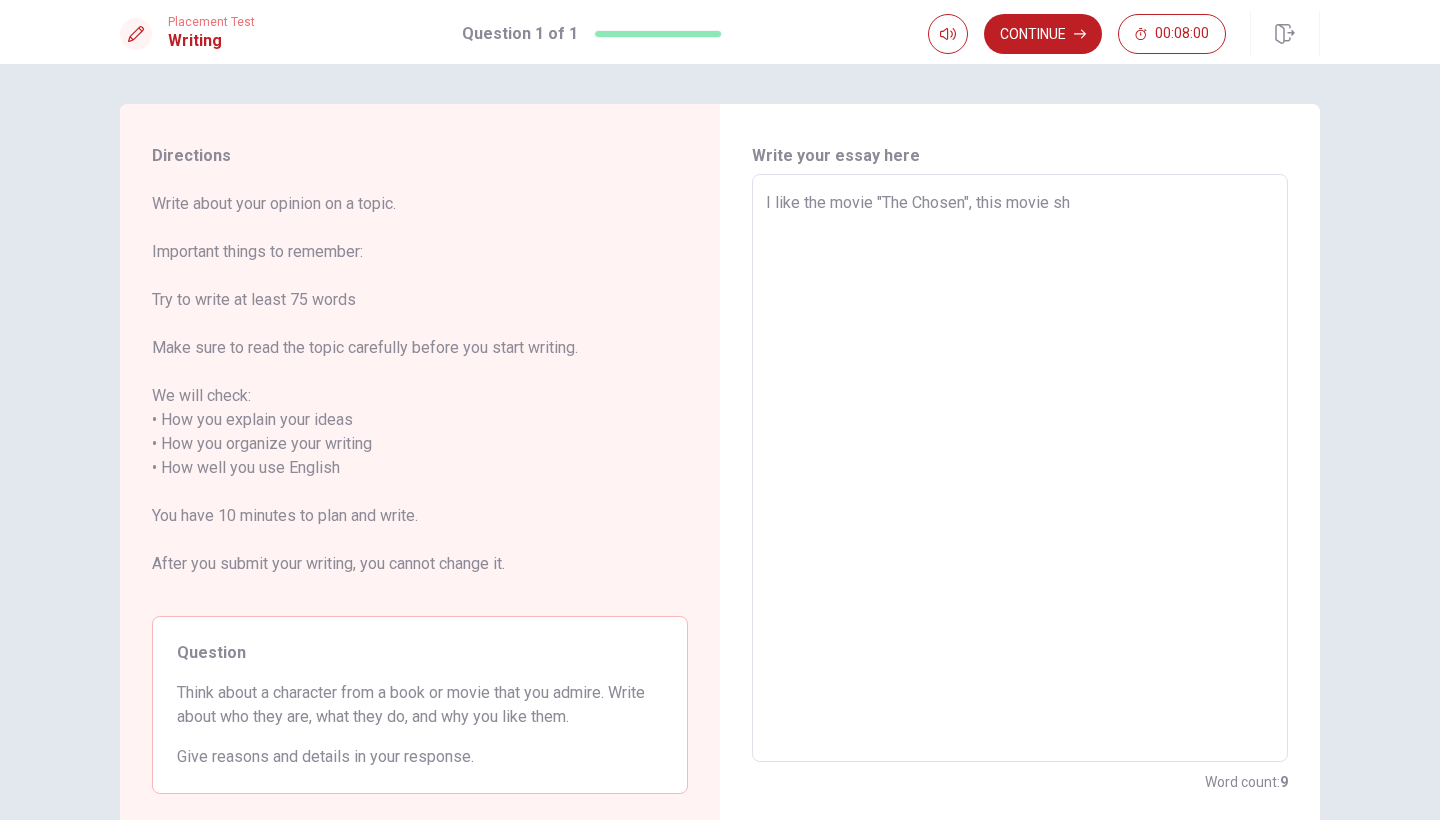 type on "x" 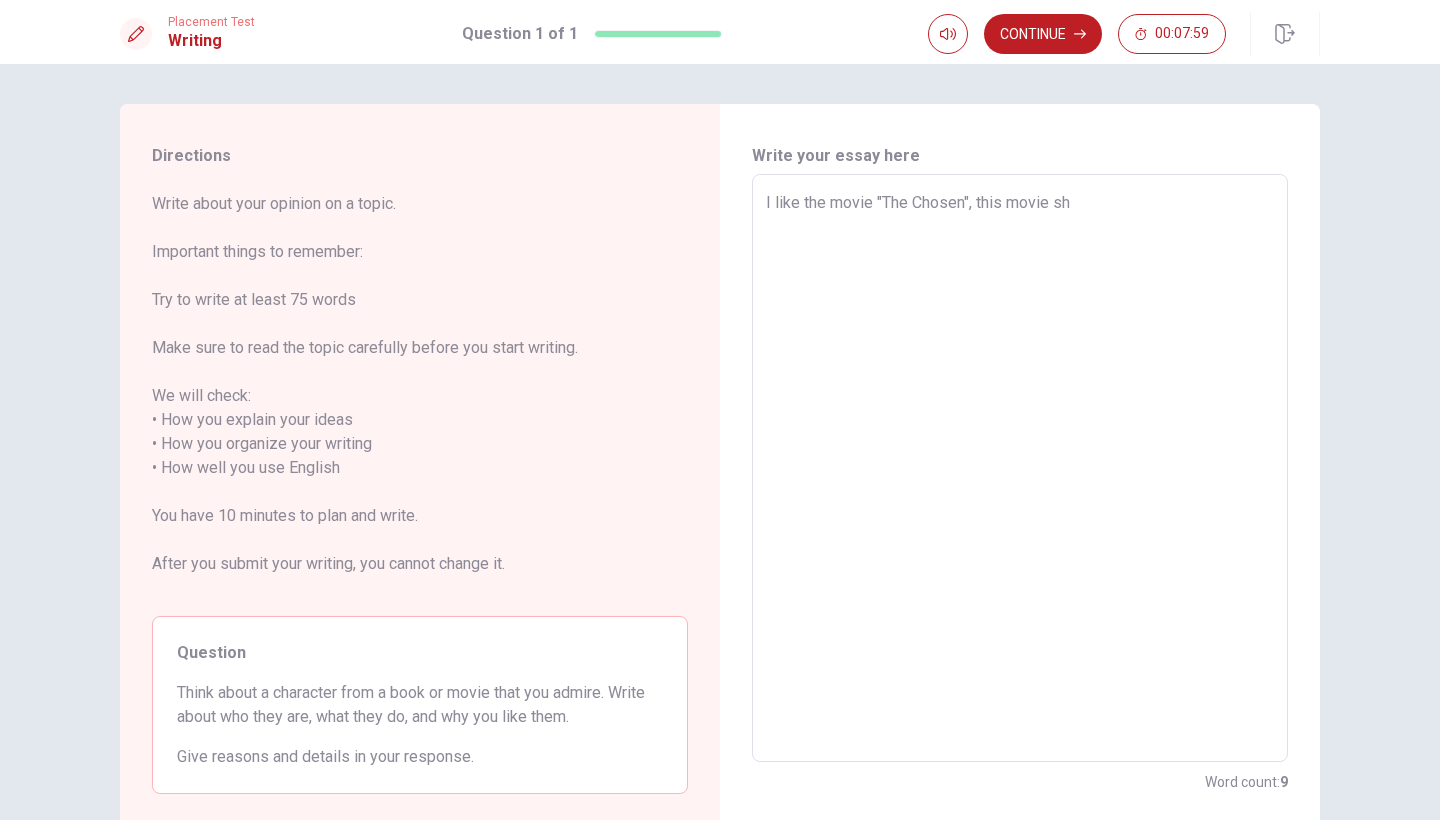 type on "I like the movie "The Chosen", this movie sho" 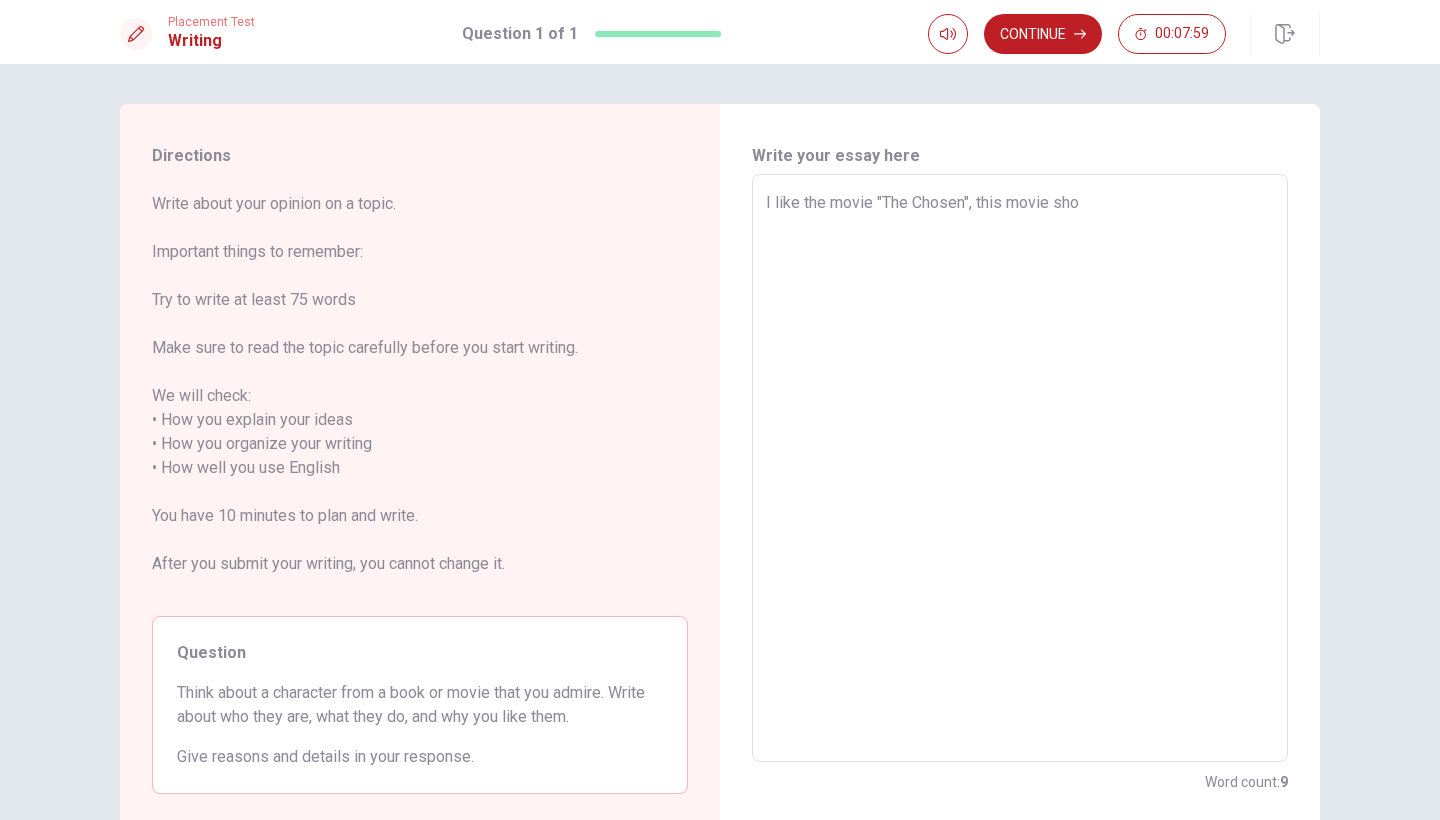 type on "x" 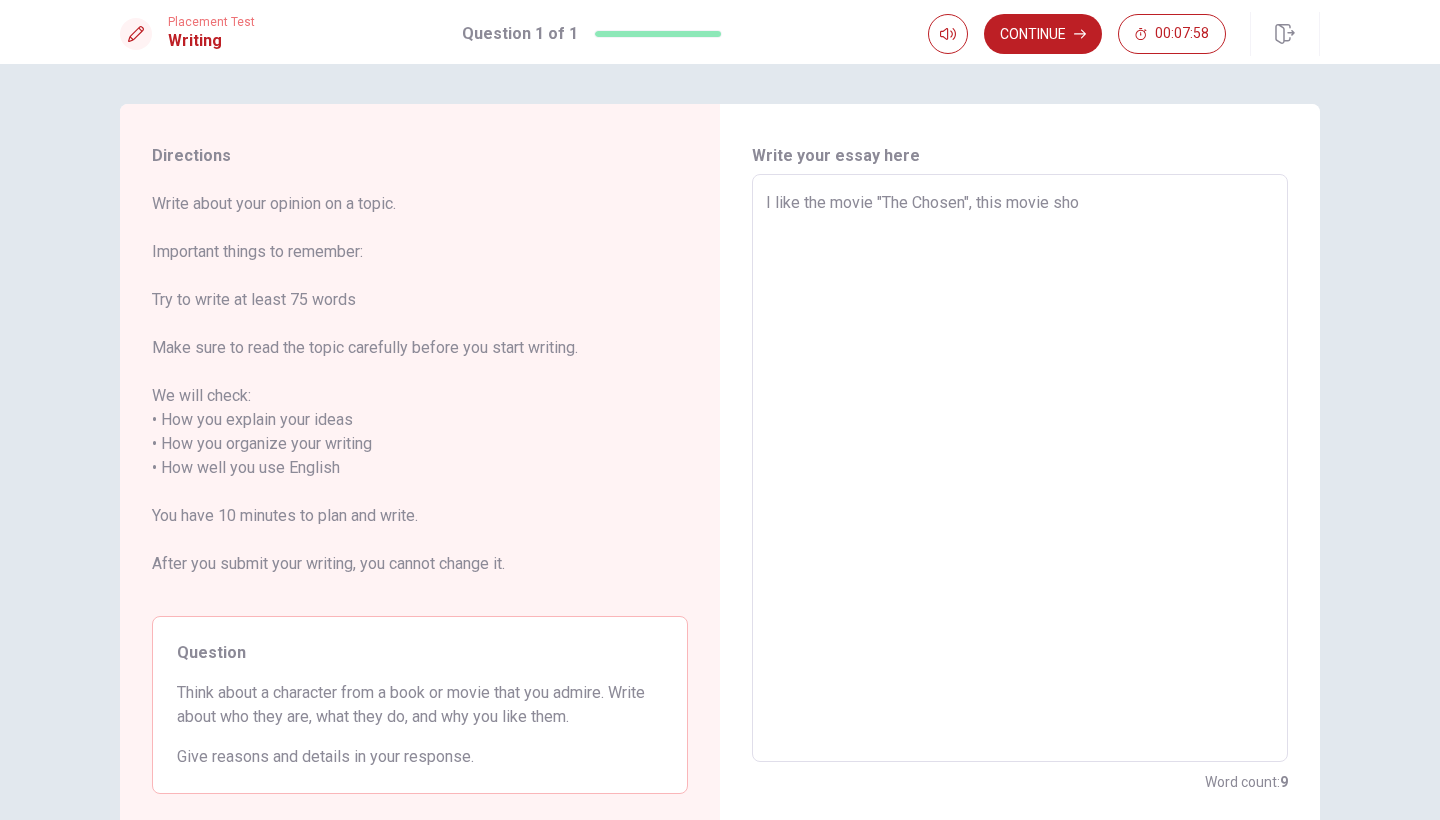 type on "I like the movie "The Chosen", this movie show" 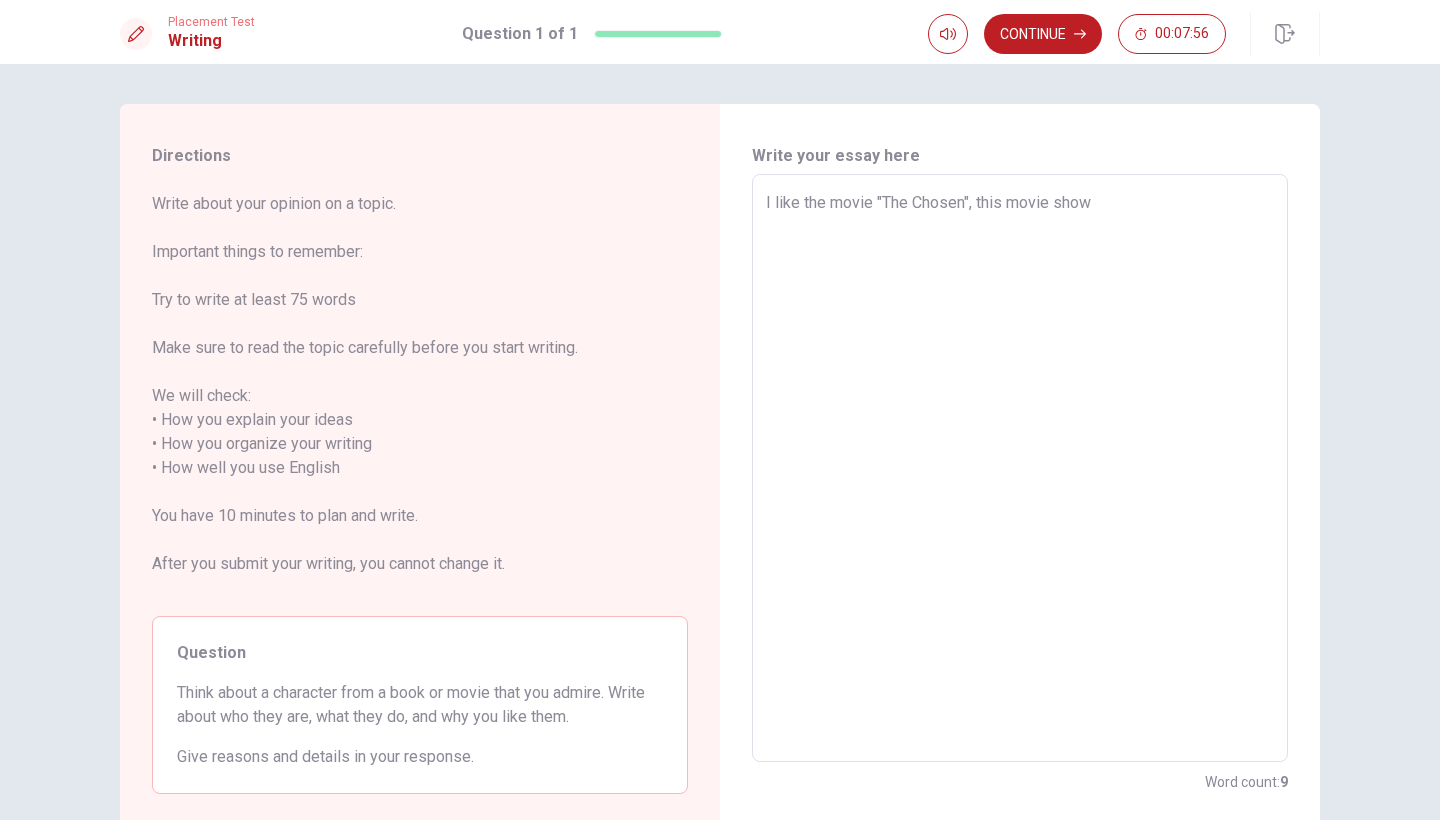 type on "x" 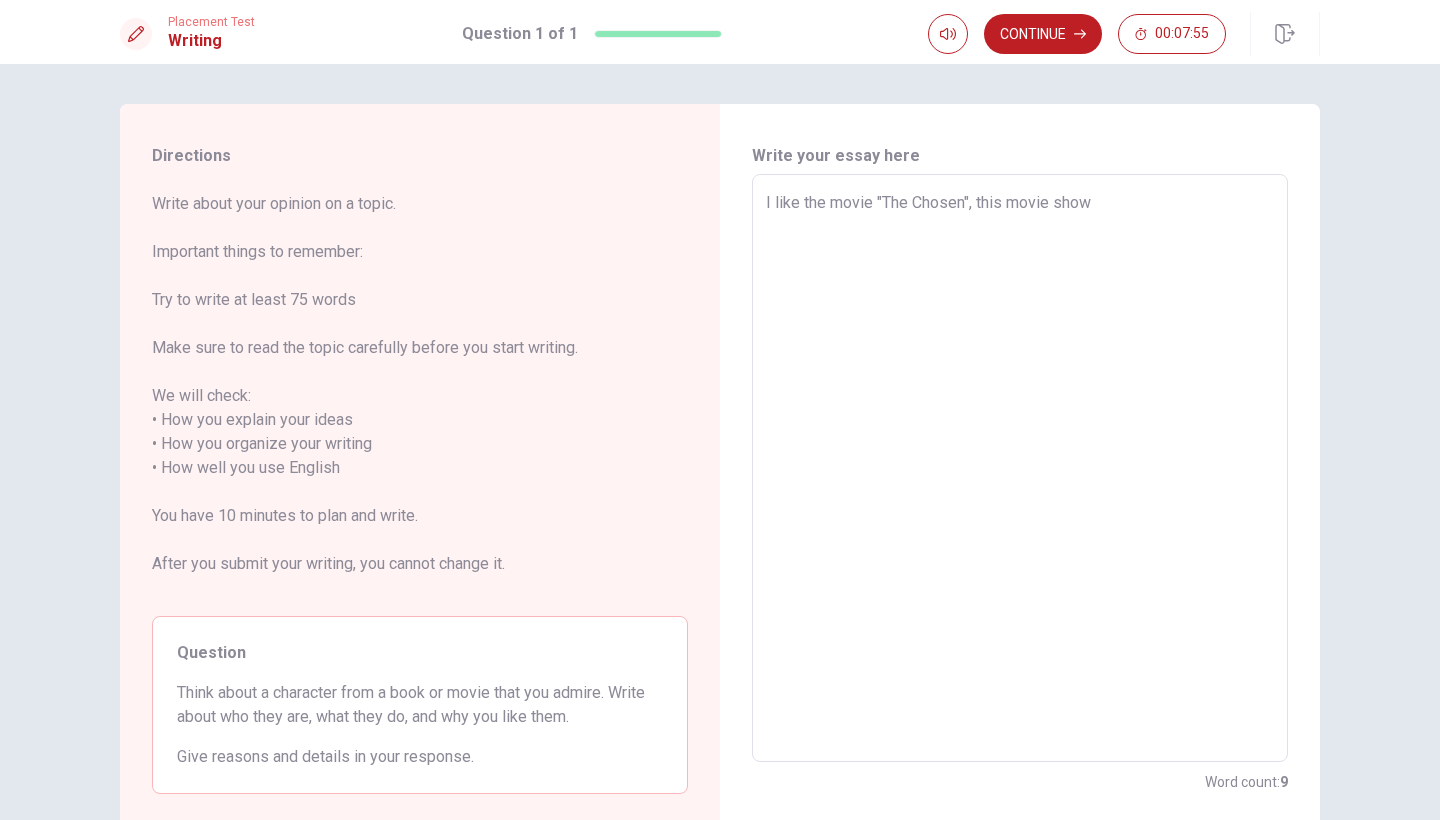 type on "x" 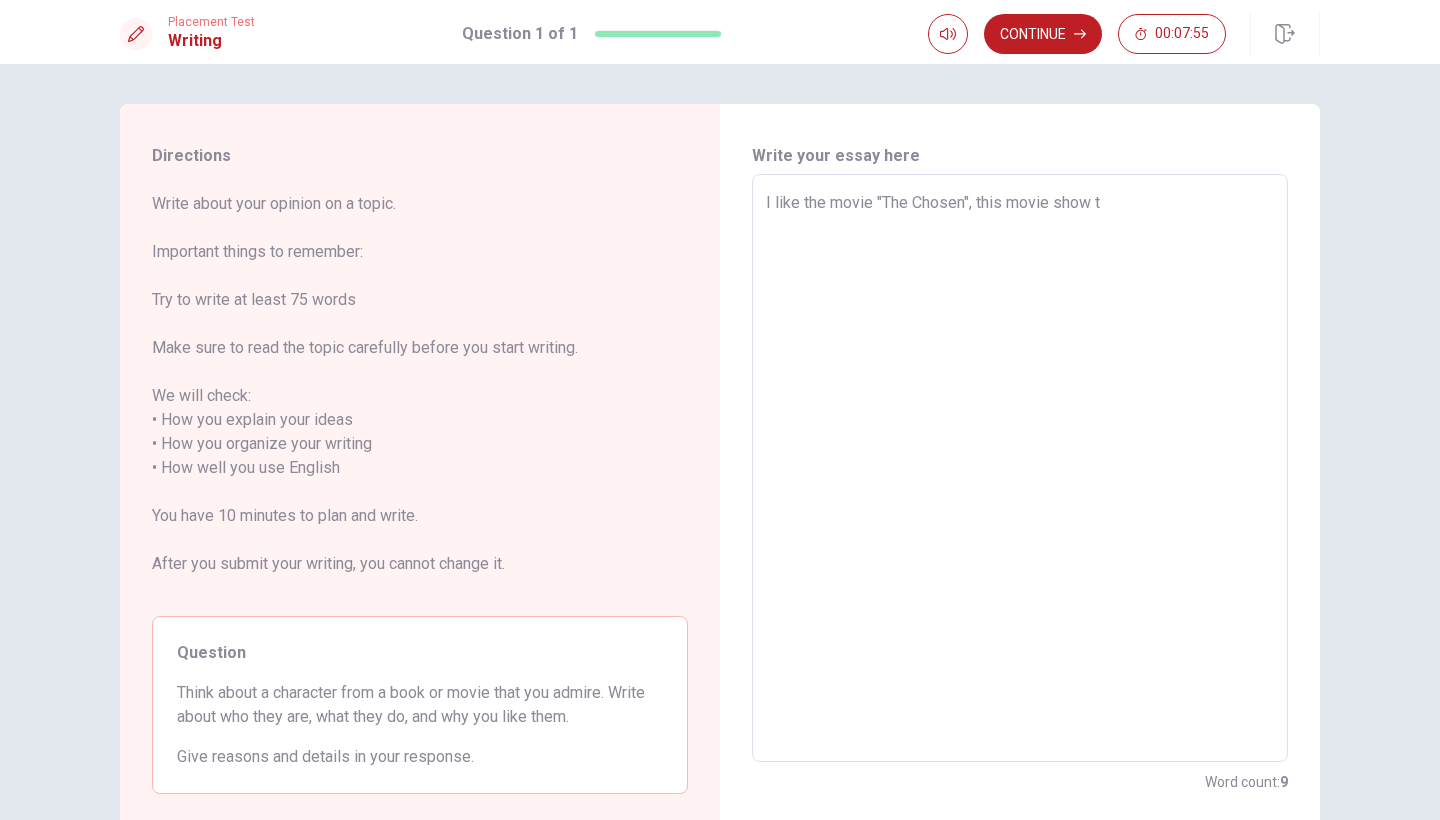 type on "x" 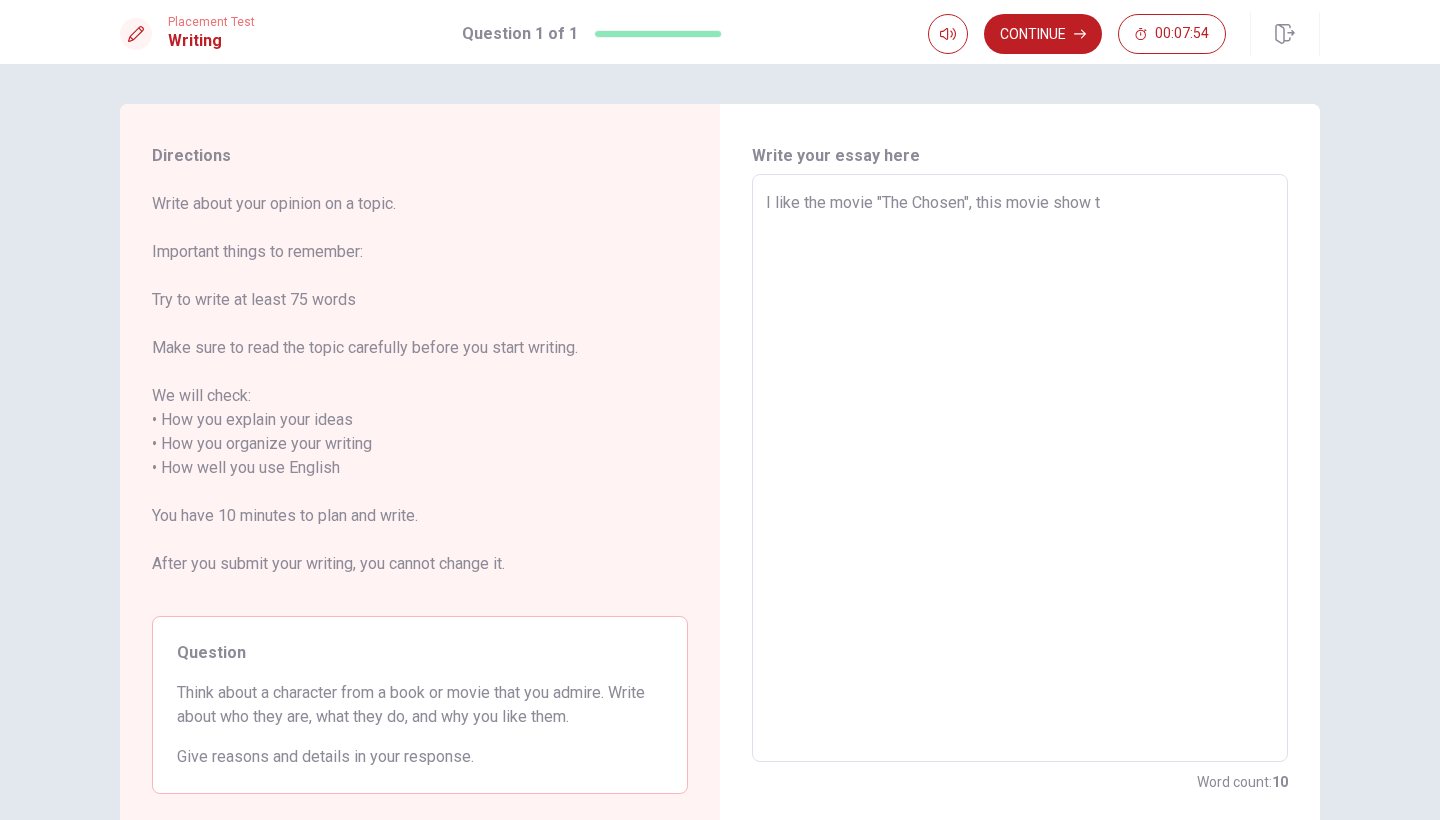 type on "I like the movie "The Chosen", this movie show th" 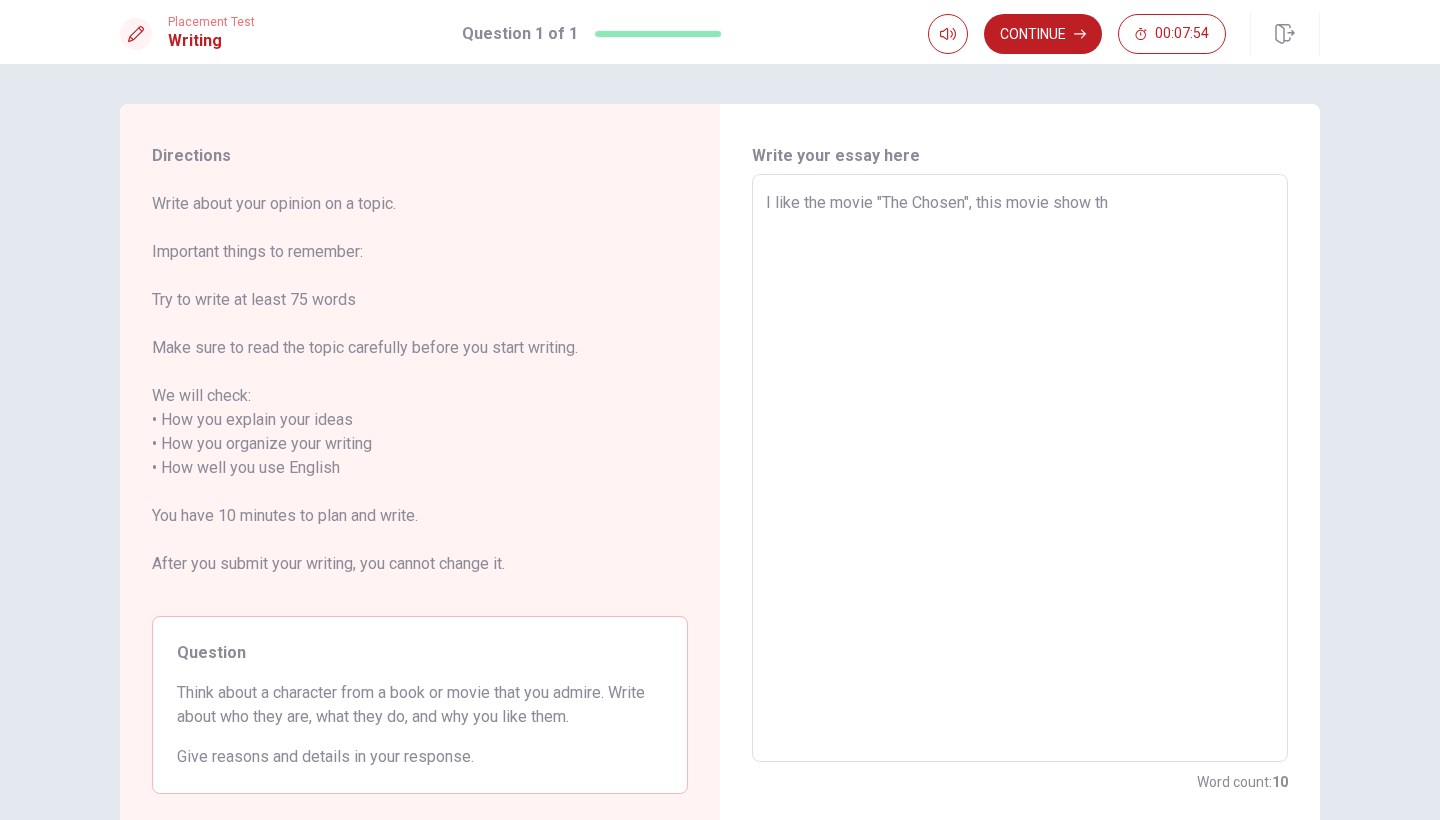 type on "x" 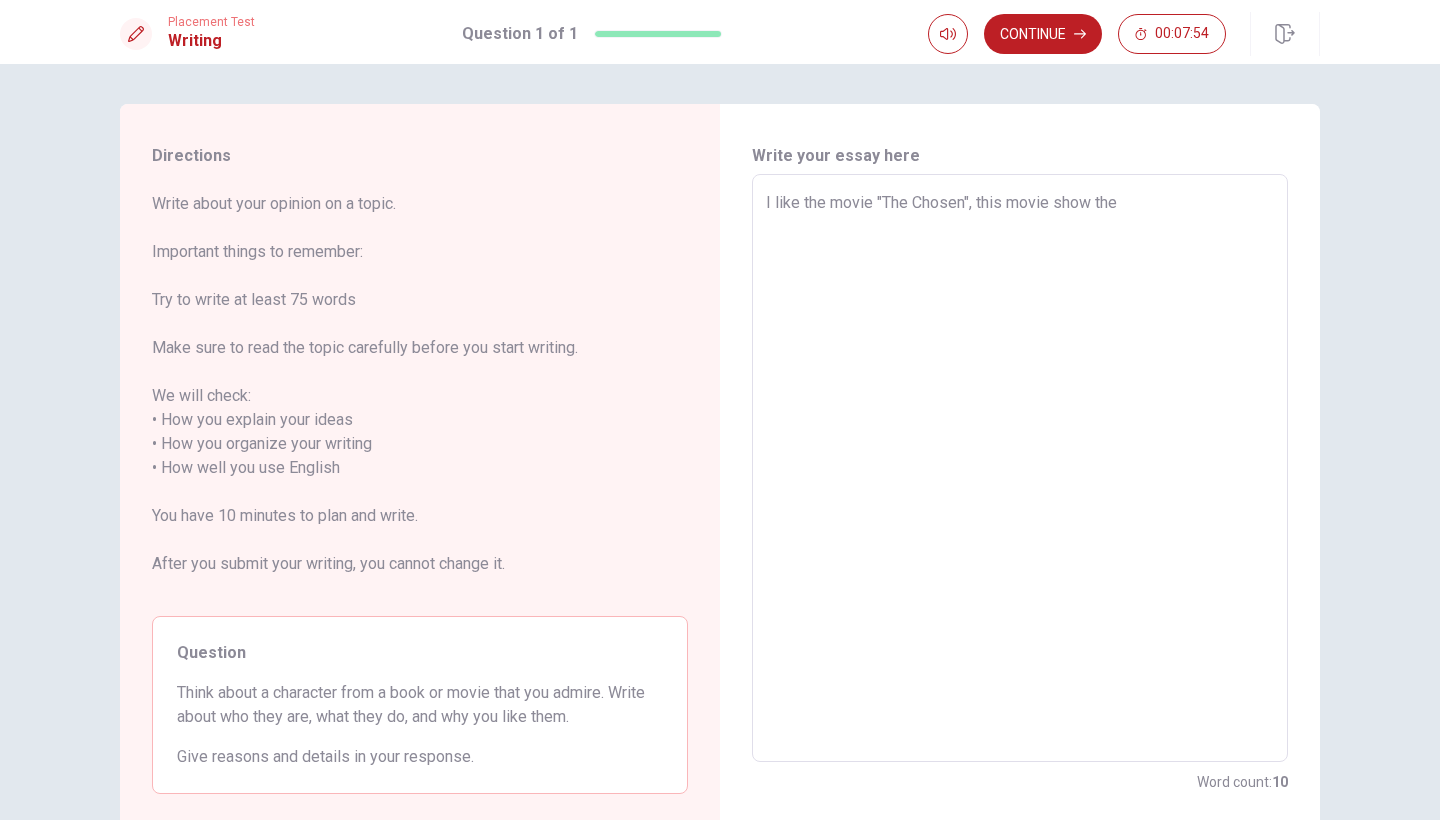type on "x" 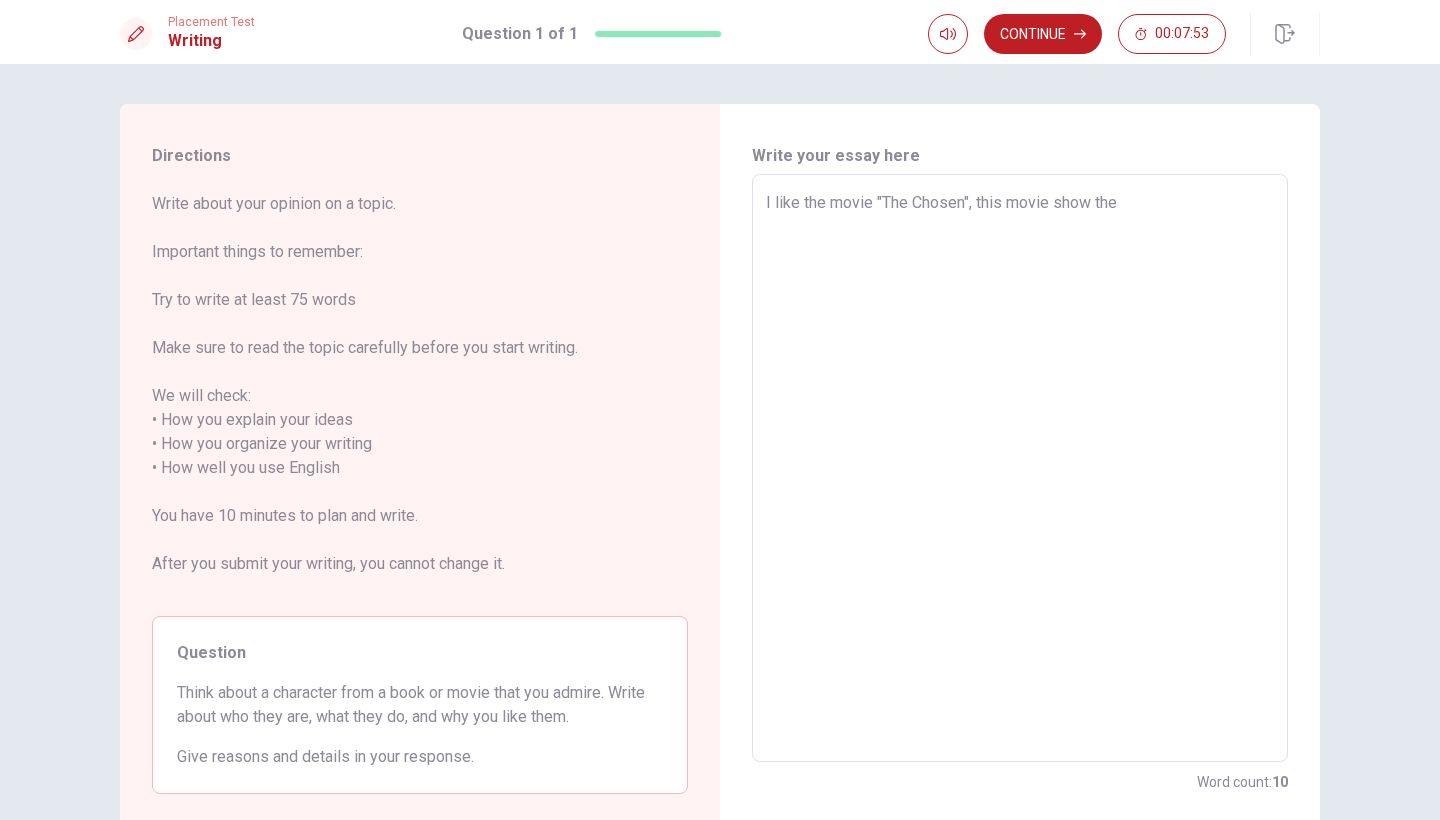 type on "I like the movie "The Chosen", this movie show the" 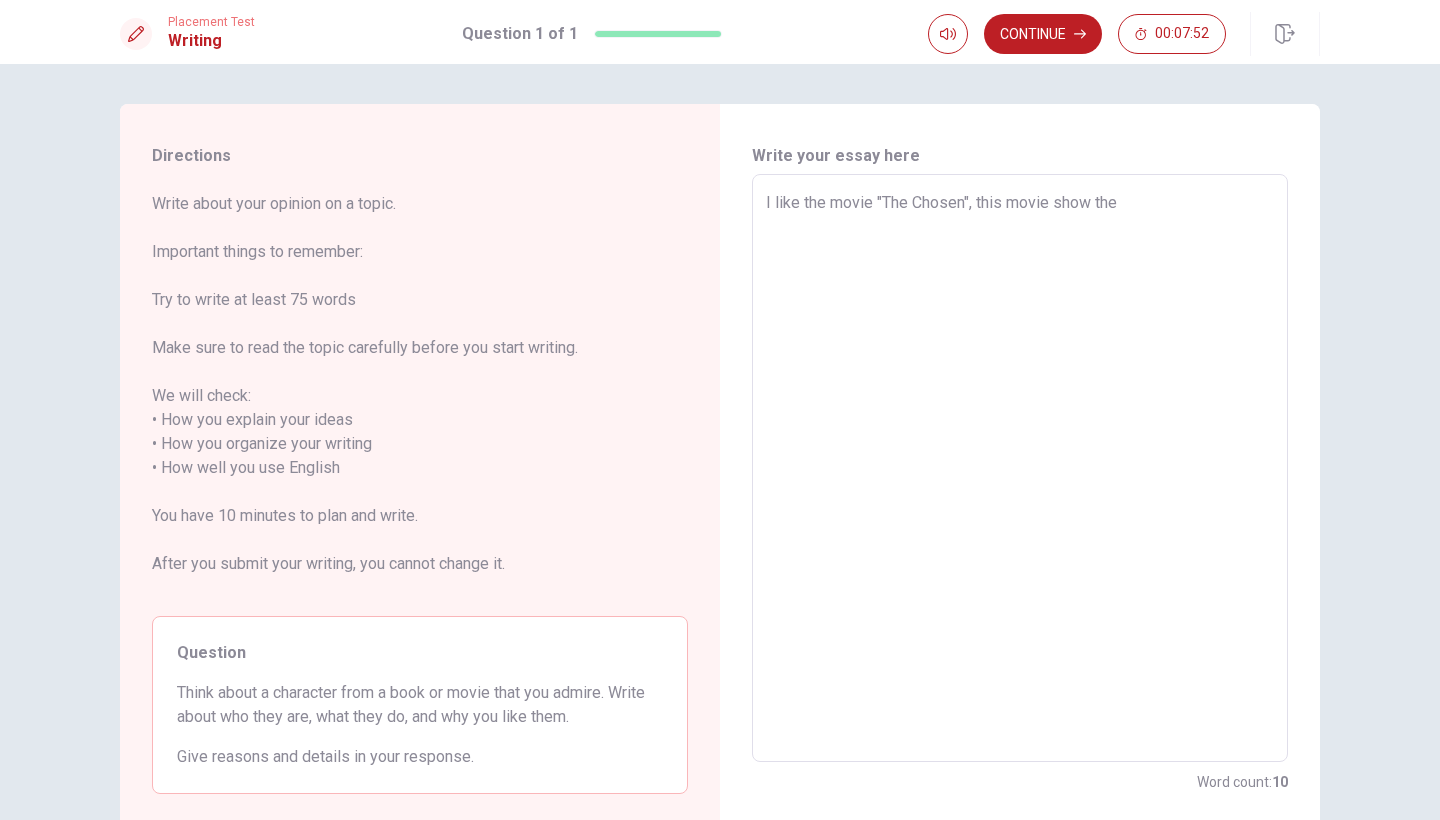 type on "x" 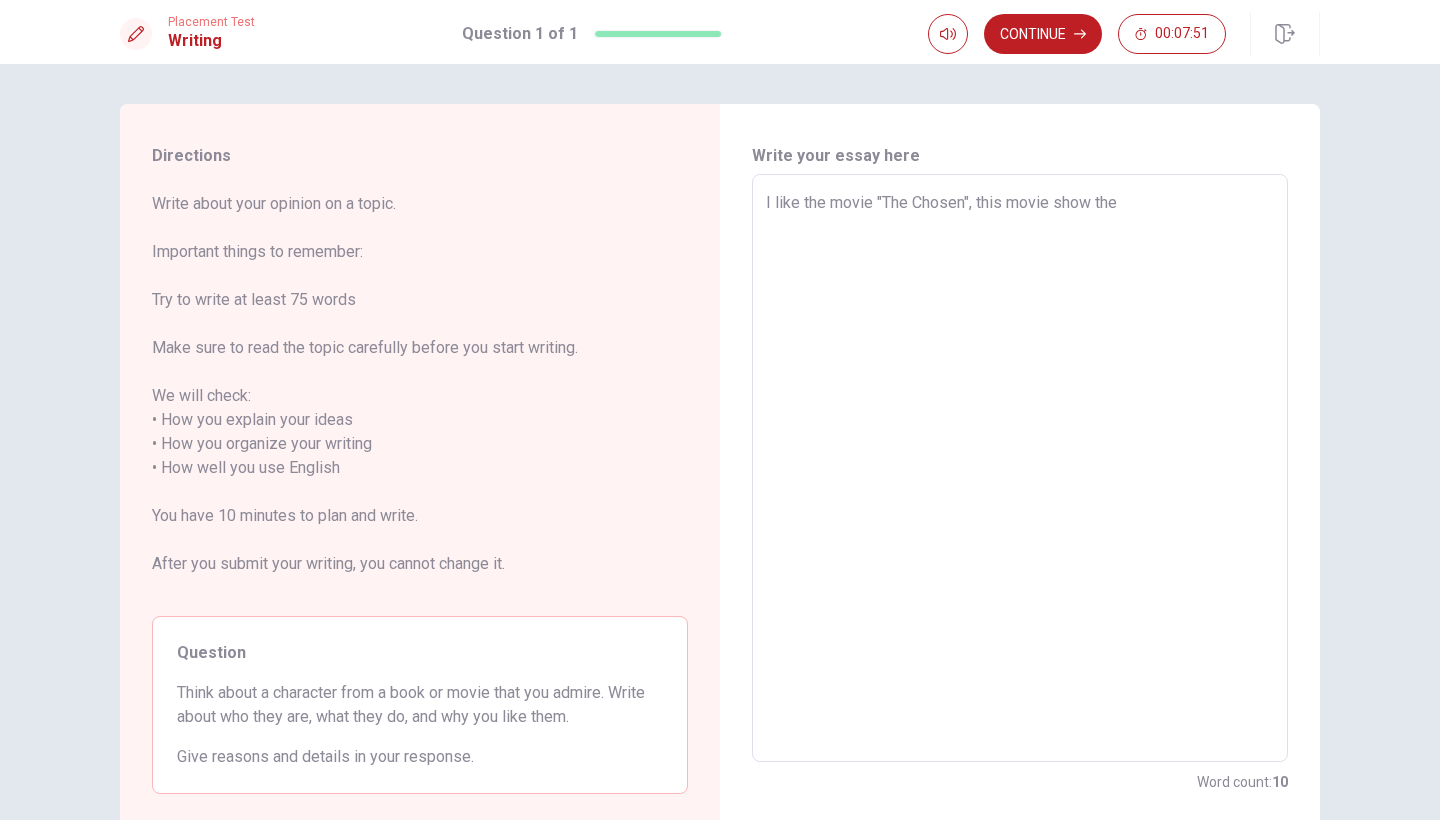 type on "I like the movie "The Chosen", this movie show the l" 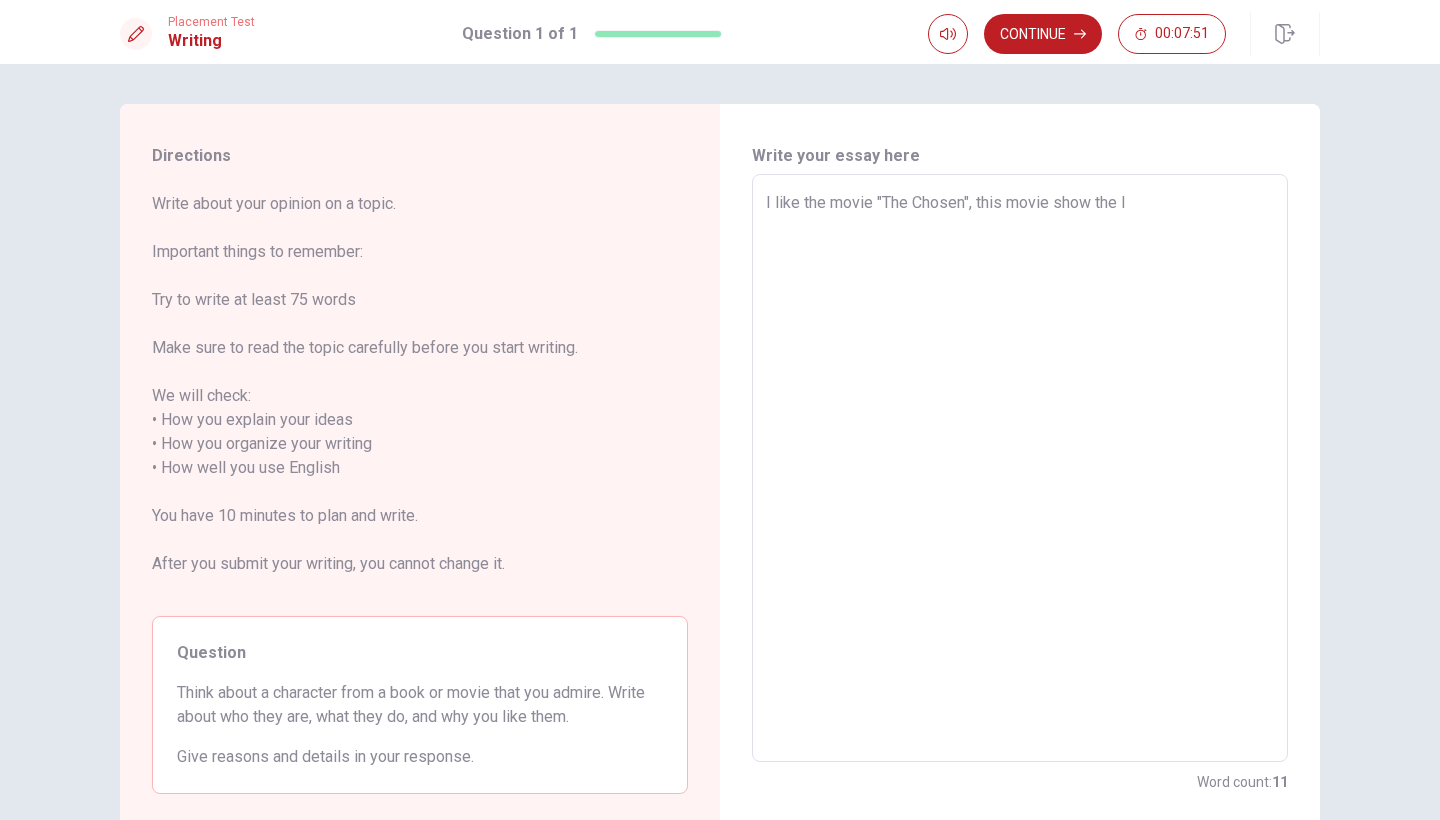 type on "x" 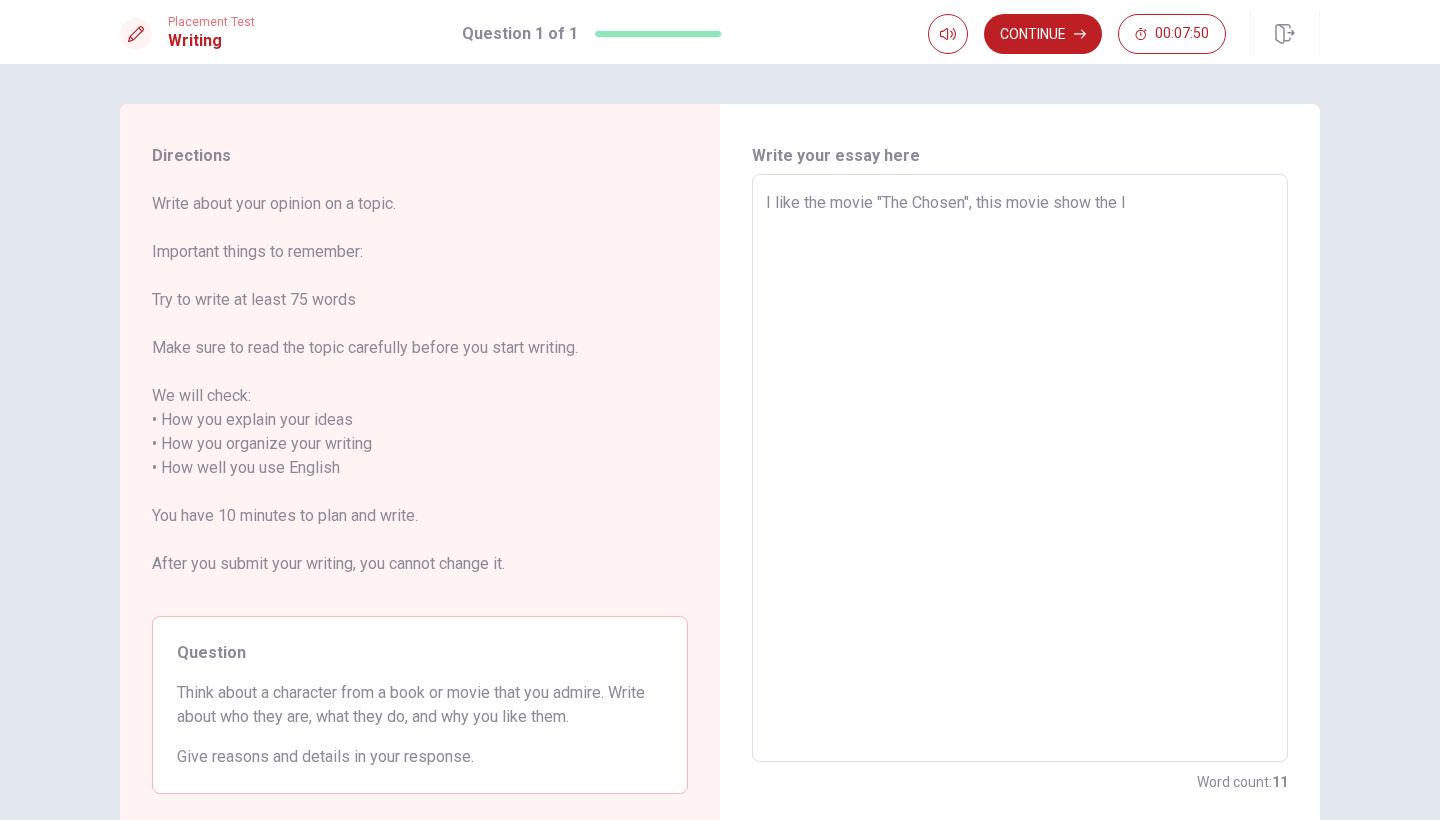 type on "I like the movie "The Chosen", this movie show the li" 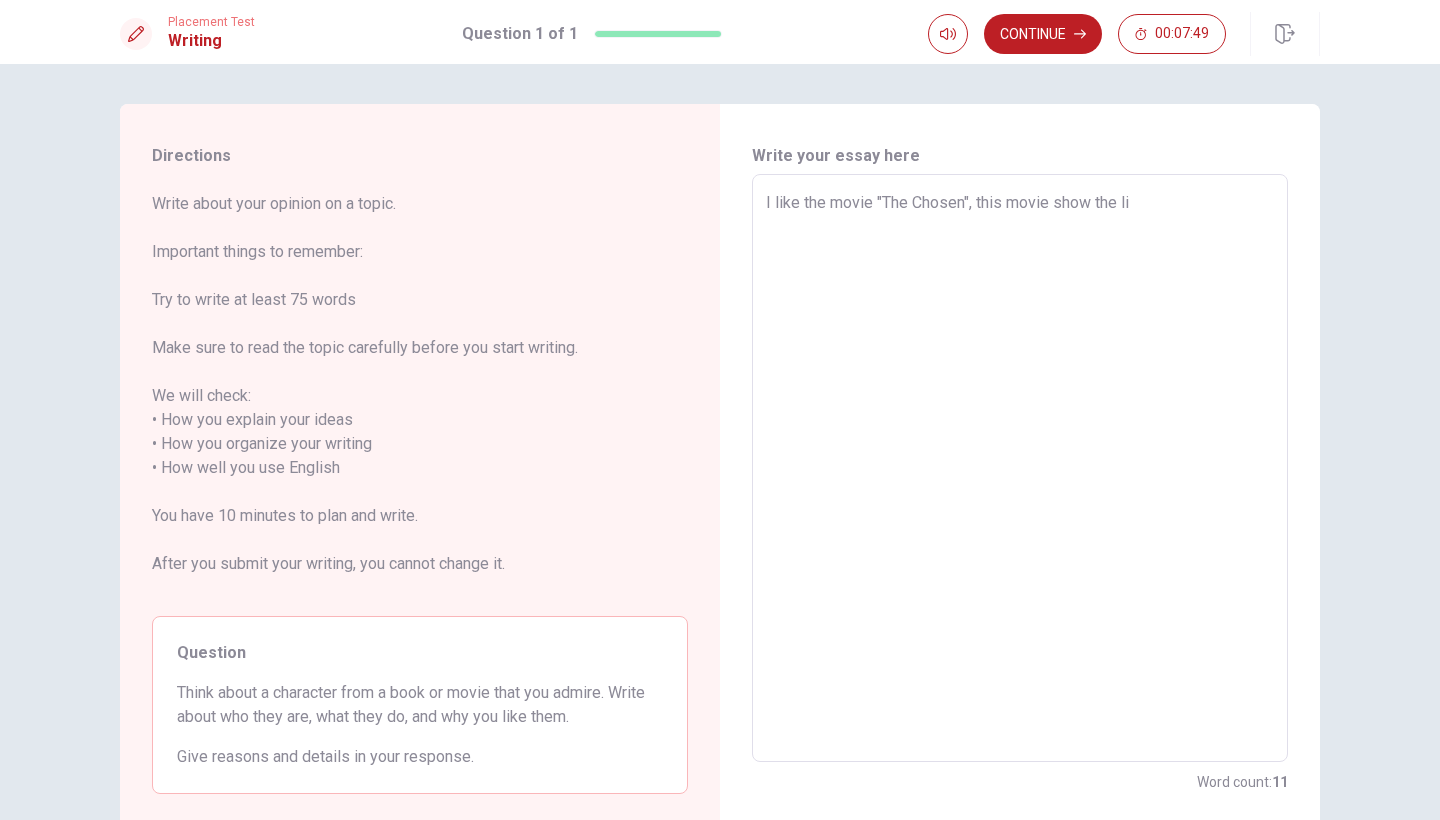 type on "x" 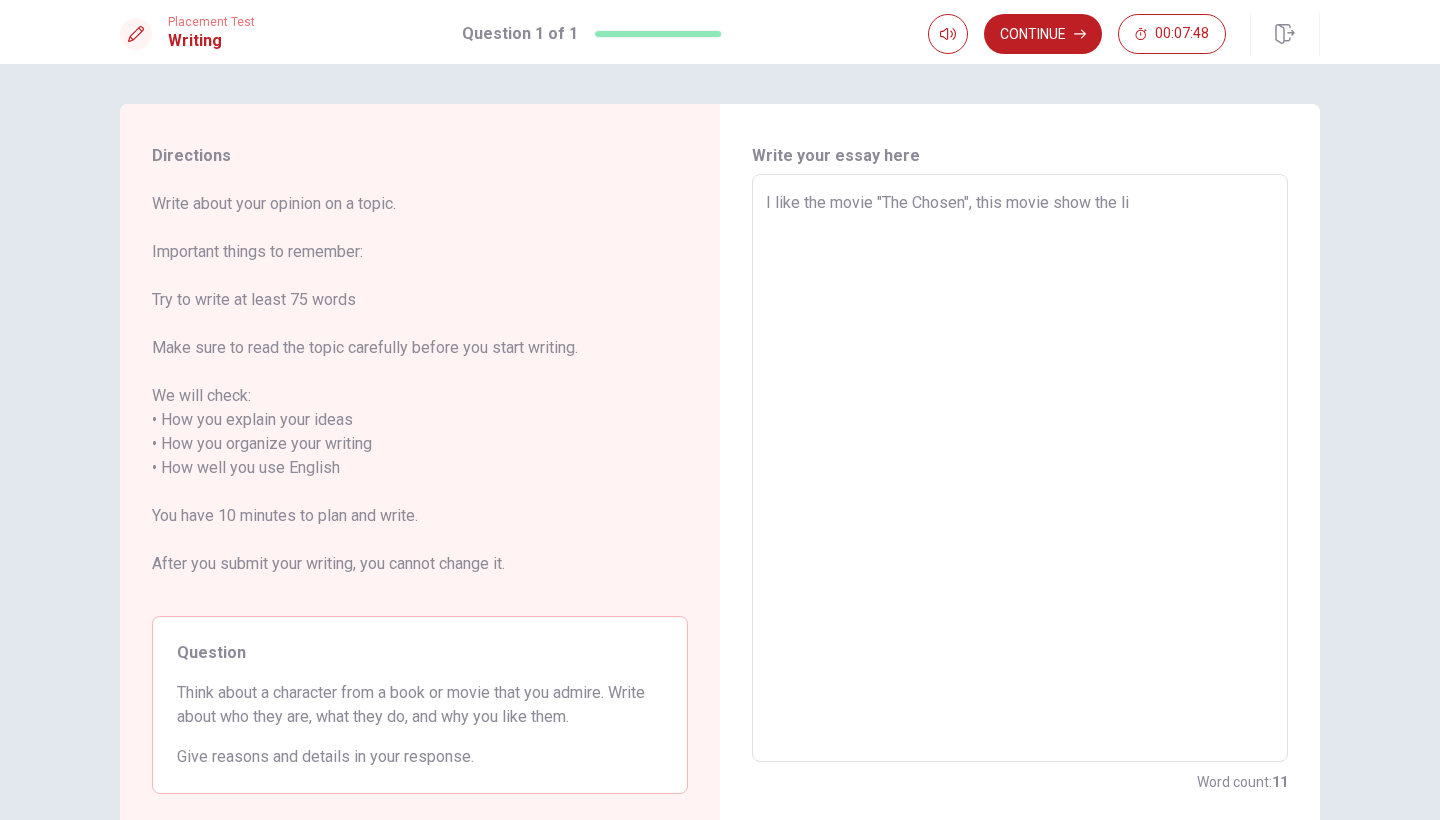 type on "I like the movie "The Chosen", this movie show the lif" 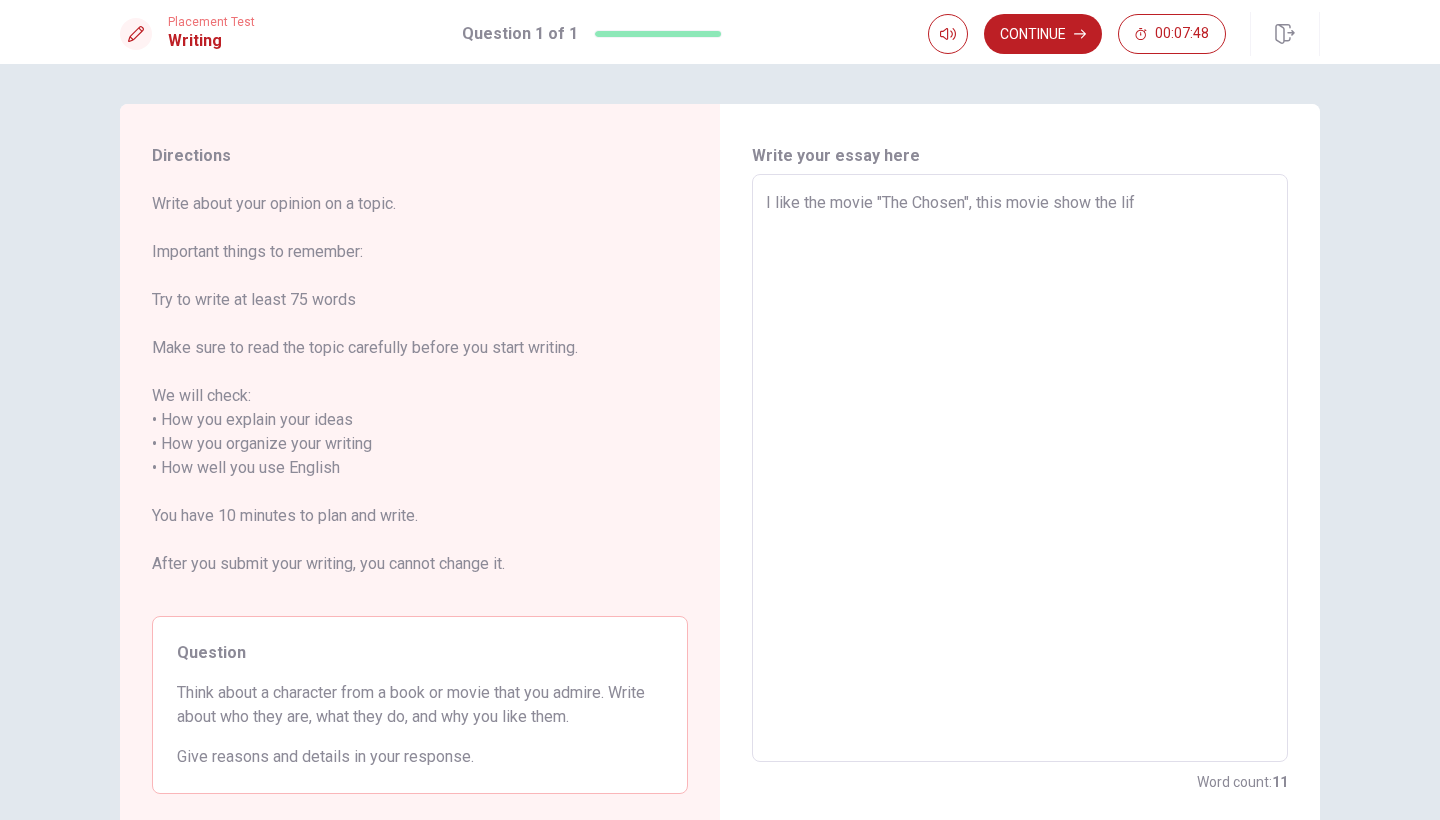 type on "x" 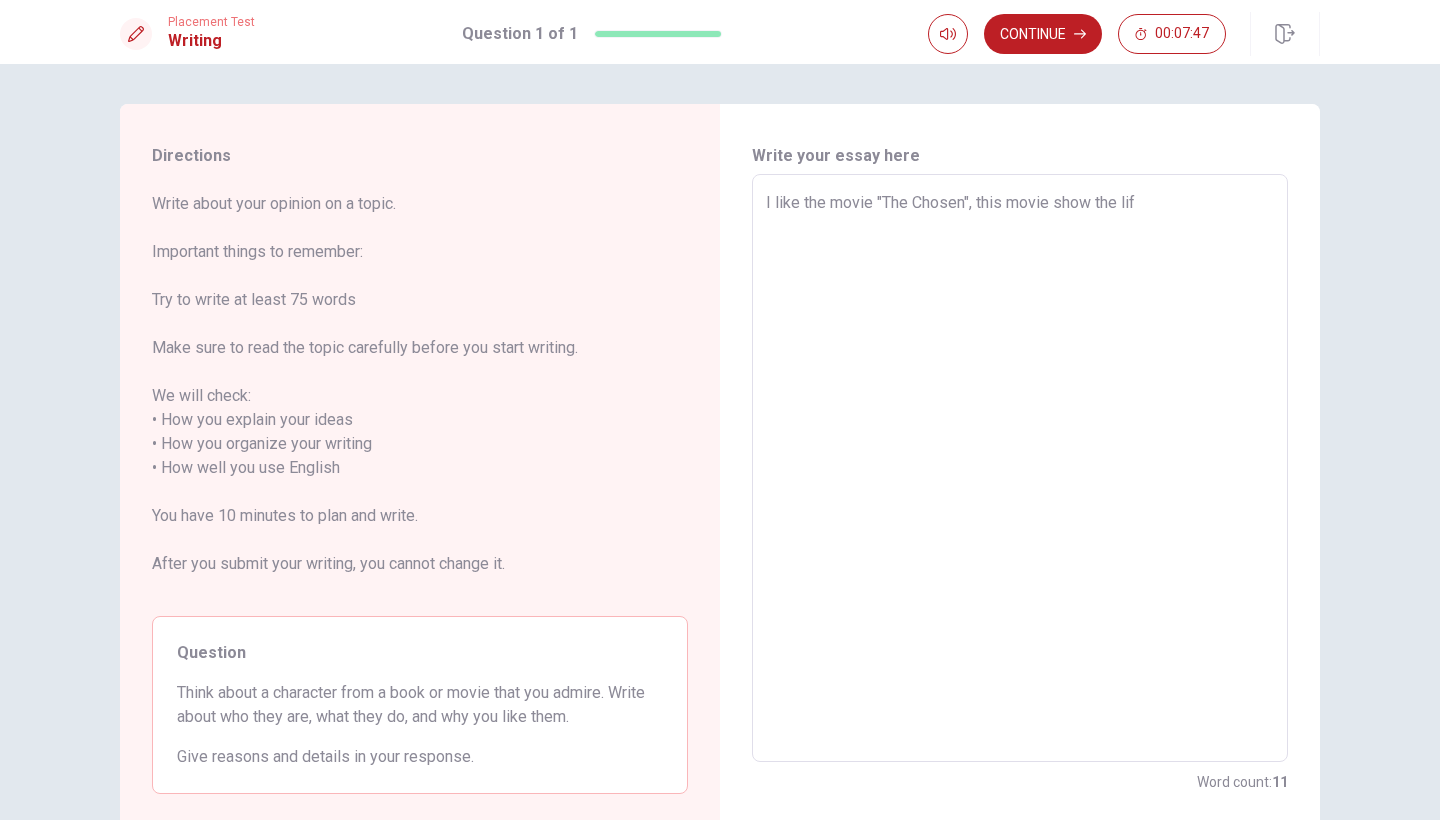 type on "I like the movie "The Chosen", this movie show the life" 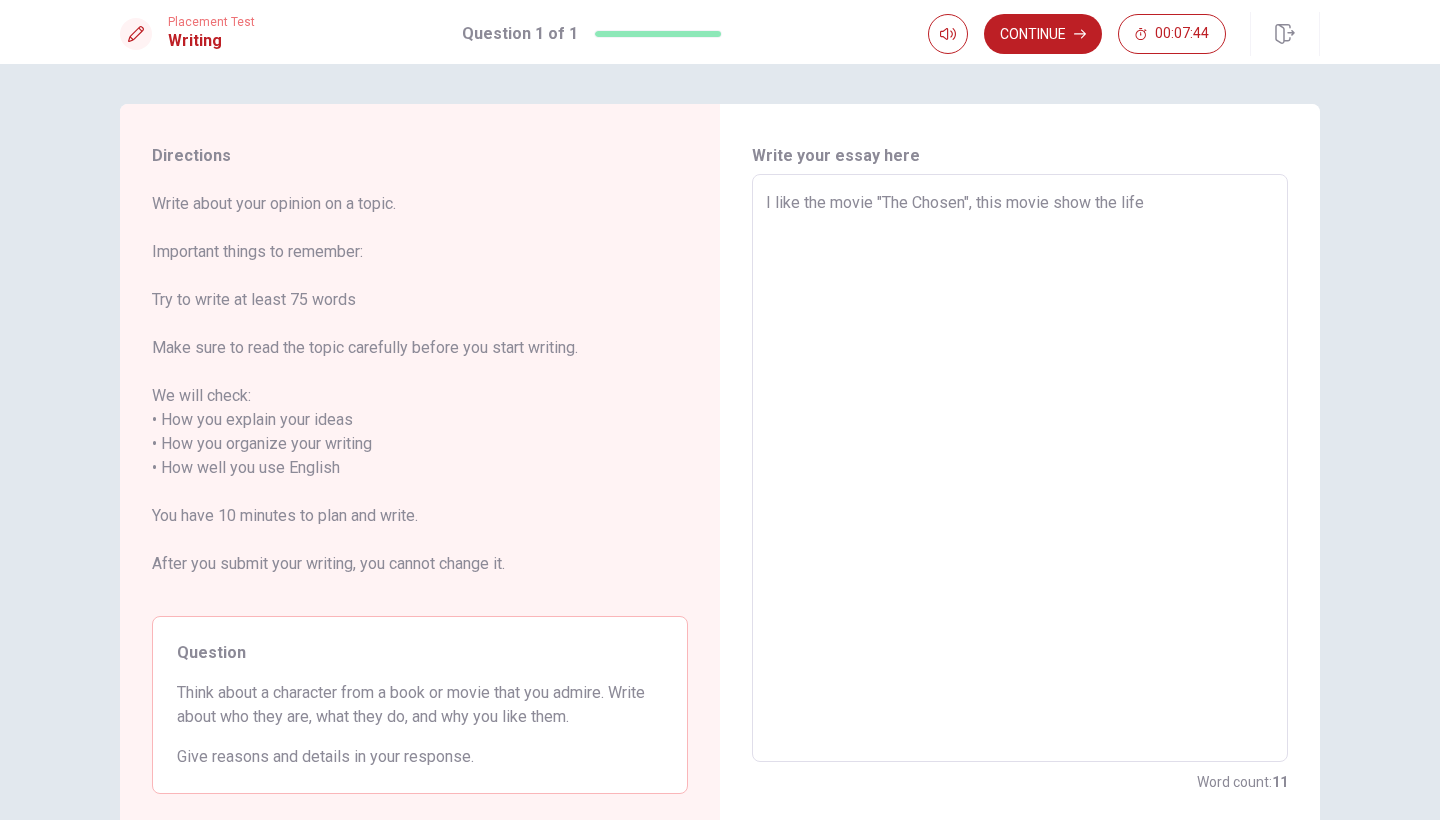 type on "x" 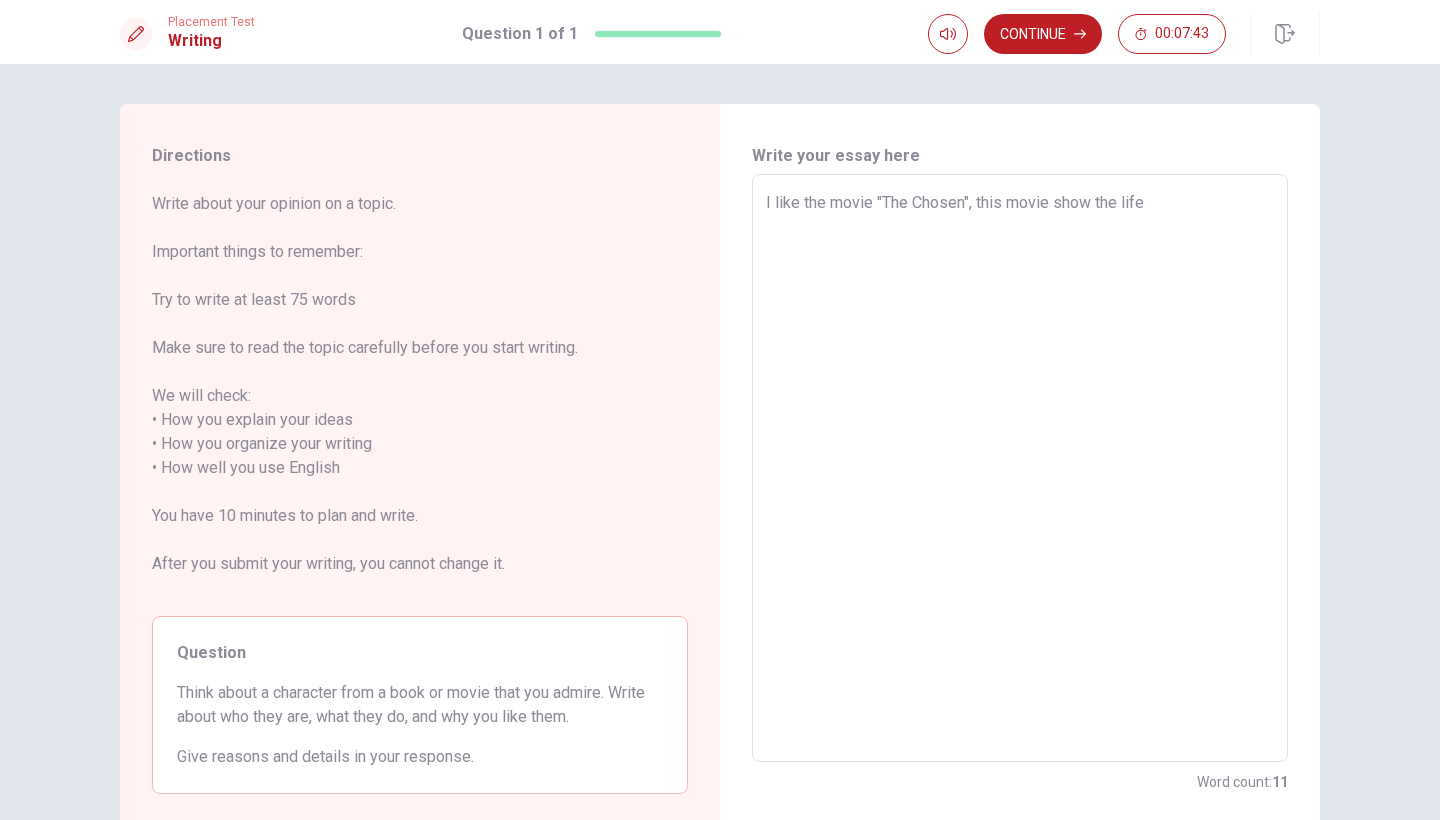 type on "I like the movie "The Chosen", this movie show the life" 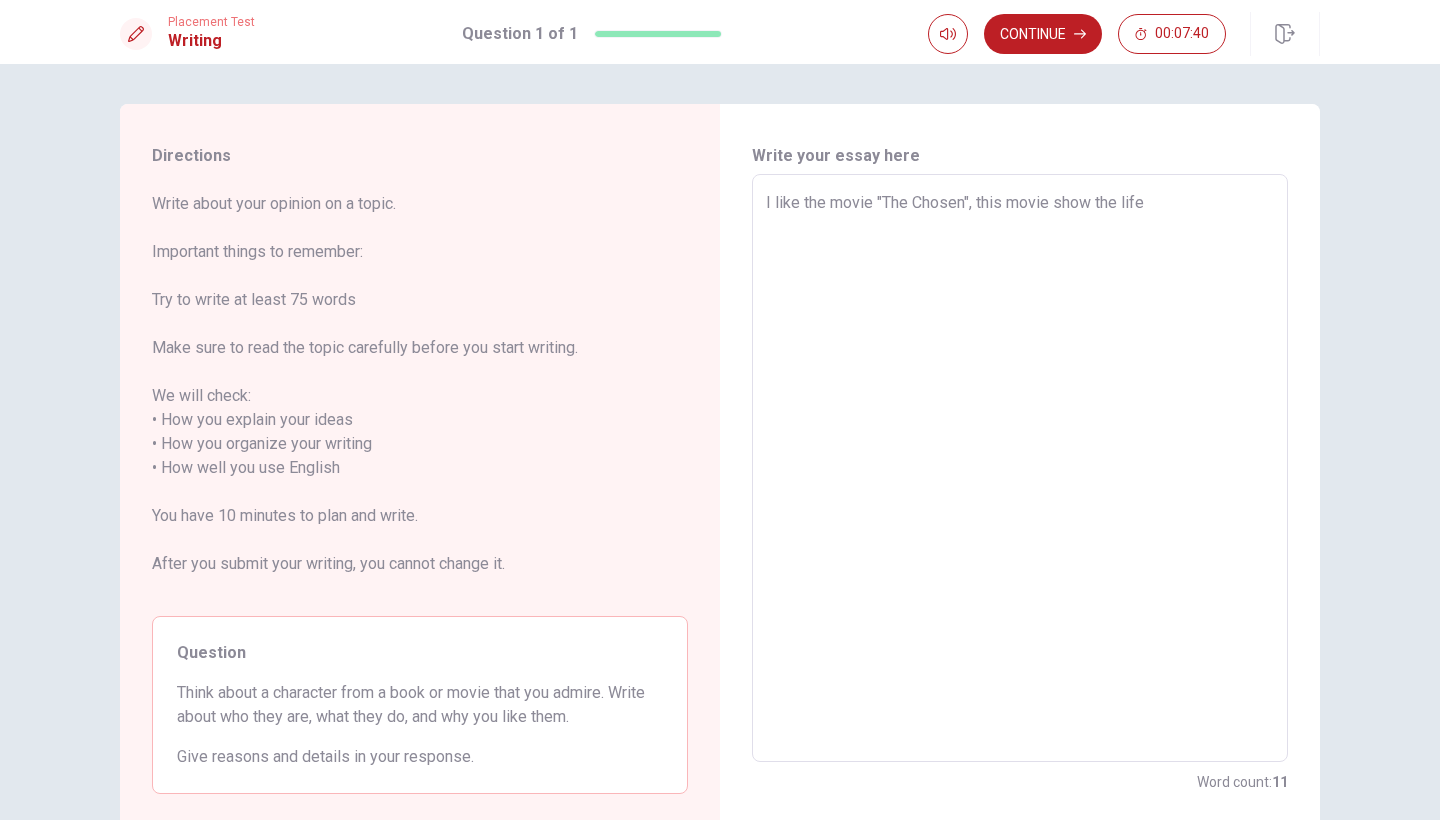 type on "x" 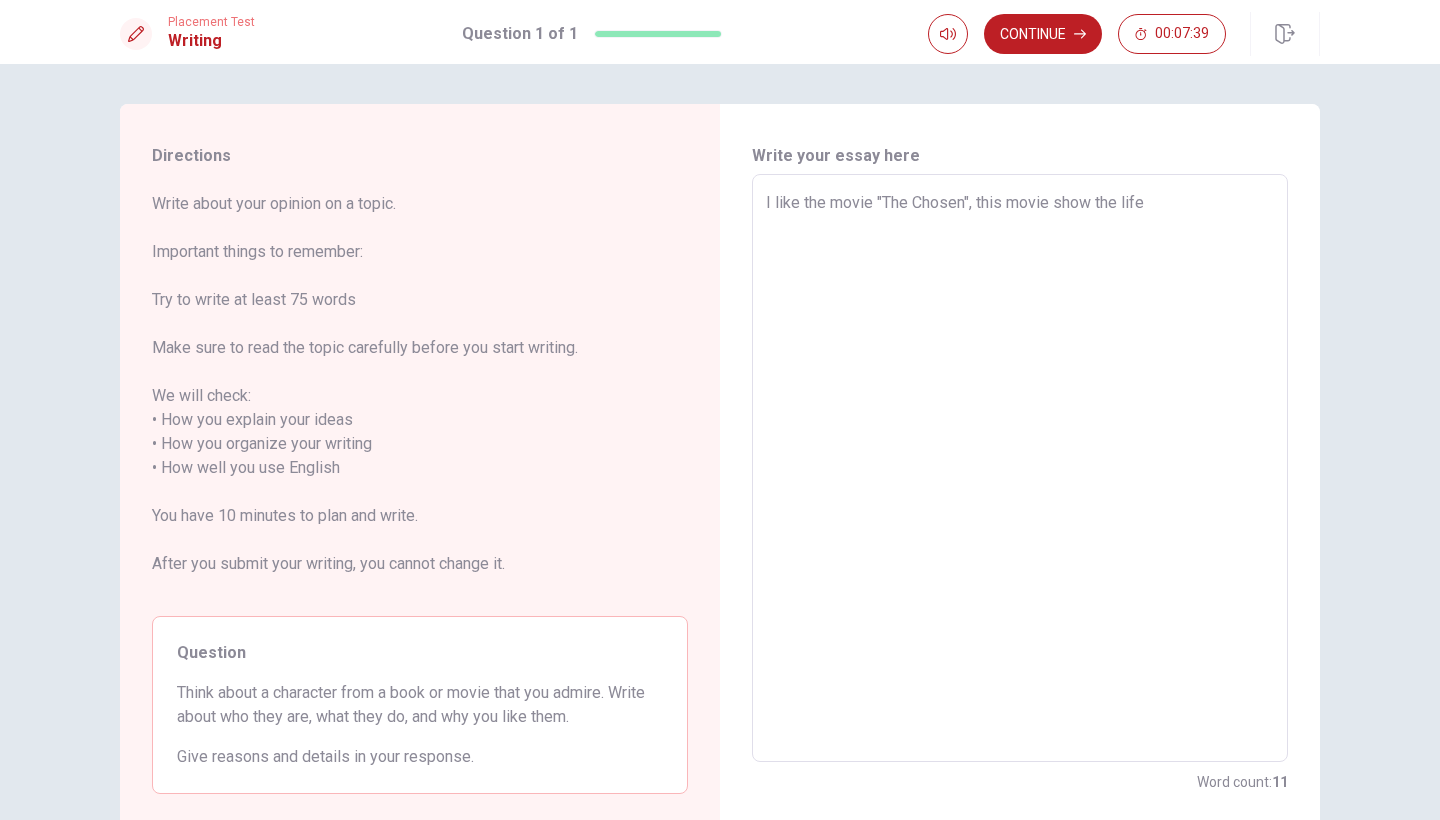 type on "I like the movie "The Chosen", this movie show the life o" 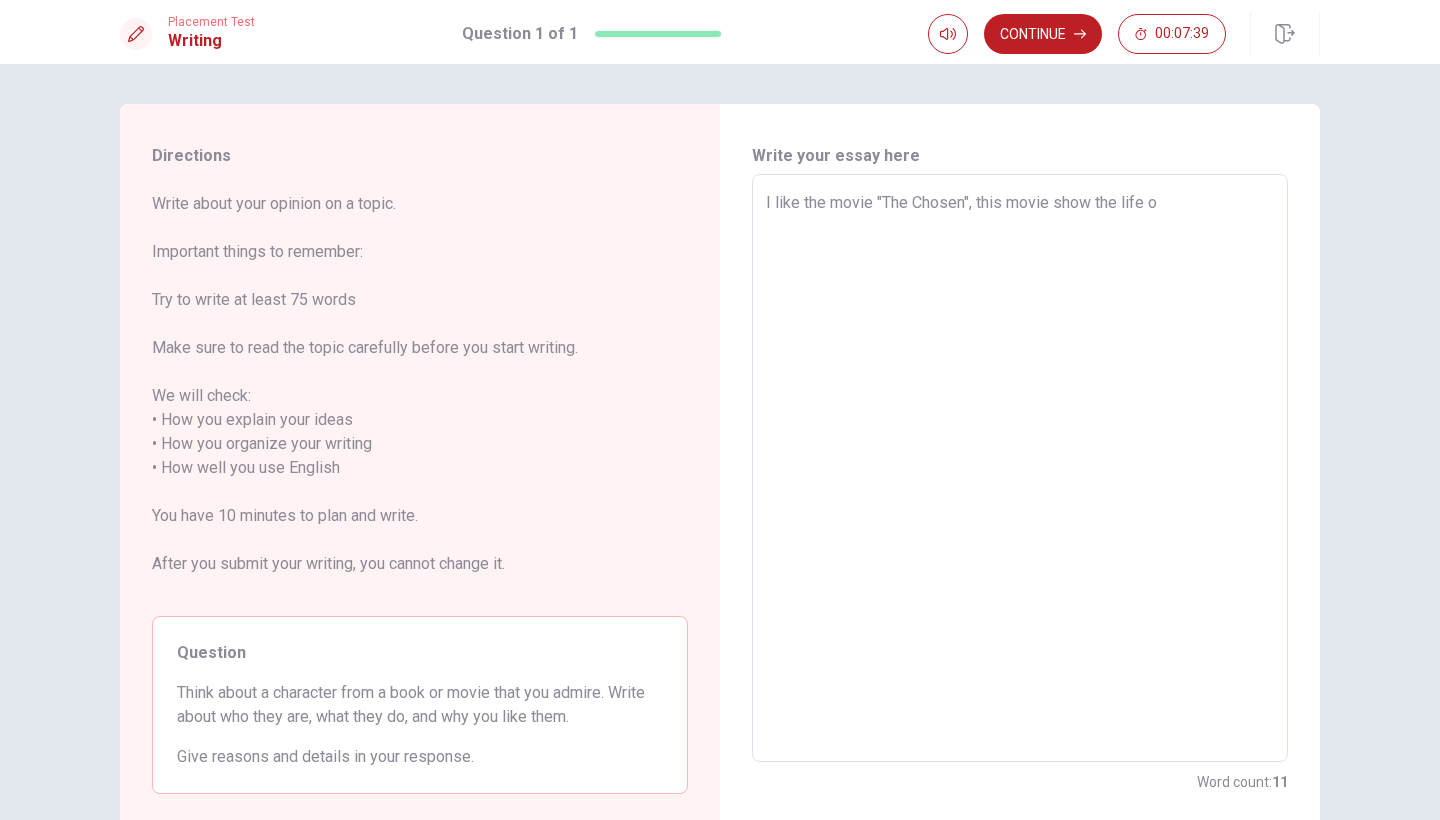 type on "x" 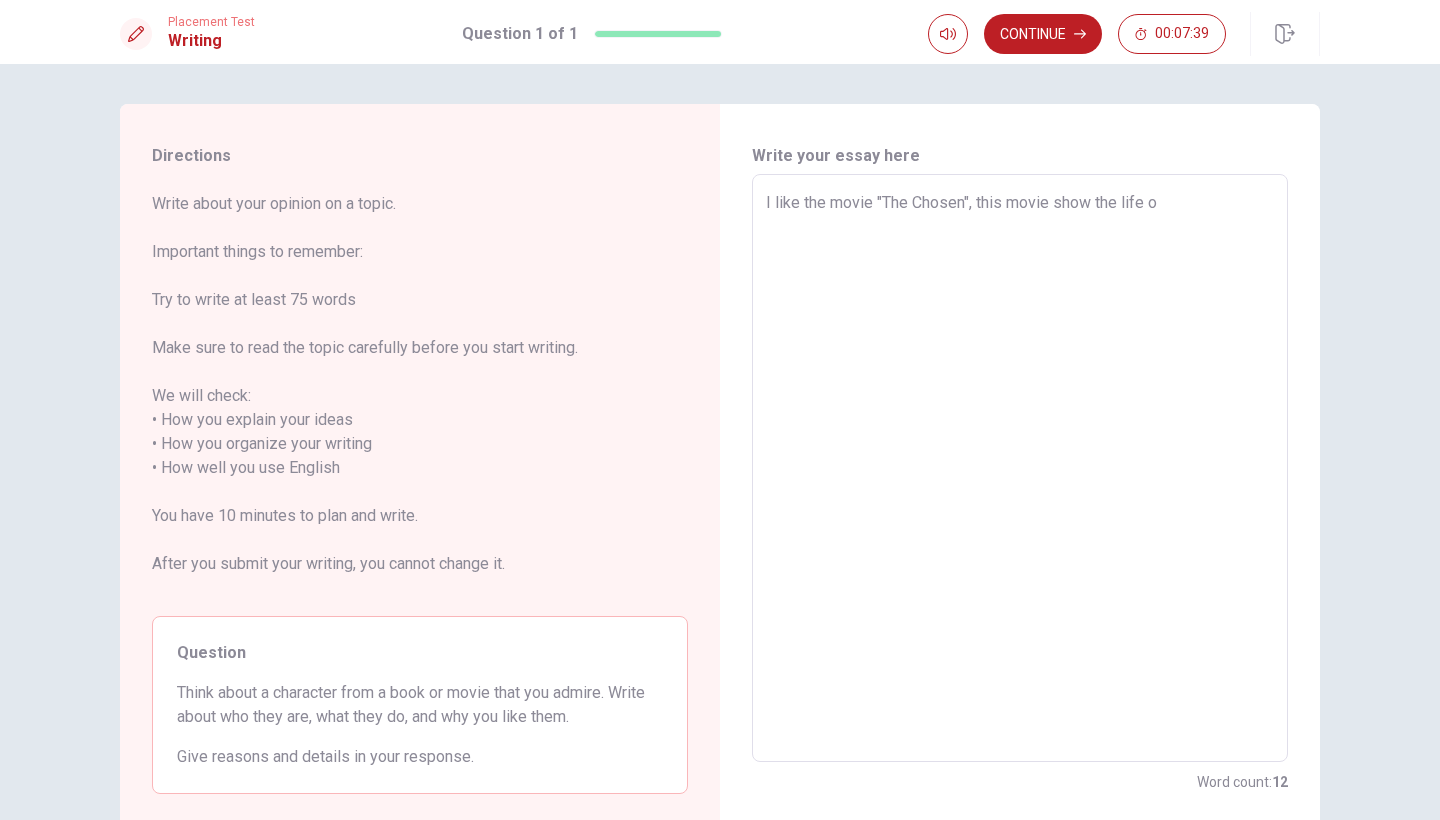 type on "I like the movie "The Chosen", this movie show the life of" 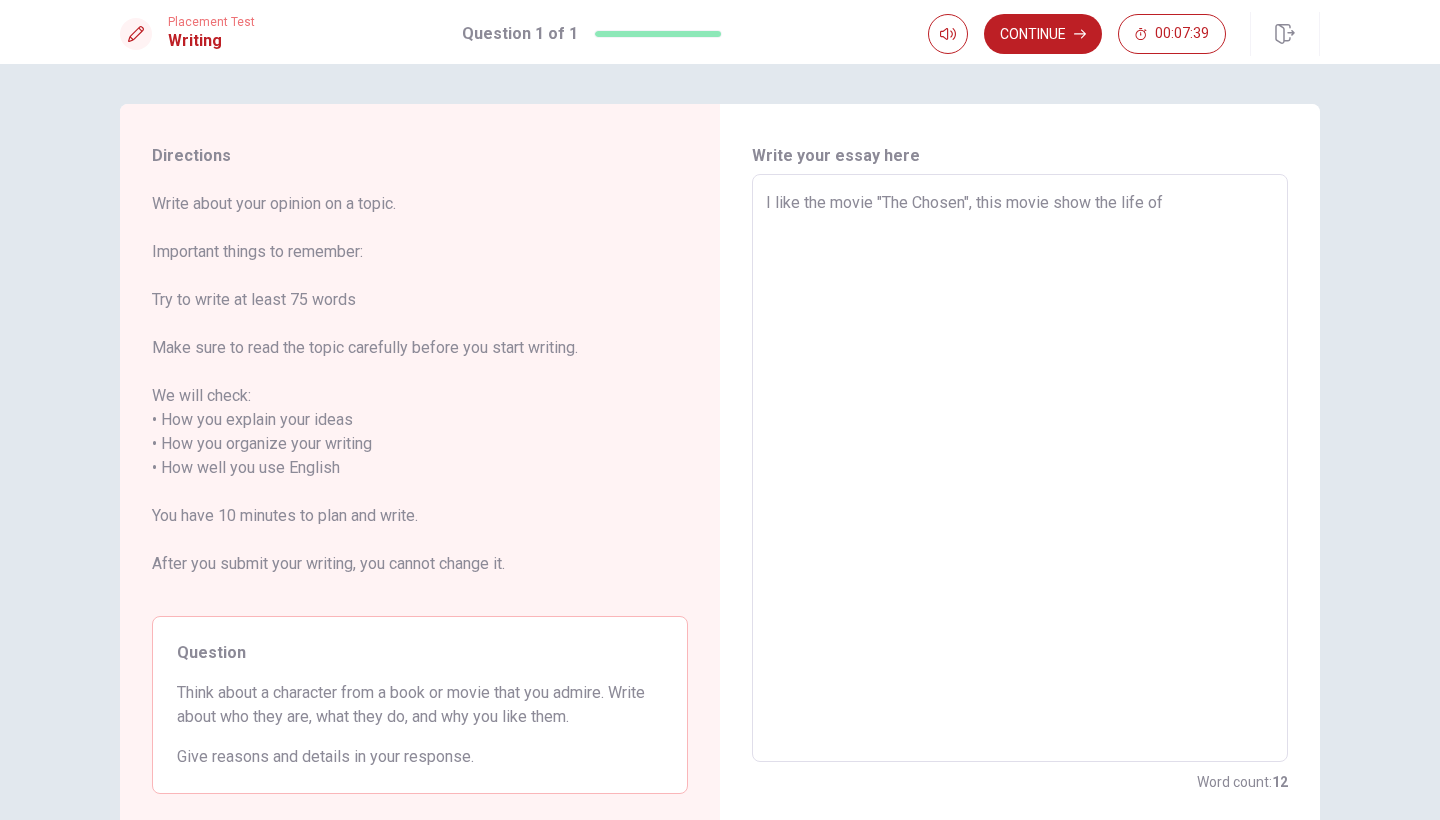 type on "x" 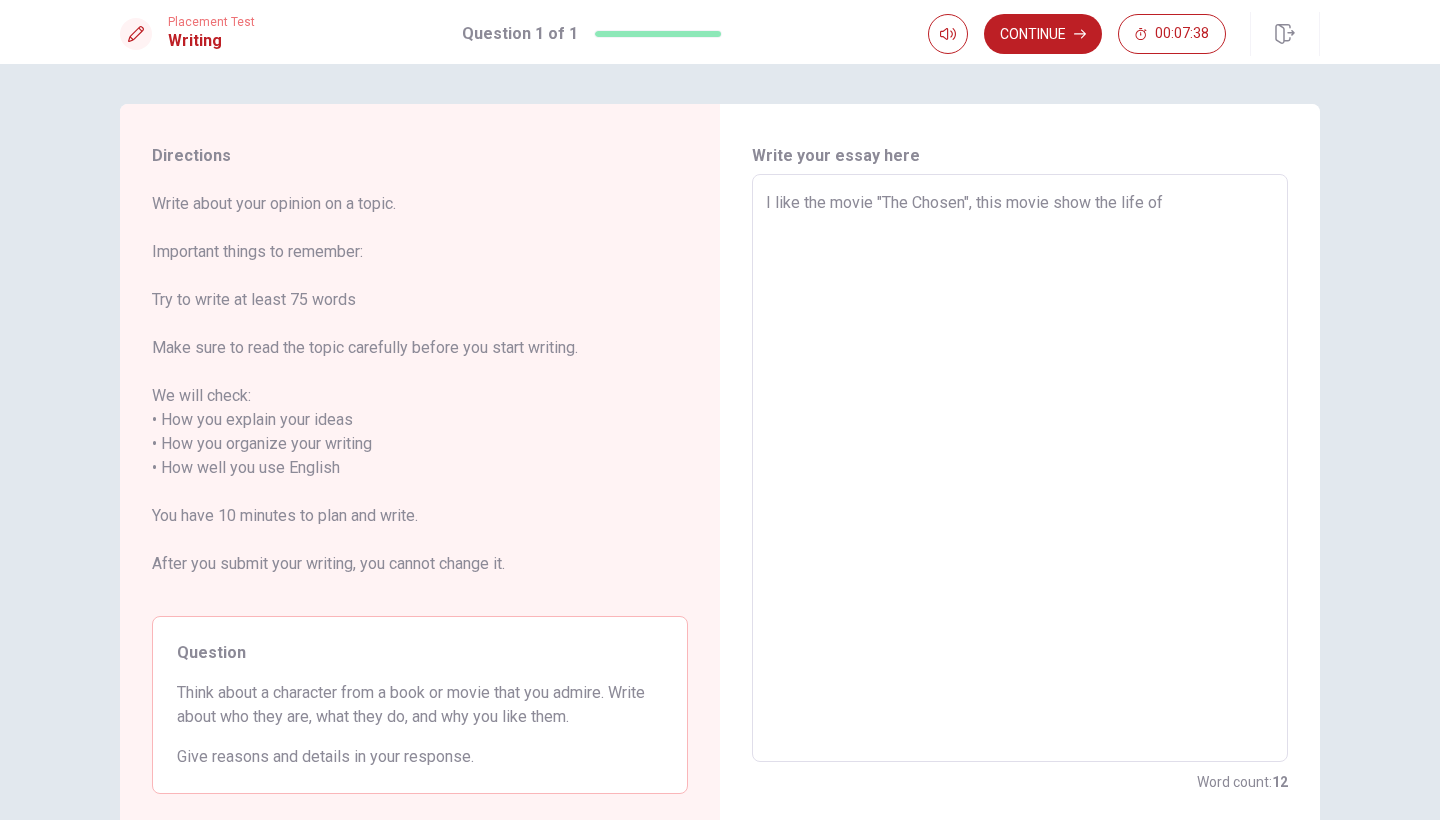 type on "I like the movie "The Chosen", this movie show the life of" 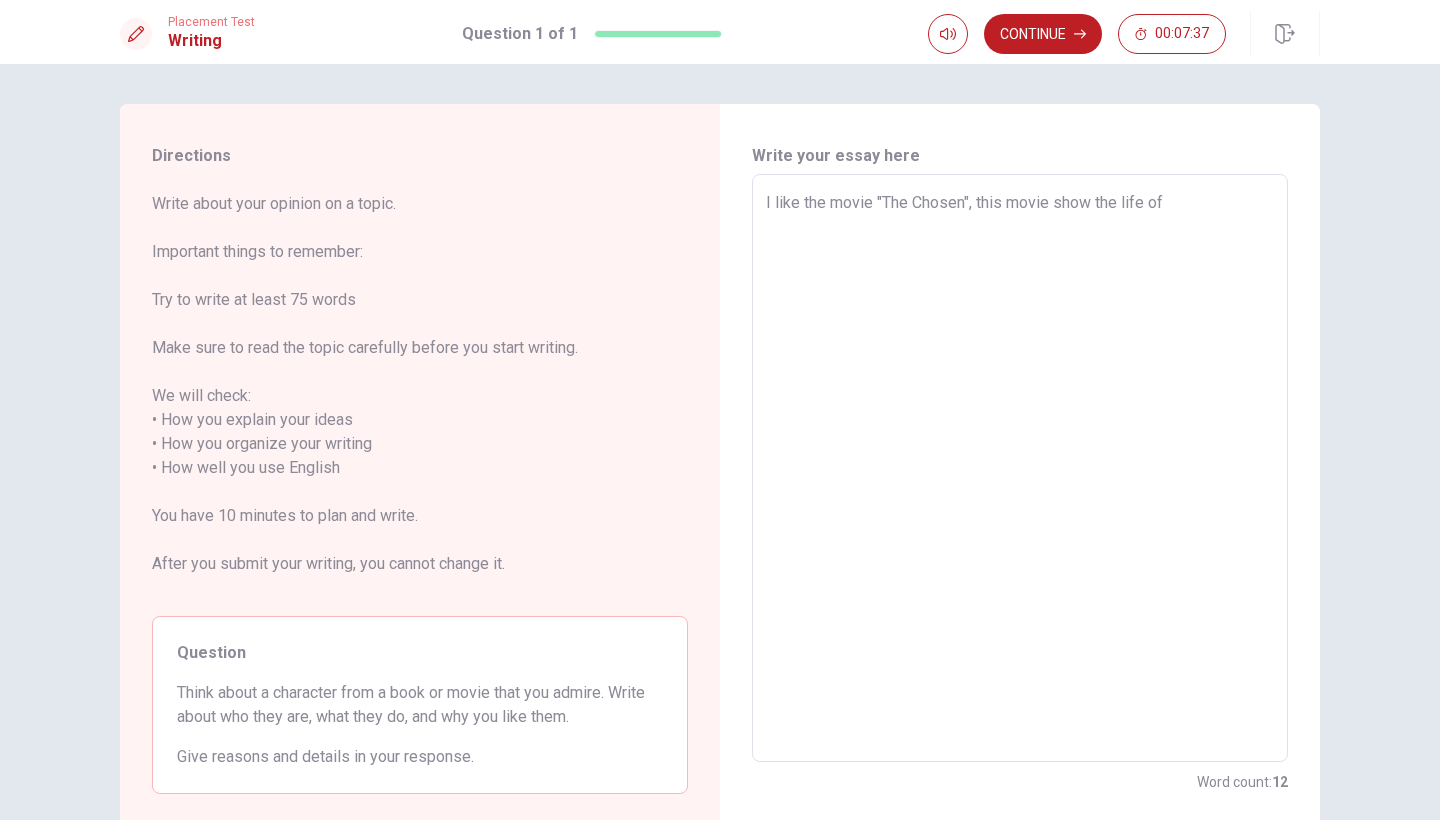 type on "I like the movie "The Chosen", this movie show the life of J" 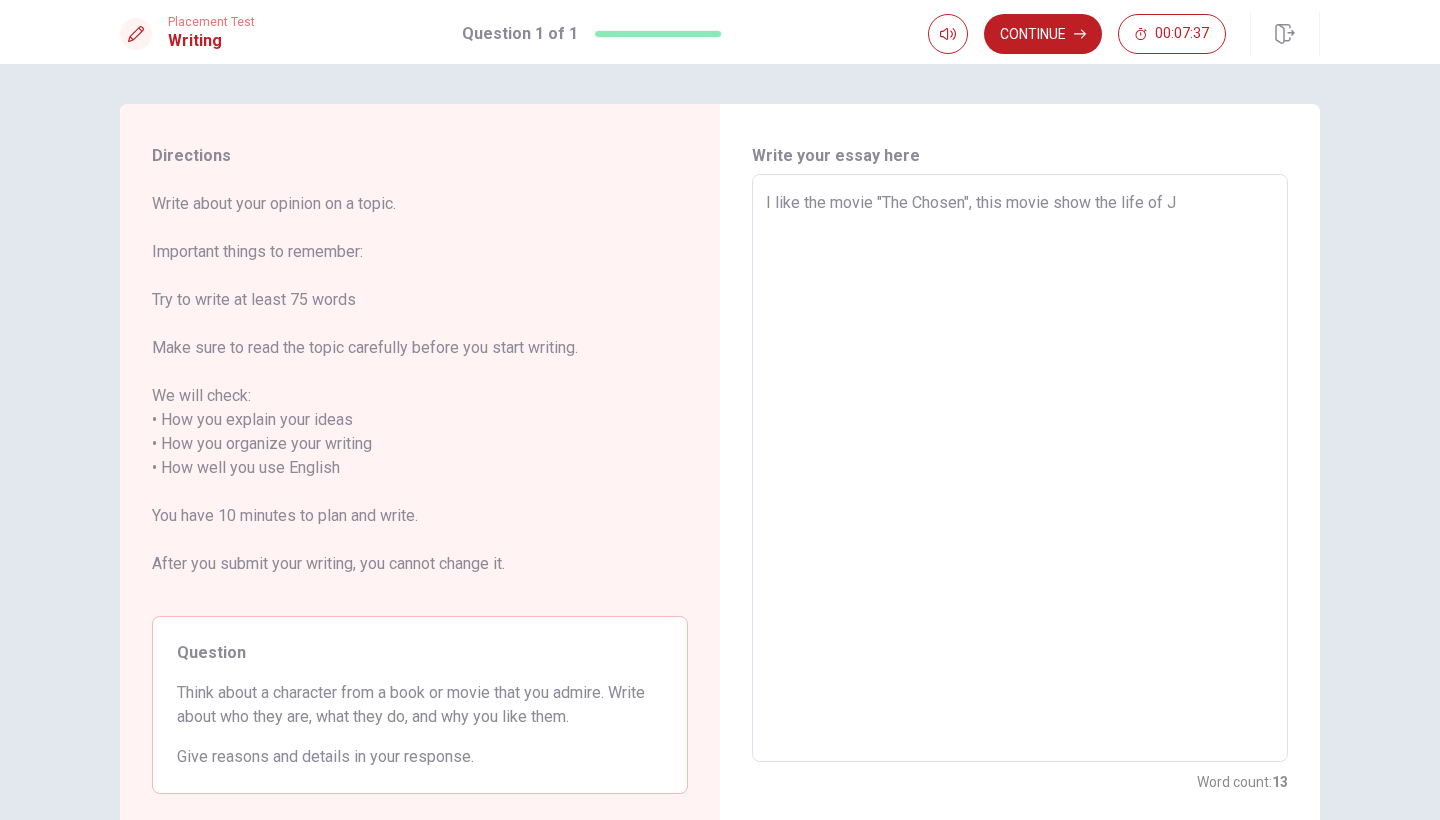 type on "x" 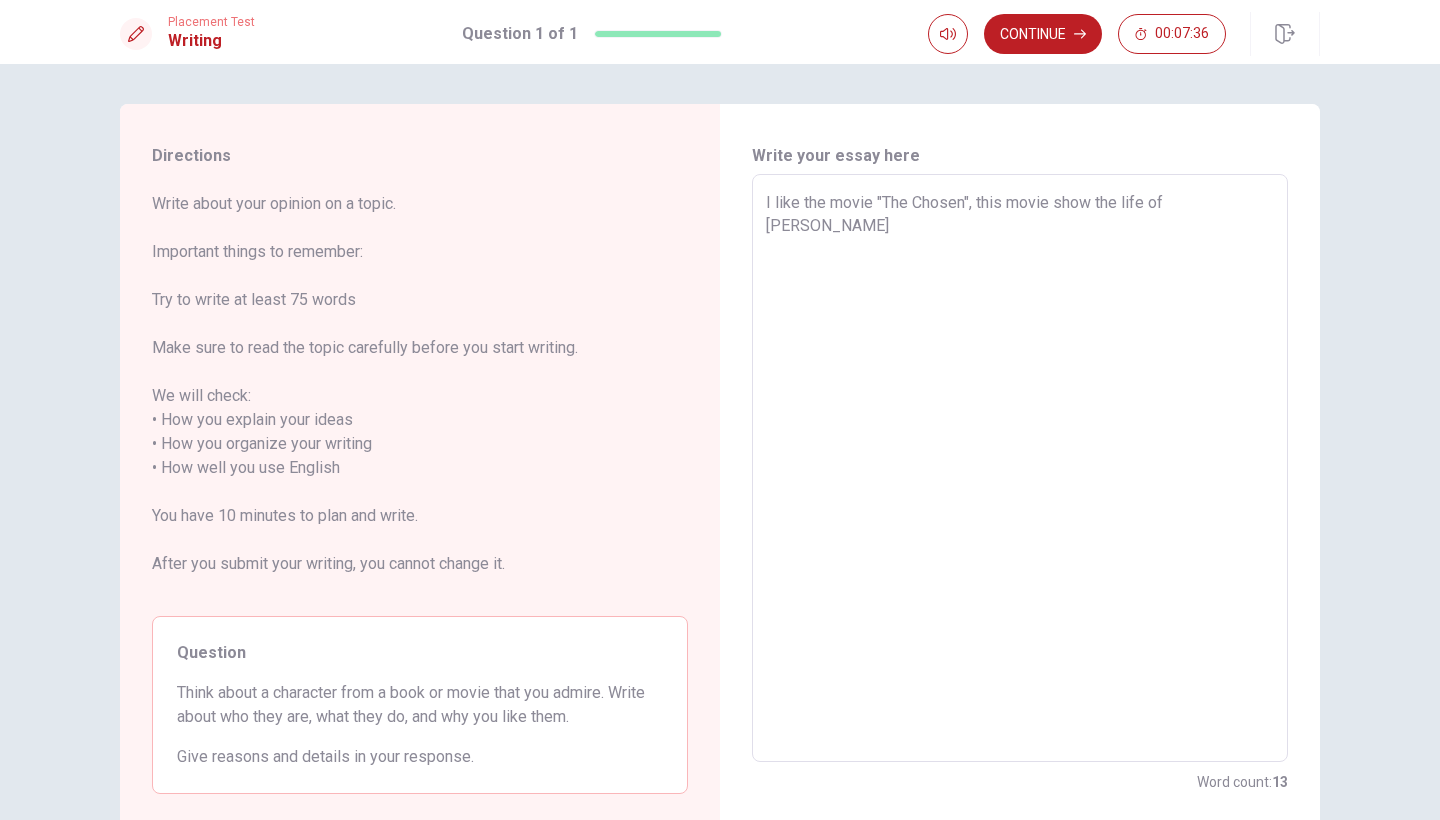 type on "I like the movie "The Chosen", this movie show the life of [PERSON_NAME]" 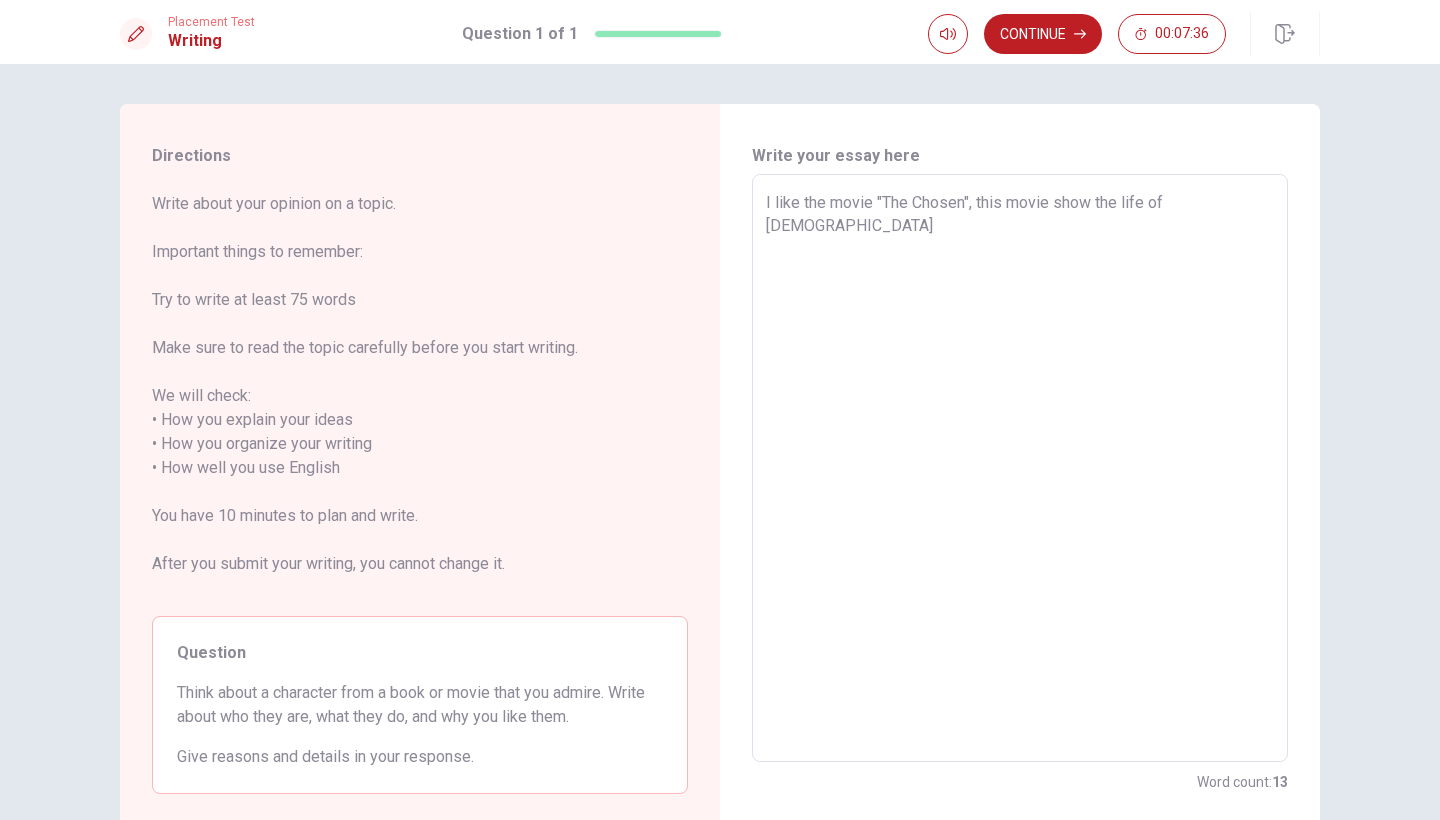 type on "x" 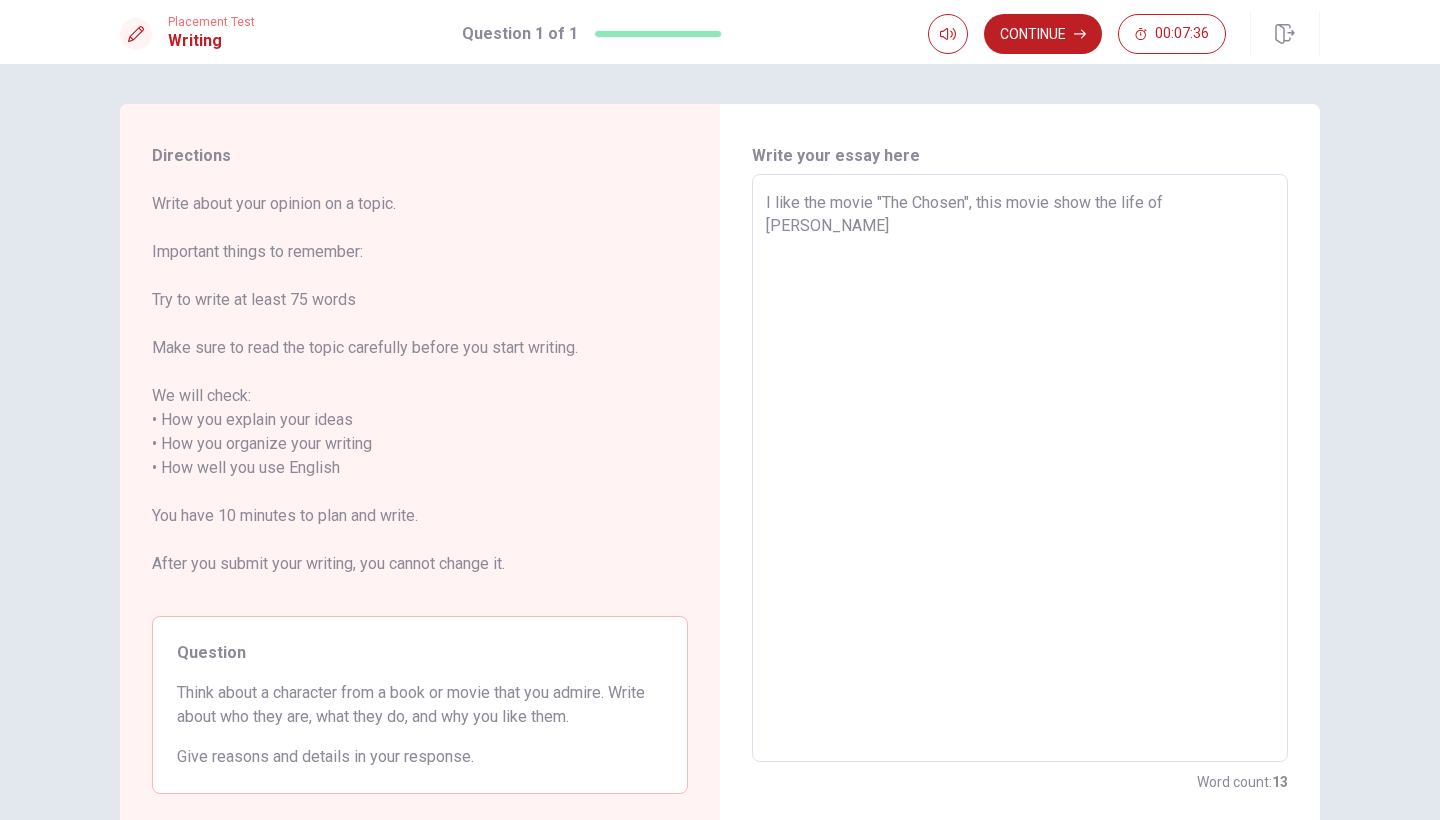type on "x" 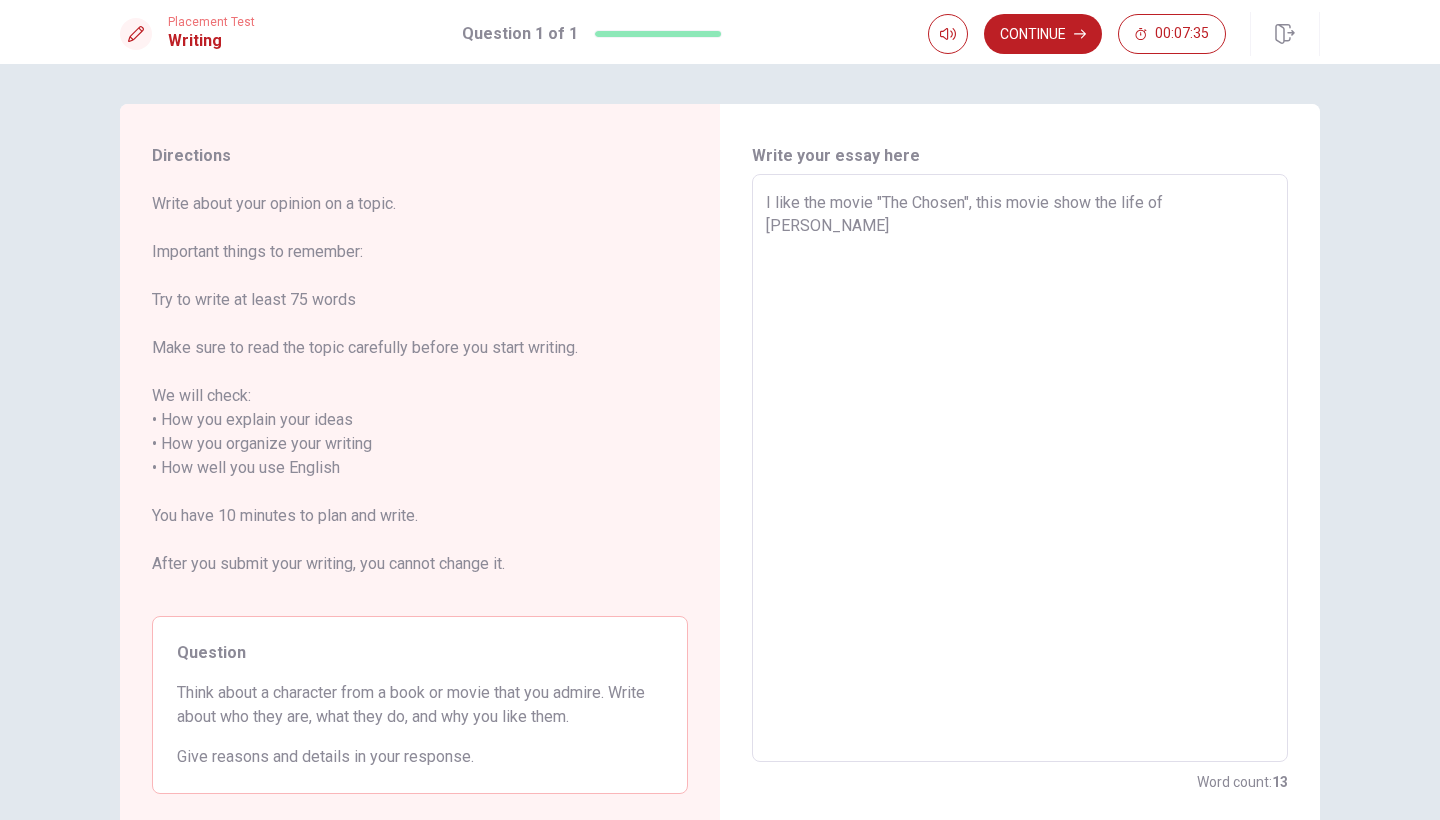 type on "I like the movie "The Chosen", this movie show the life of [PERSON_NAME]" 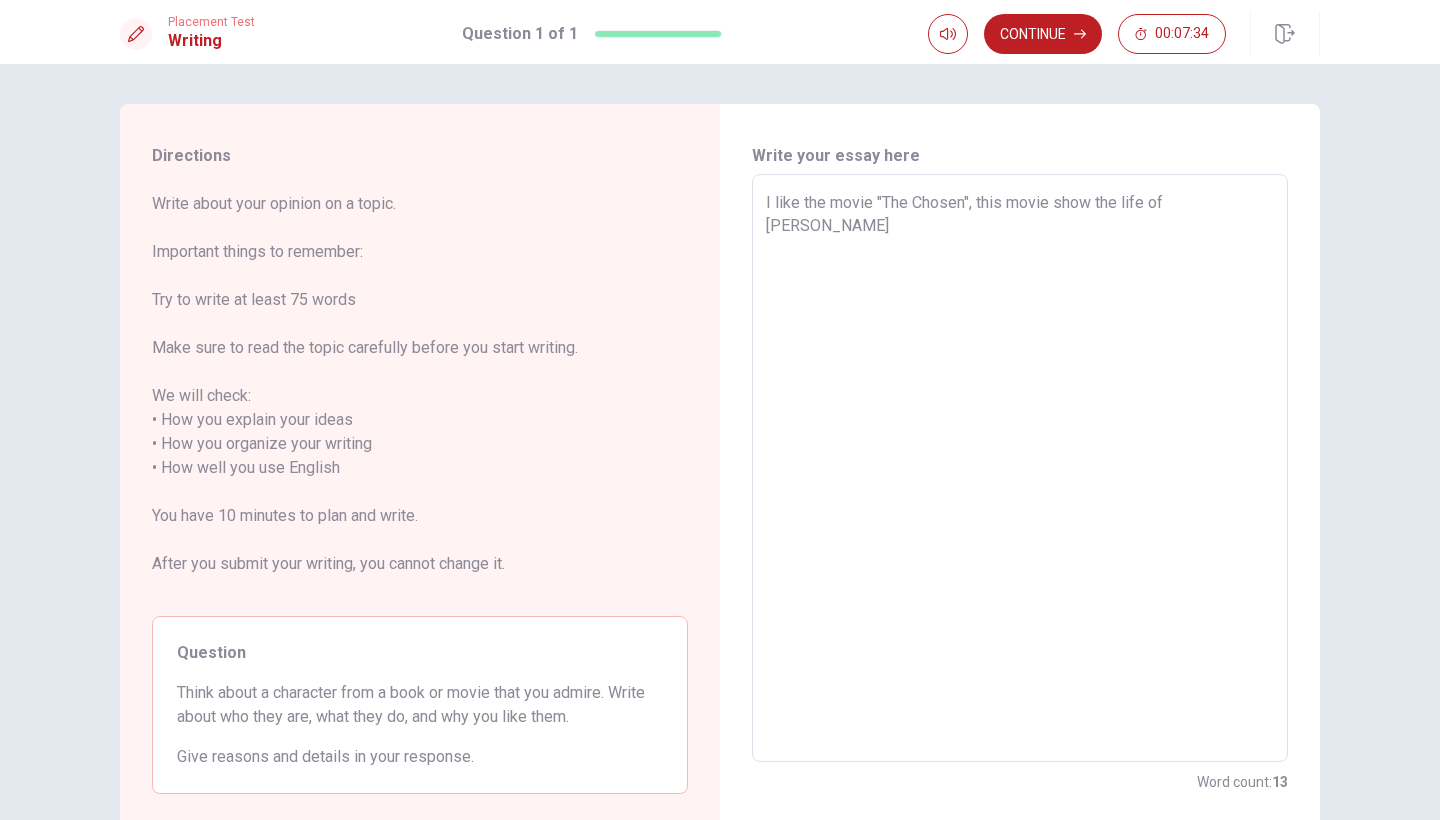 type on "I like the movie "The Chosen", this movie show the life of [DEMOGRAPHIC_DATA][PERSON_NAME]" 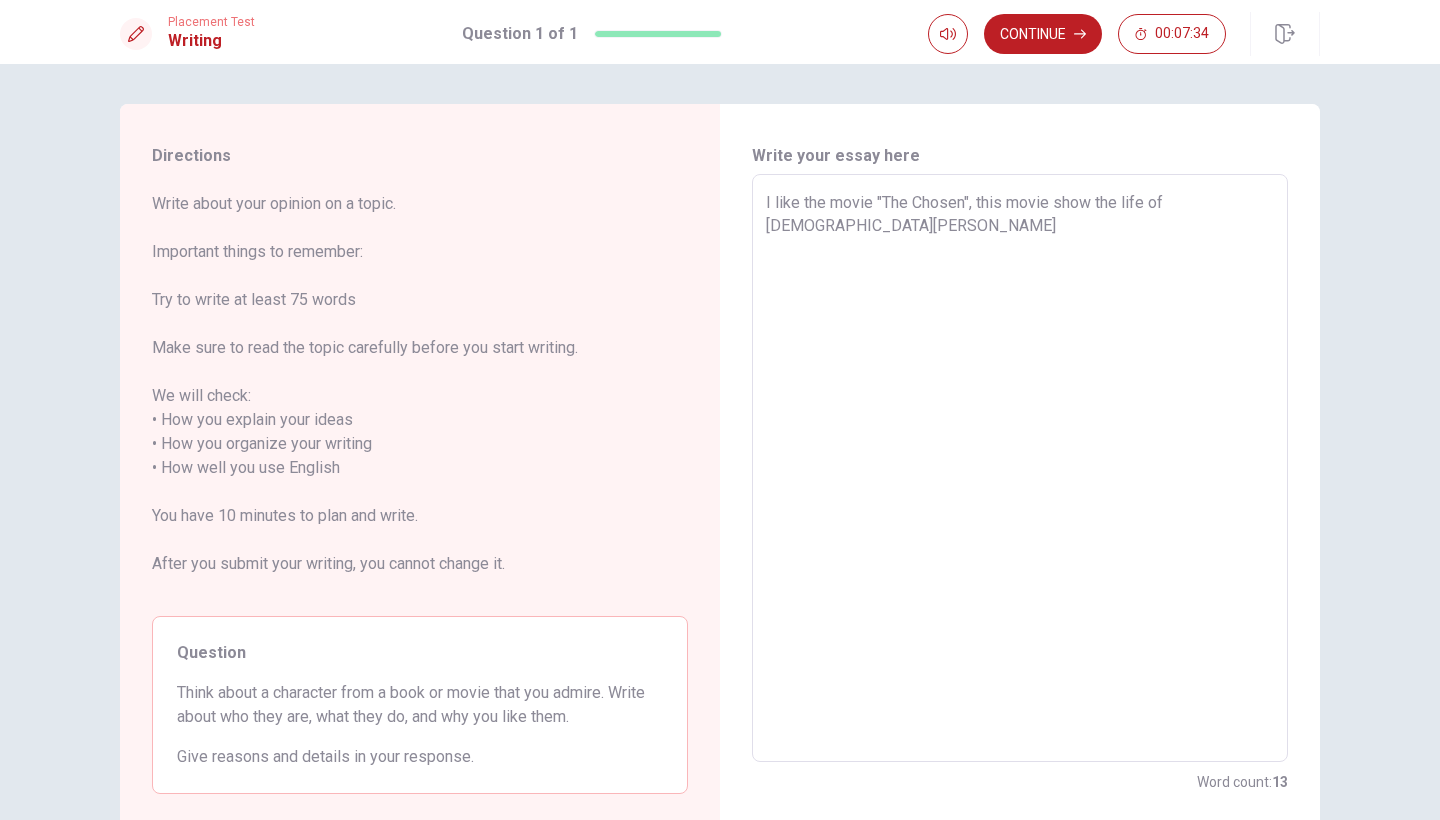 type on "x" 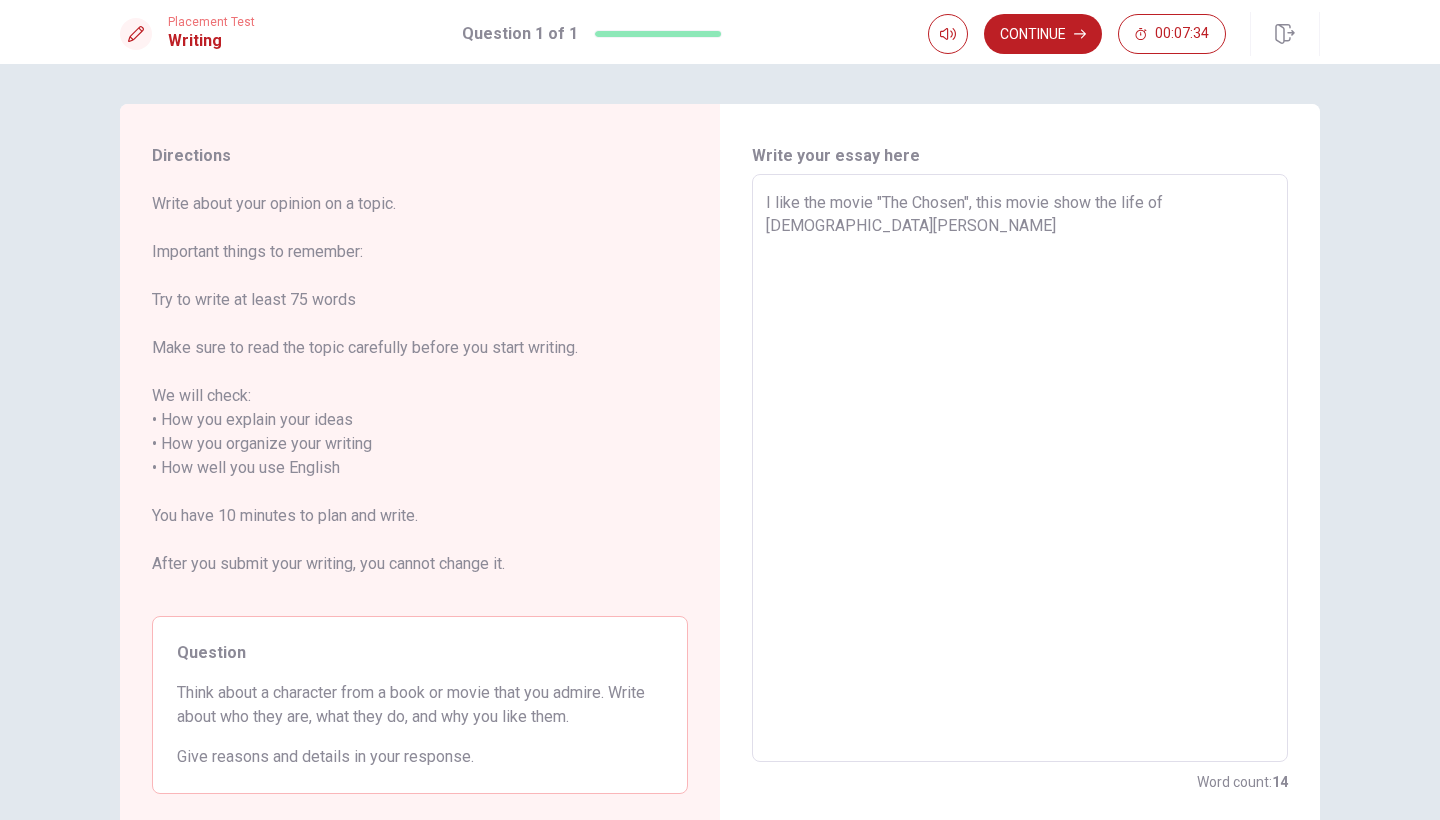 type on "I like the movie "The Chosen", this movie show the life of [DEMOGRAPHIC_DATA][PERSON_NAME]" 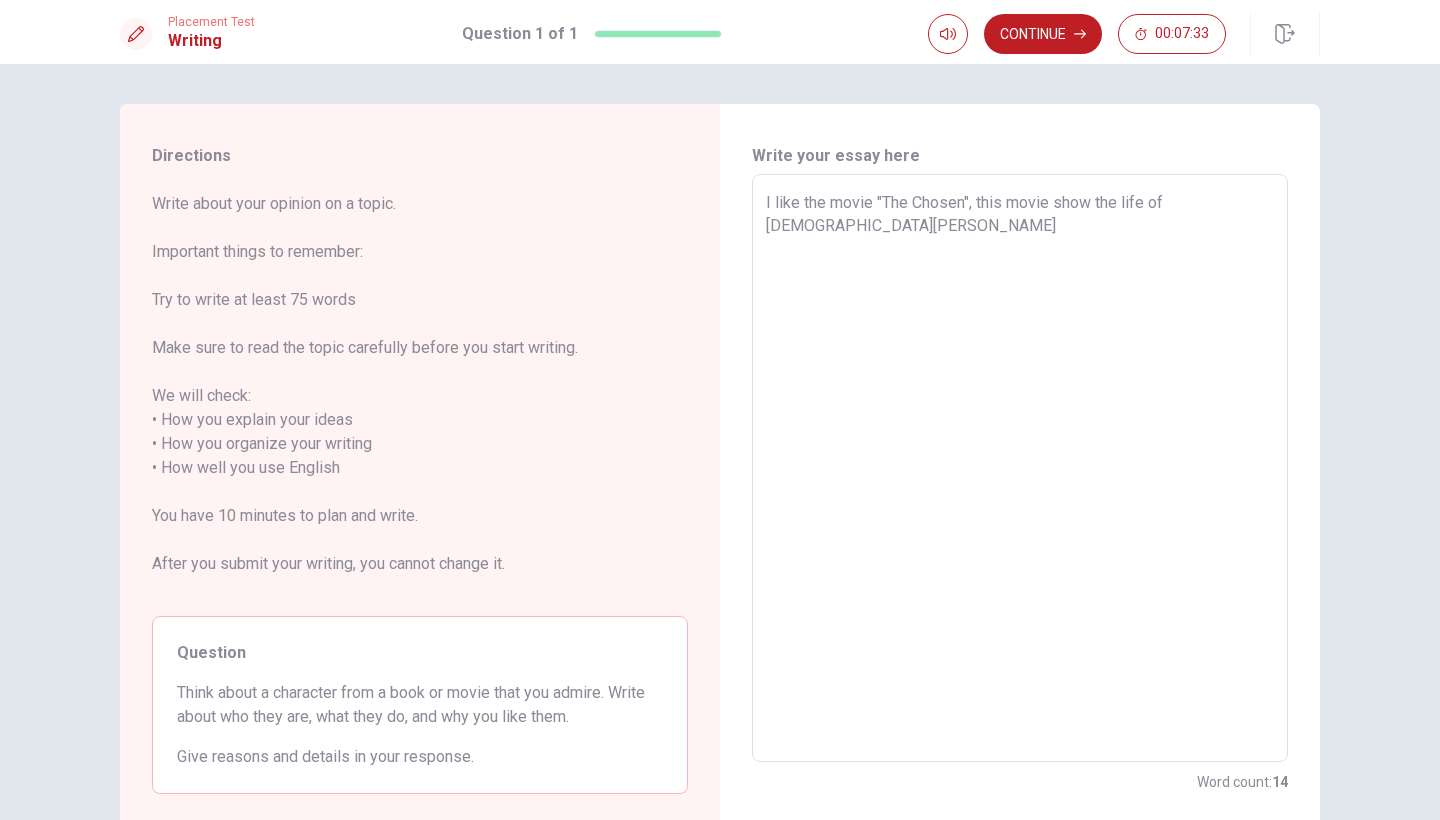 type on "I like the movie "The Chosen", this movie show the life of [PERSON_NAME]" 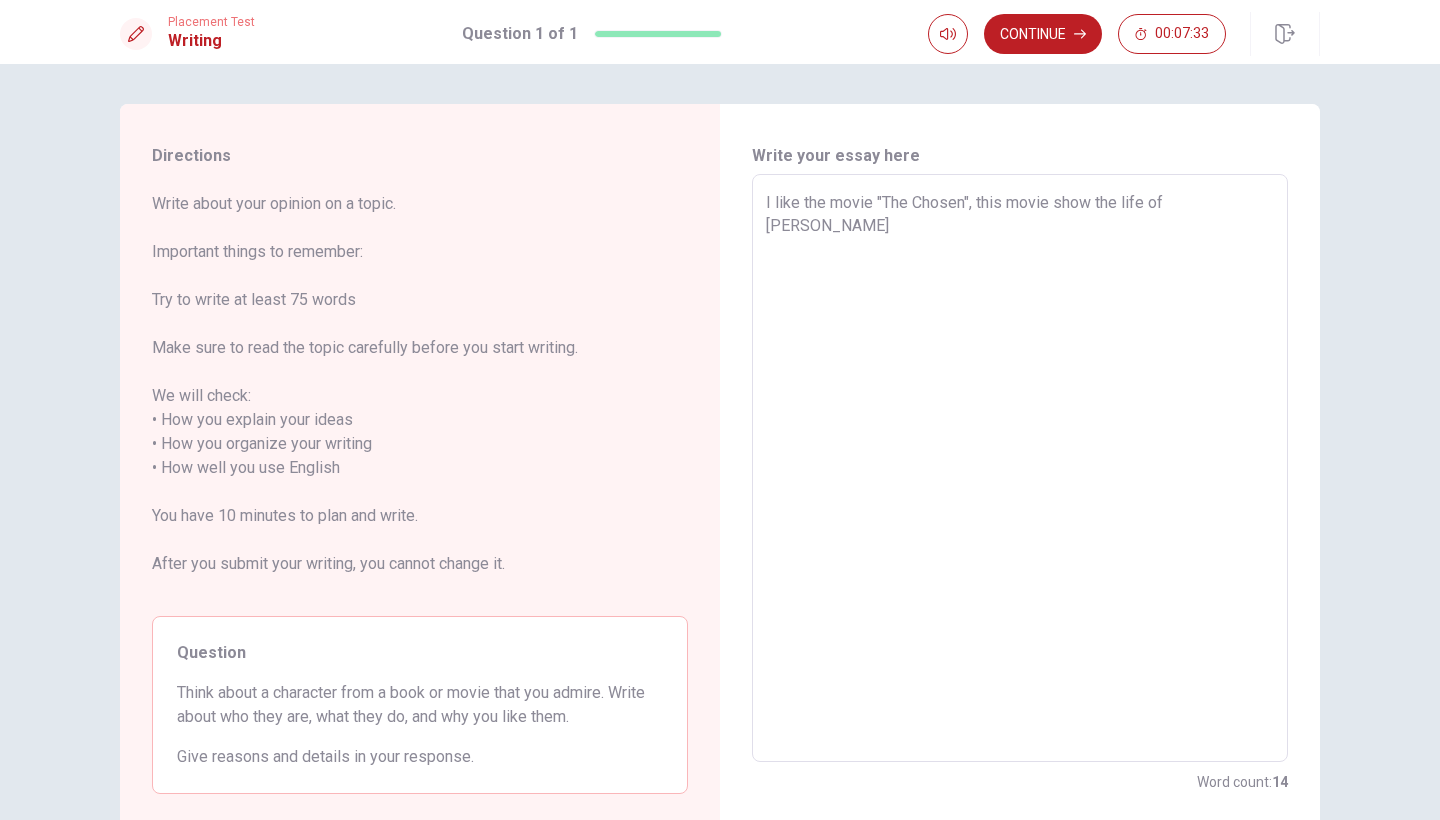 type on "x" 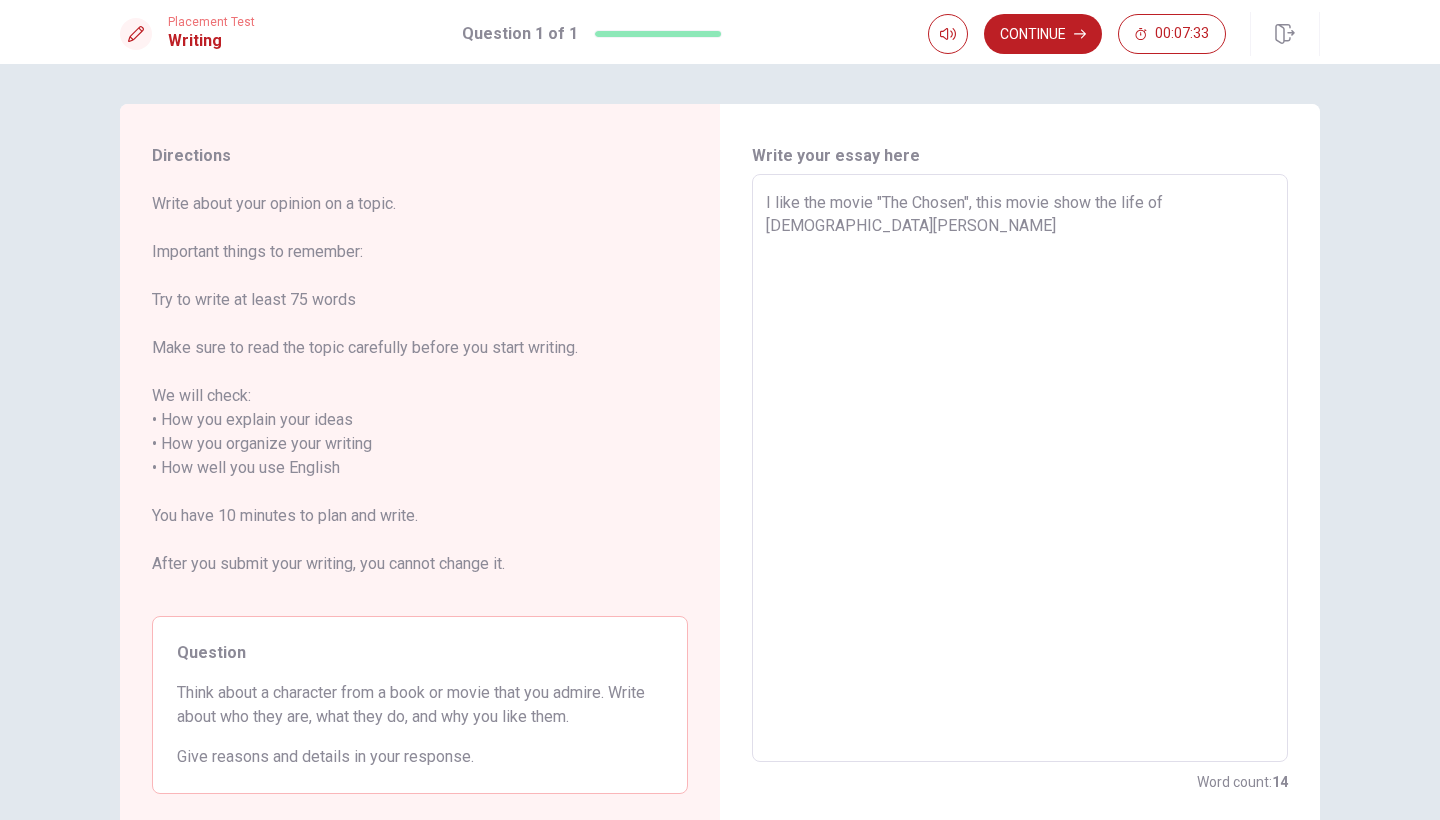 type on "x" 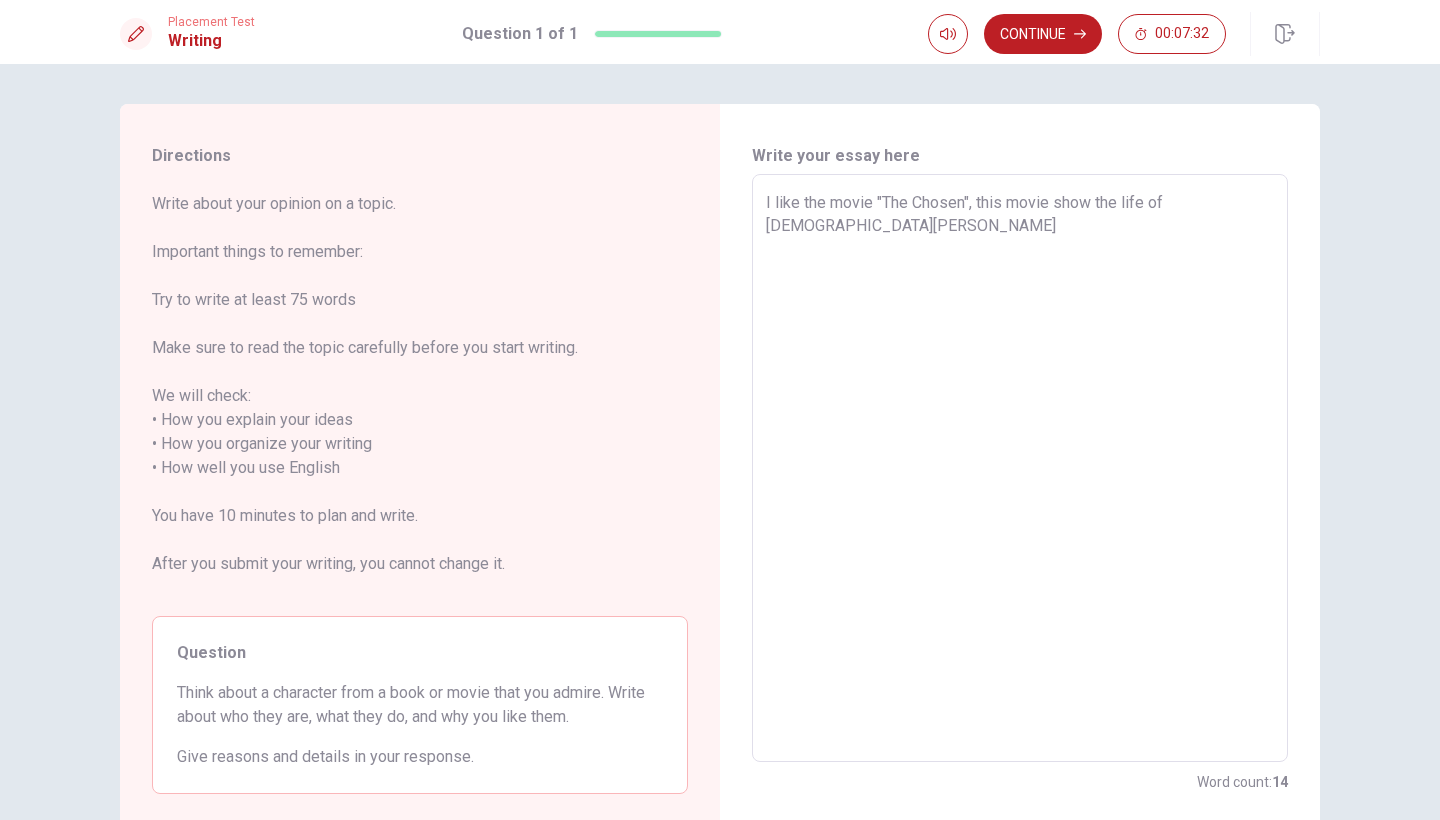 type on "I like the movie "The Chosen", this movie show the life of [DEMOGRAPHIC_DATA][PERSON_NAME]" 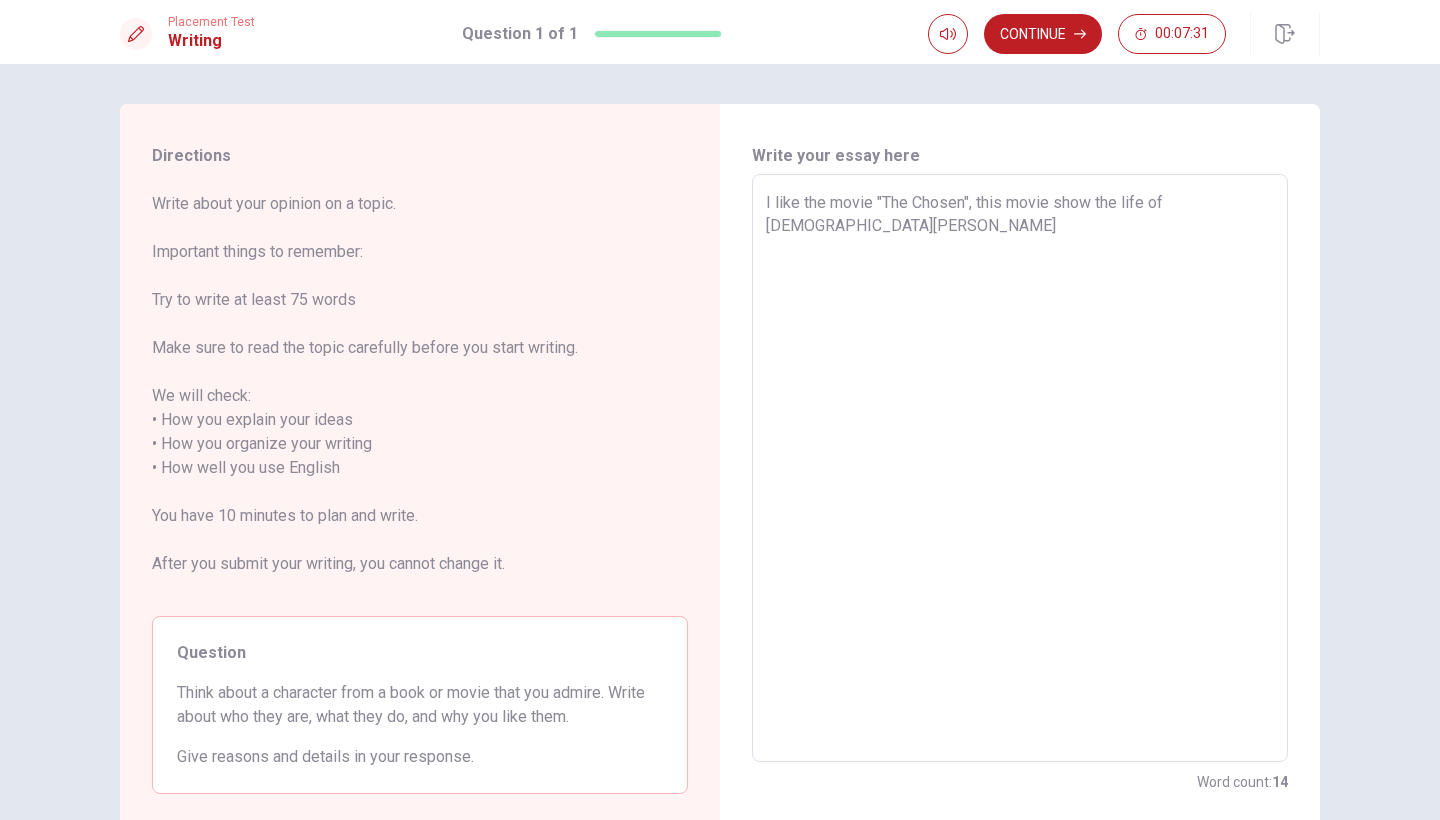 type on "x" 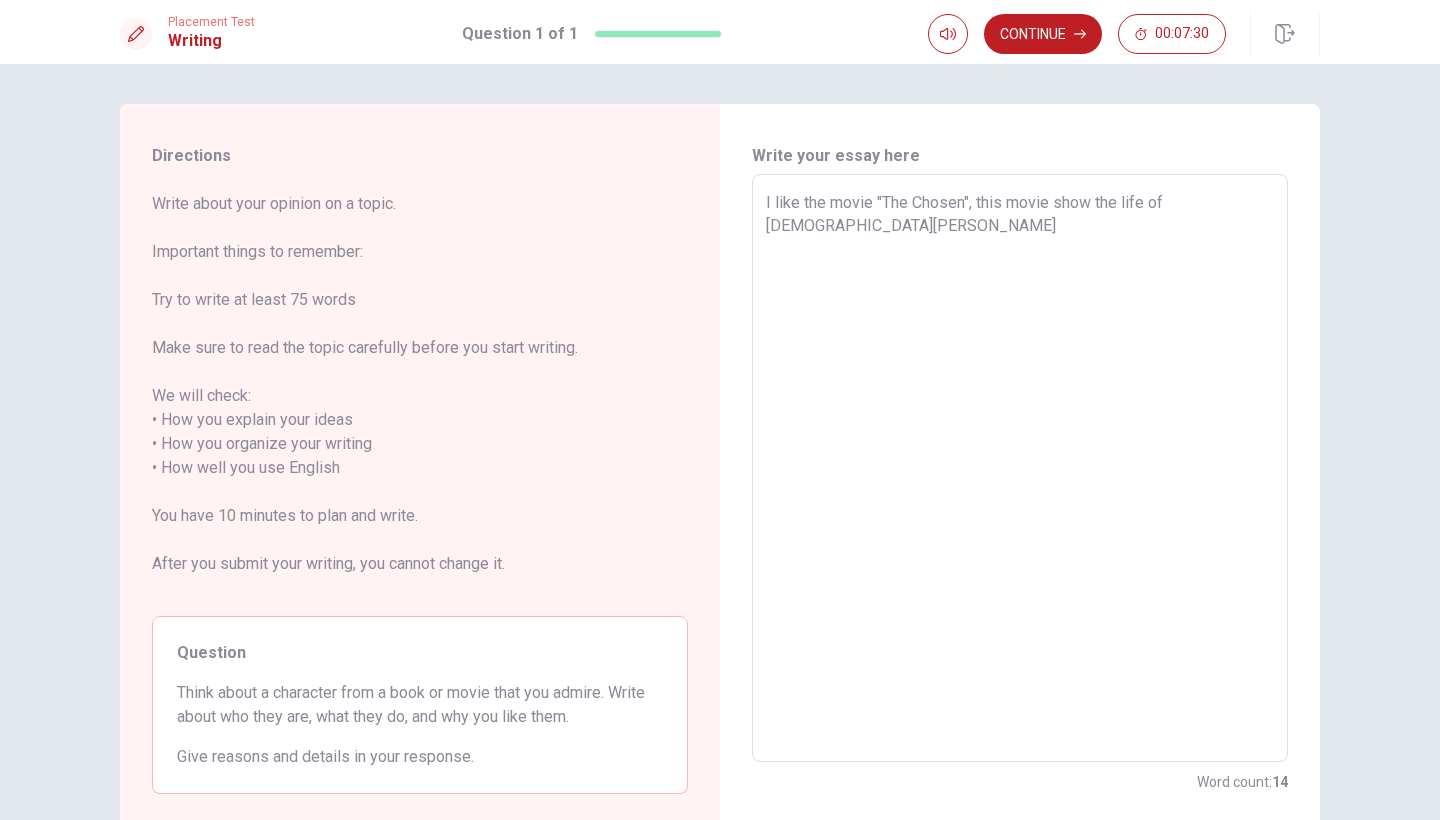 type on "I like the movie "The Chosen", this movie show the life of [DEMOGRAPHIC_DATA][PERSON_NAME]" 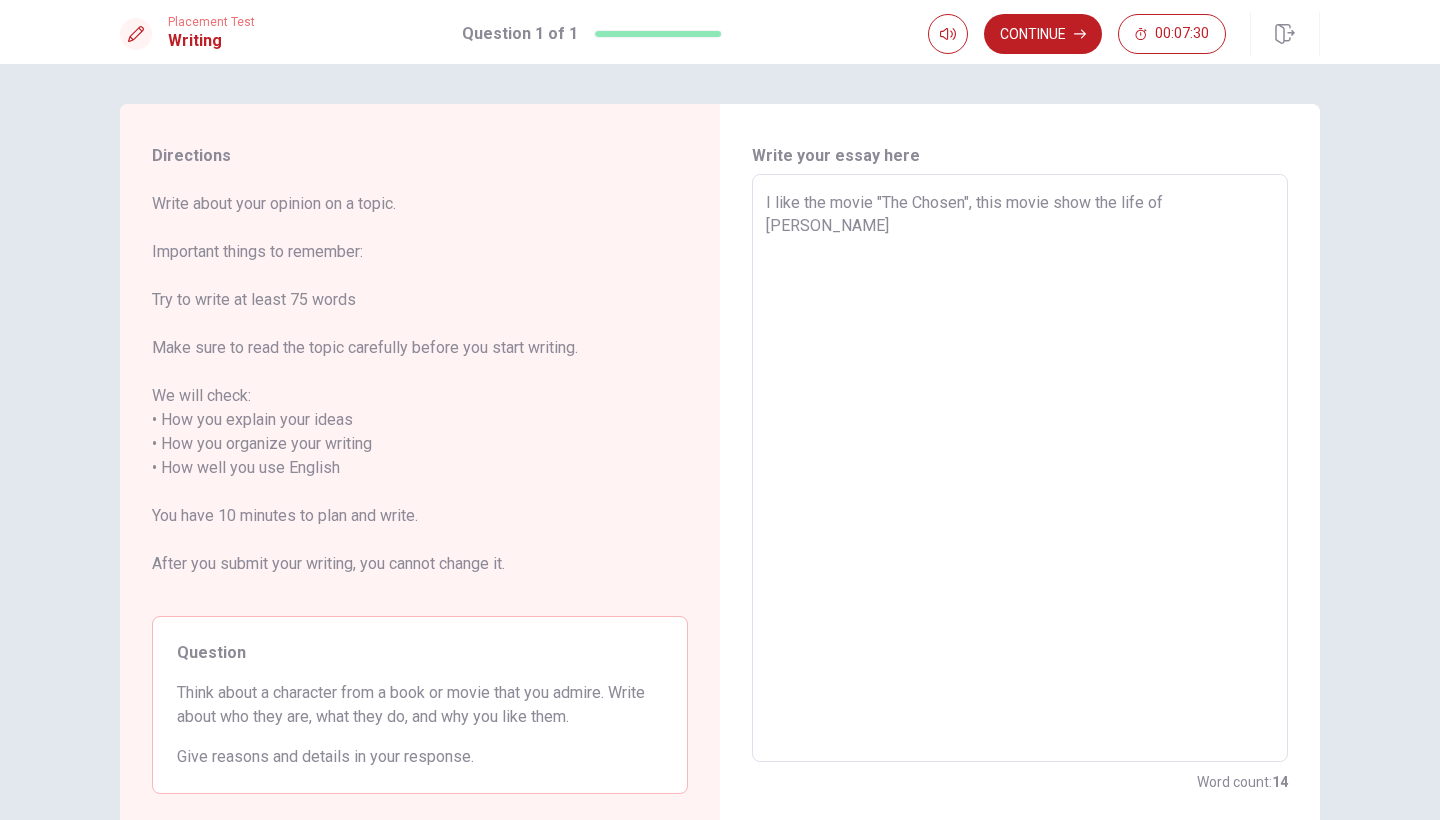type on "x" 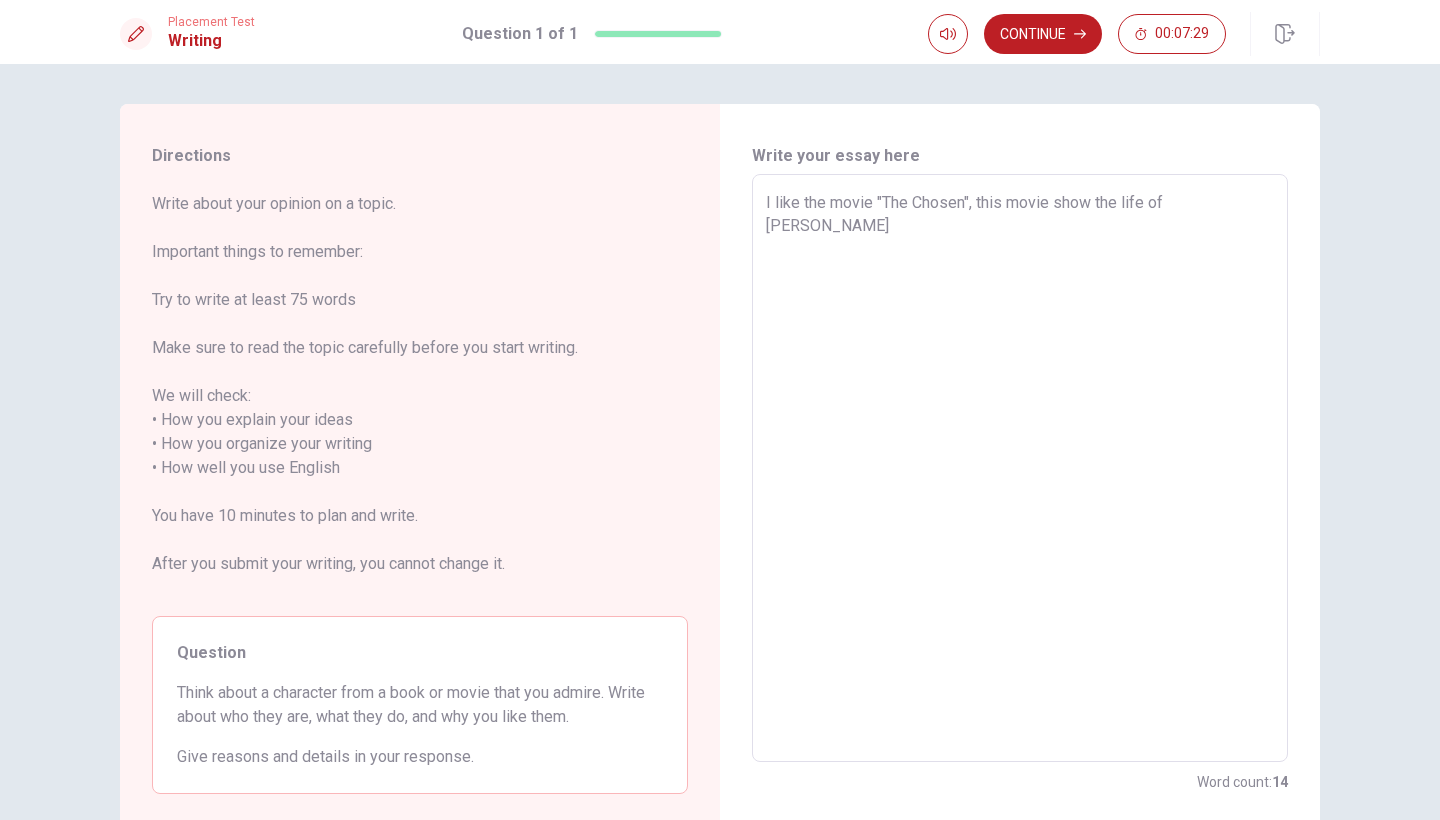 type on "I like the movie "The Chosen", this movie show the life of [PERSON_NAME]" 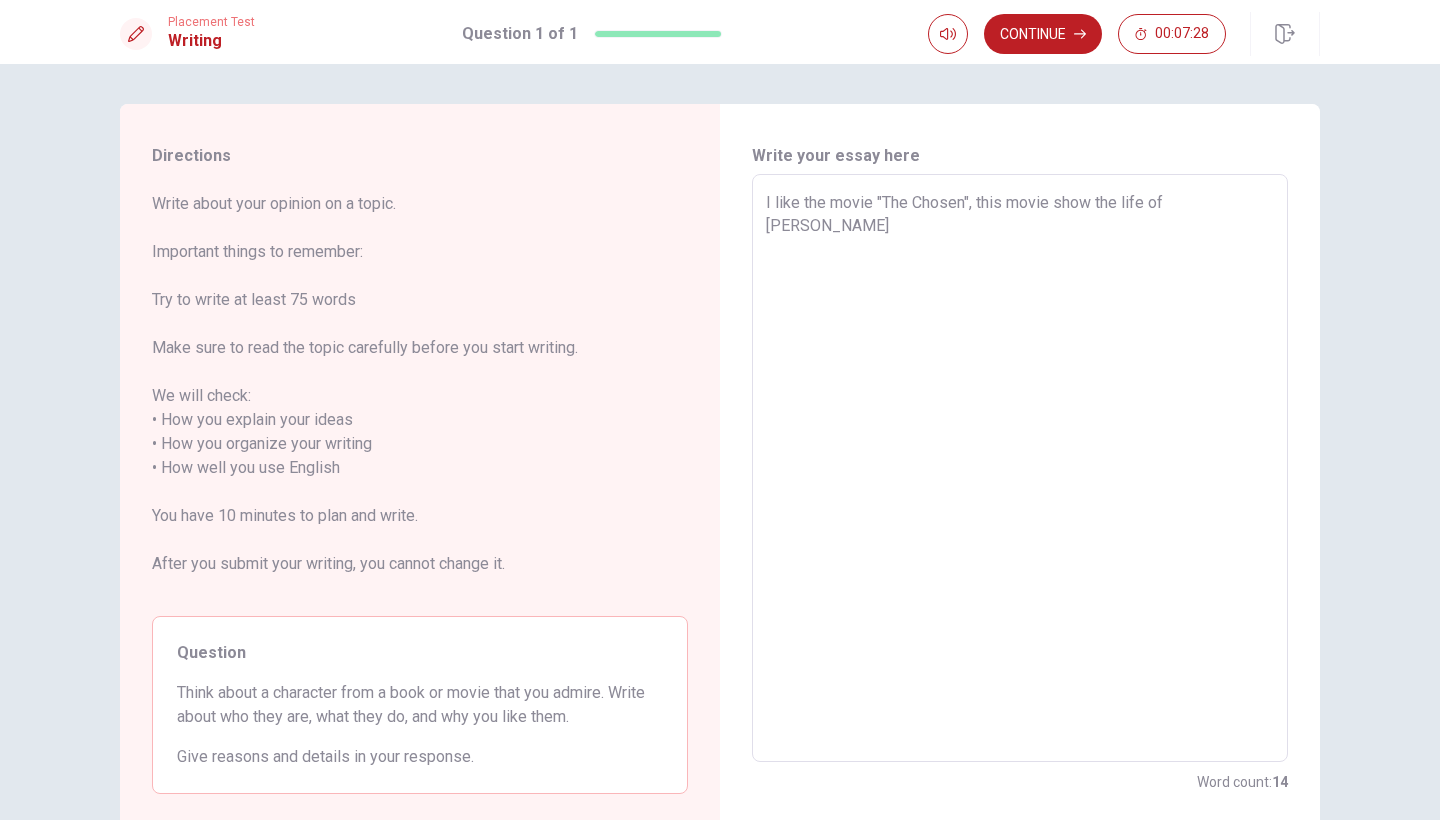 type on "I like the movie "The Chosen", this movie show the life of [PERSON_NAME]" 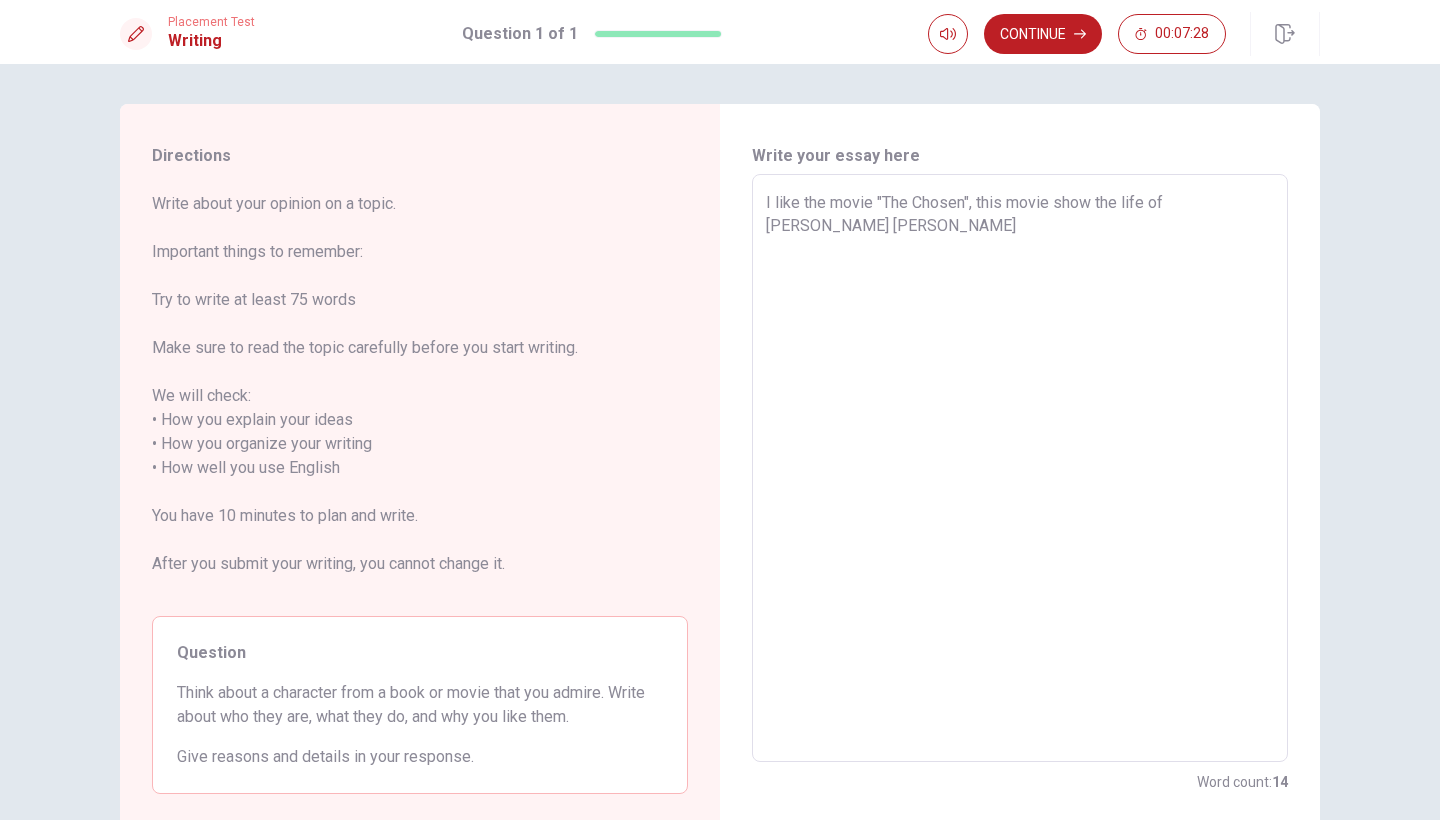 type on "x" 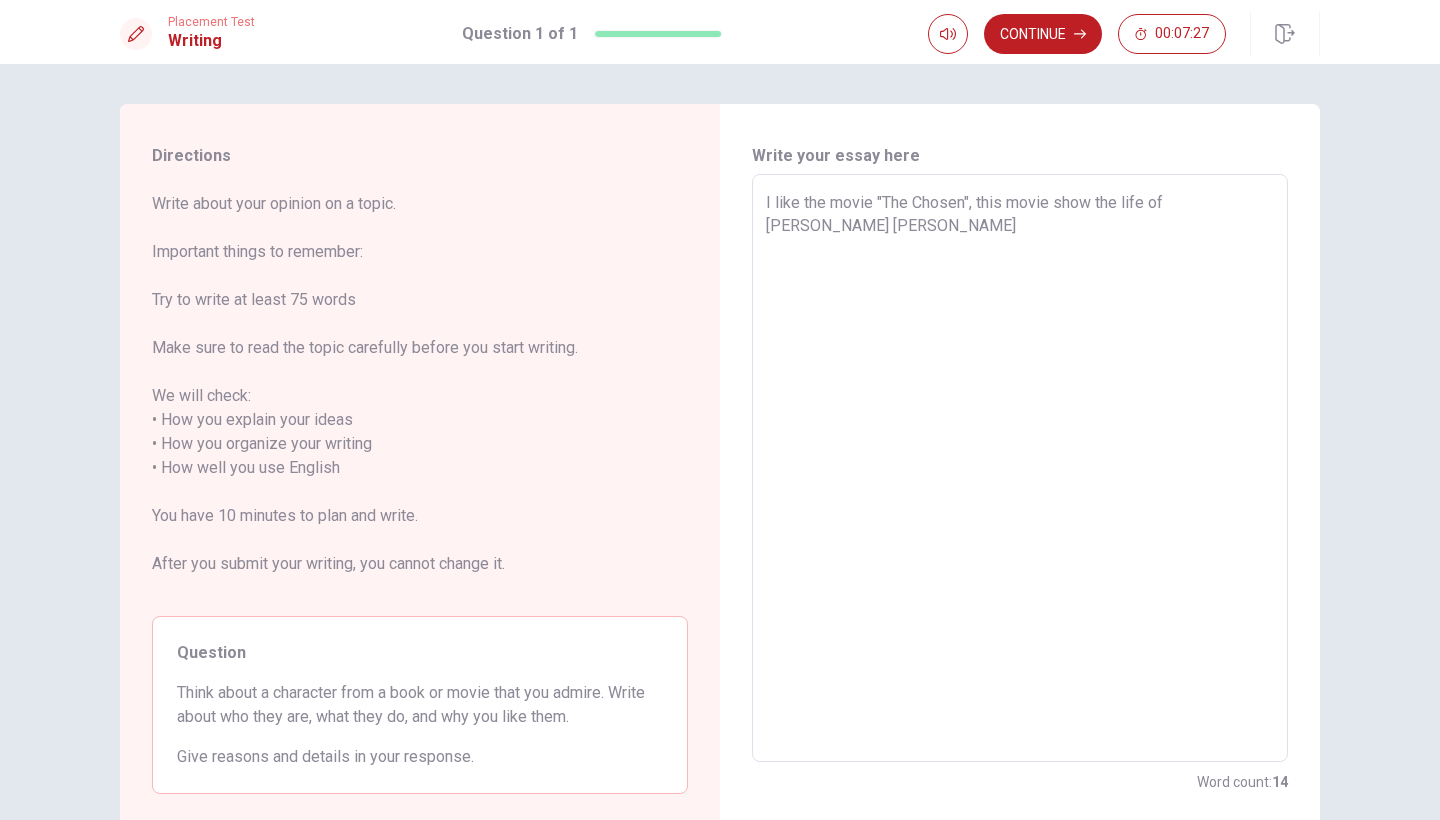 type on "I like the movie "The Chosen", this movie show the life of [PERSON_NAME]" 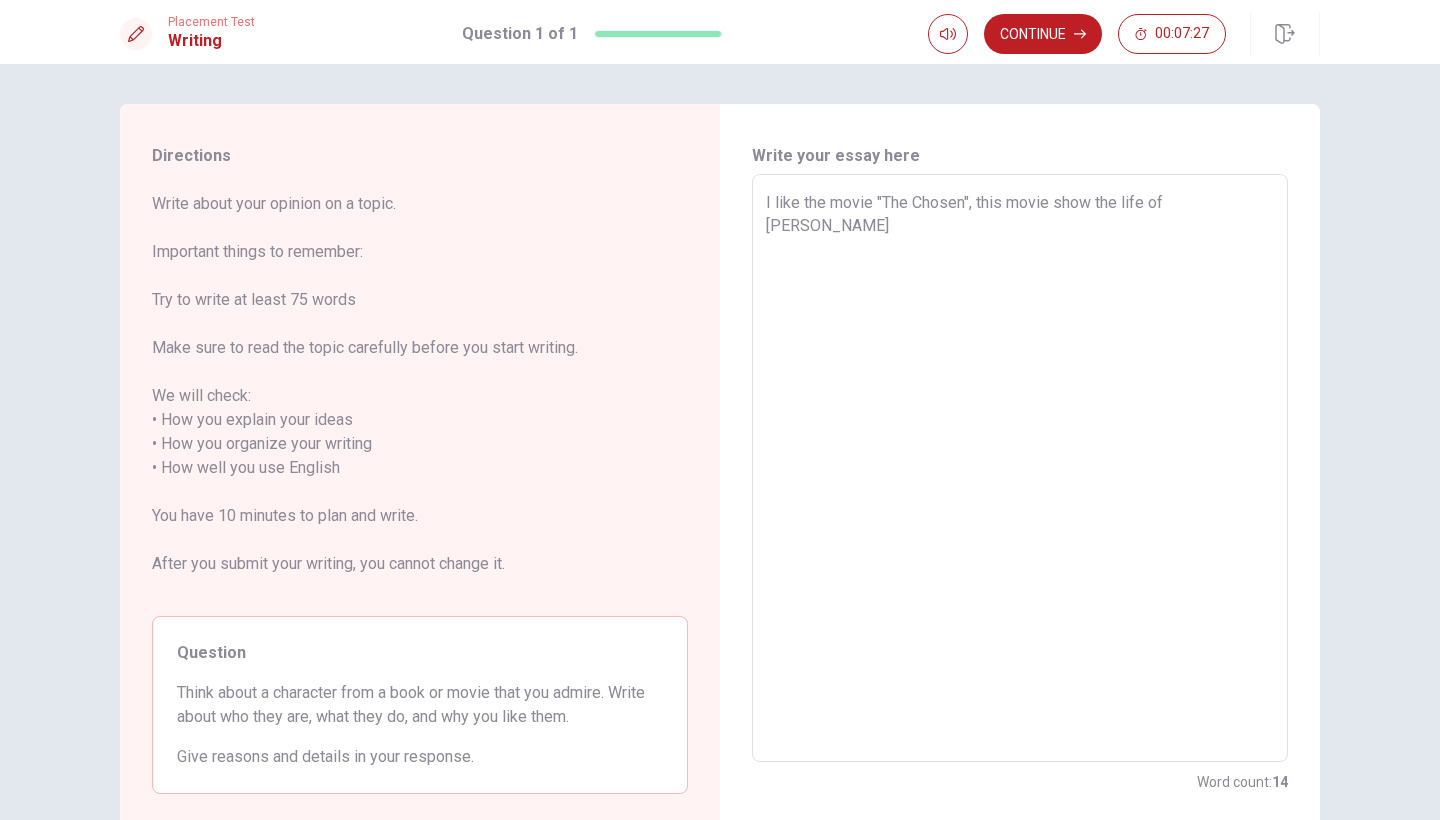 type on "x" 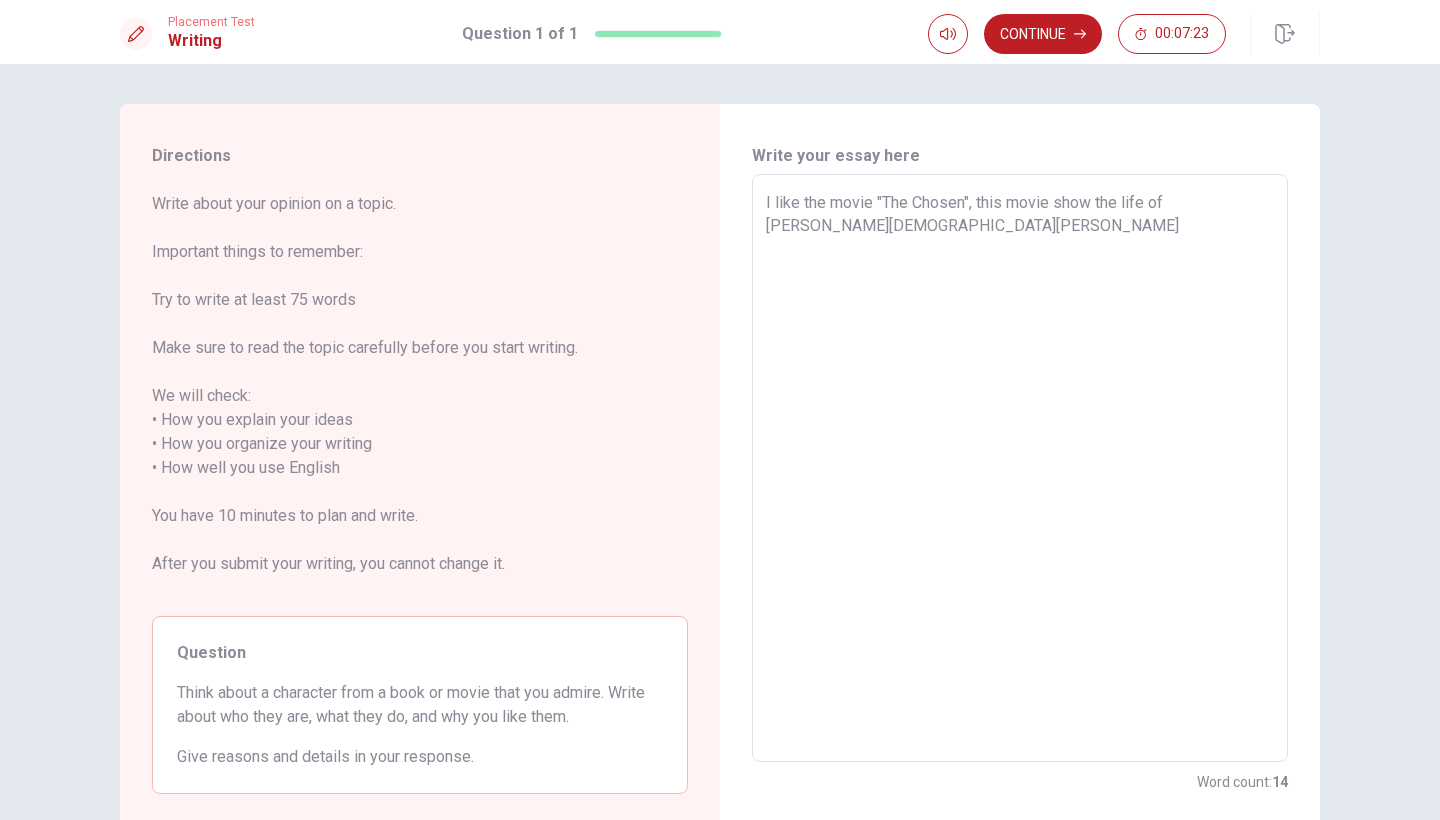 type on "x" 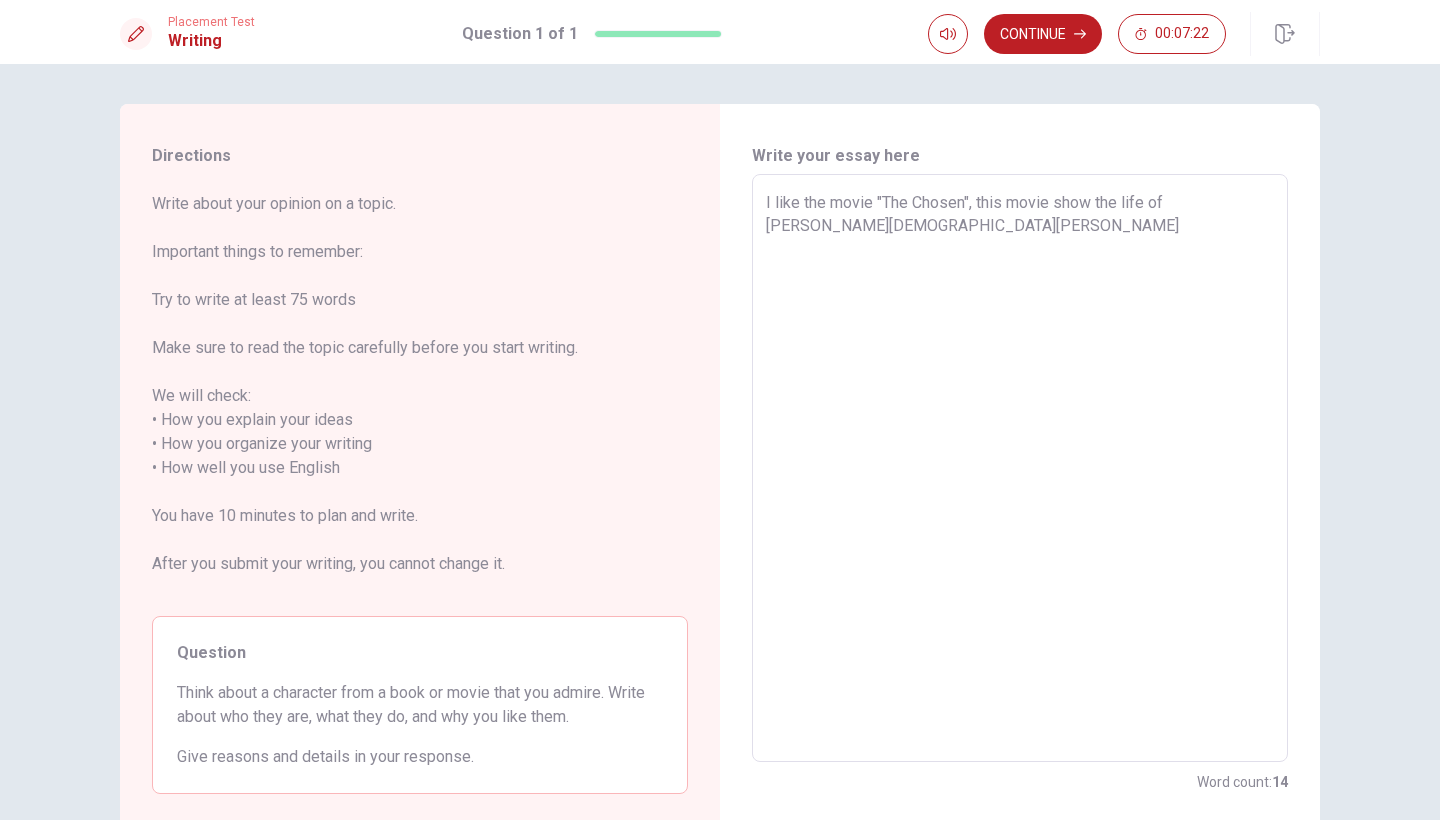type on "I like the movie "The Chosen", this movie show the life of [PERSON_NAME]" 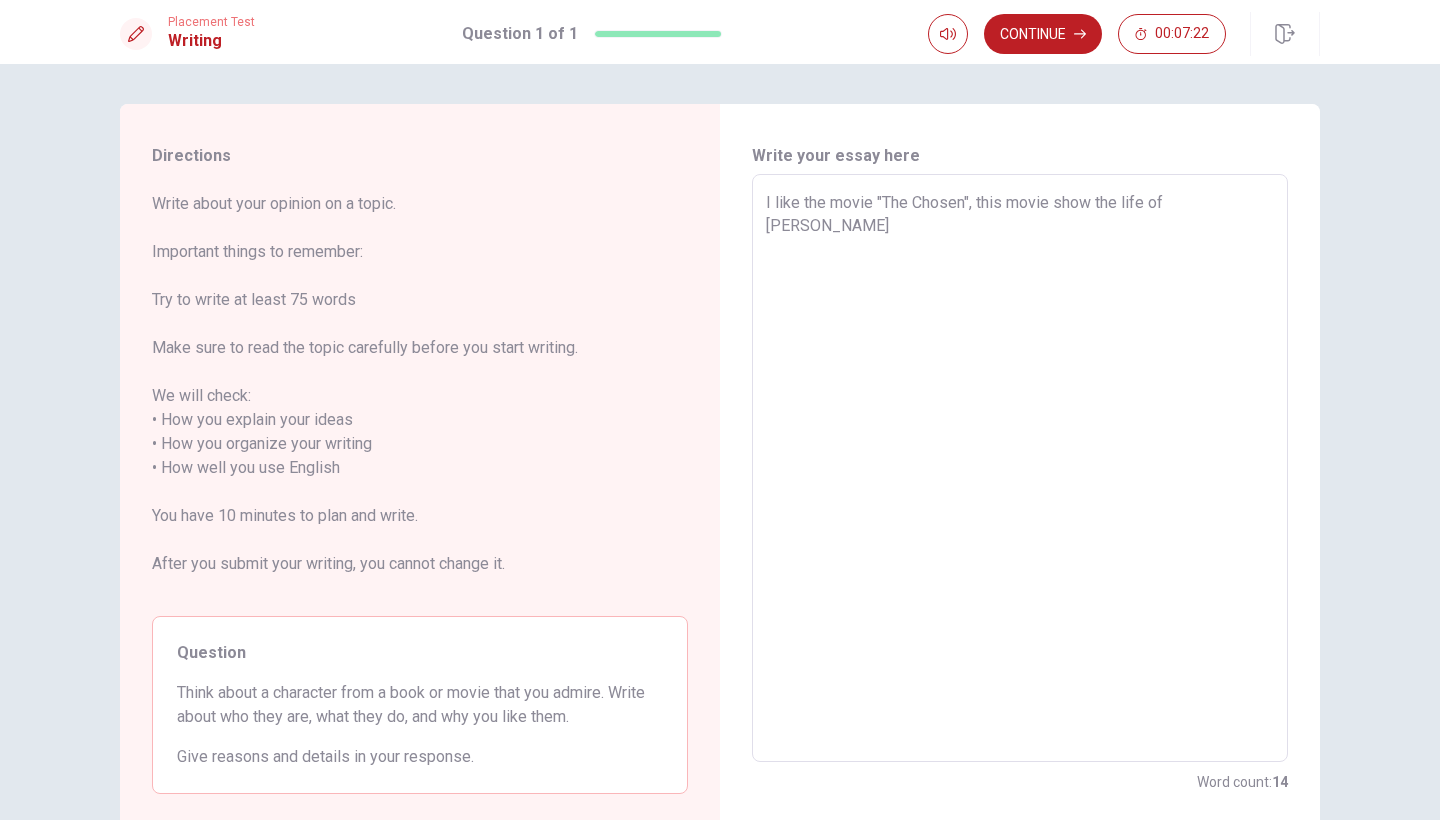 type on "x" 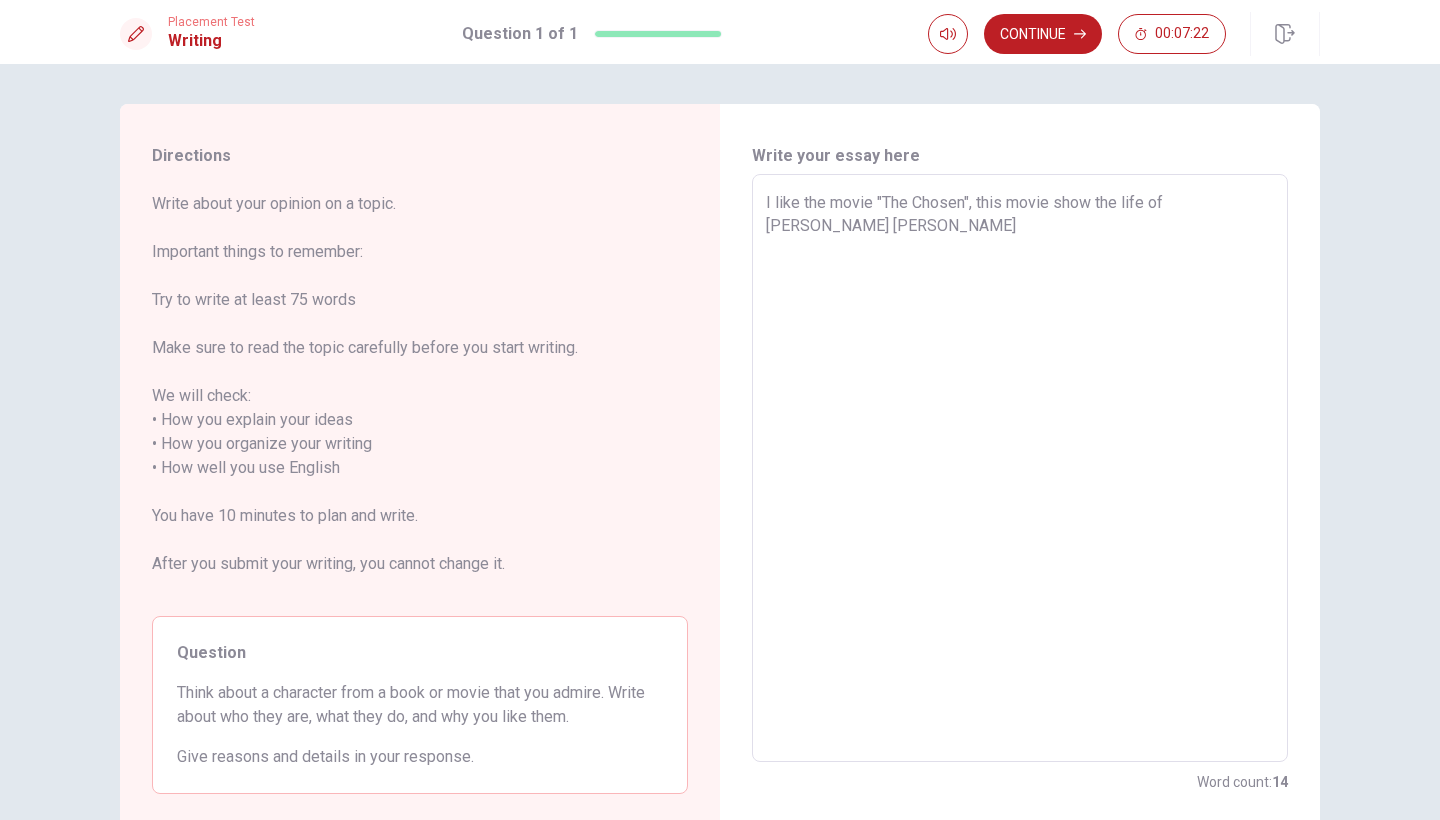 type on "x" 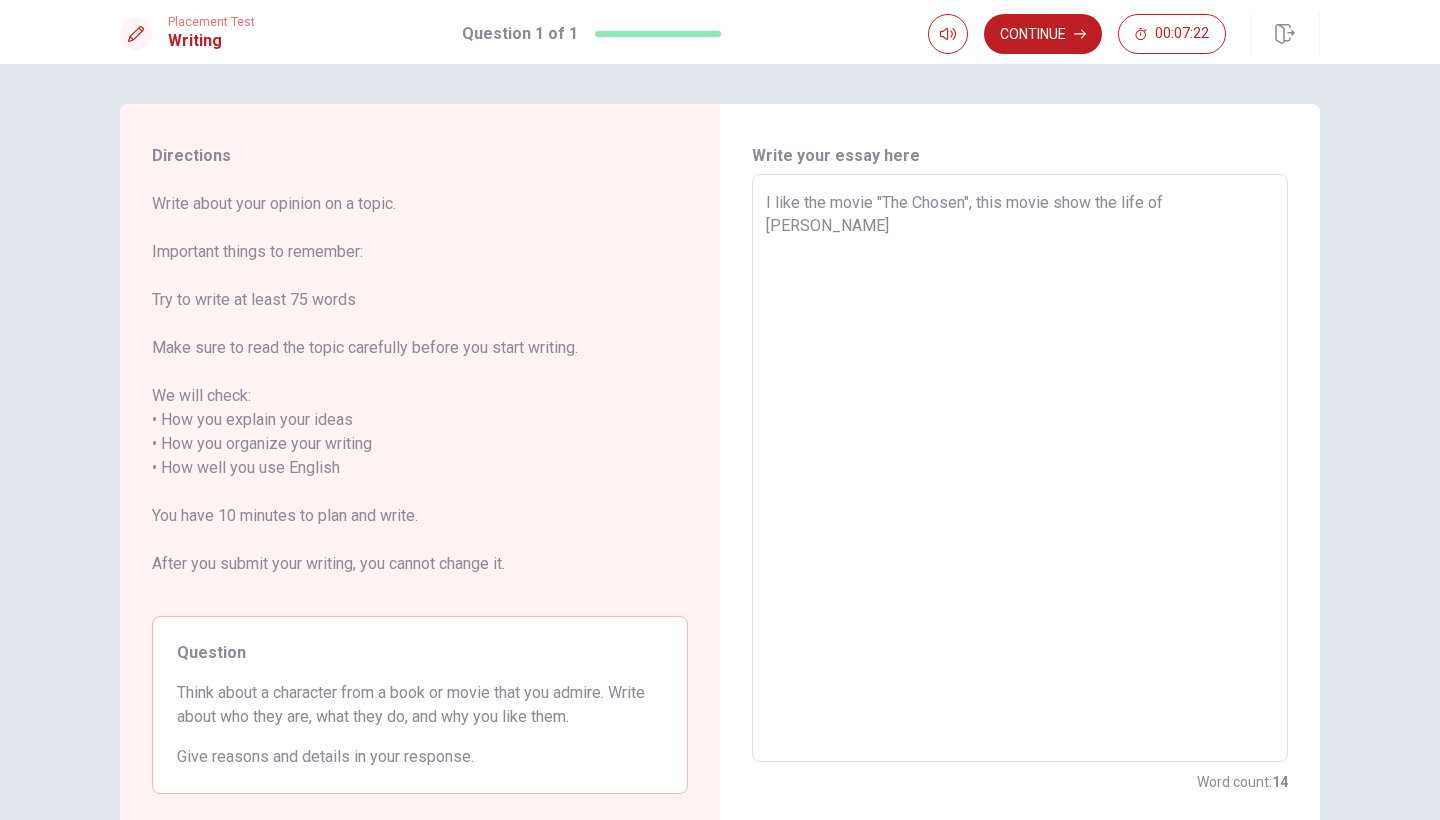 type on "x" 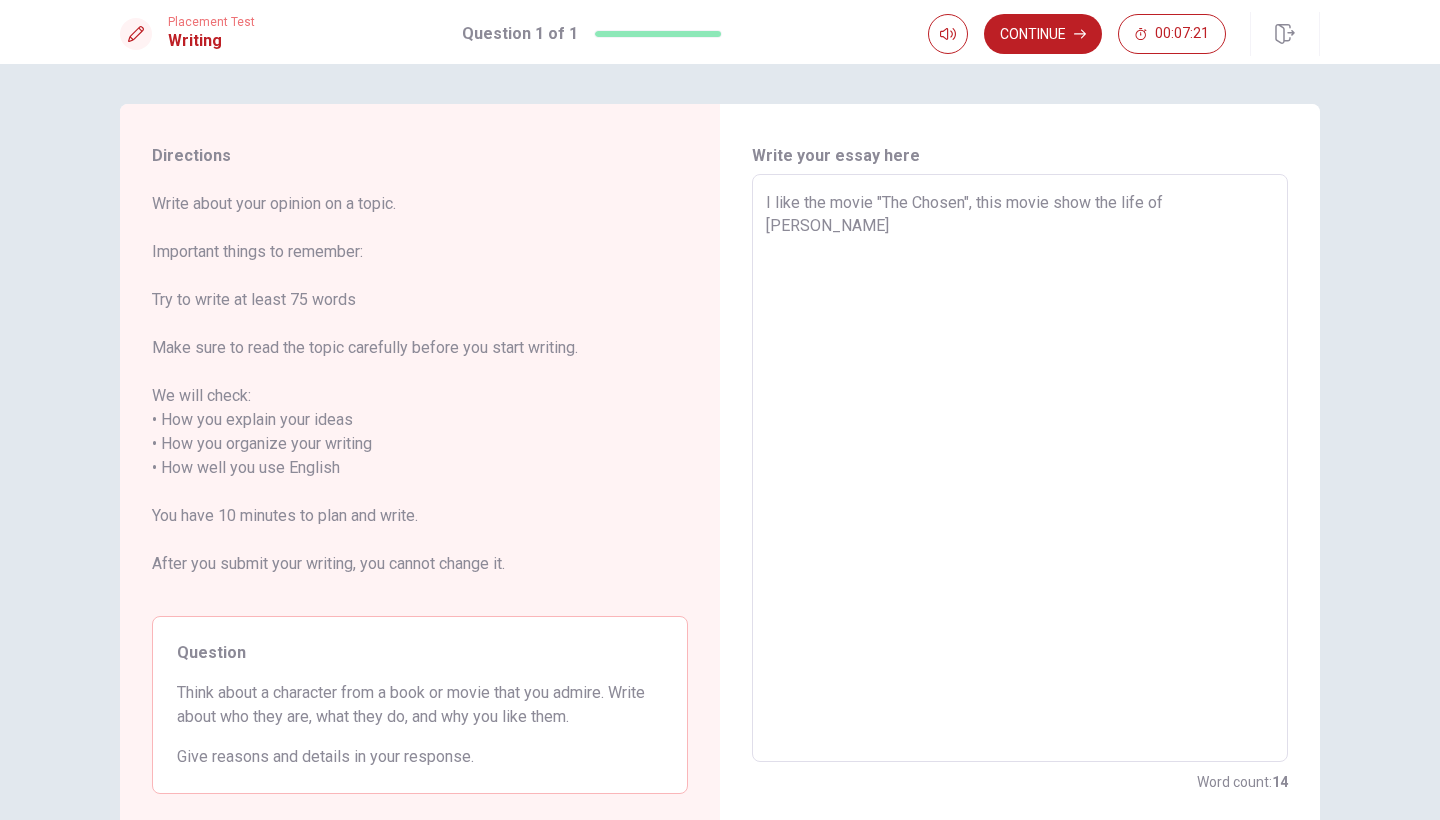 type on "I like the movie "The Chosen", this movie show the life of [PERSON_NAME]" 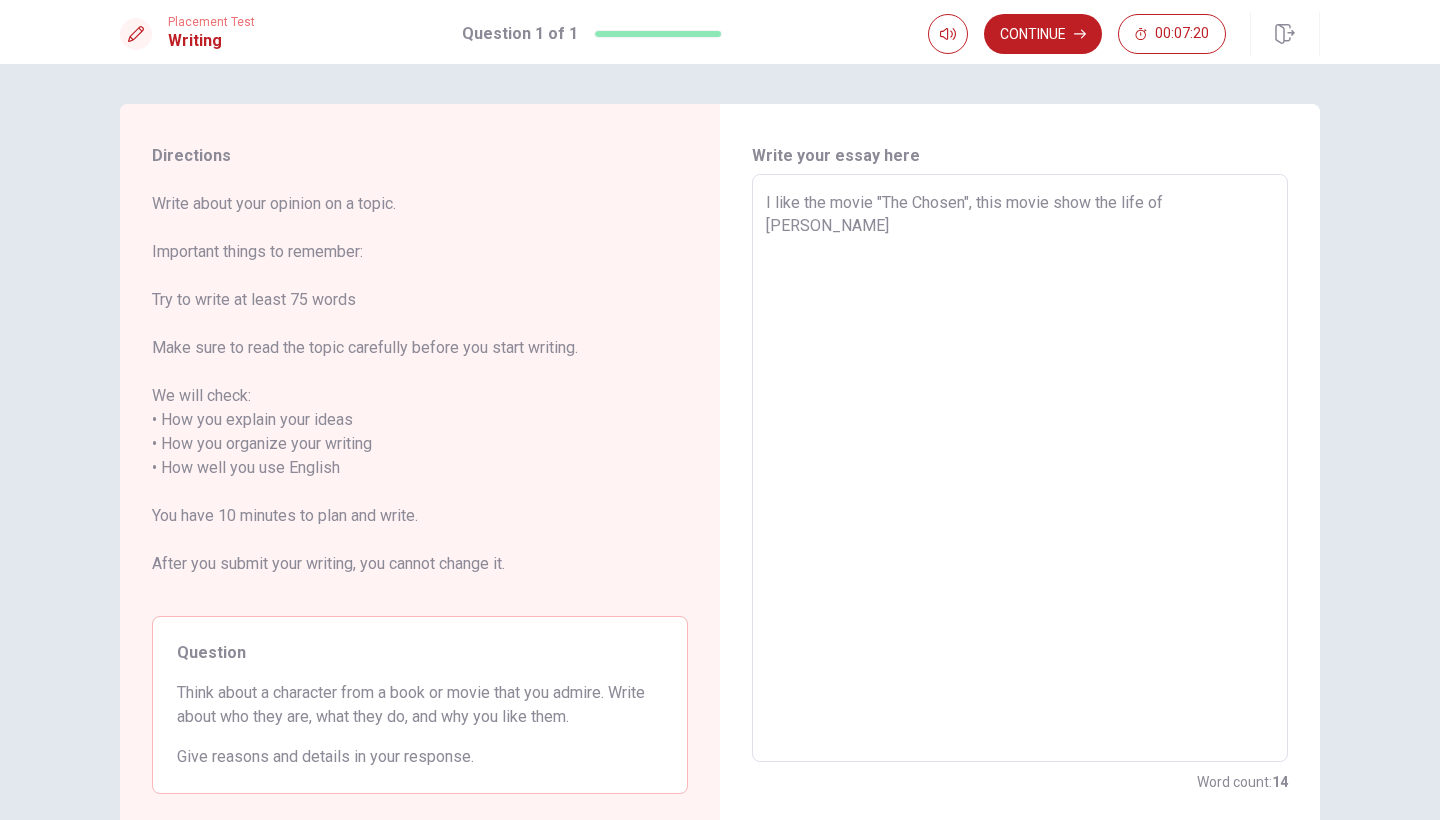 type on "I like the movie "The Chosen", this movie show the life of [PERSON_NAME]" 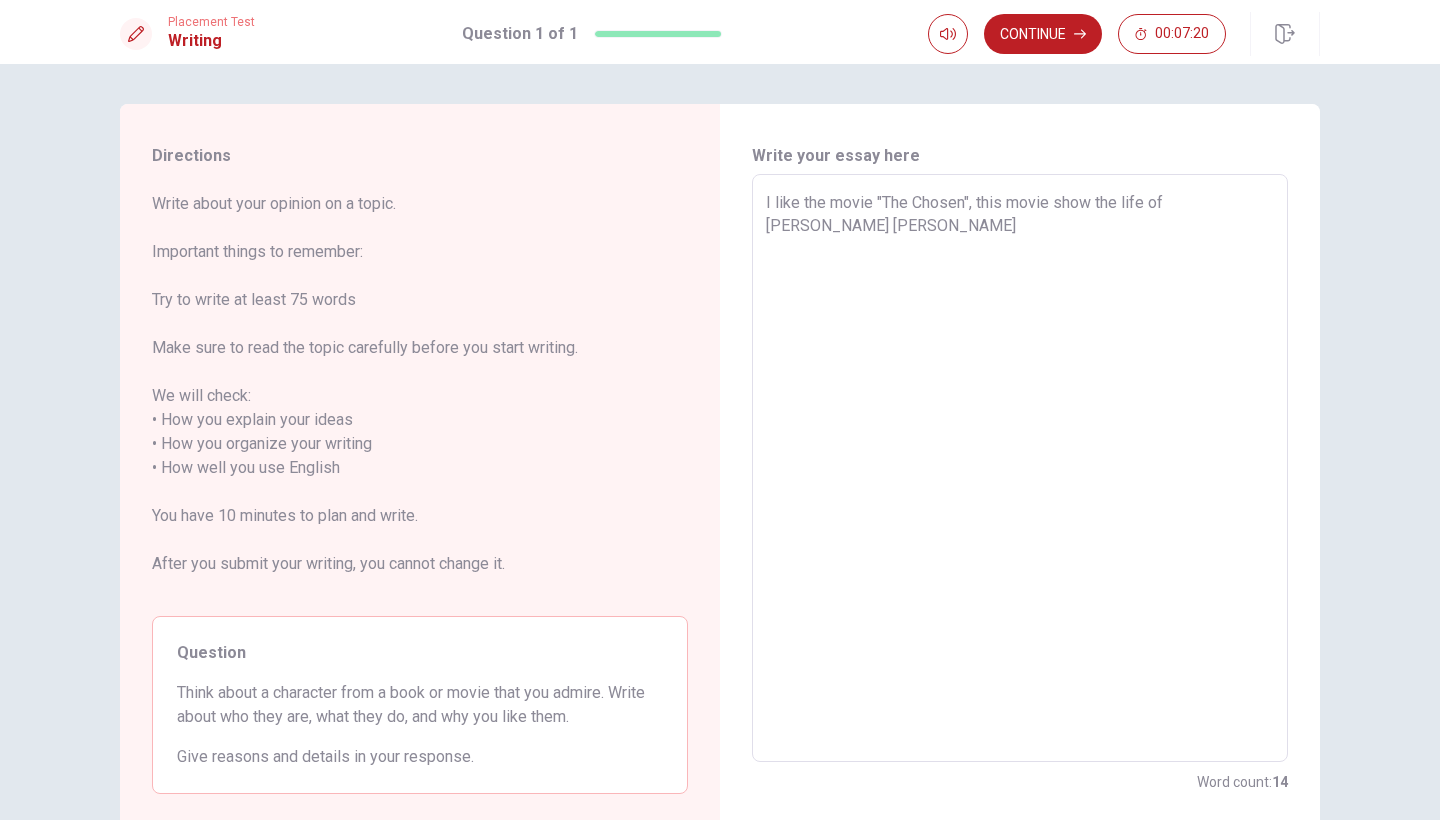 type on "x" 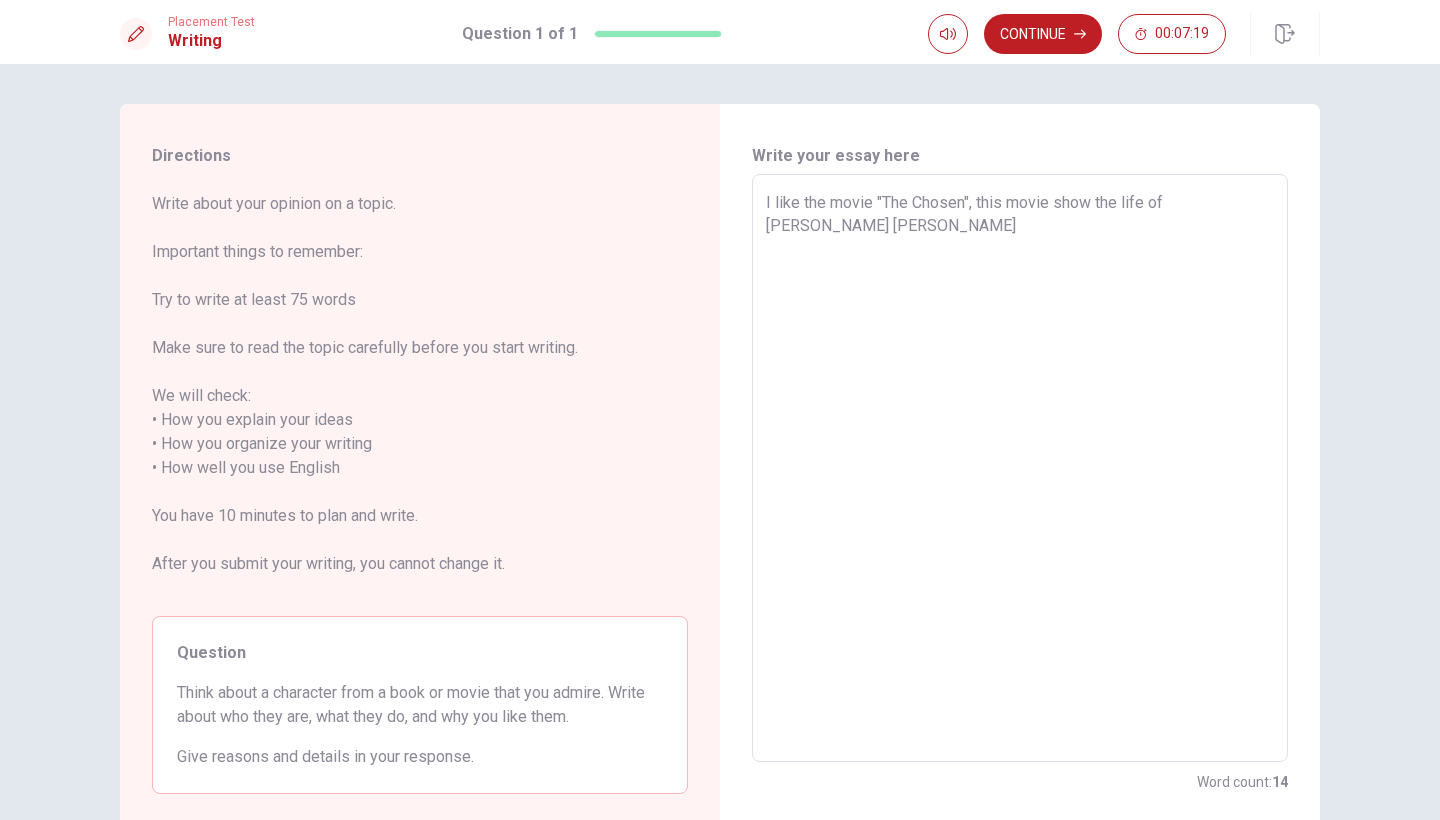 type on "I like the movie "The Chosen", this movie show the life of [PERSON_NAME]" 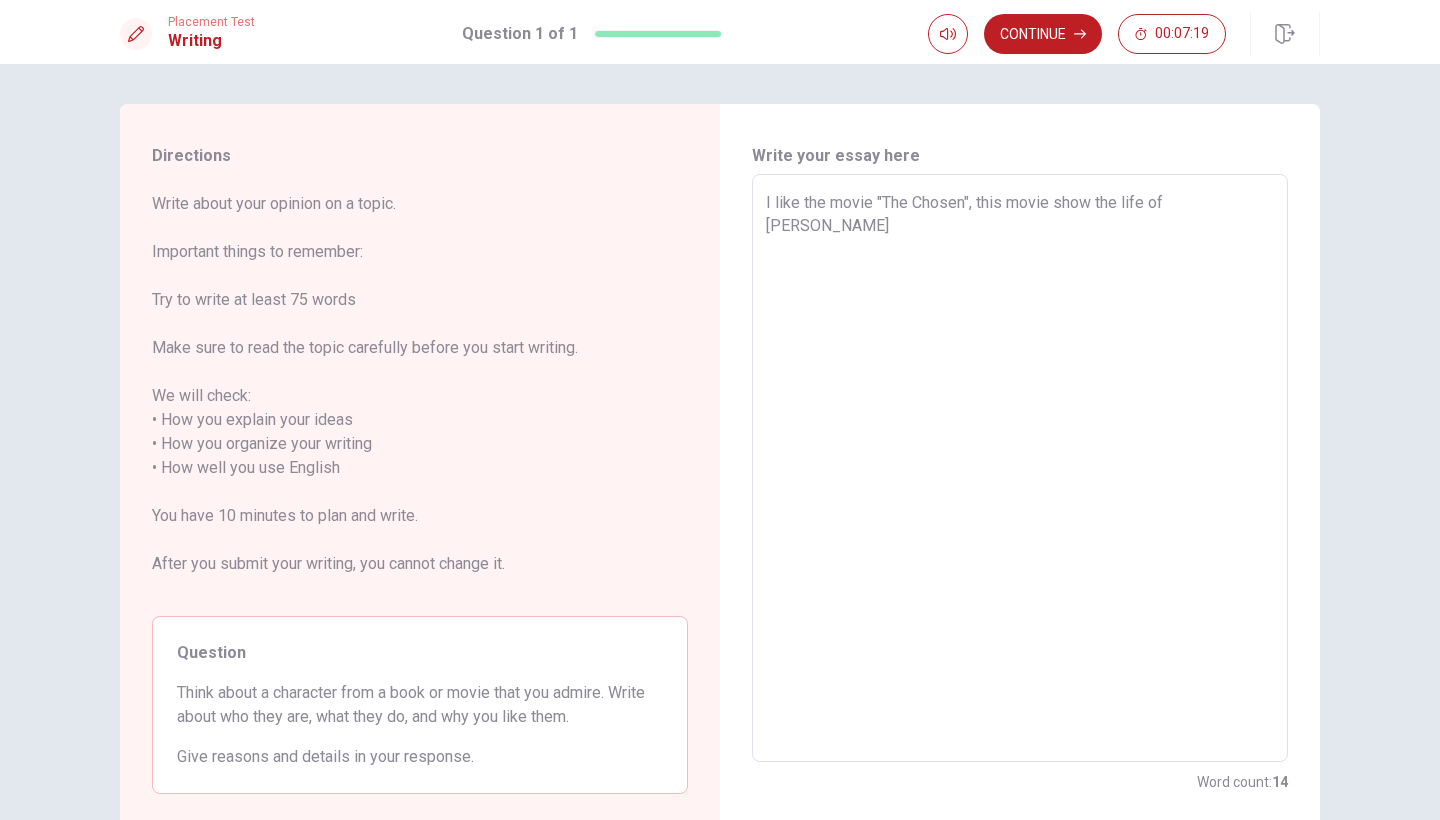 type on "x" 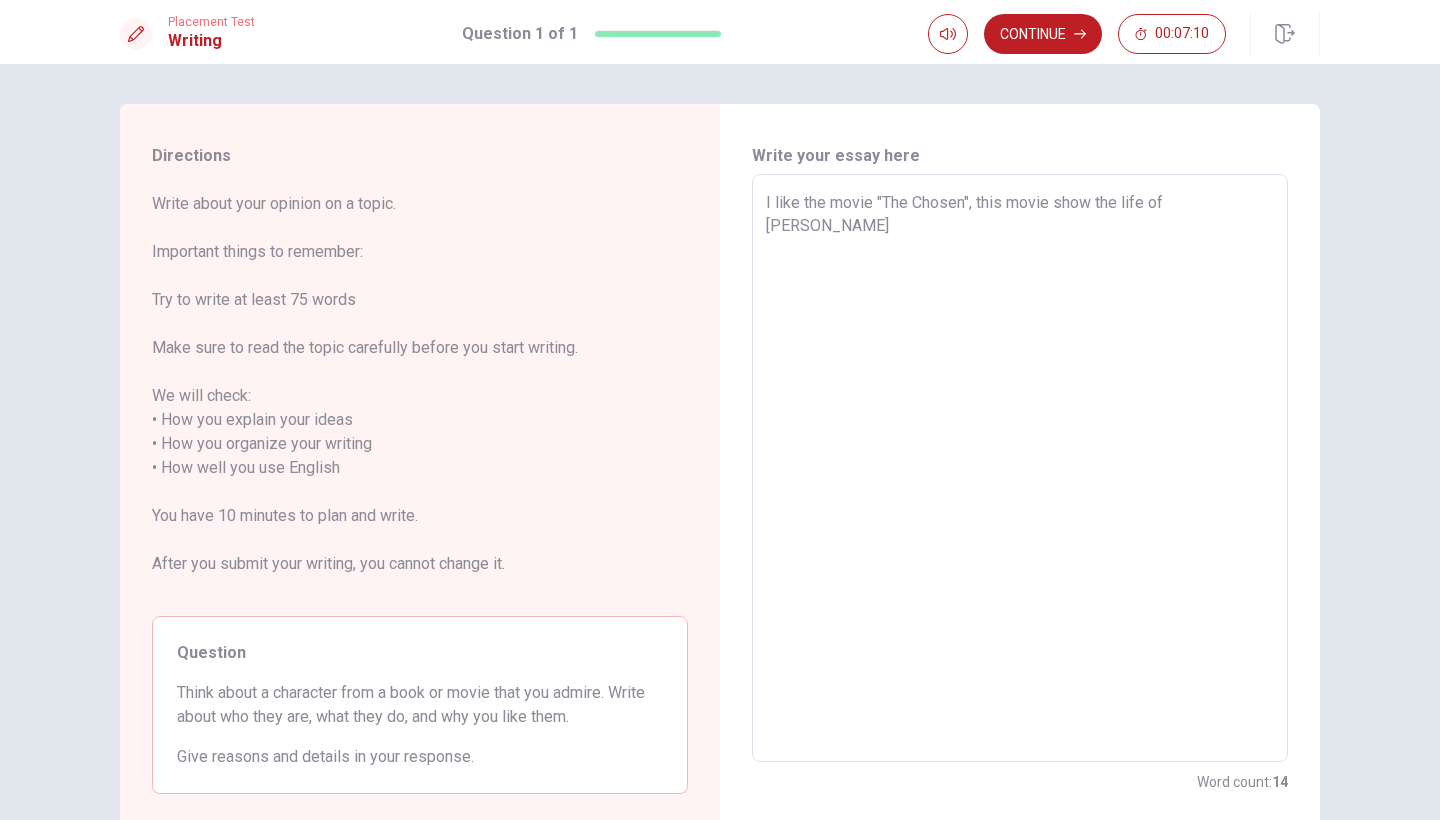 type on "x" 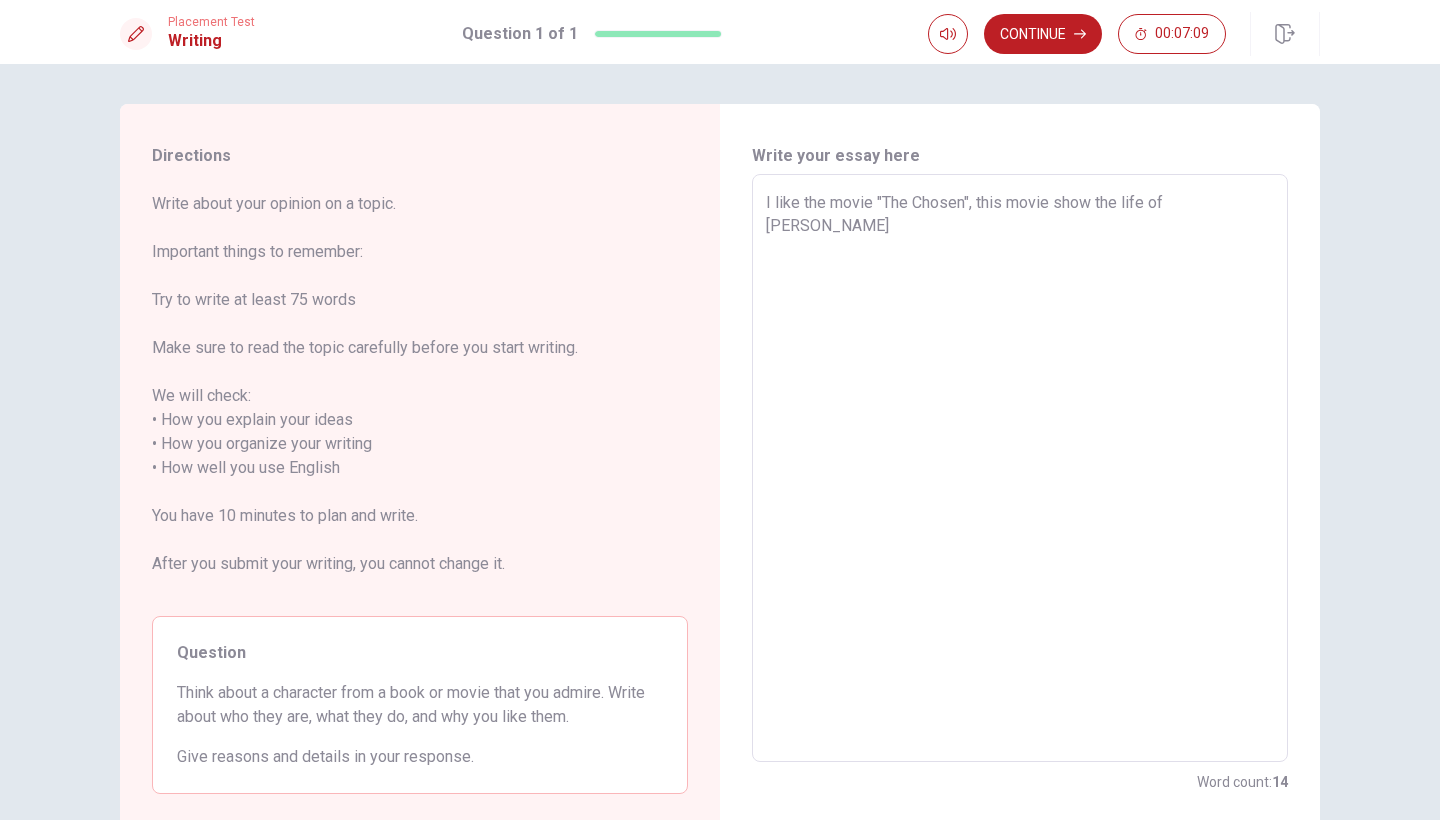 type on "I like the movie "The Chosen", this movie show the life of [PERSON_NAME]" 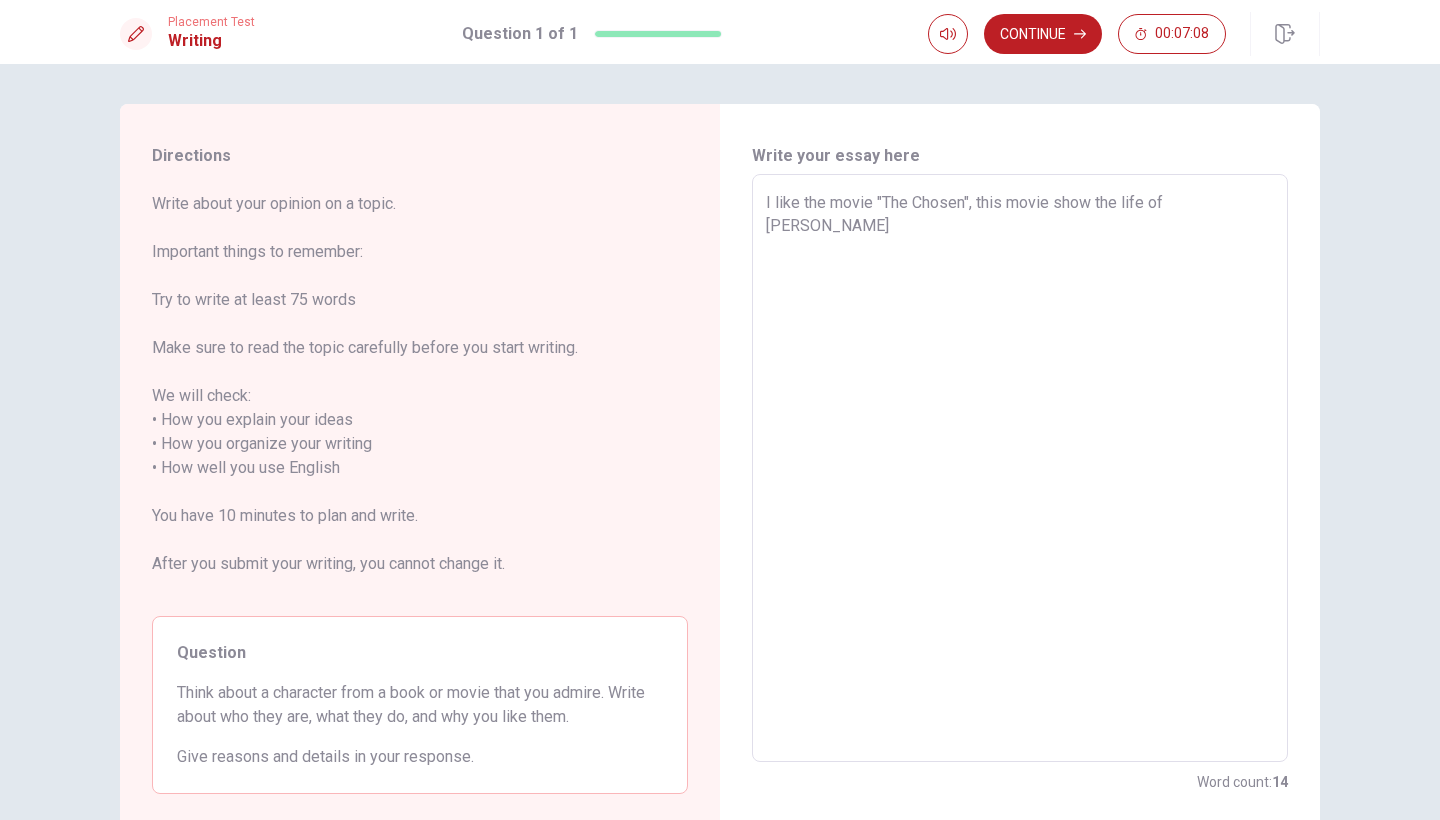 type on "I like the movie "The Chosen", this movie show the life of [PERSON_NAME] [PERSON_NAME]" 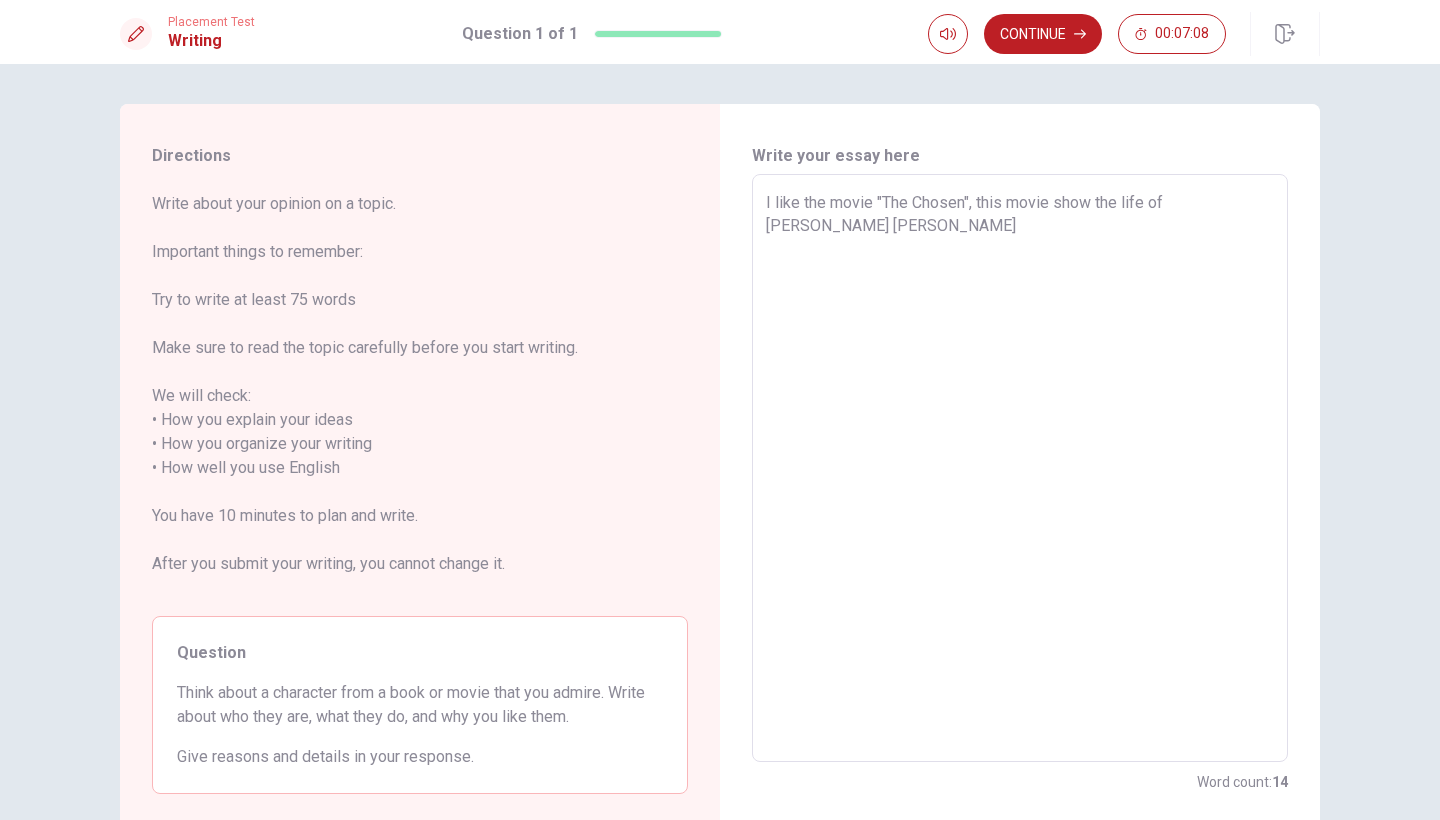 type on "x" 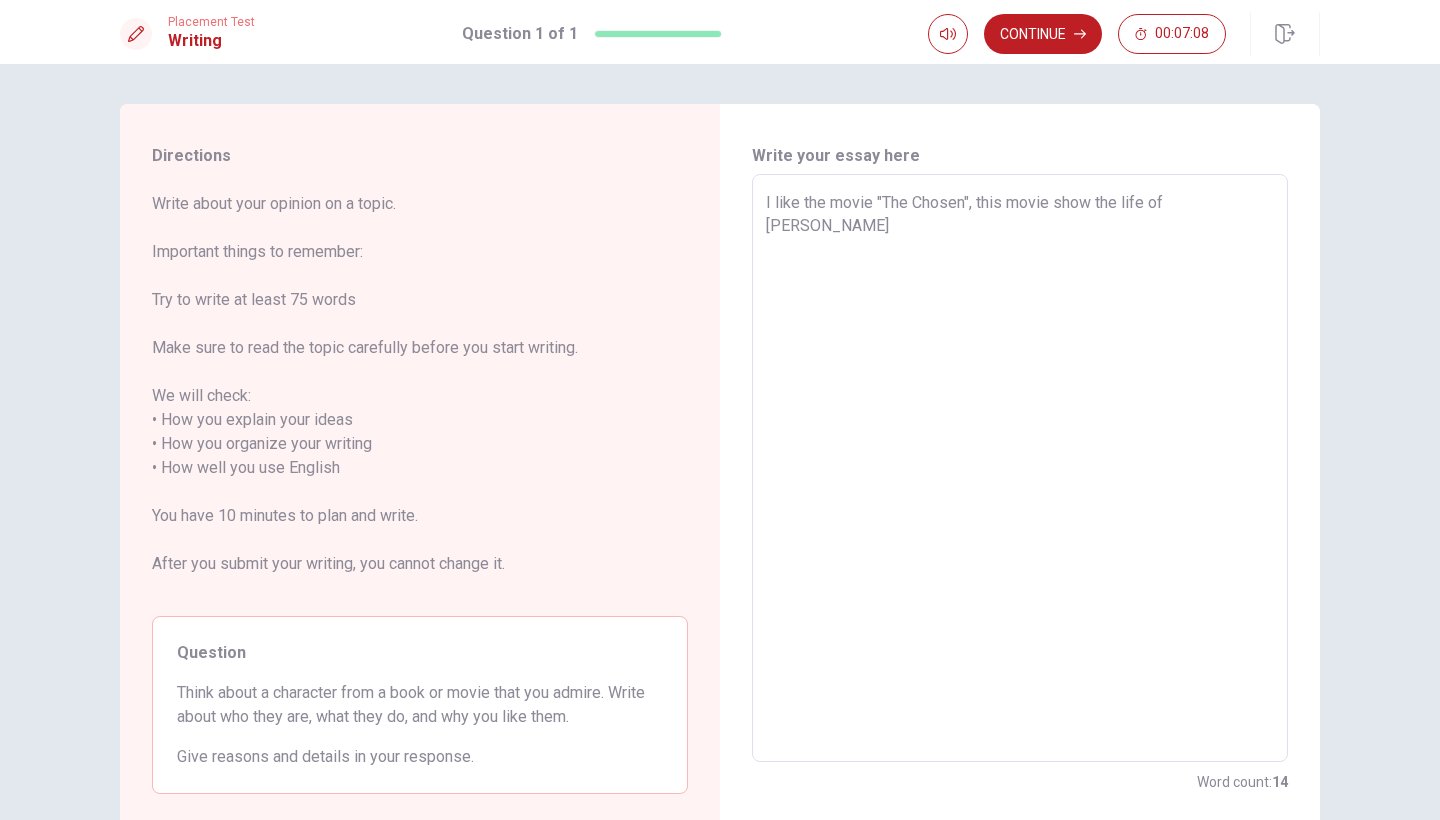 type on "x" 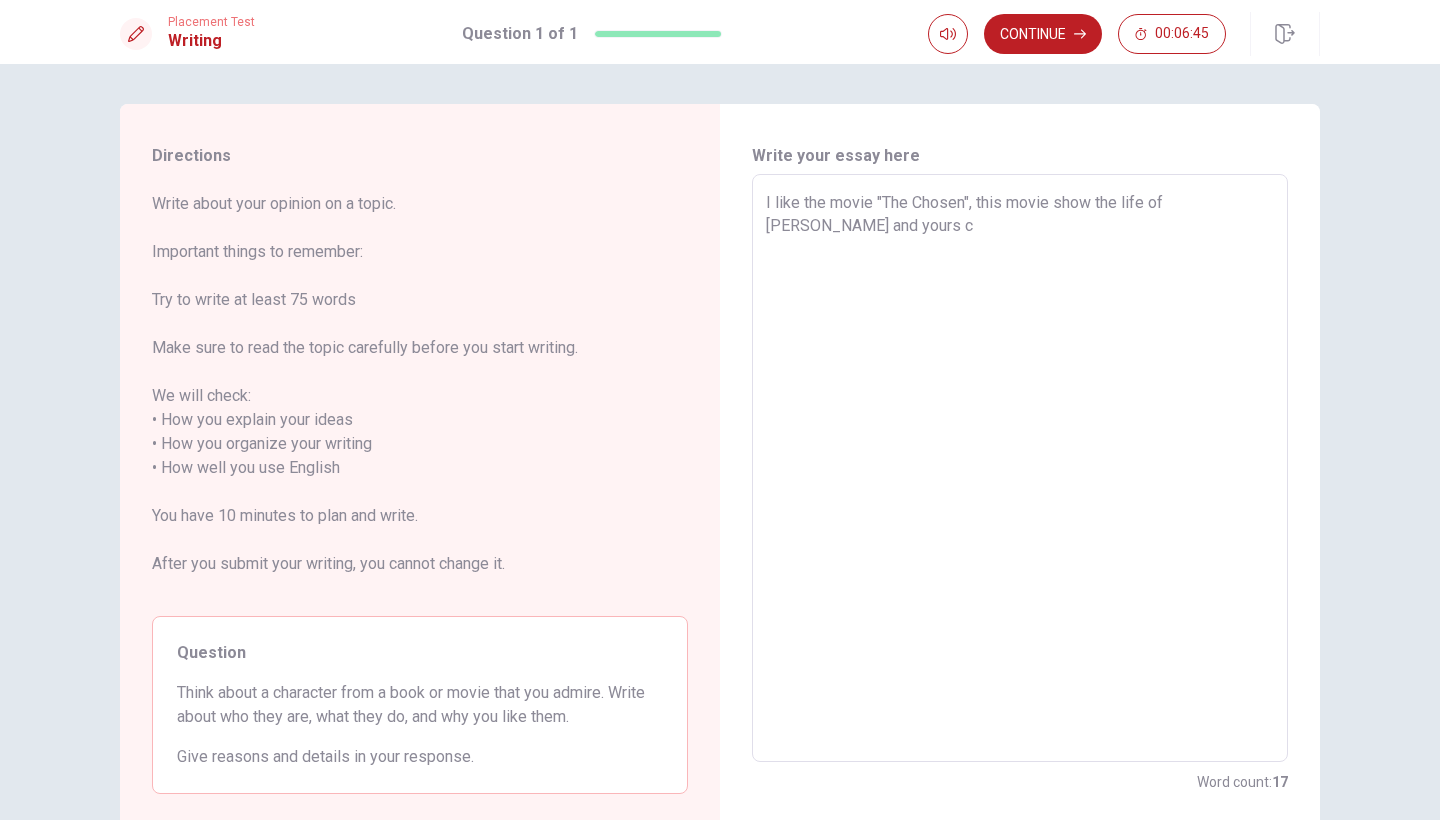 click on "I like the movie "The Chosen", this movie show the life of [PERSON_NAME] and yours c" at bounding box center (1020, 468) 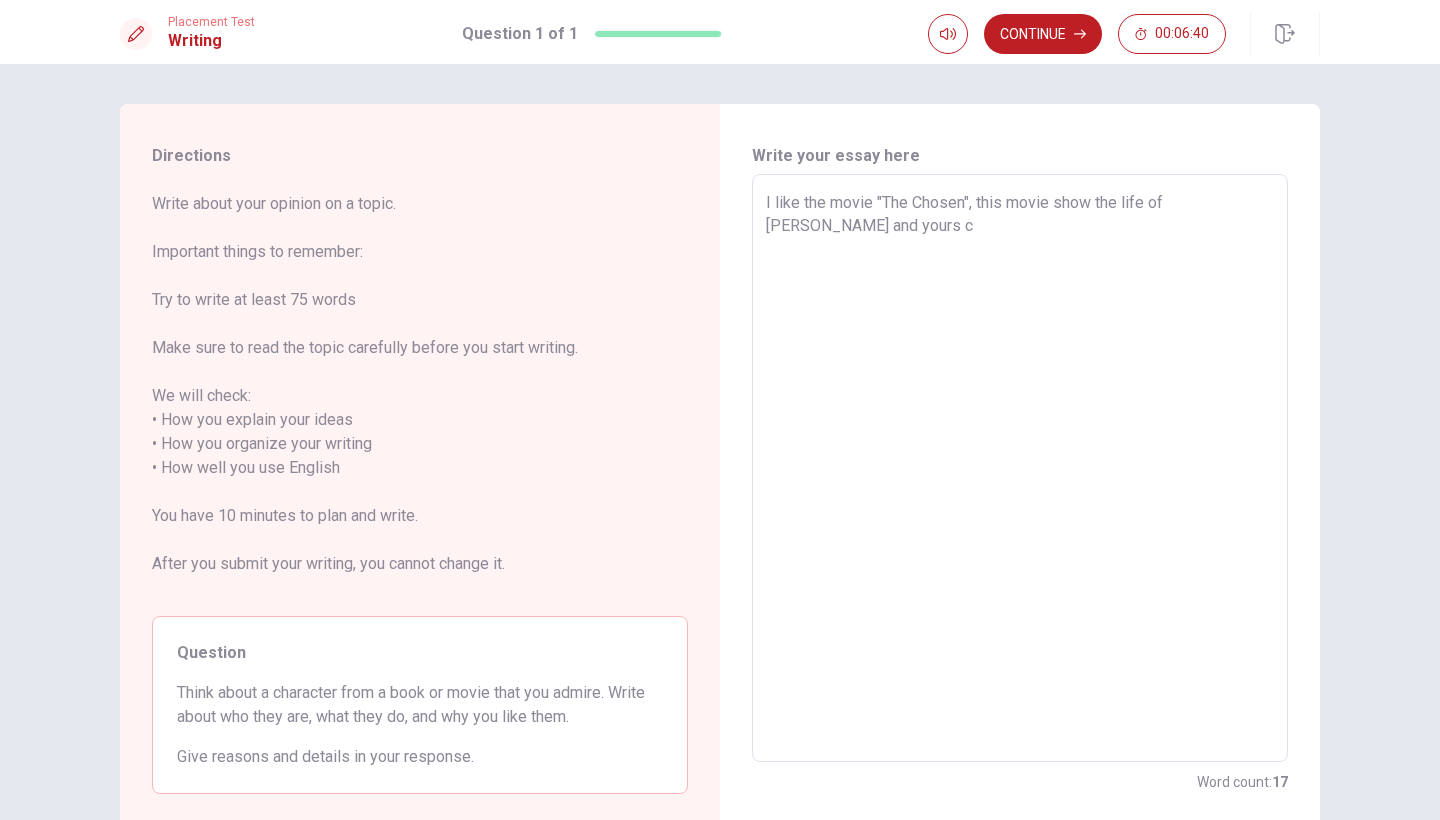 click on "I like the movie "The Chosen", this movie show the life of [PERSON_NAME] and yours c" at bounding box center [1020, 468] 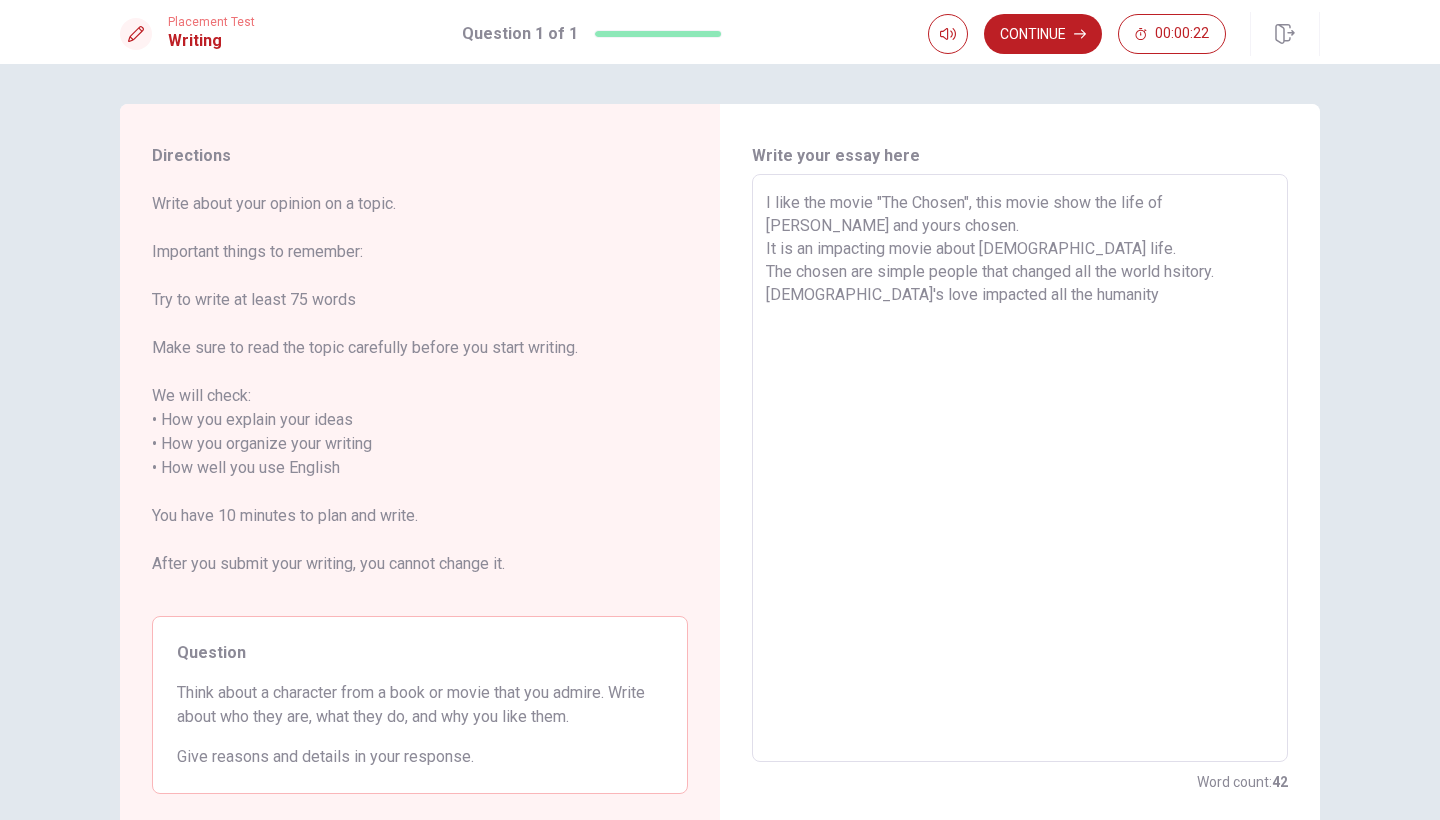 click on "I like the movie "The Chosen", this movie show the life of [PERSON_NAME] and yours chosen.
It is an impacting movie about [DEMOGRAPHIC_DATA] life.
The chosen are simple people that changed all the world hsitory.
[DEMOGRAPHIC_DATA]'s love impacted all the humanity" at bounding box center (1020, 468) 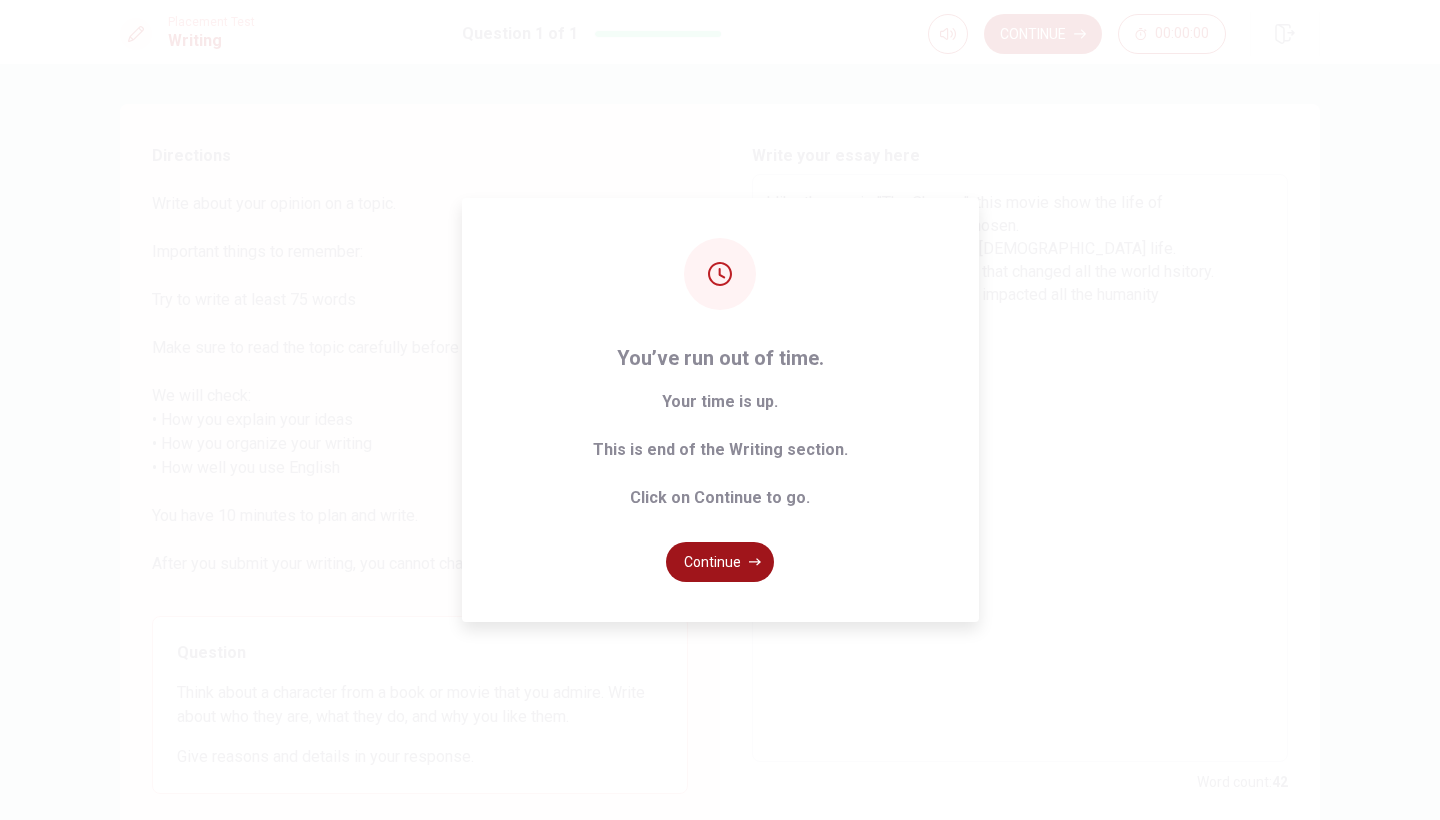 click on "Continue" at bounding box center [720, 562] 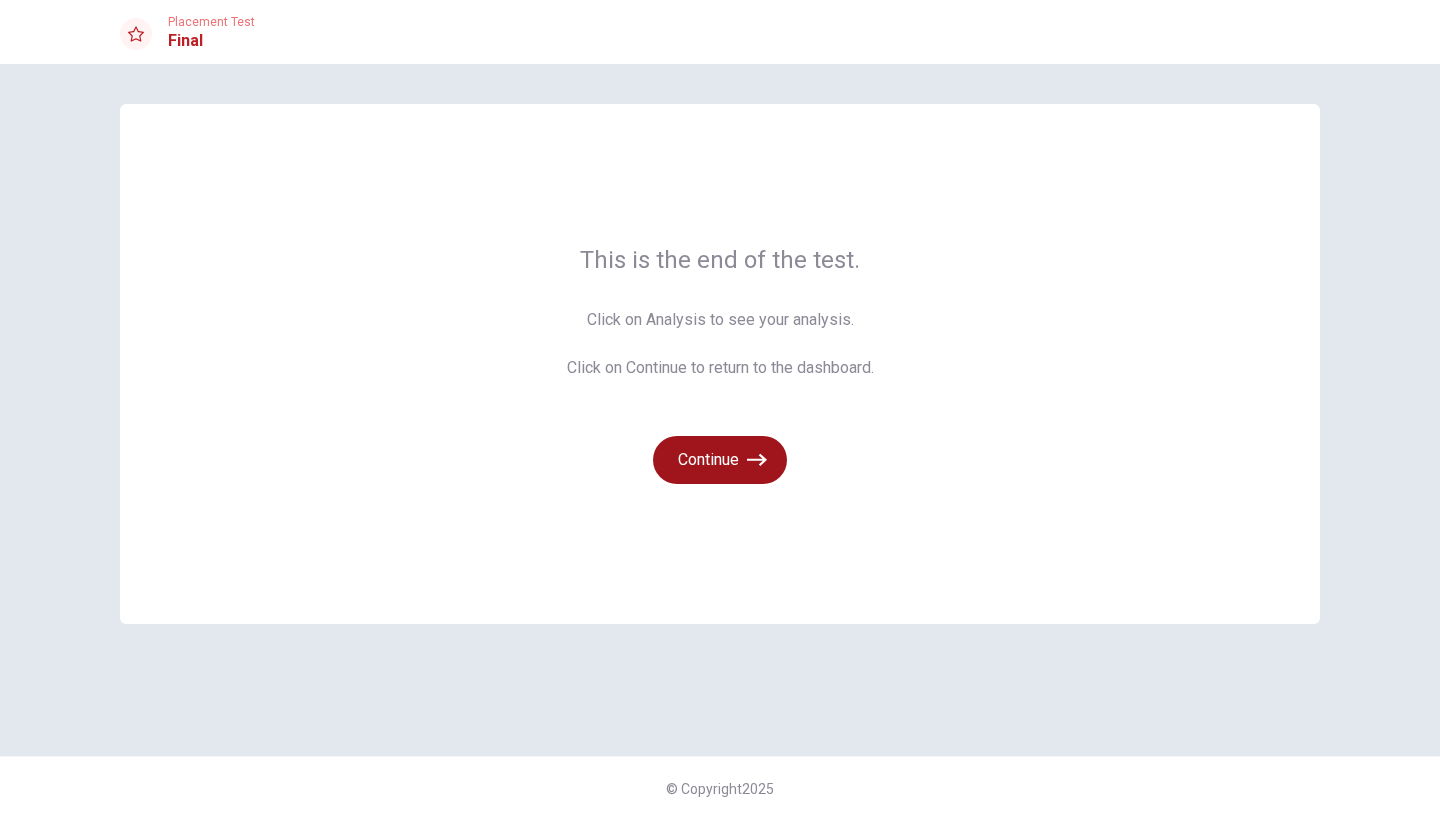 click on "Continue" at bounding box center [720, 460] 